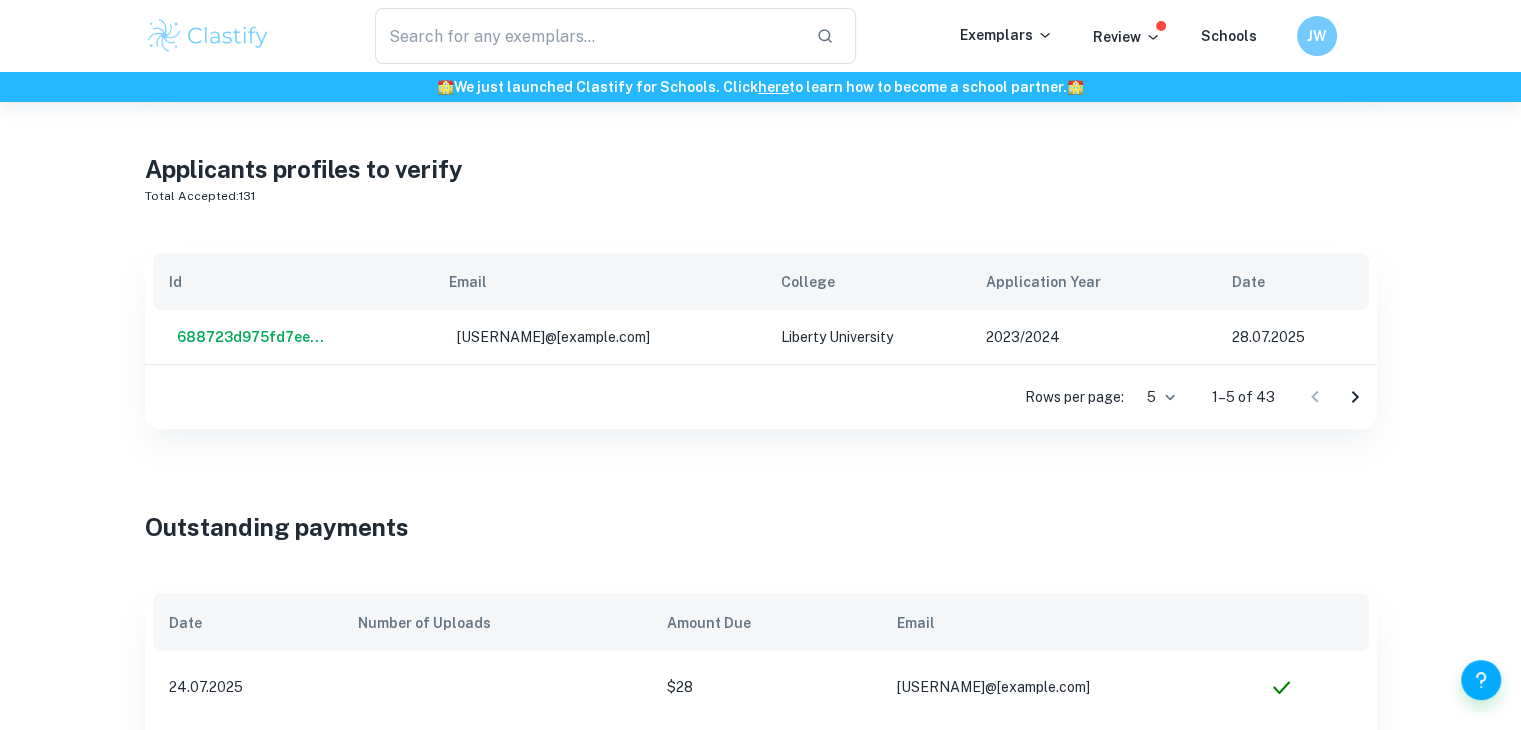 scroll, scrollTop: 1688, scrollLeft: 0, axis: vertical 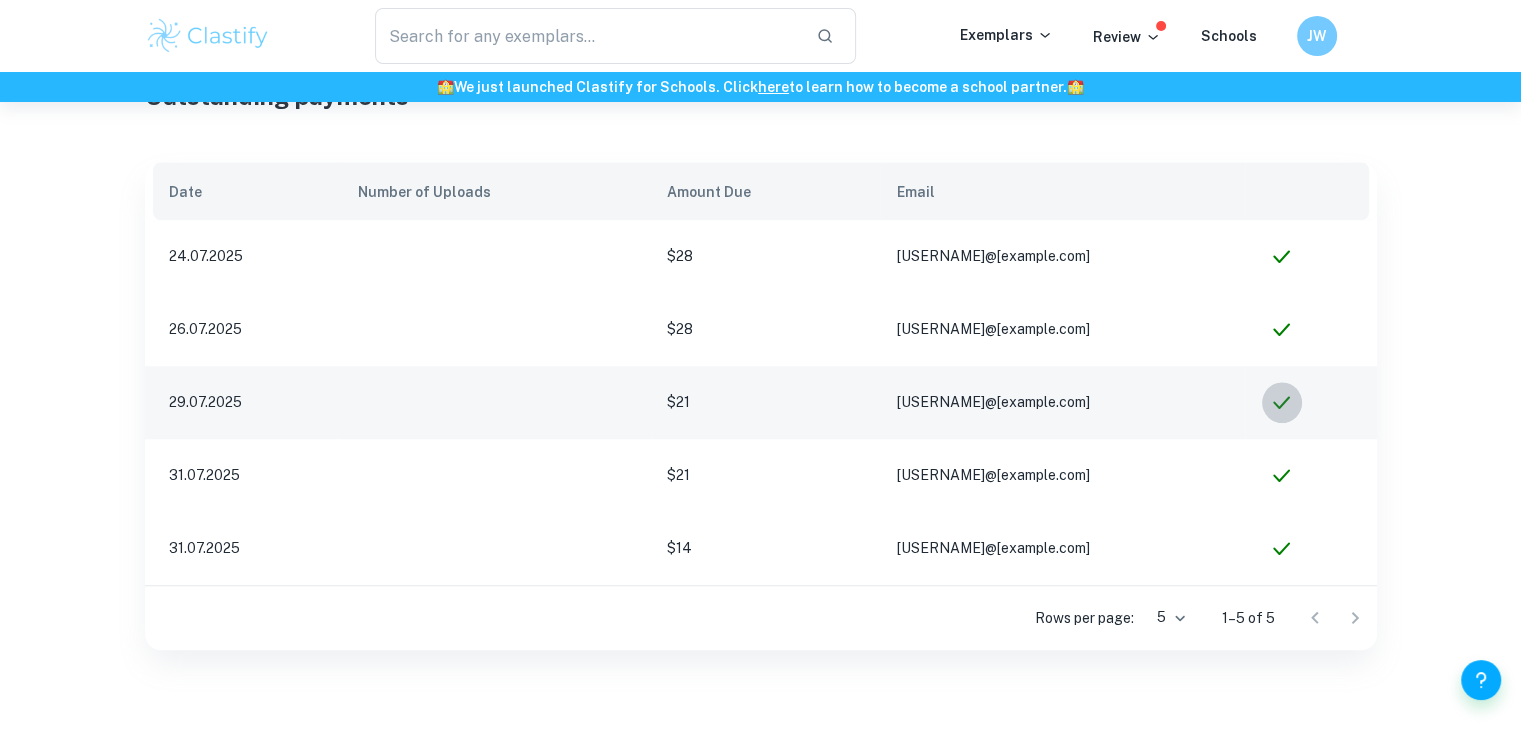 click 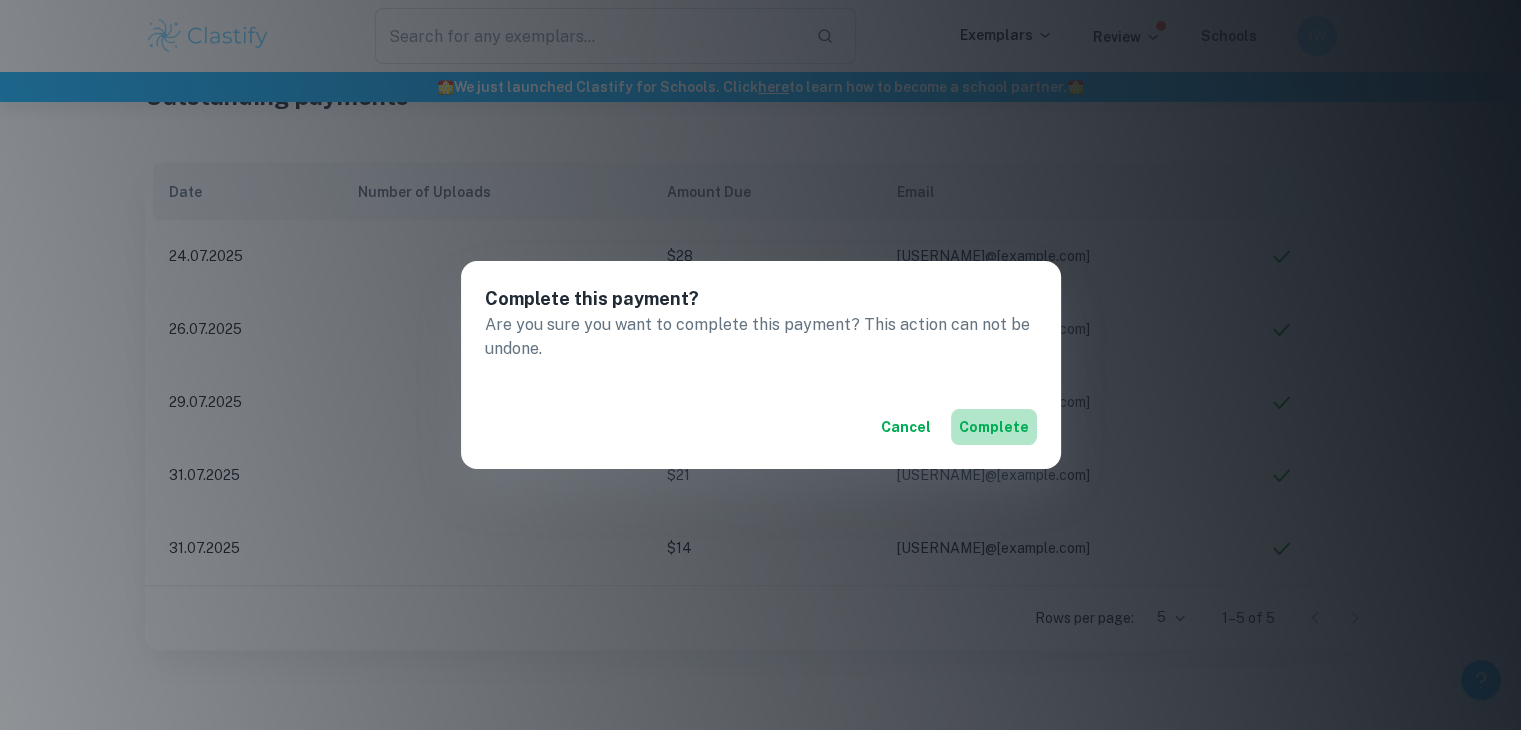 click on "Complete" at bounding box center (994, 427) 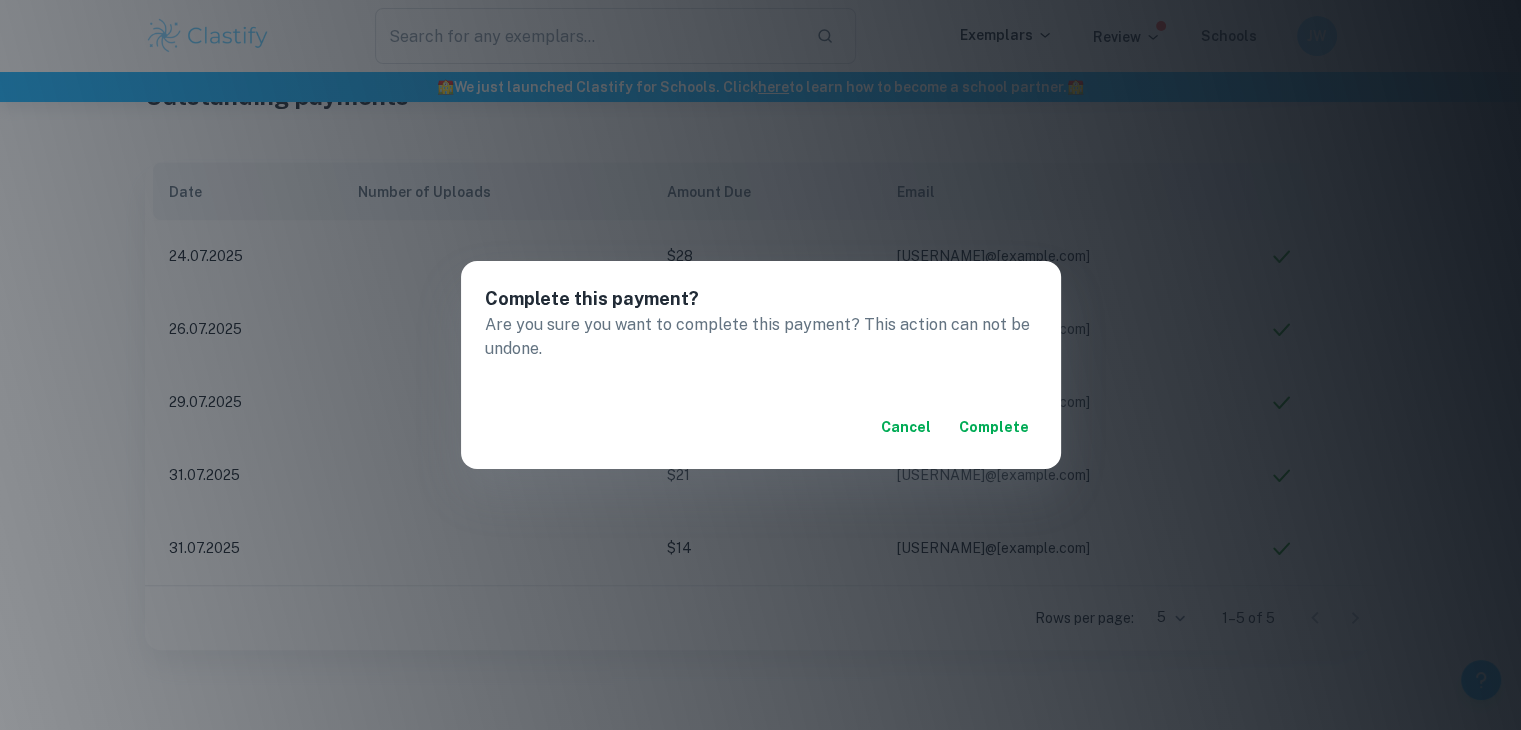 scroll, scrollTop: 1615, scrollLeft: 0, axis: vertical 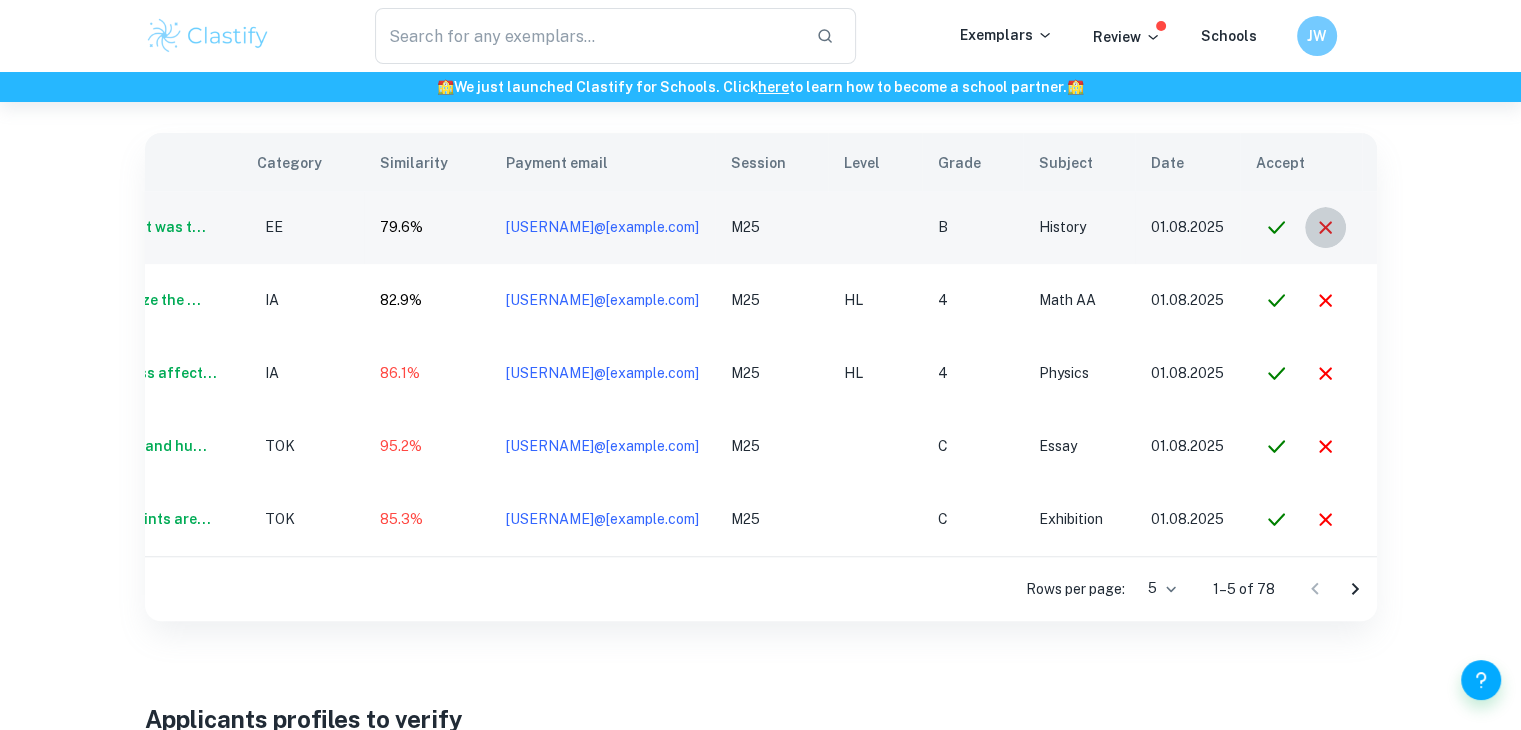 click at bounding box center (1325, 227) 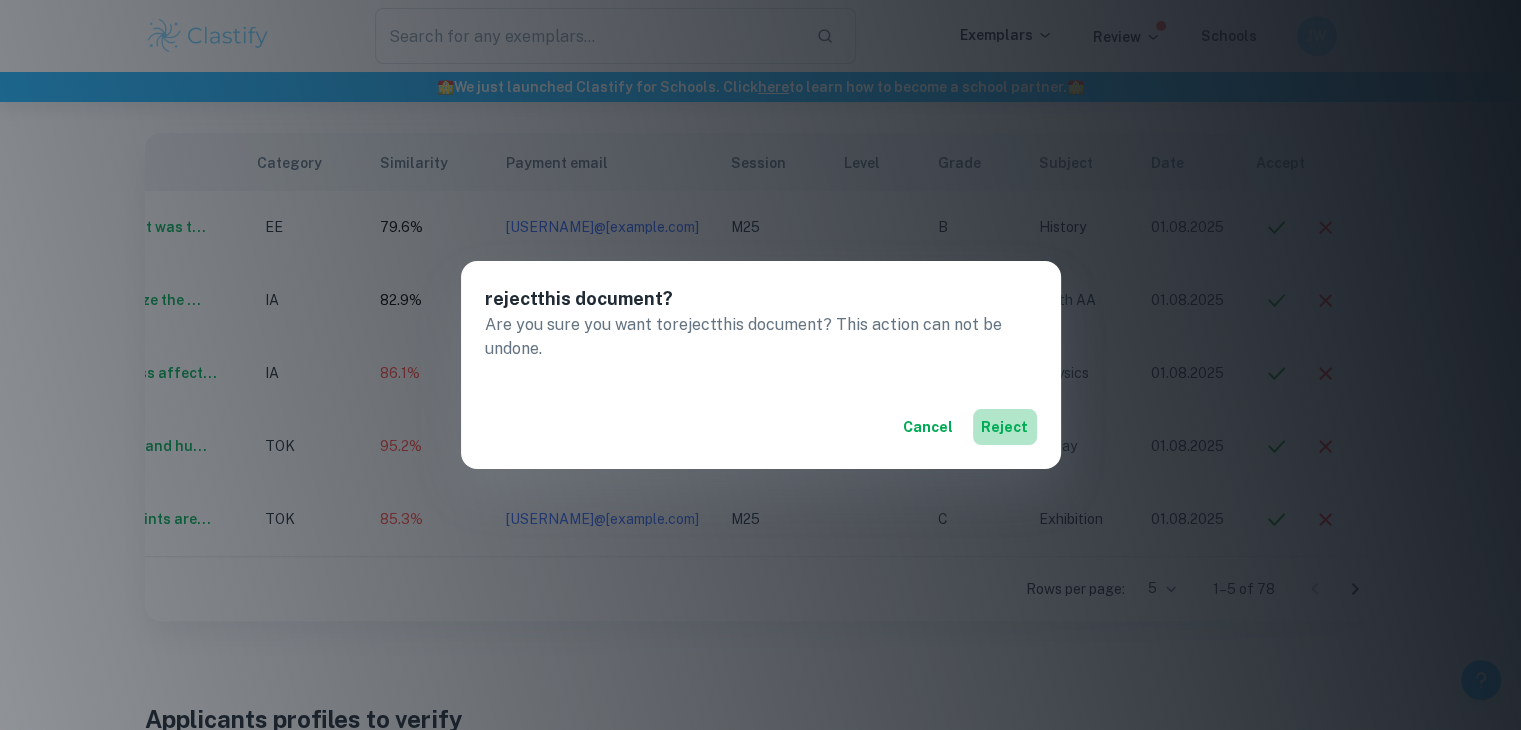 click on "reject" at bounding box center [1005, 427] 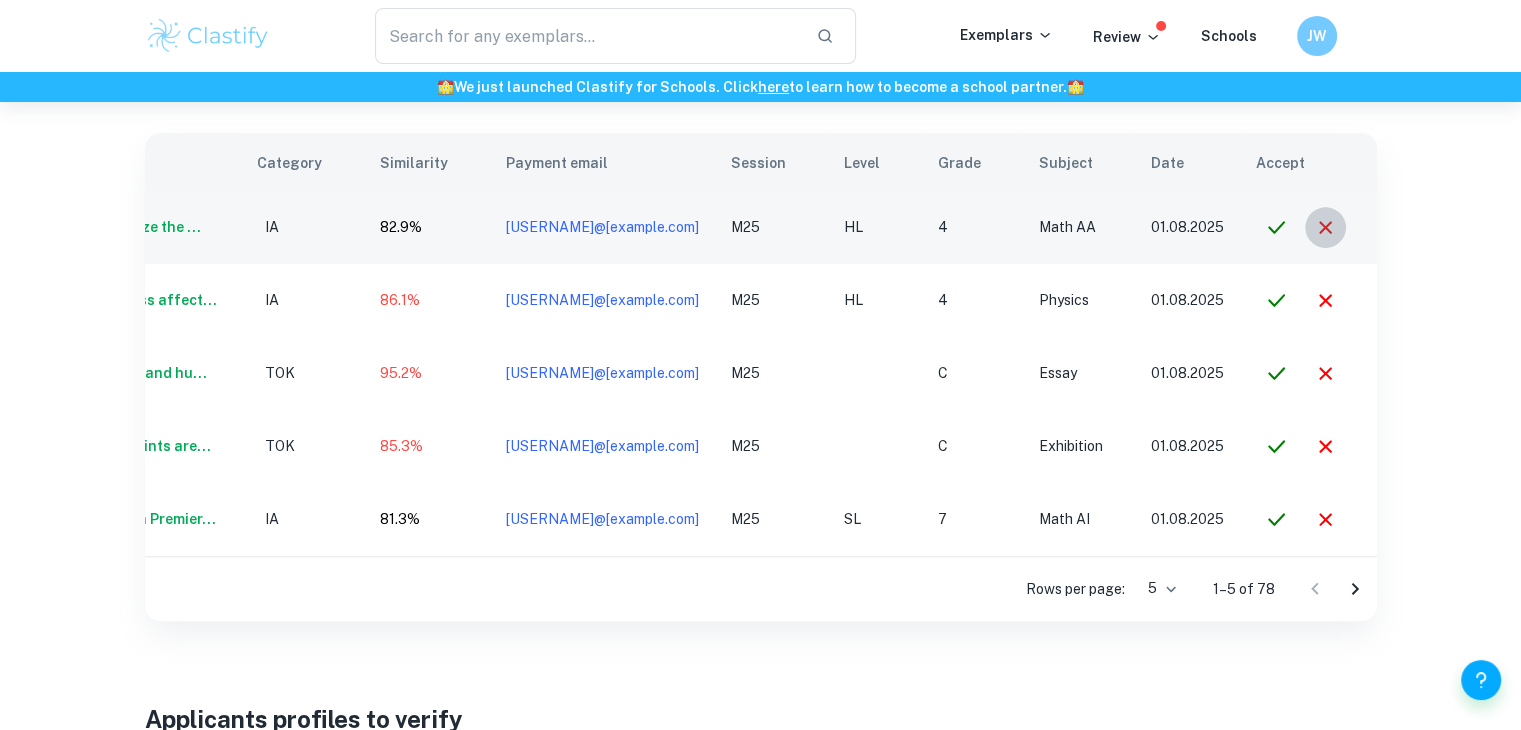 click at bounding box center (1325, 227) 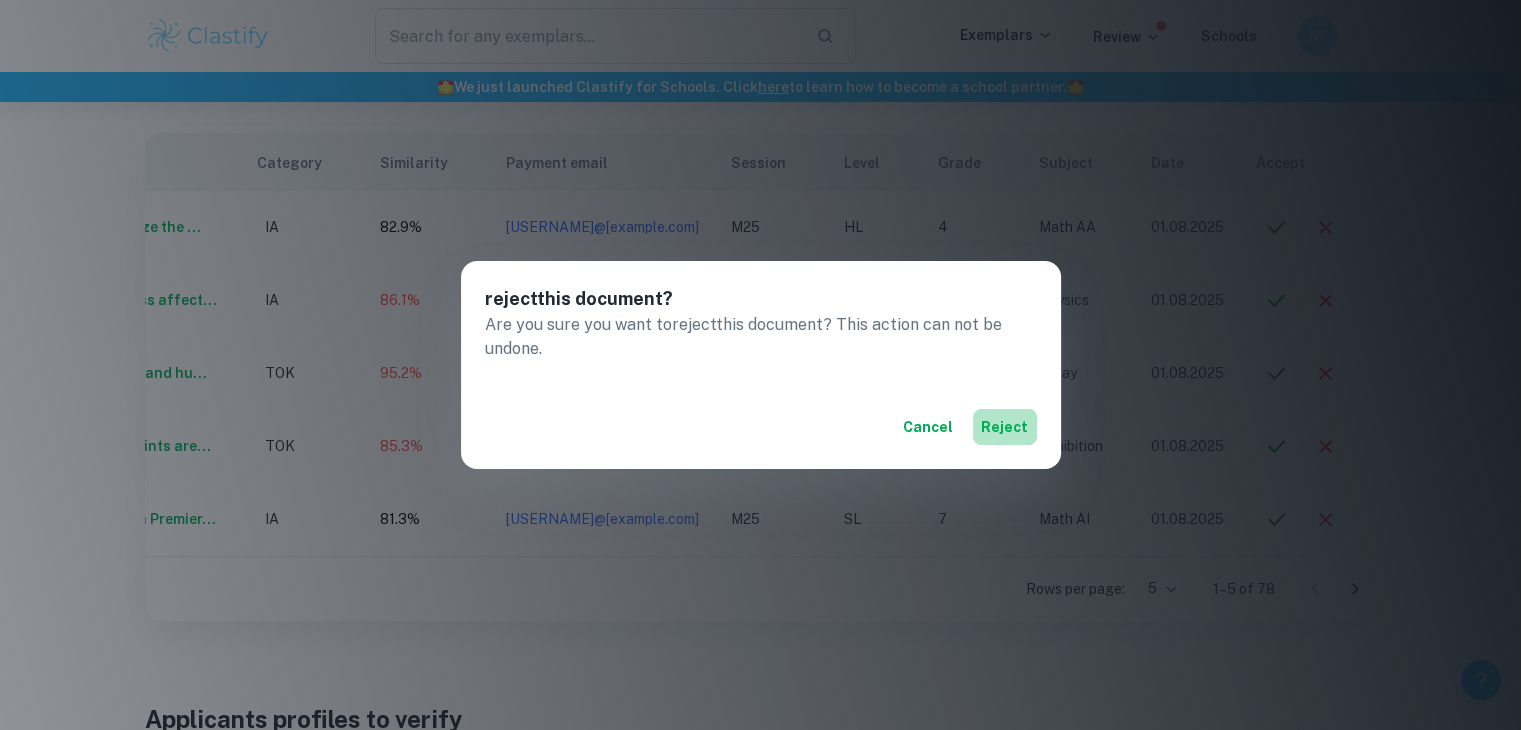click on "reject" at bounding box center [1005, 427] 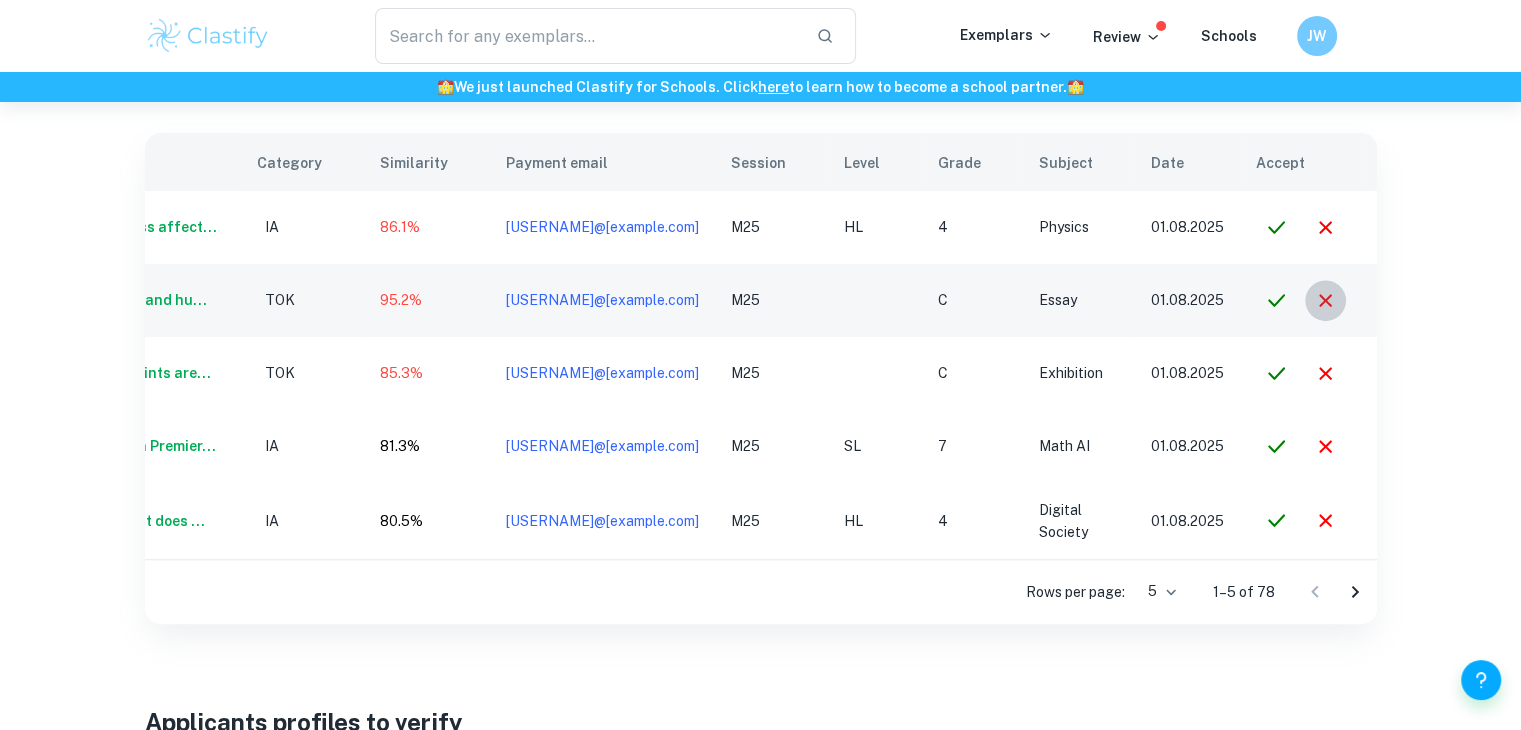 click 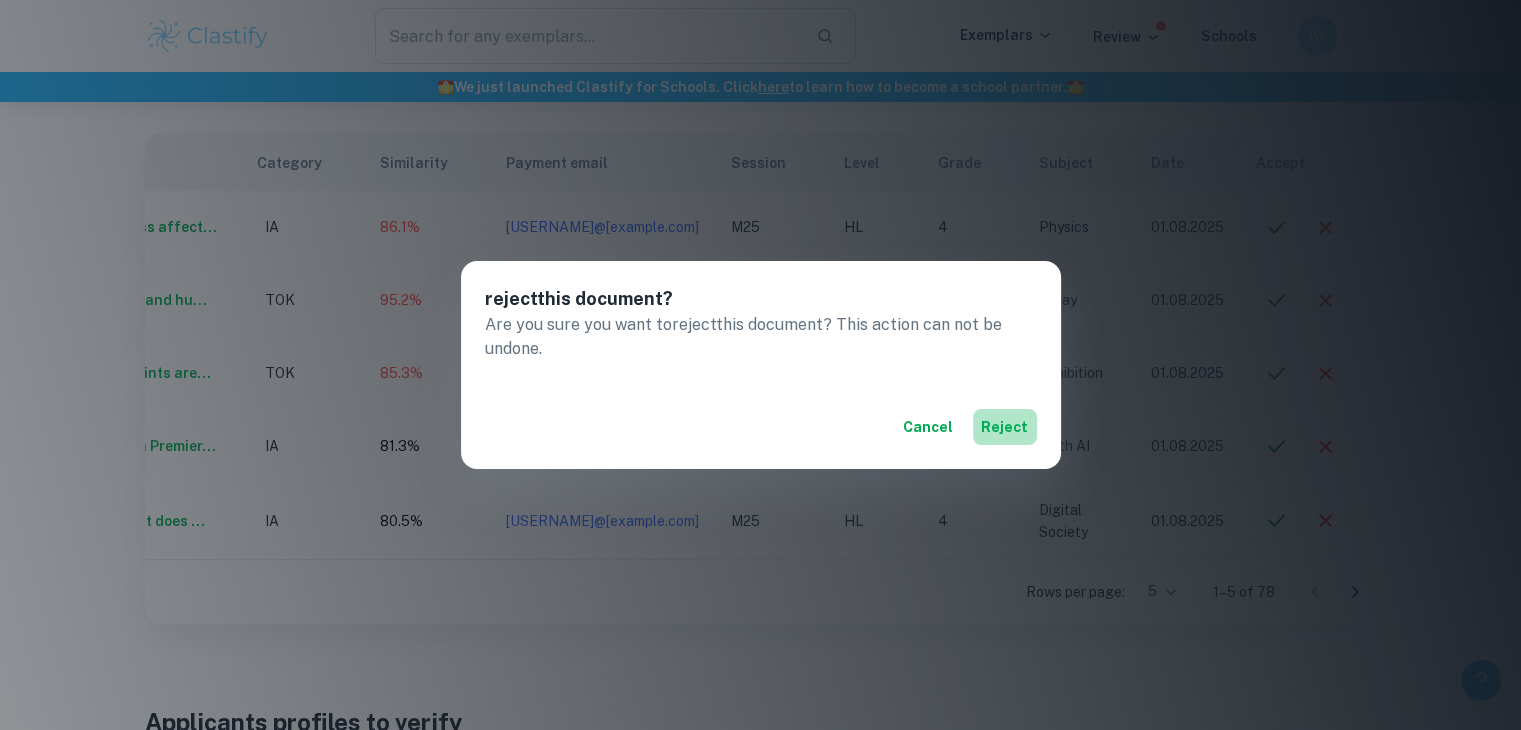 click on "reject" at bounding box center [1005, 427] 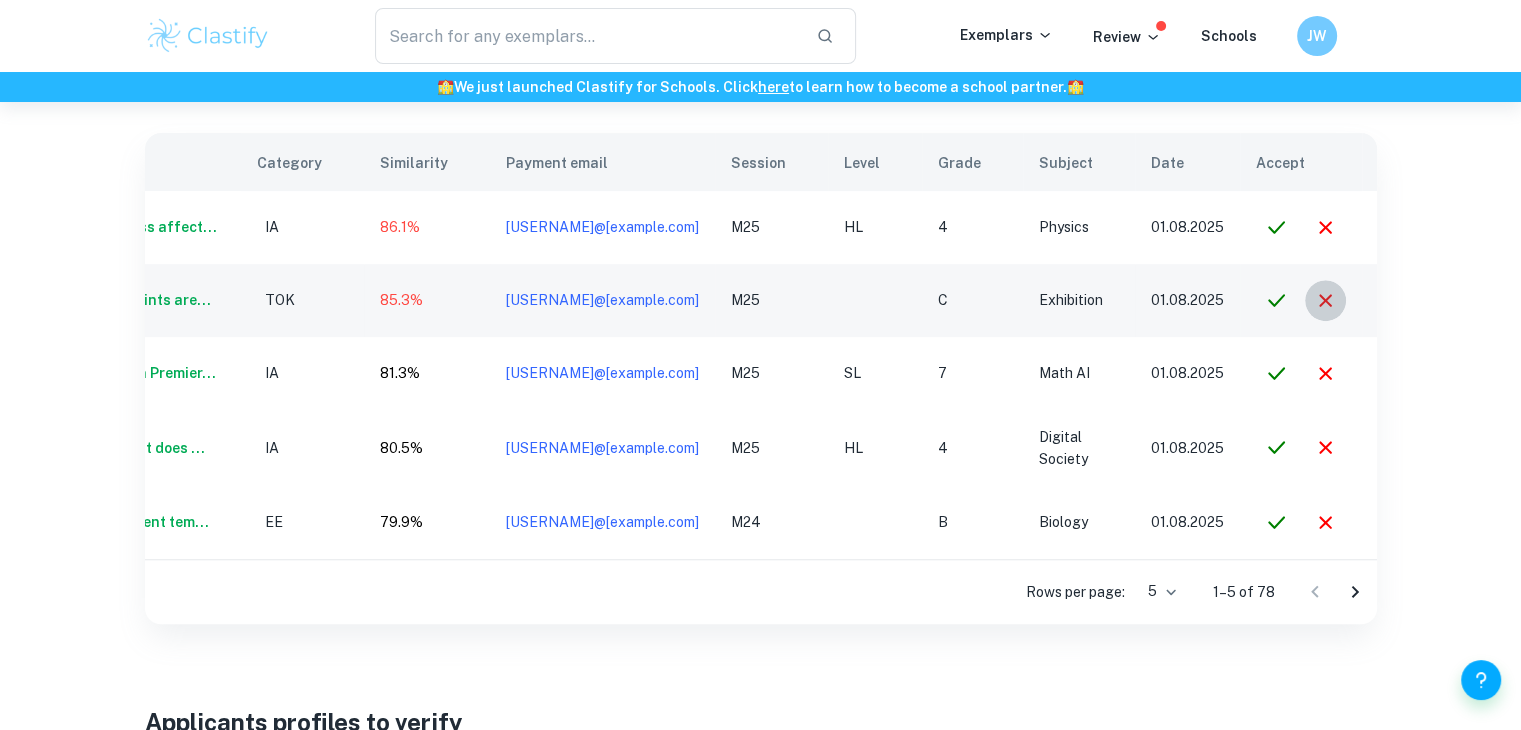 click 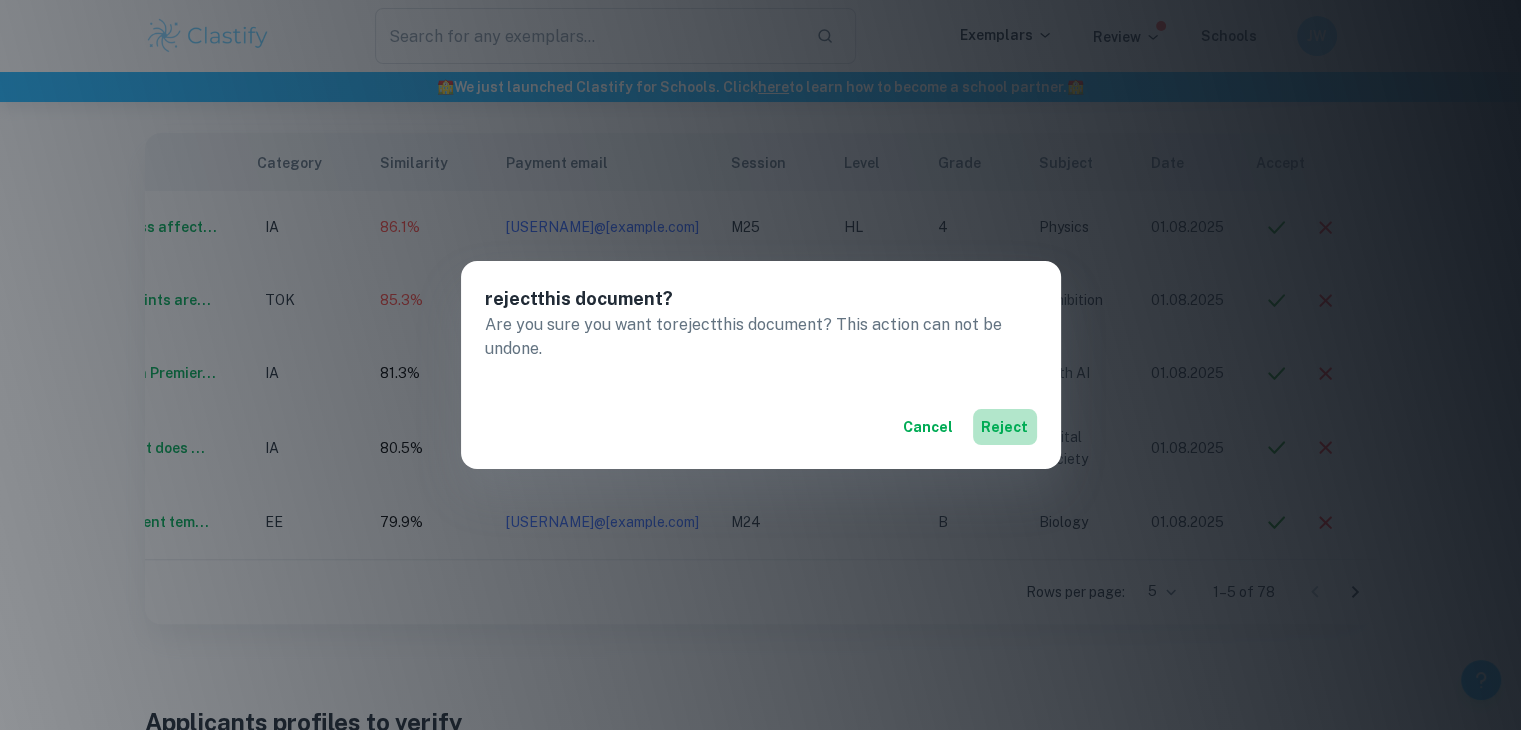 click on "reject" at bounding box center [1005, 427] 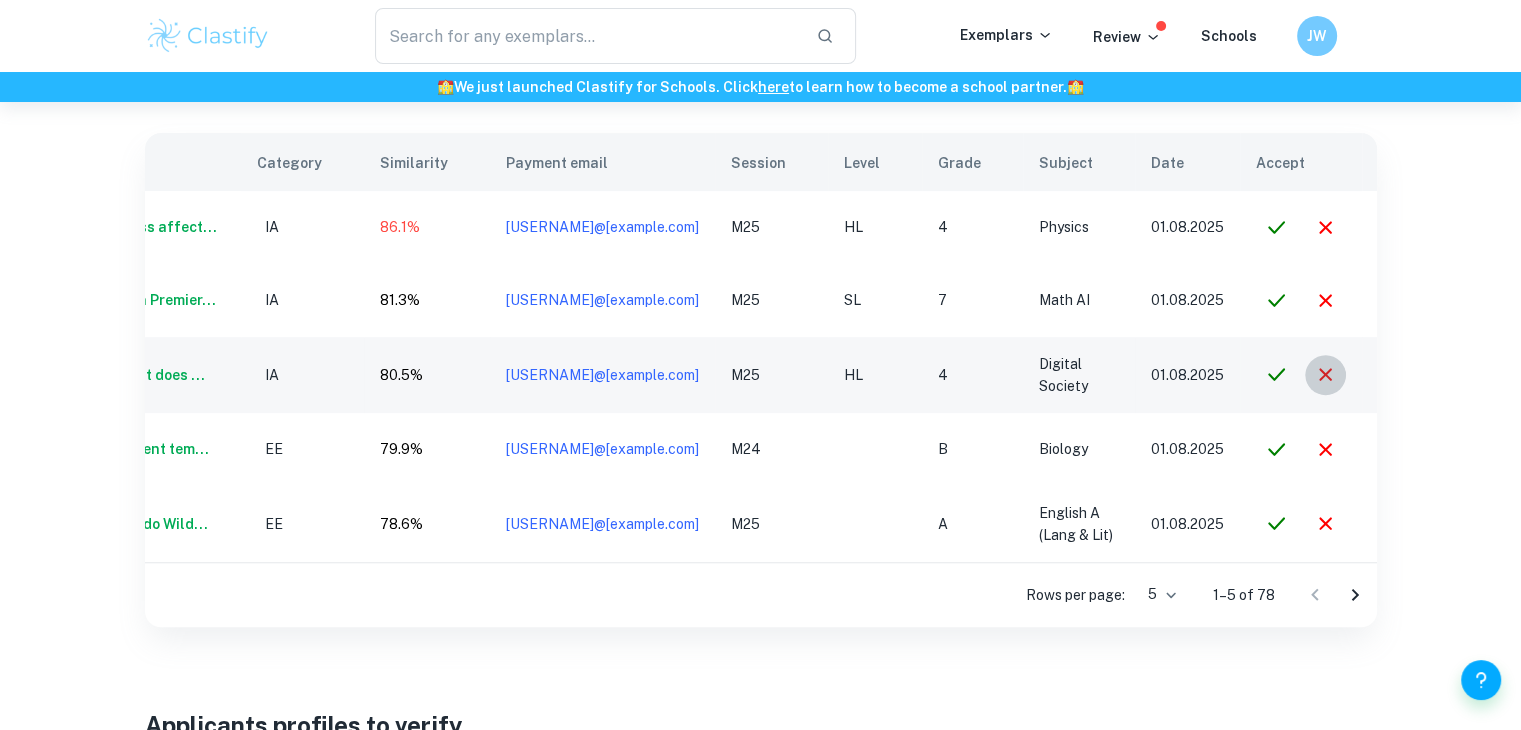 click 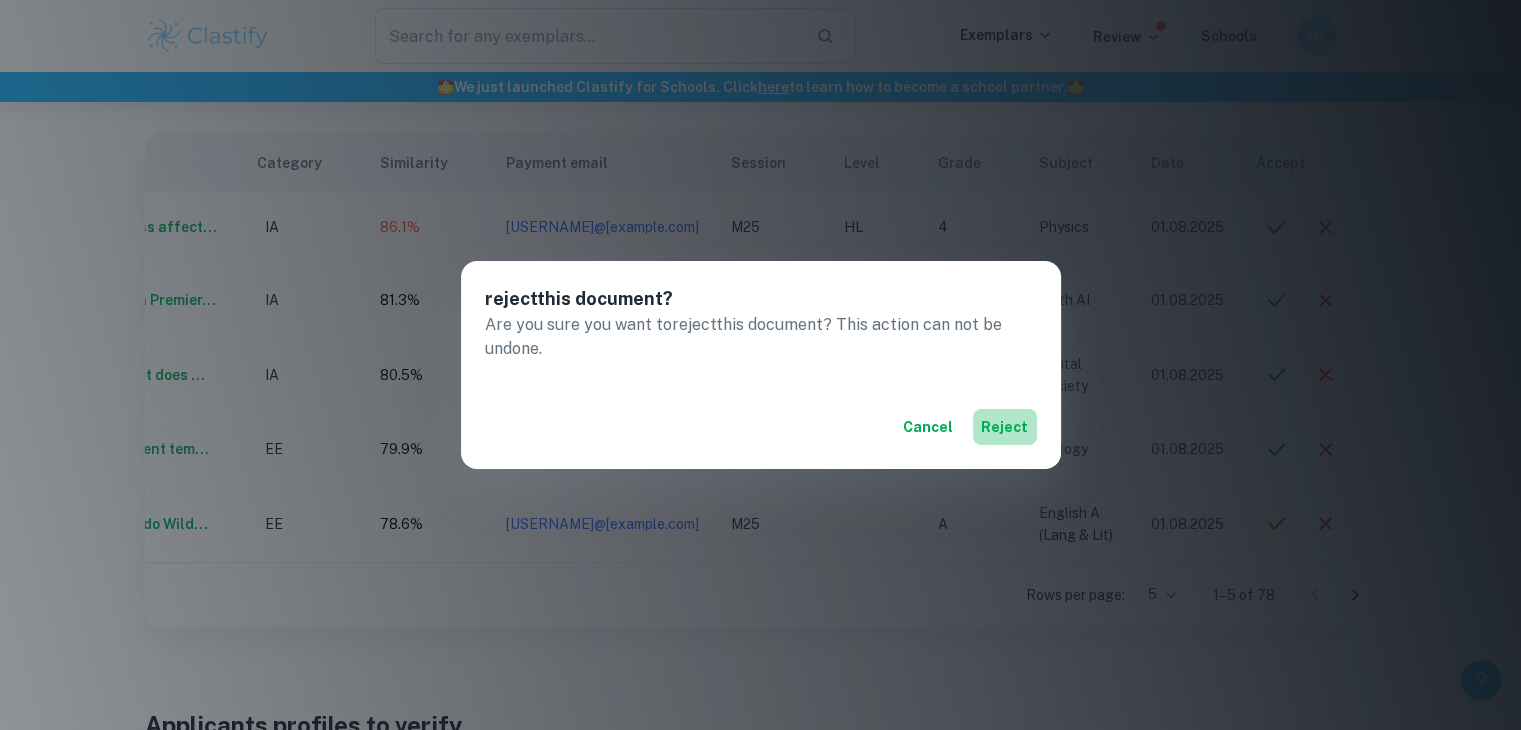 click on "reject" at bounding box center [1005, 427] 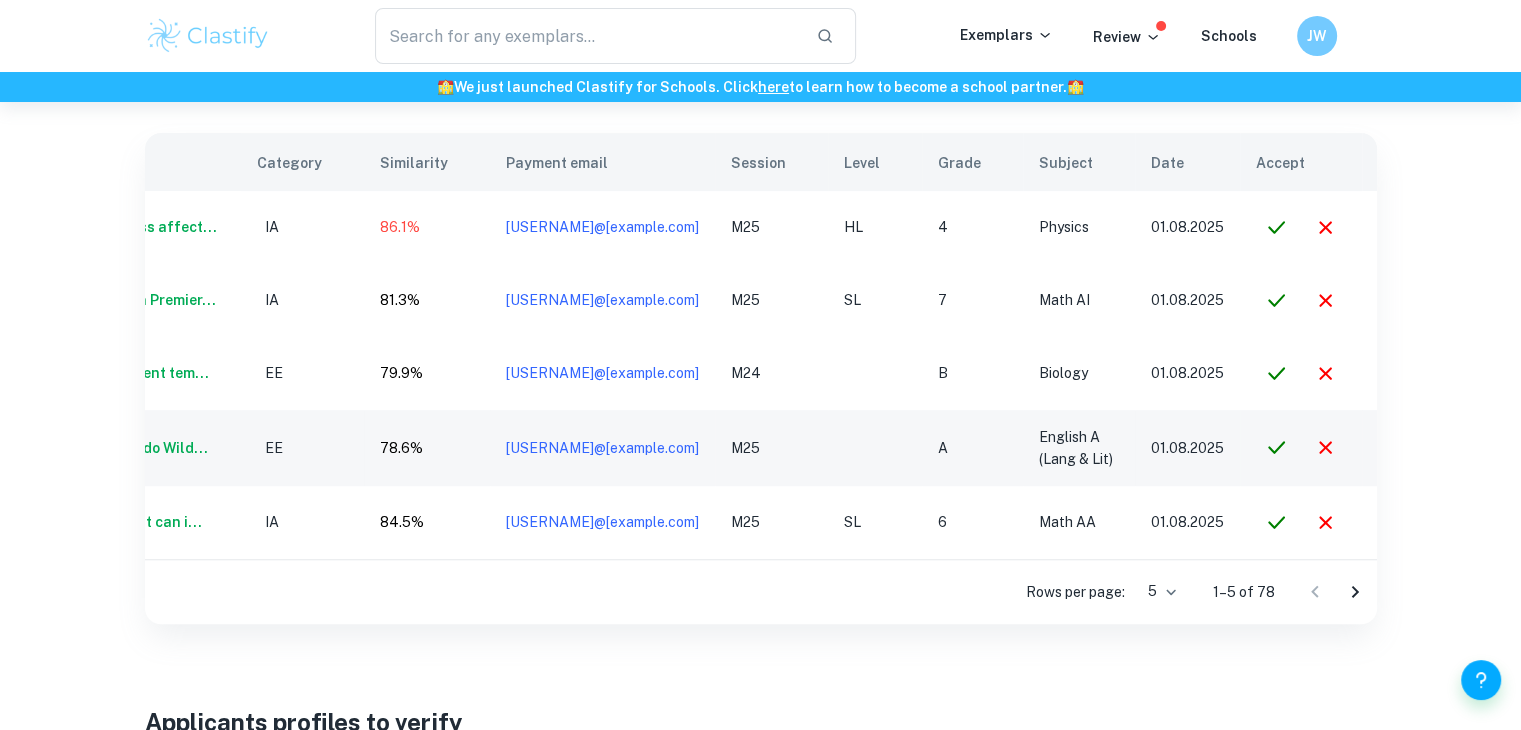 scroll, scrollTop: 0, scrollLeft: 167, axis: horizontal 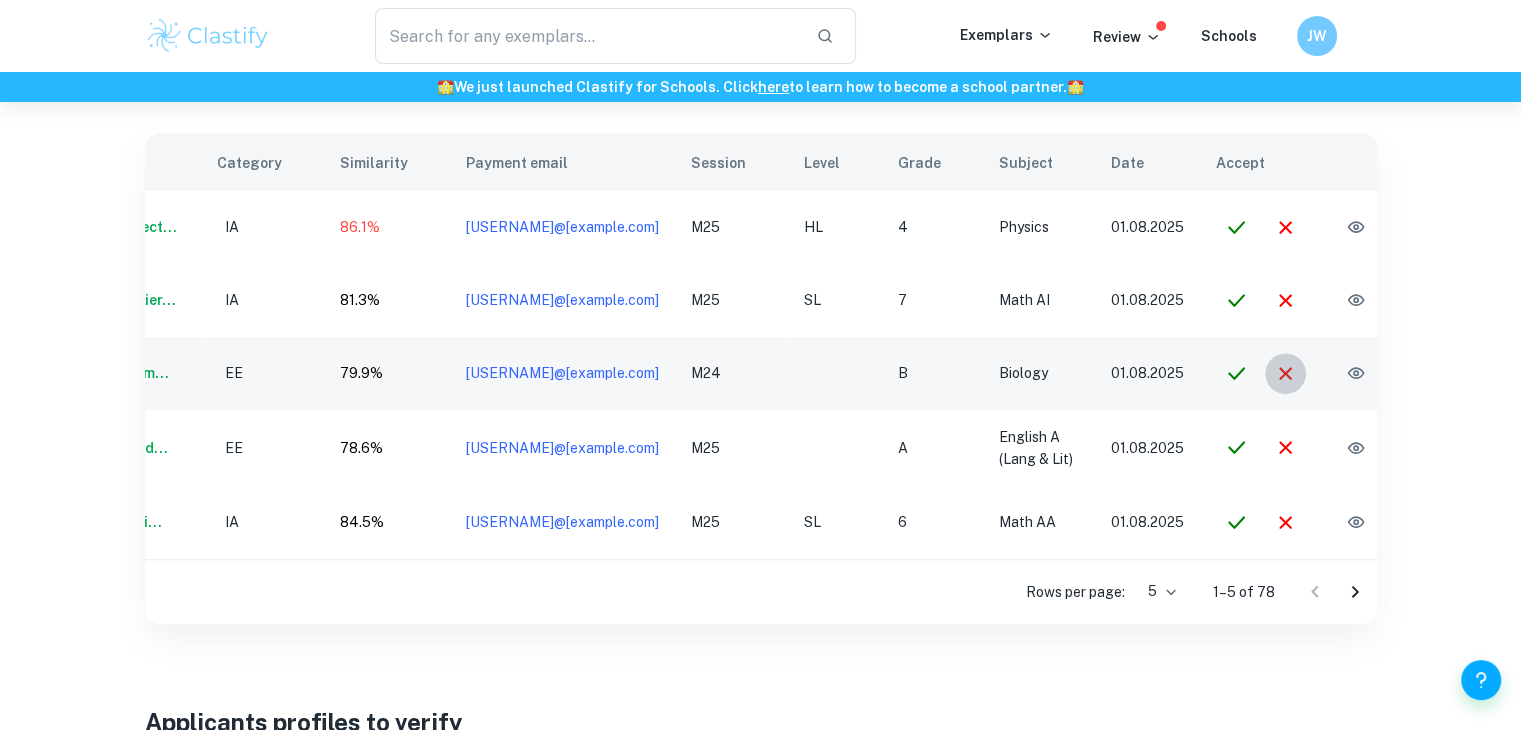 click 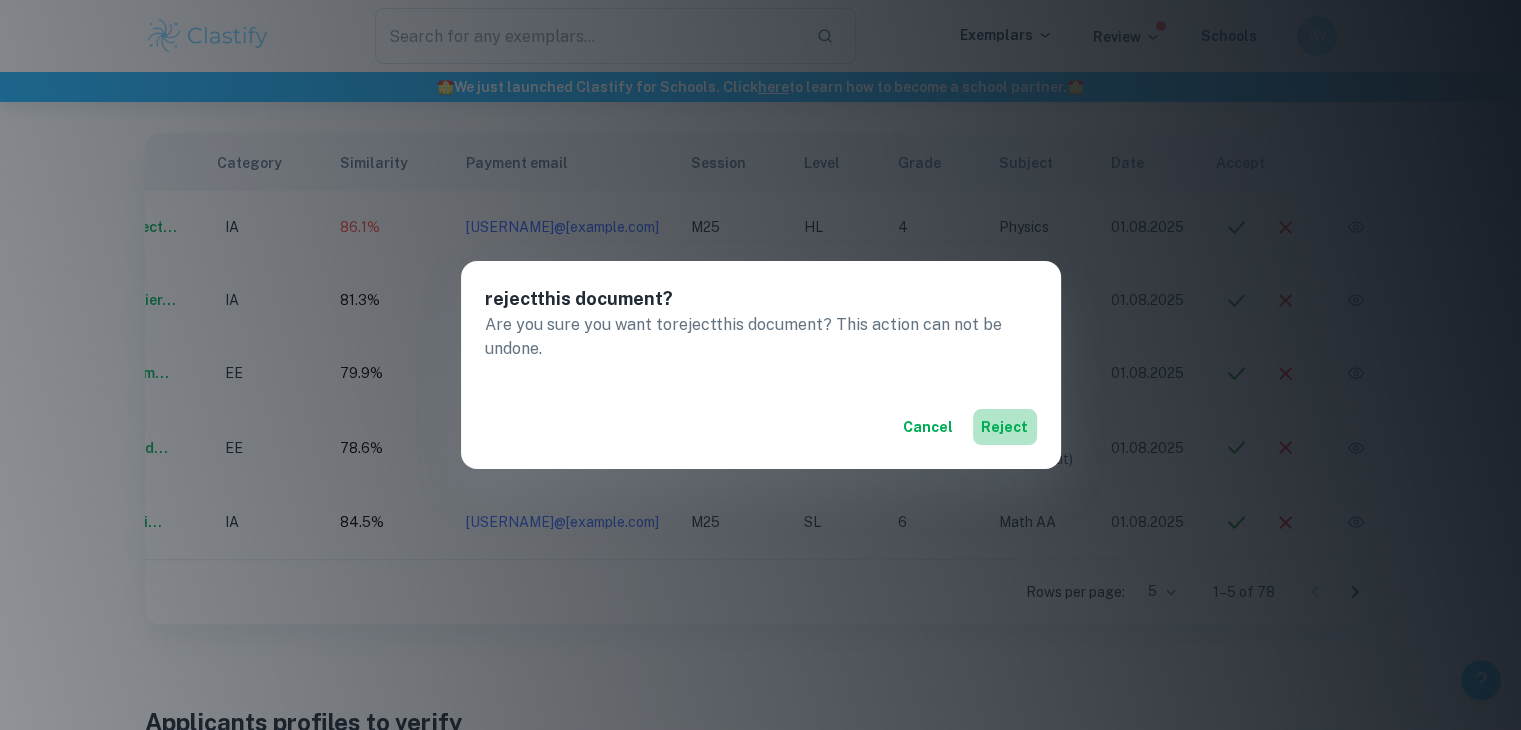 click on "reject" at bounding box center [1005, 427] 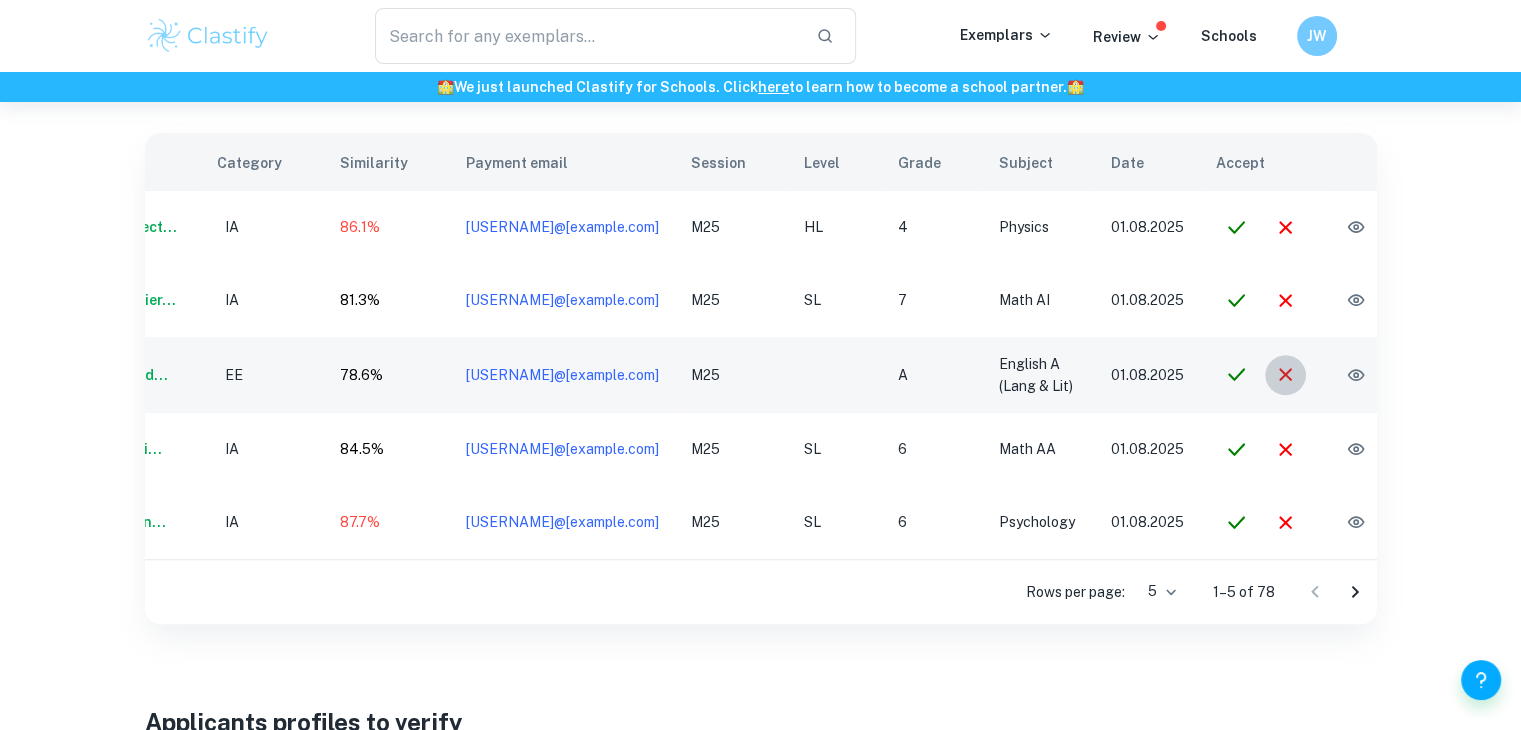 click 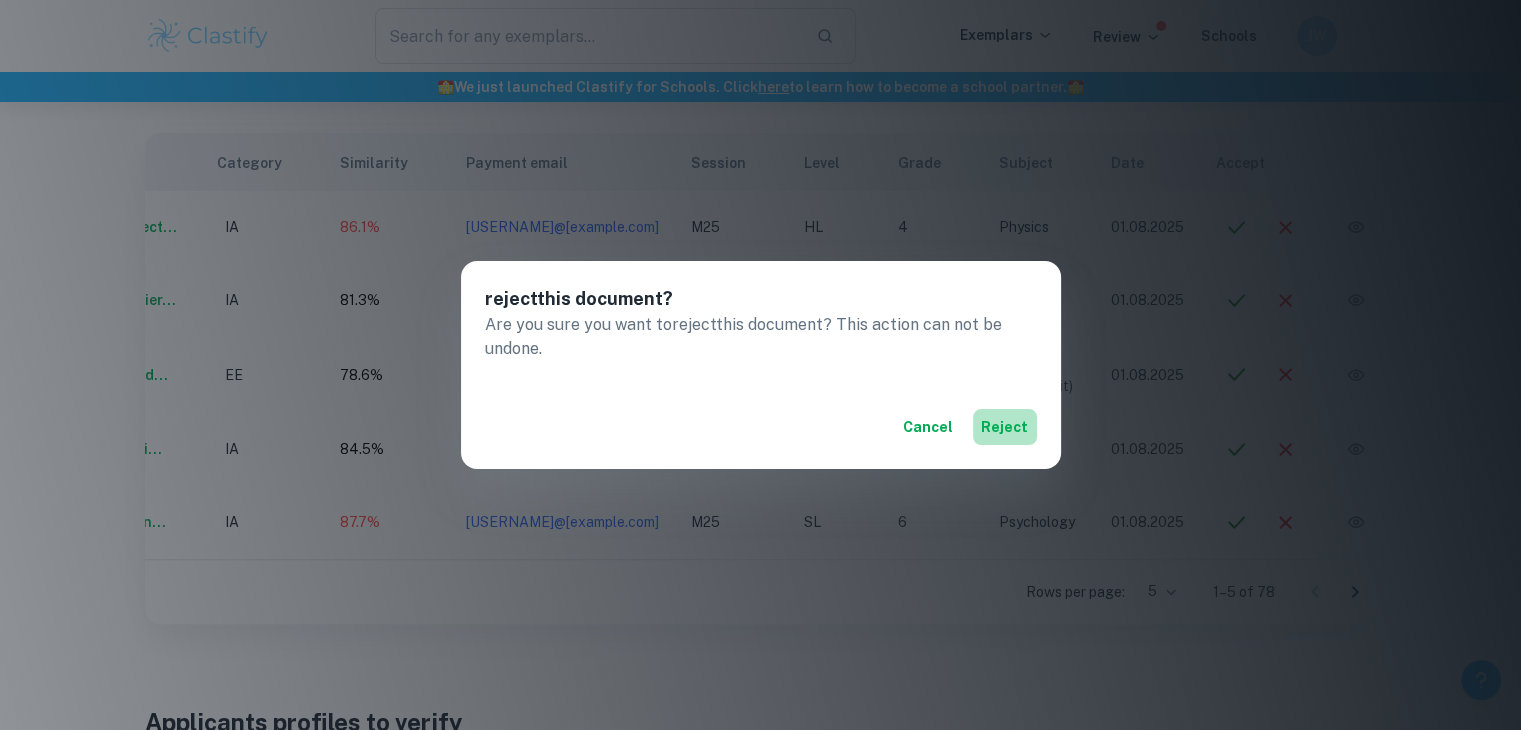 click on "reject" at bounding box center (1005, 427) 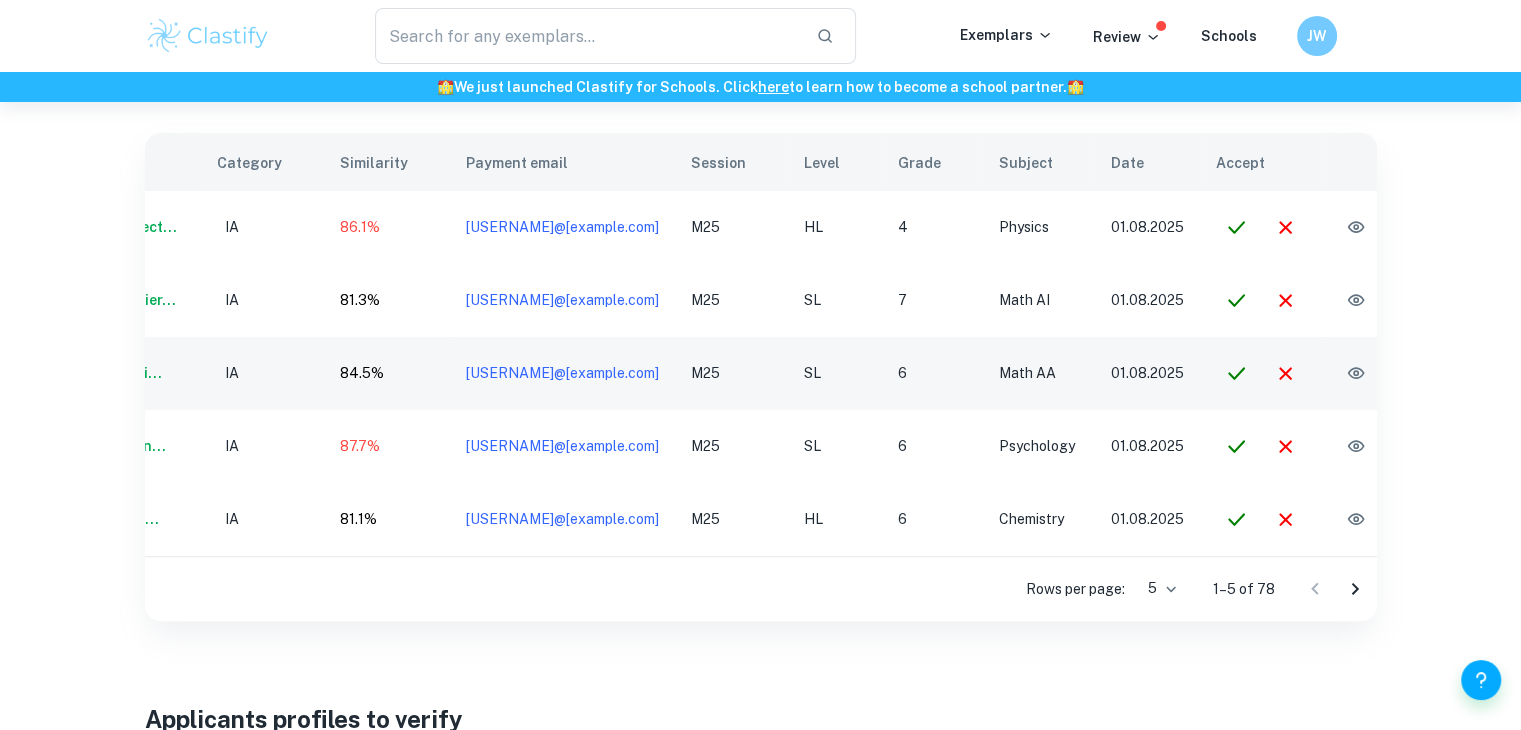 click 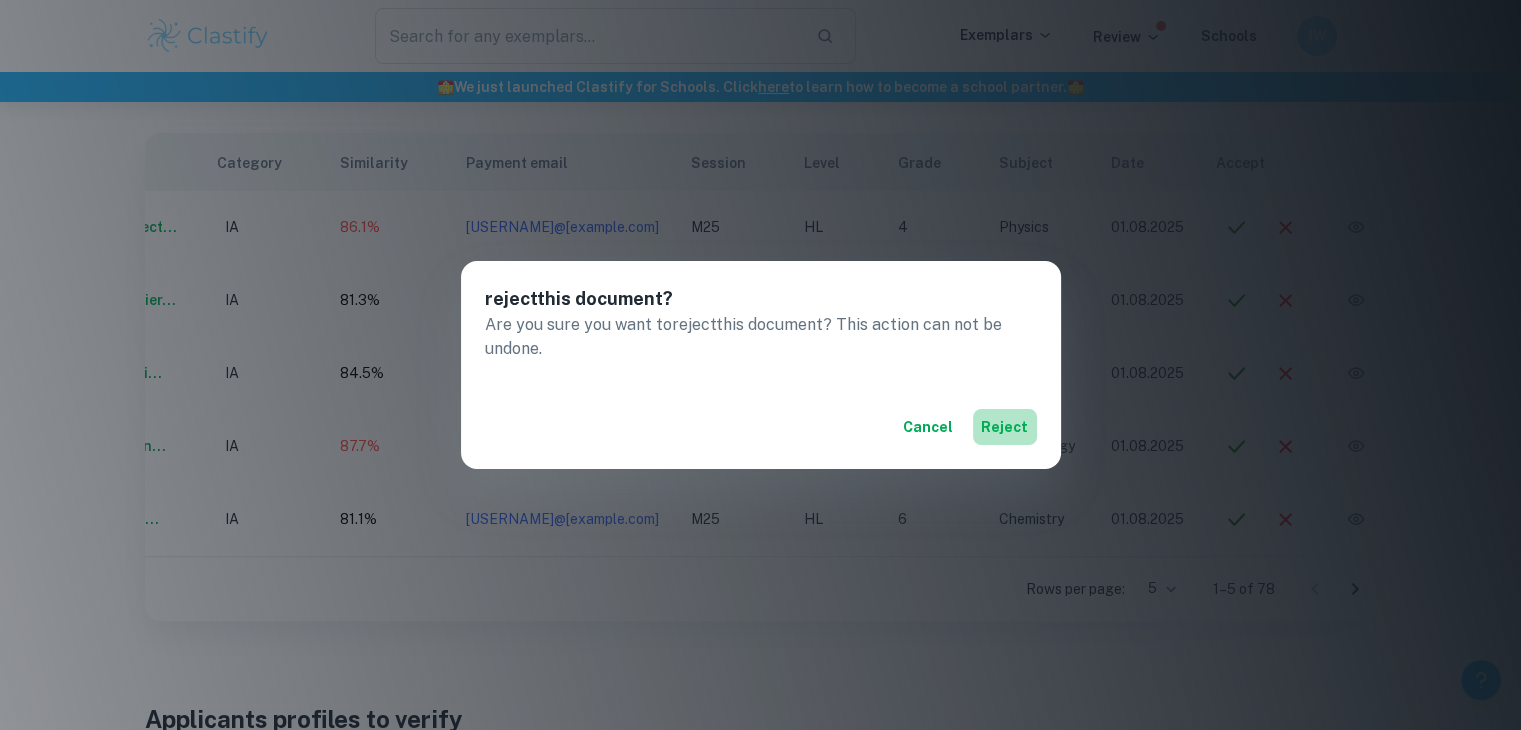 click on "reject" at bounding box center [1005, 427] 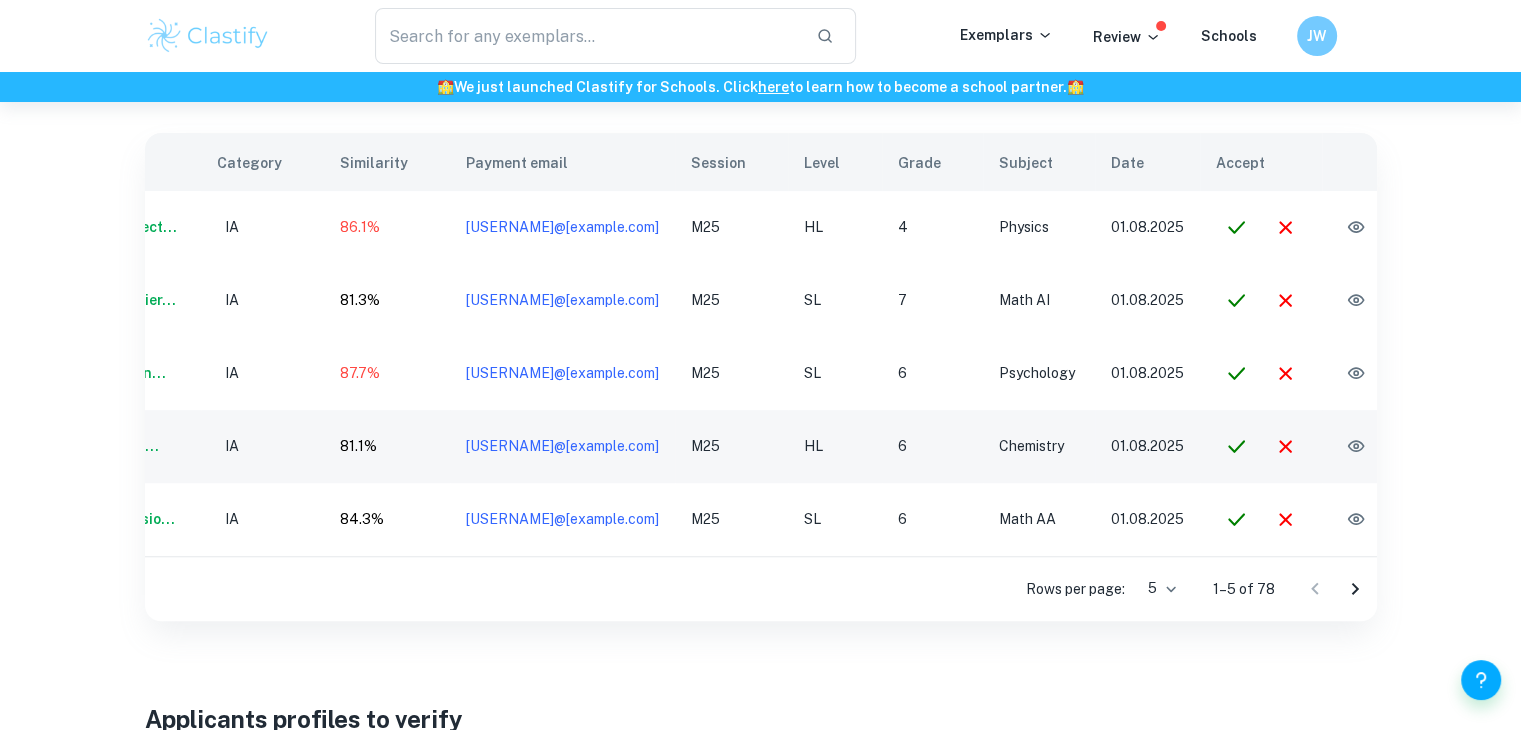 click 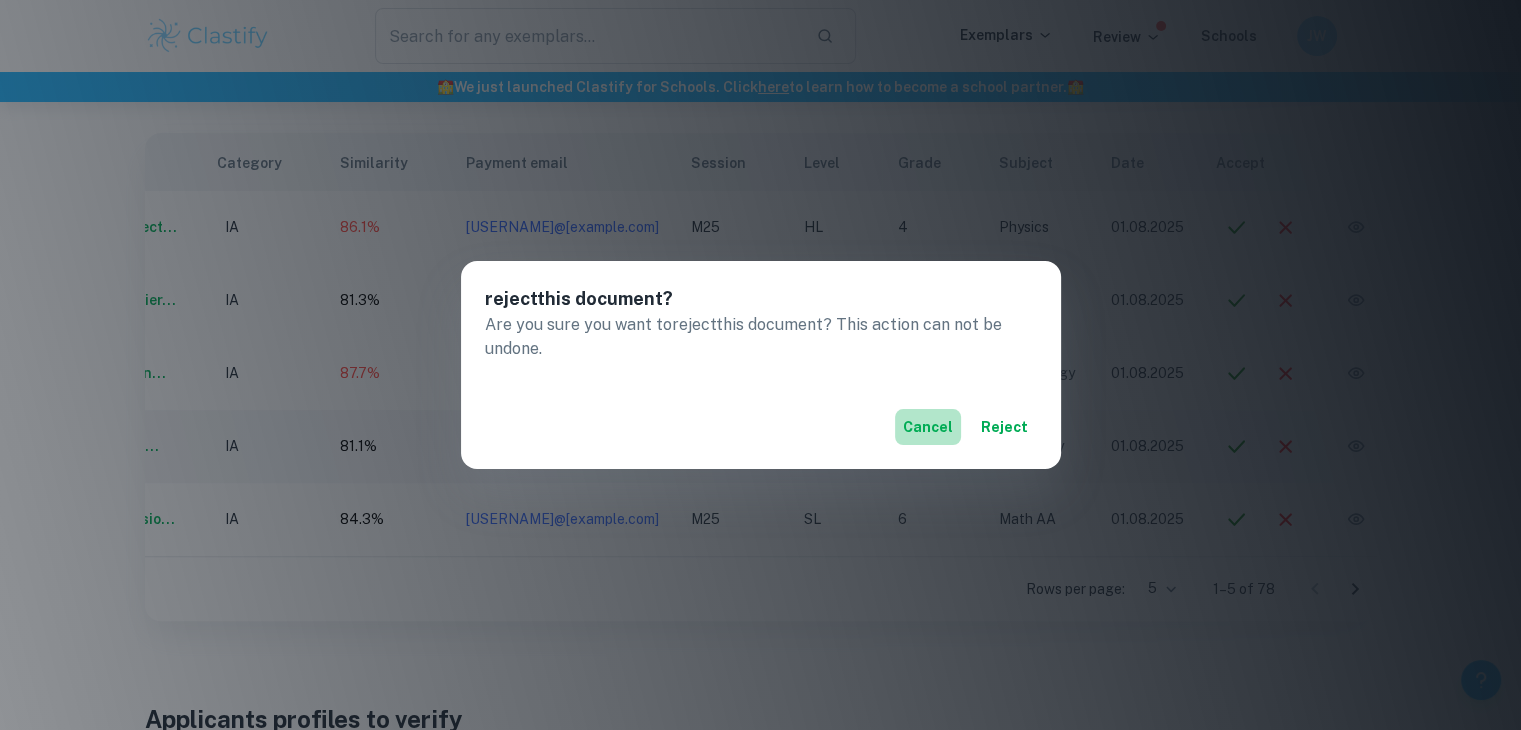 click on "Cancel" at bounding box center [928, 427] 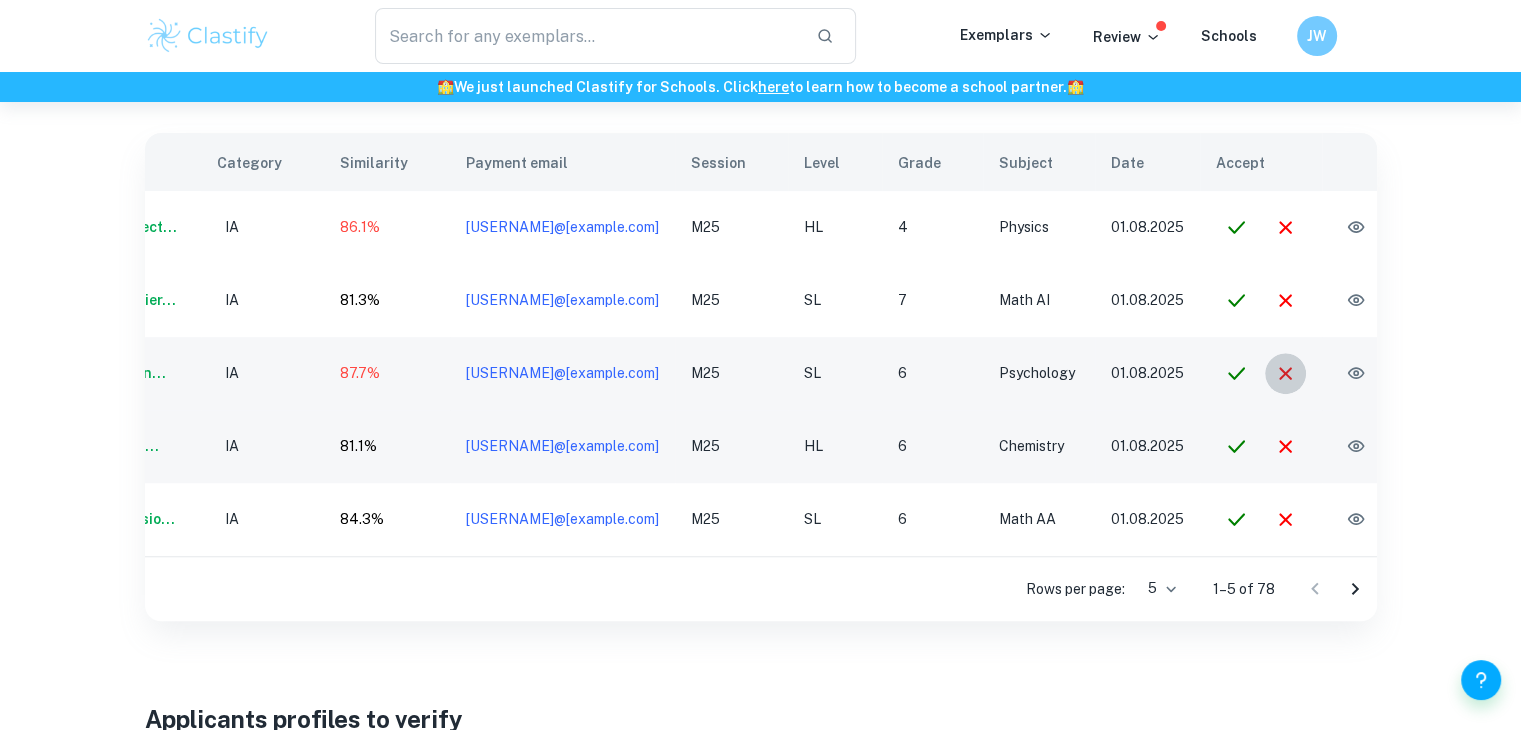 click at bounding box center (1285, 373) 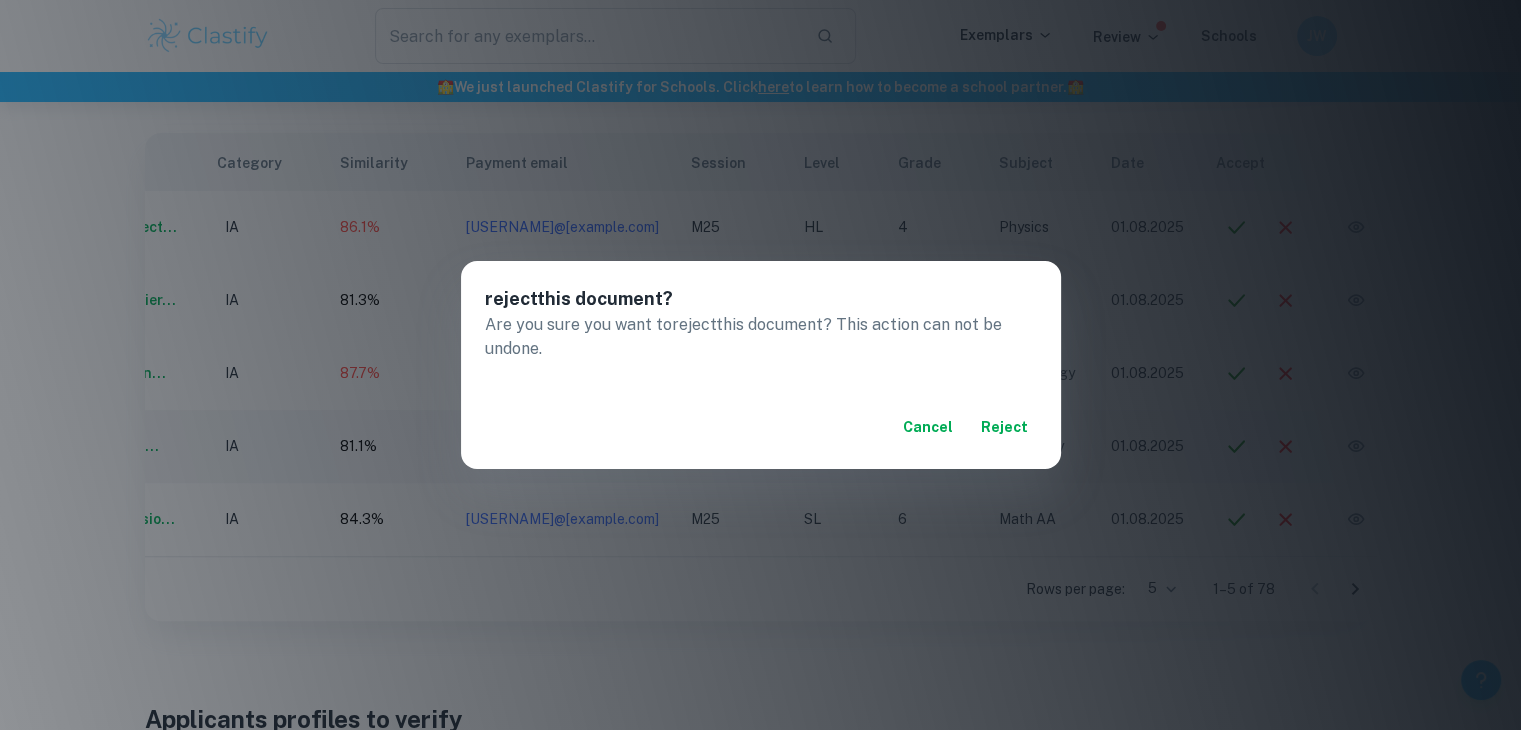 click on "reject" at bounding box center (1005, 427) 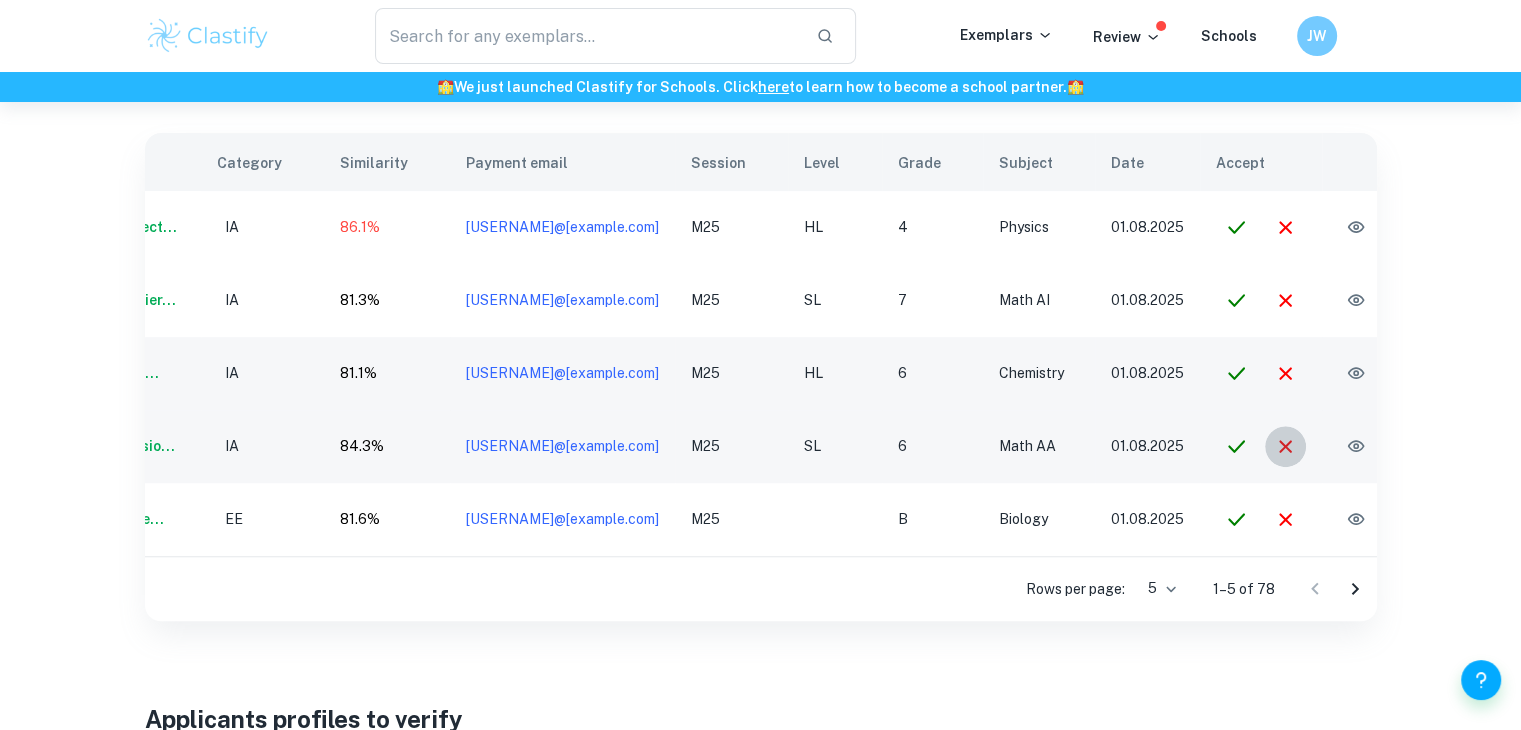 click 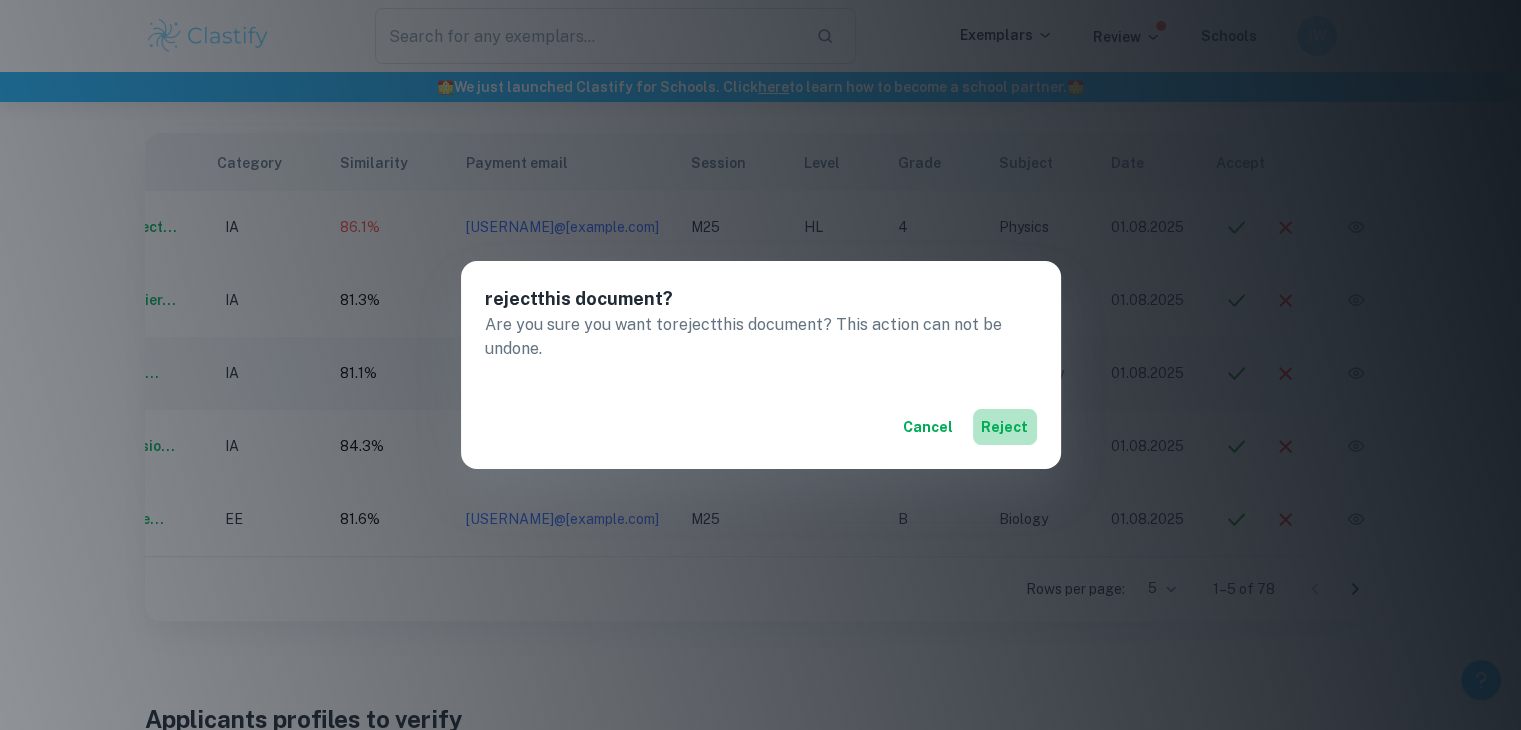 click on "reject" at bounding box center (1005, 427) 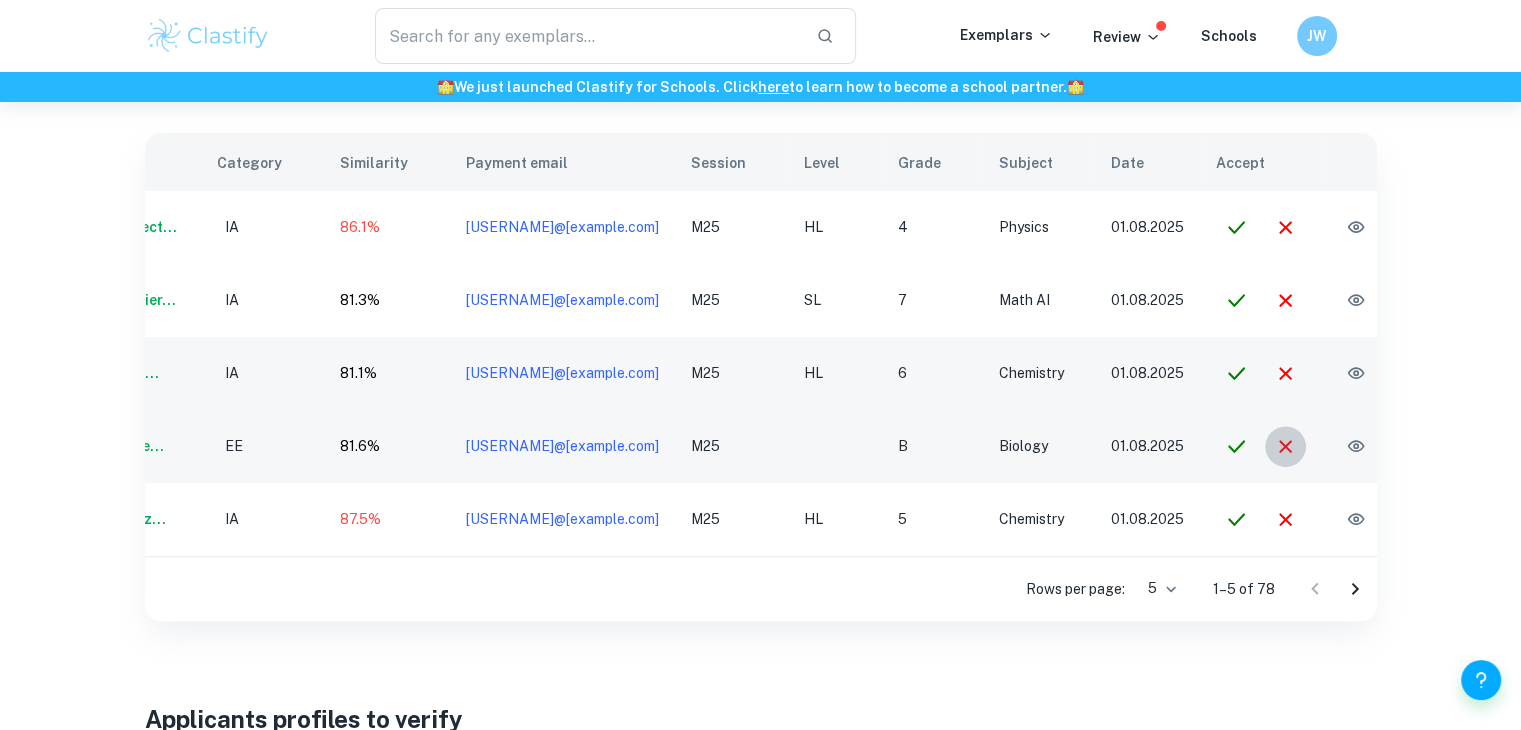 click 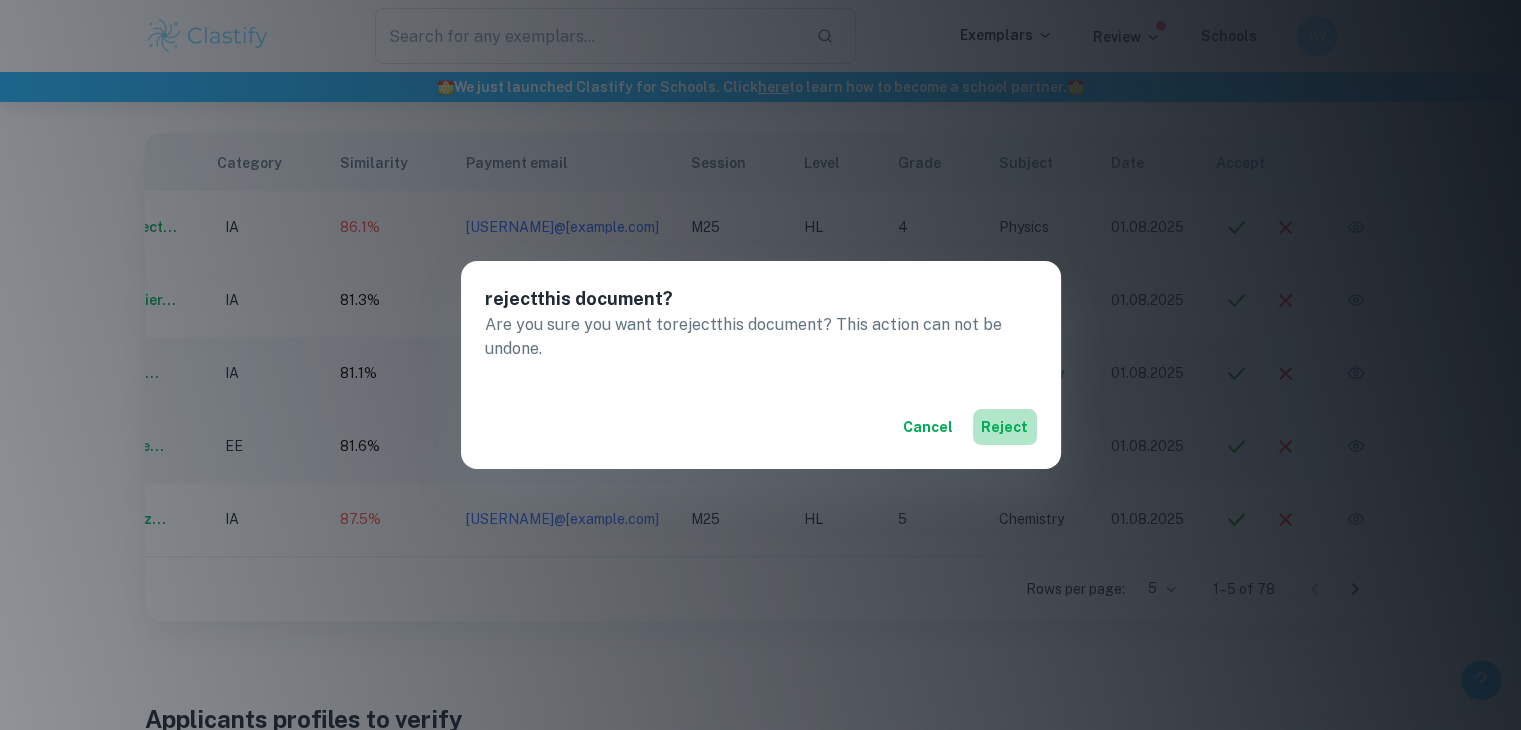 click on "reject" at bounding box center (1005, 427) 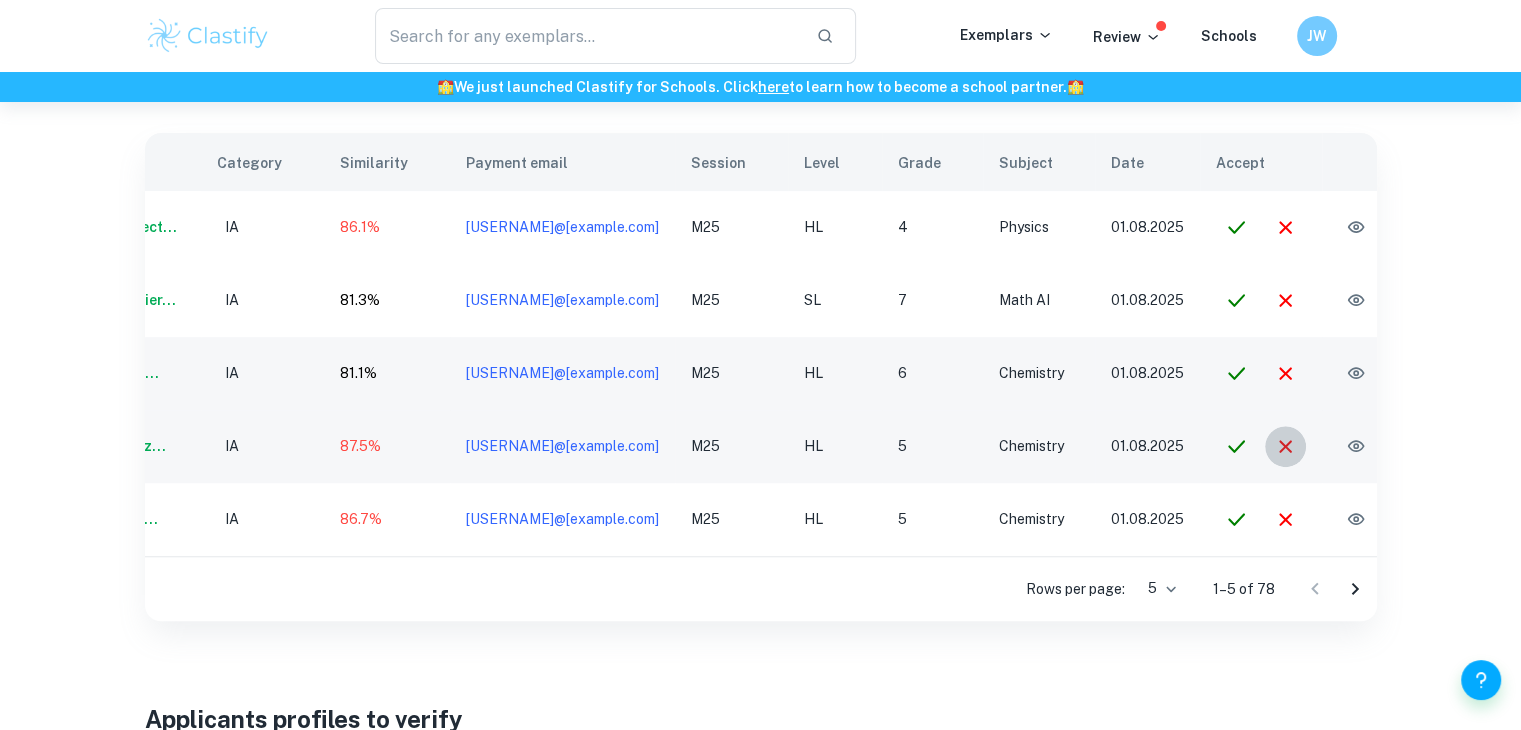 click 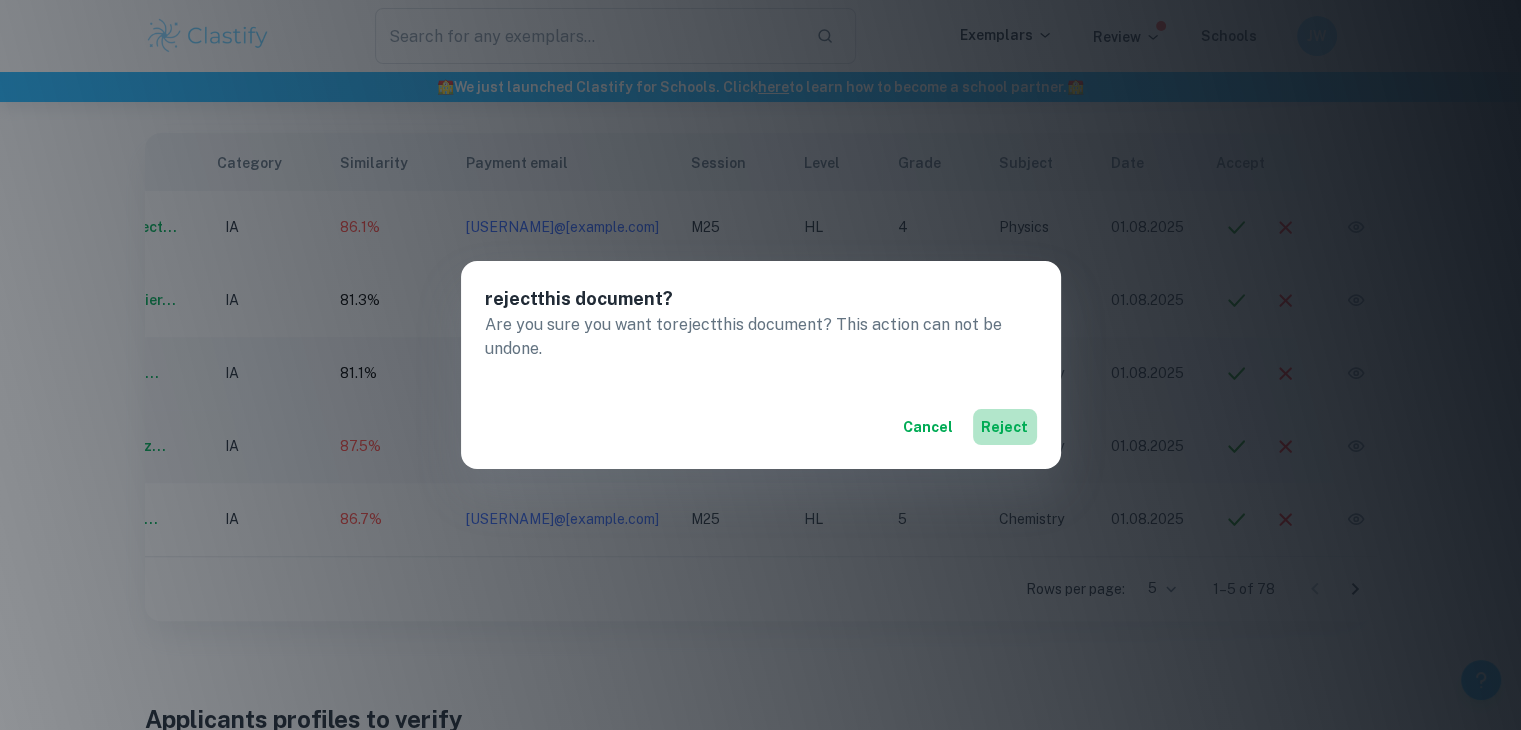 click on "reject" at bounding box center (1005, 427) 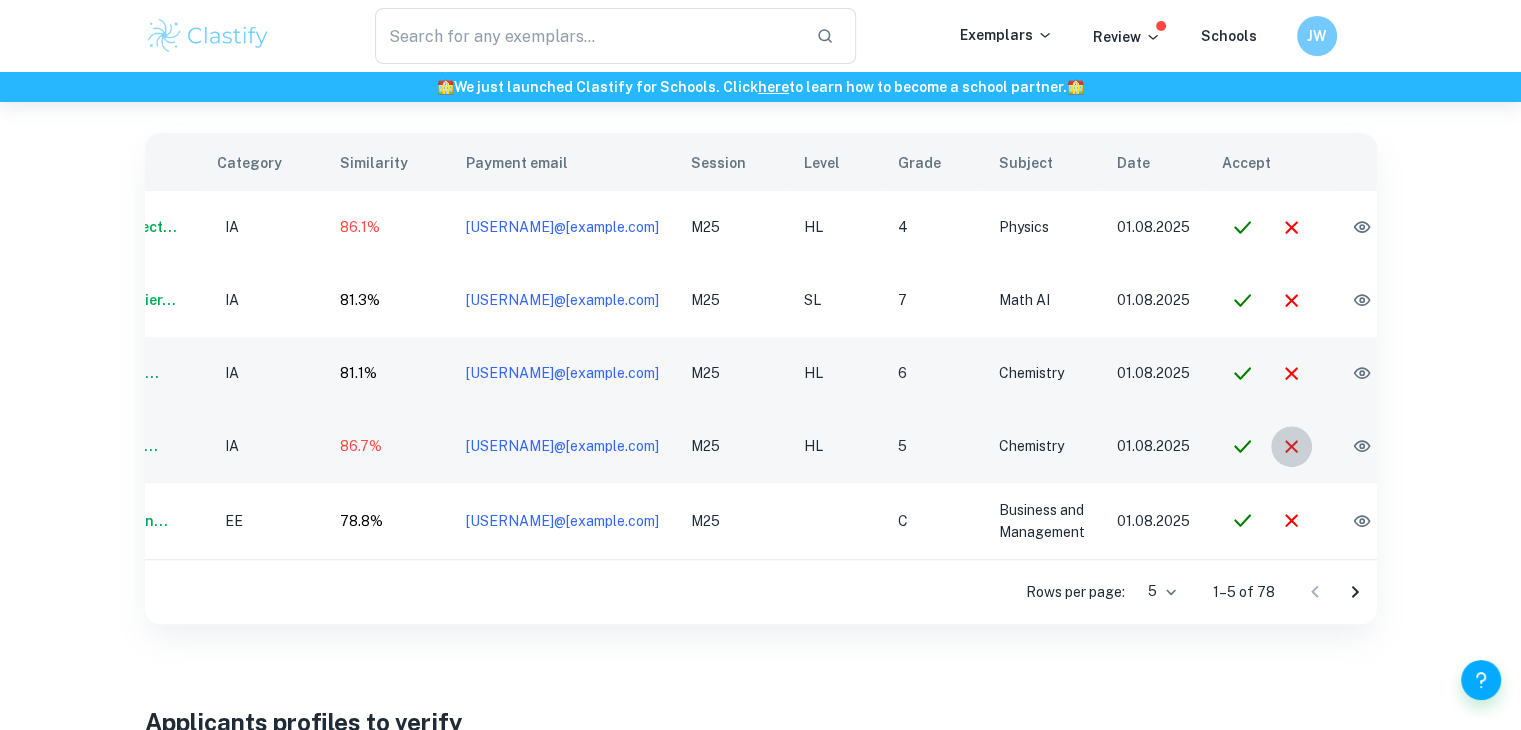 click 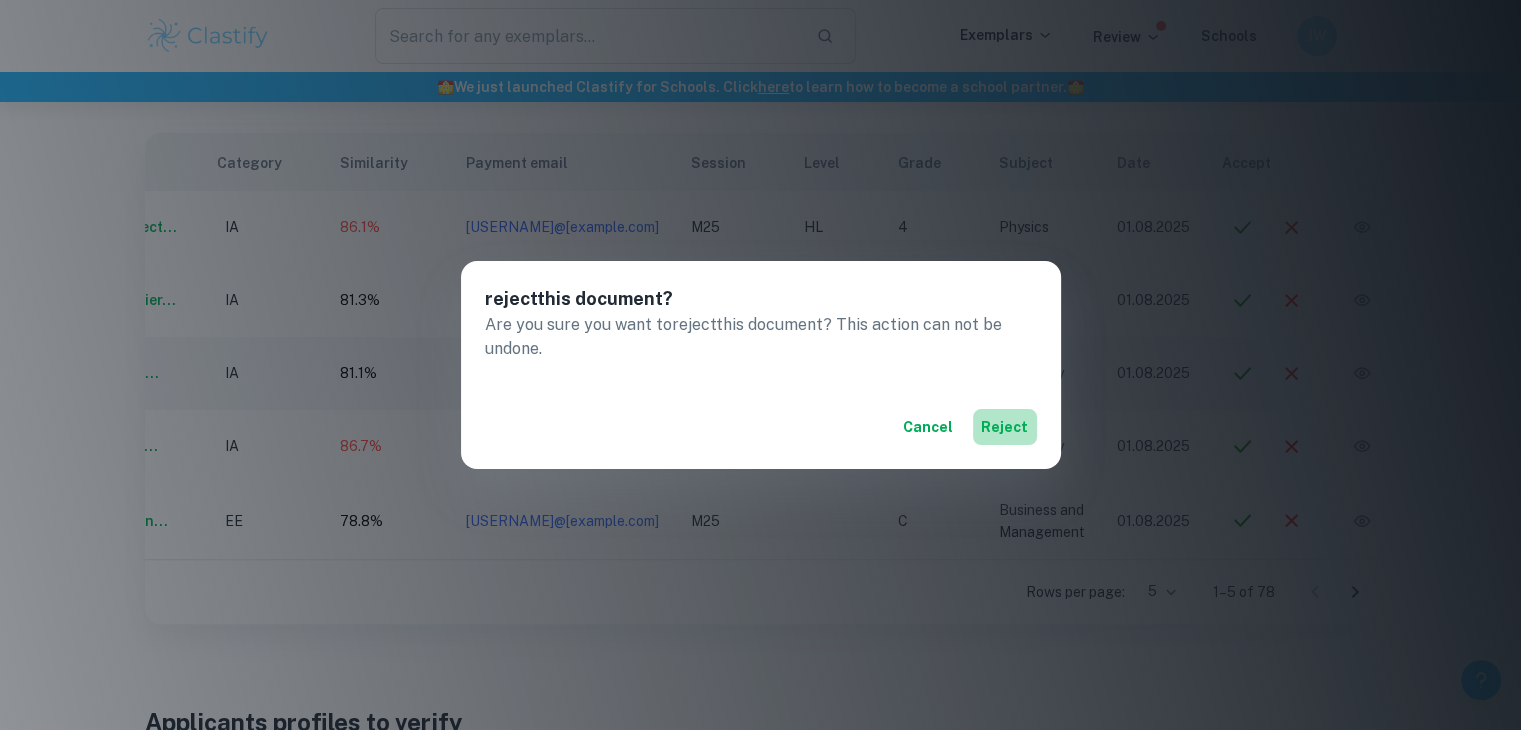 click on "reject" at bounding box center (1005, 427) 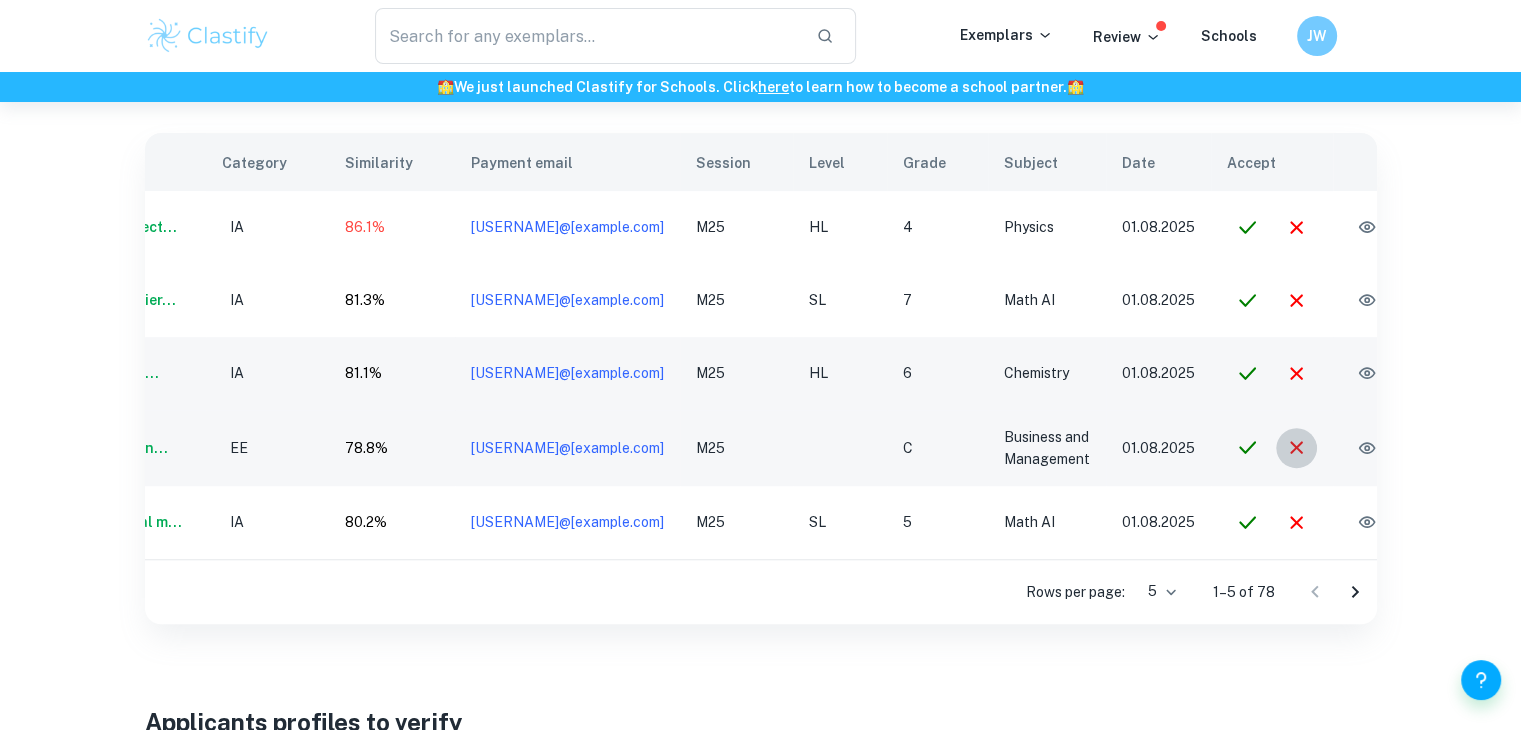 click 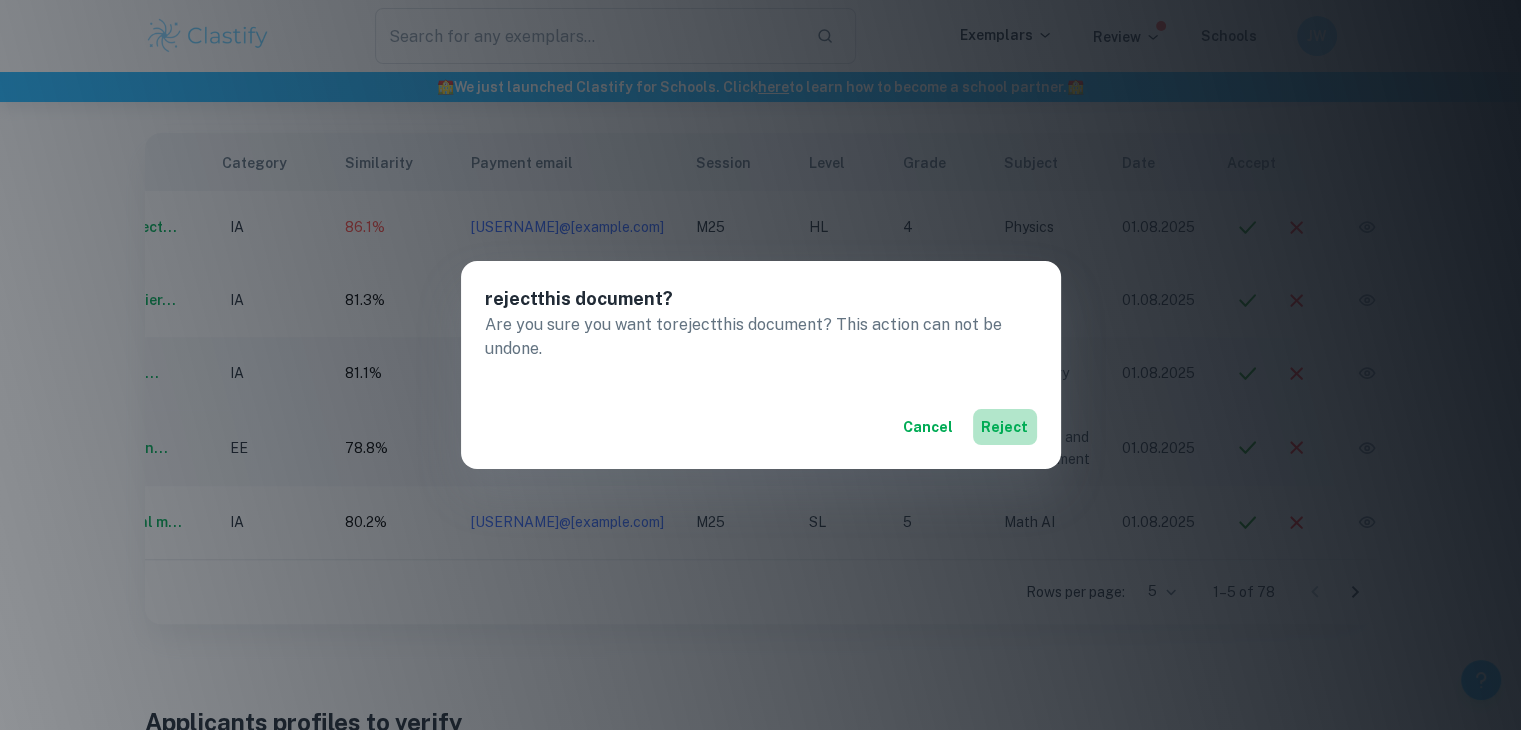 click on "reject" at bounding box center (1005, 427) 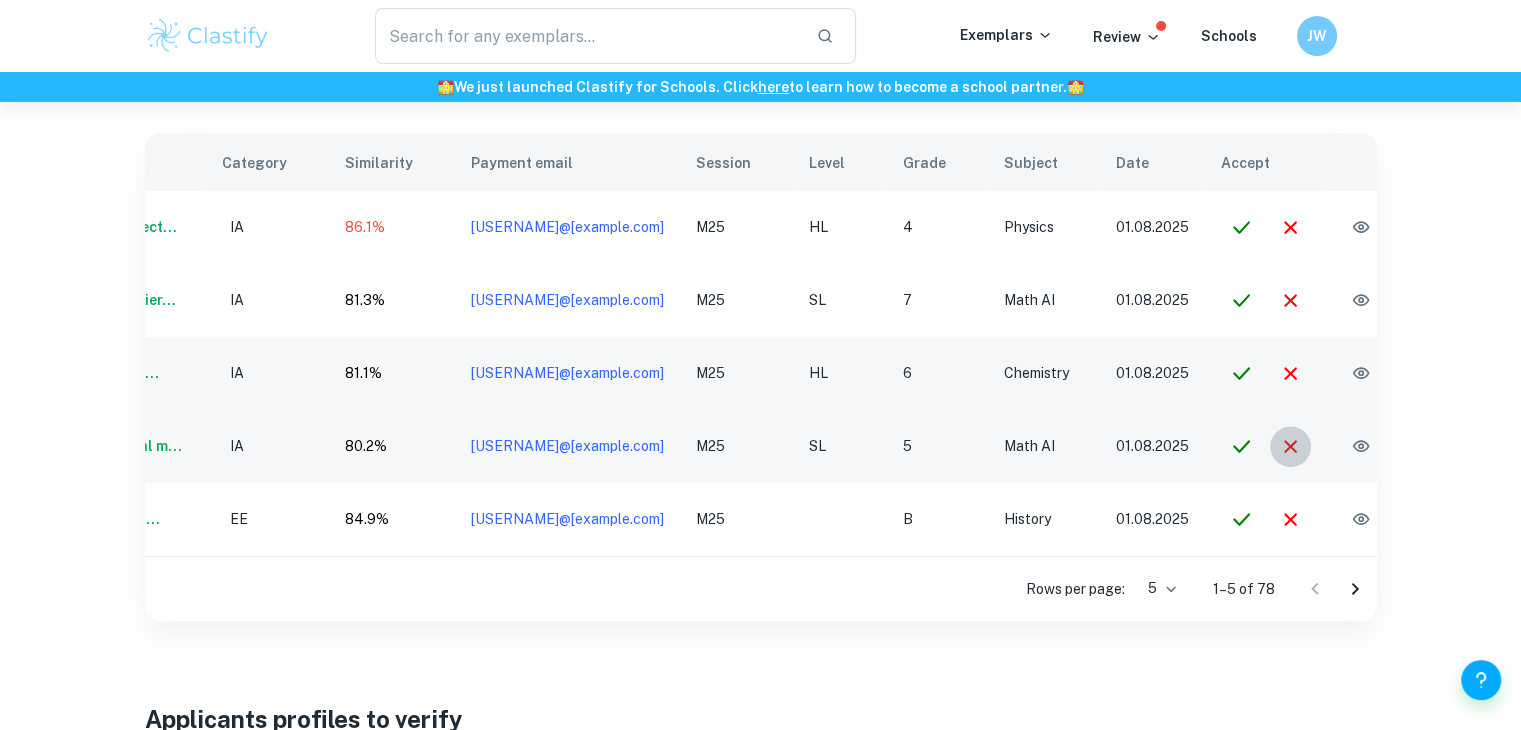 click 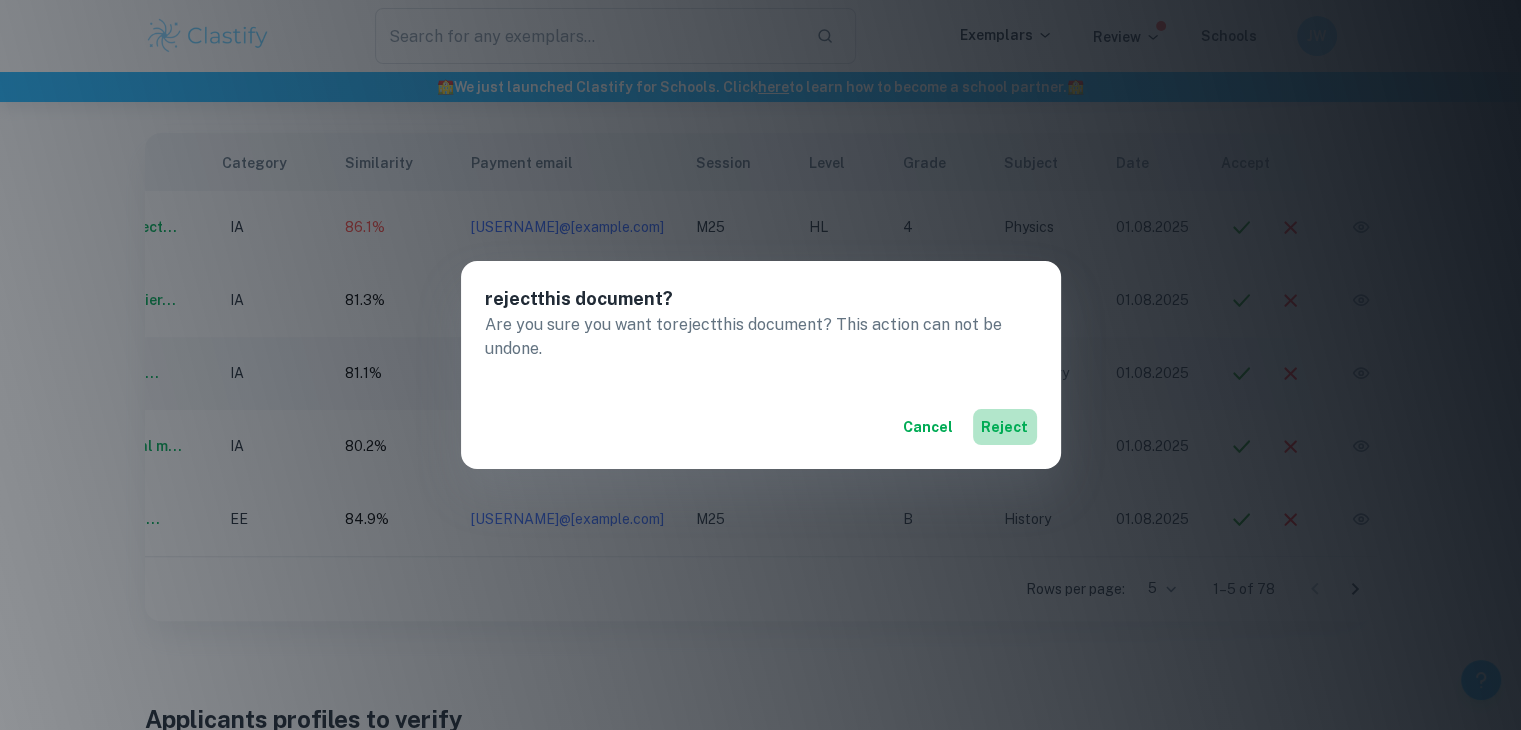 click on "reject" at bounding box center [1005, 427] 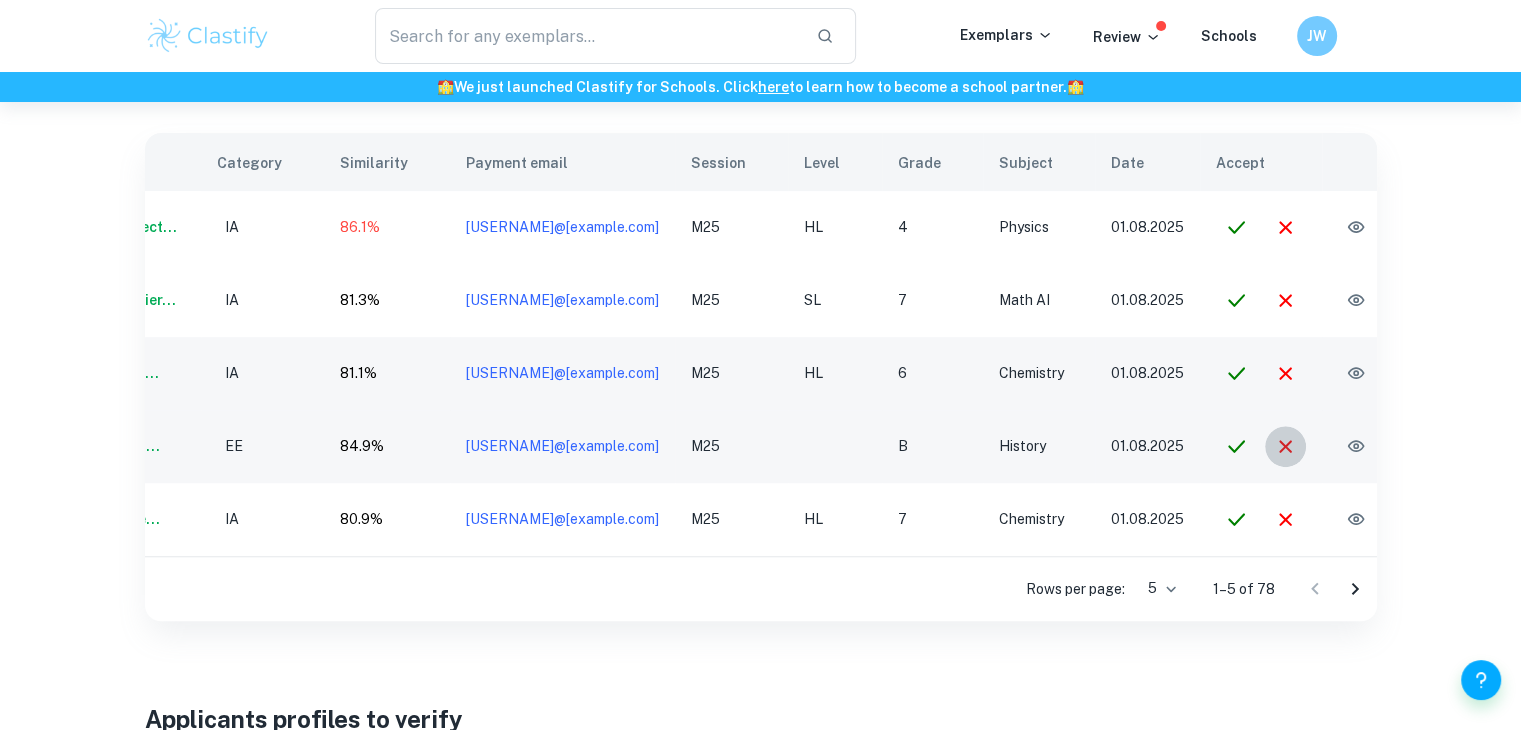 click 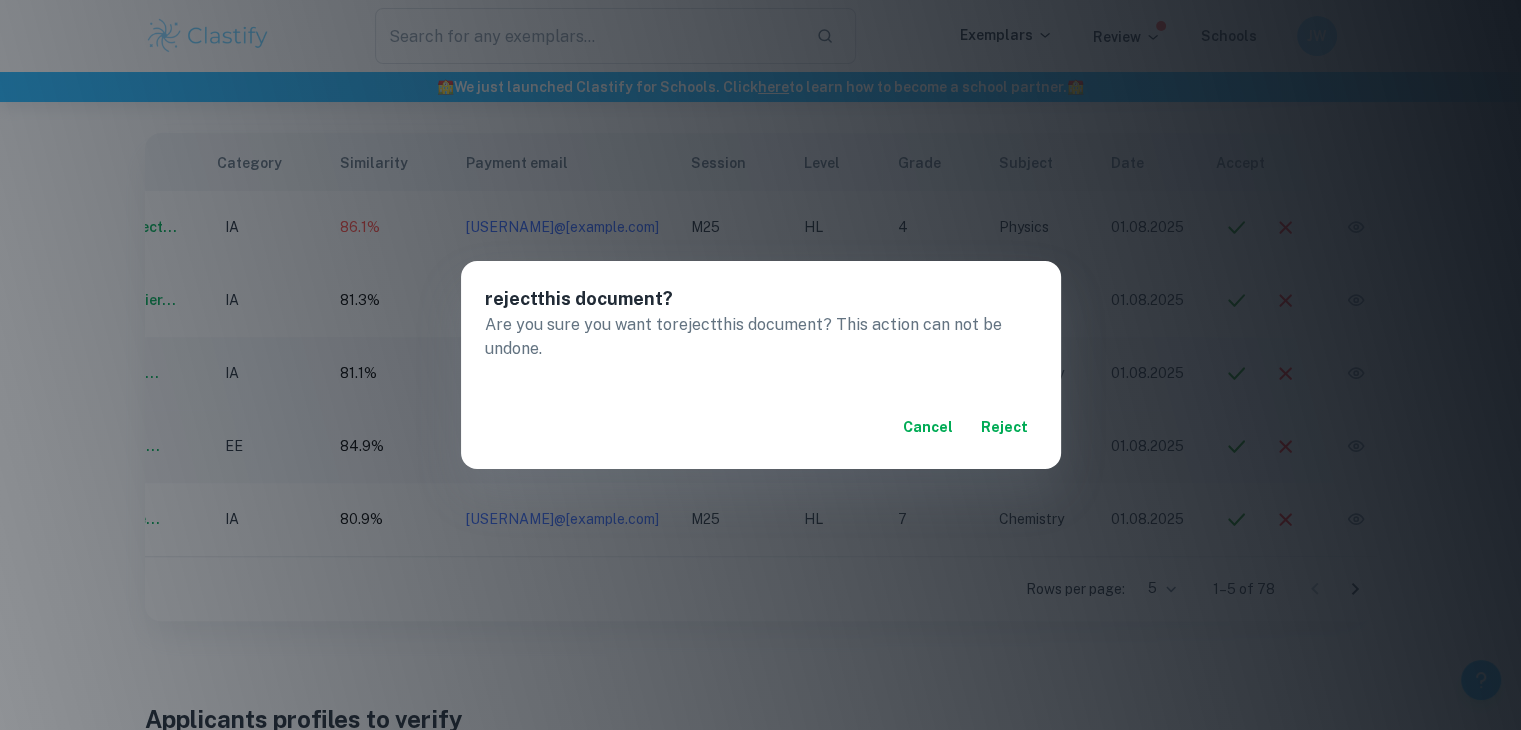 click on "reject" at bounding box center (1005, 427) 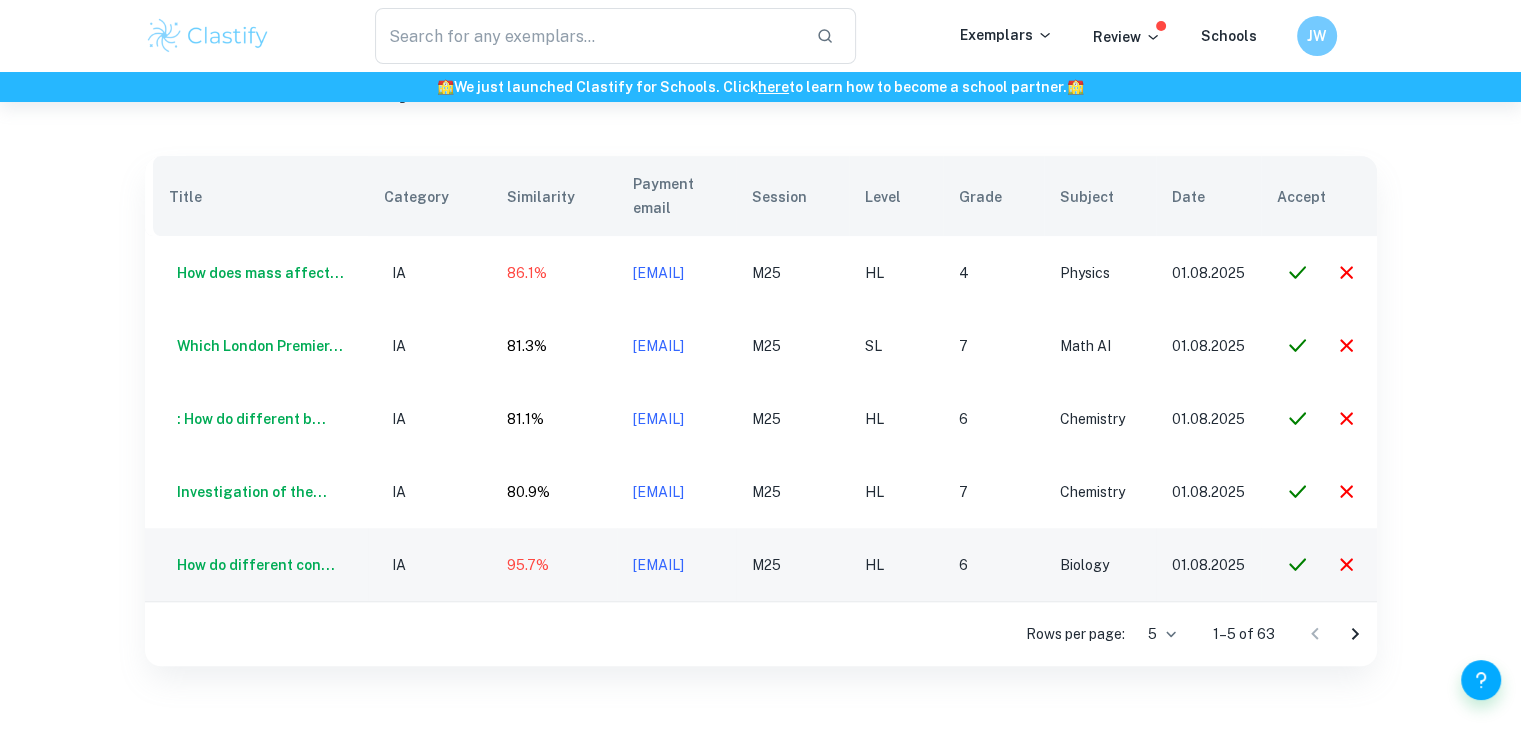 scroll, scrollTop: 672, scrollLeft: 0, axis: vertical 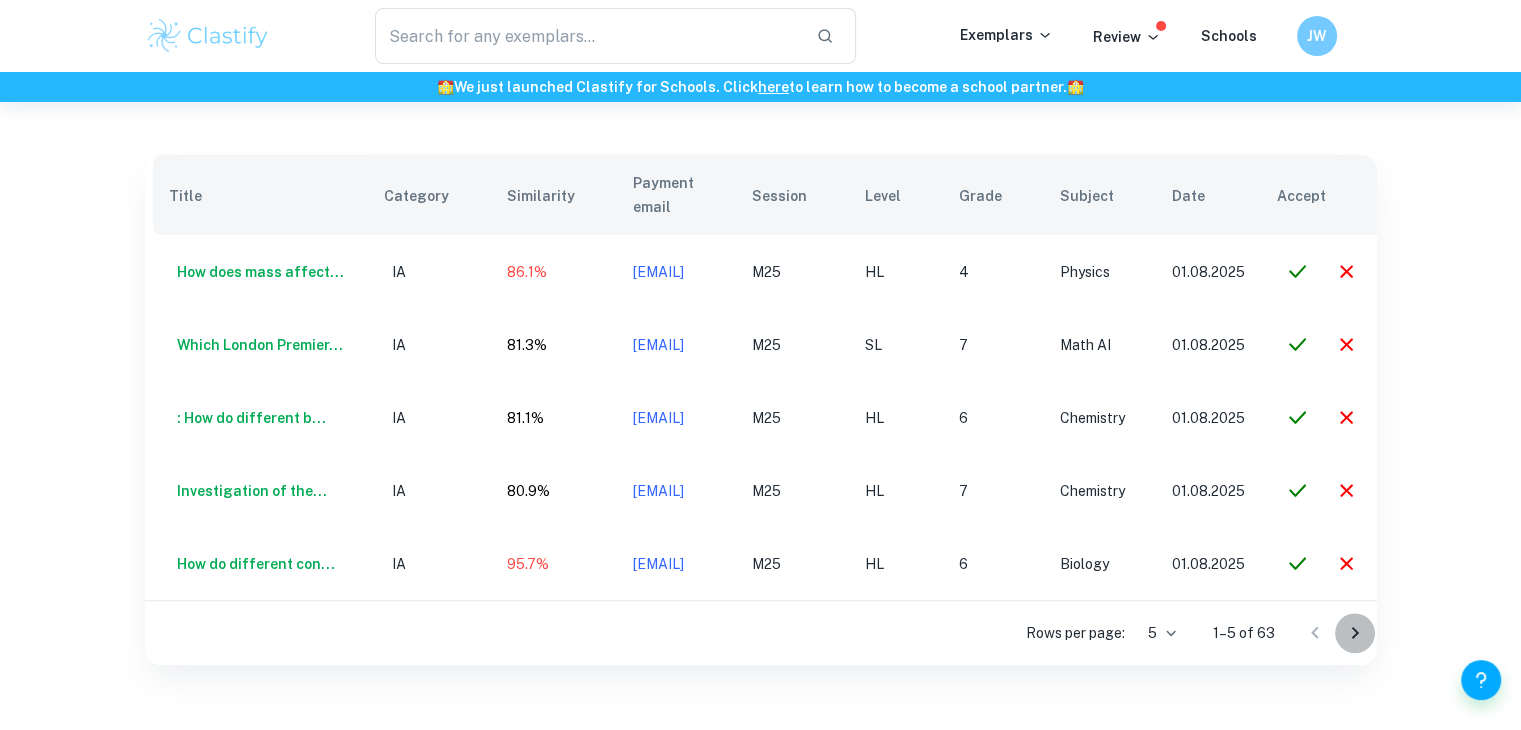click 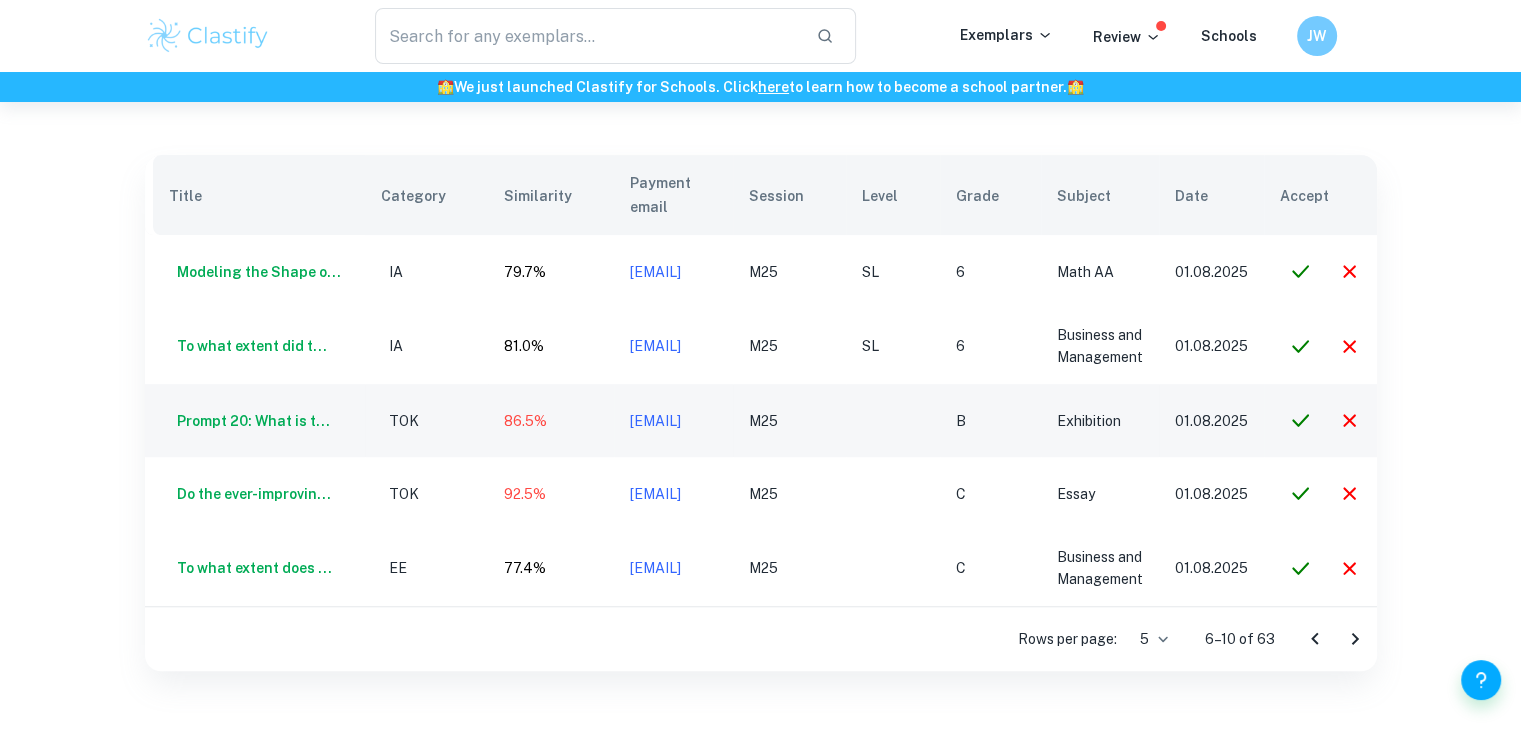 scroll, scrollTop: 0, scrollLeft: 149, axis: horizontal 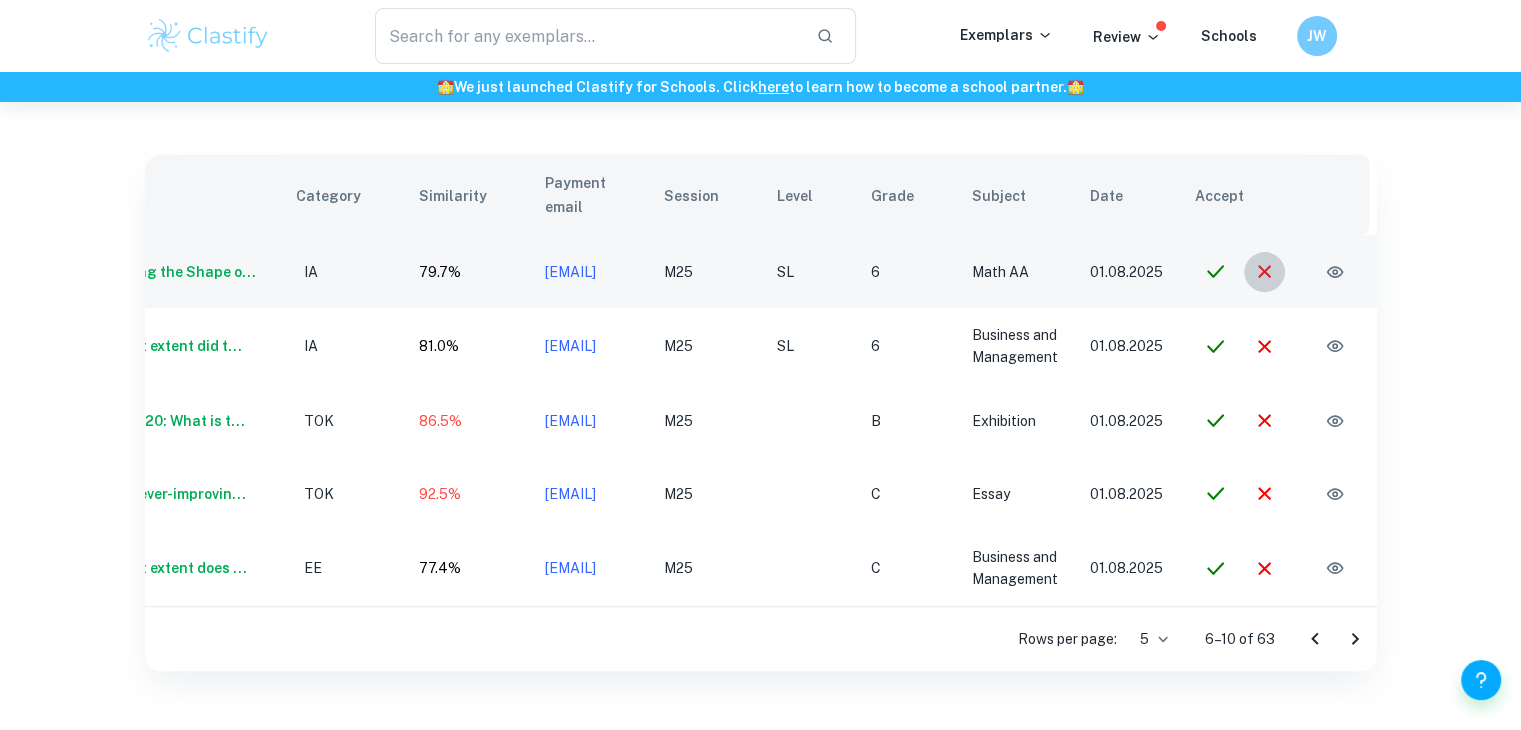click 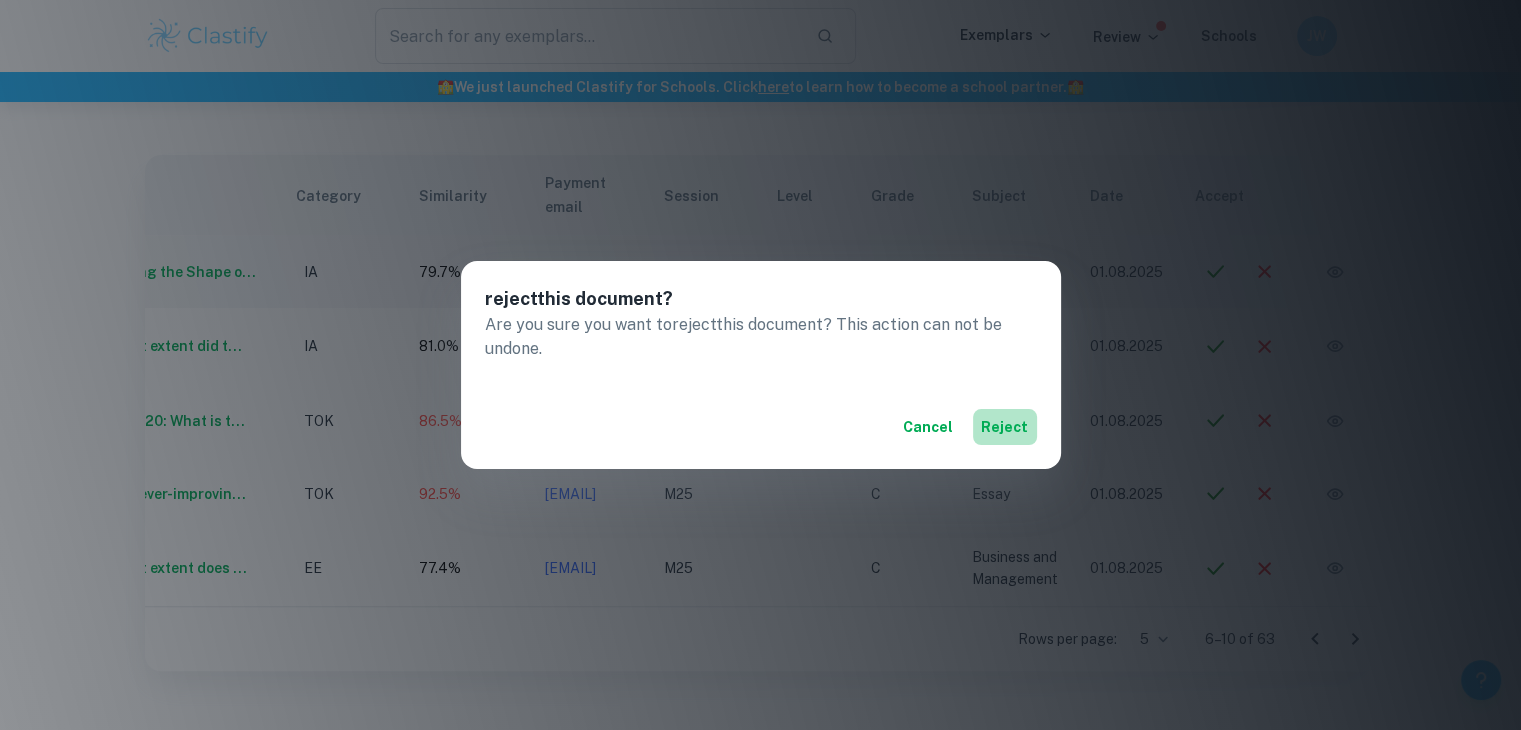 click on "reject" at bounding box center (1005, 427) 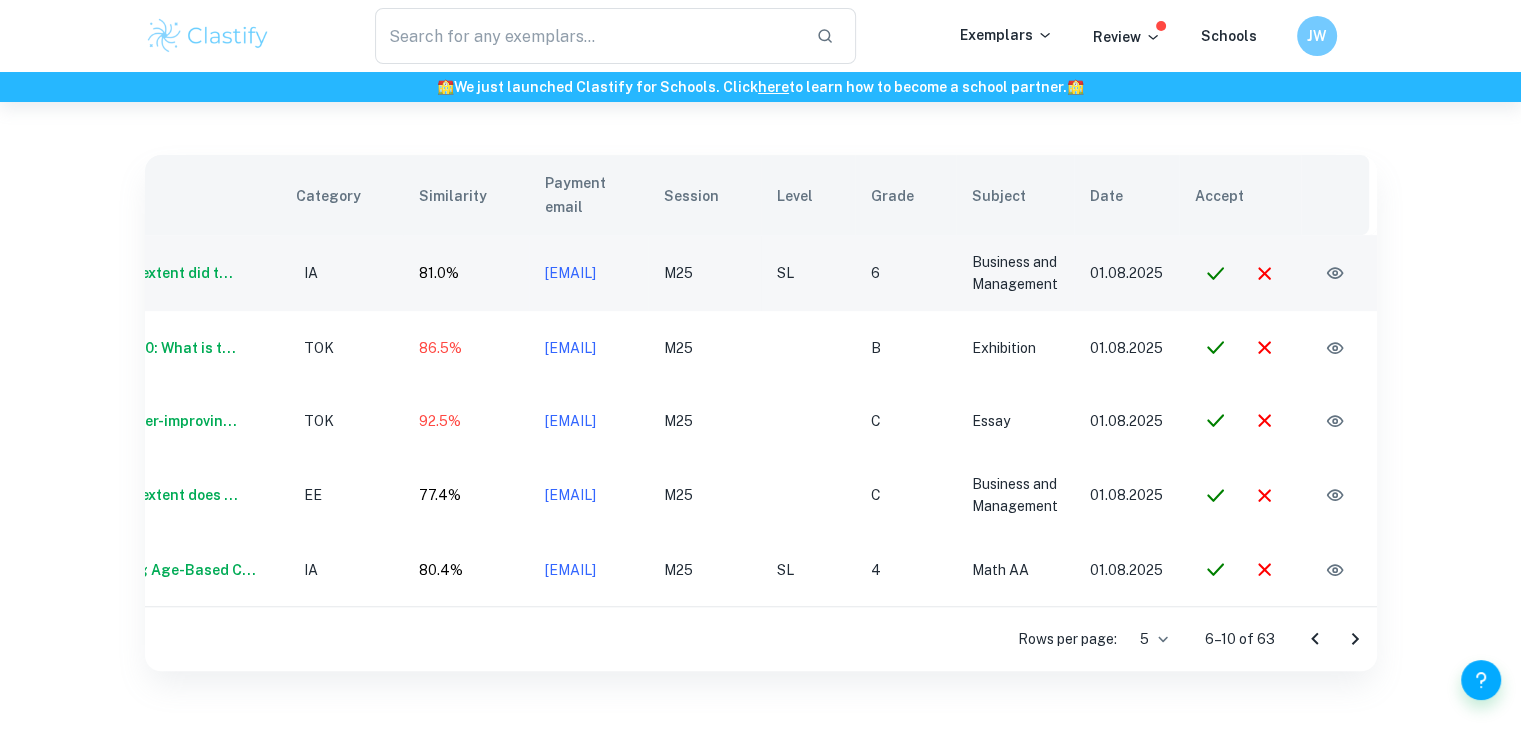 click 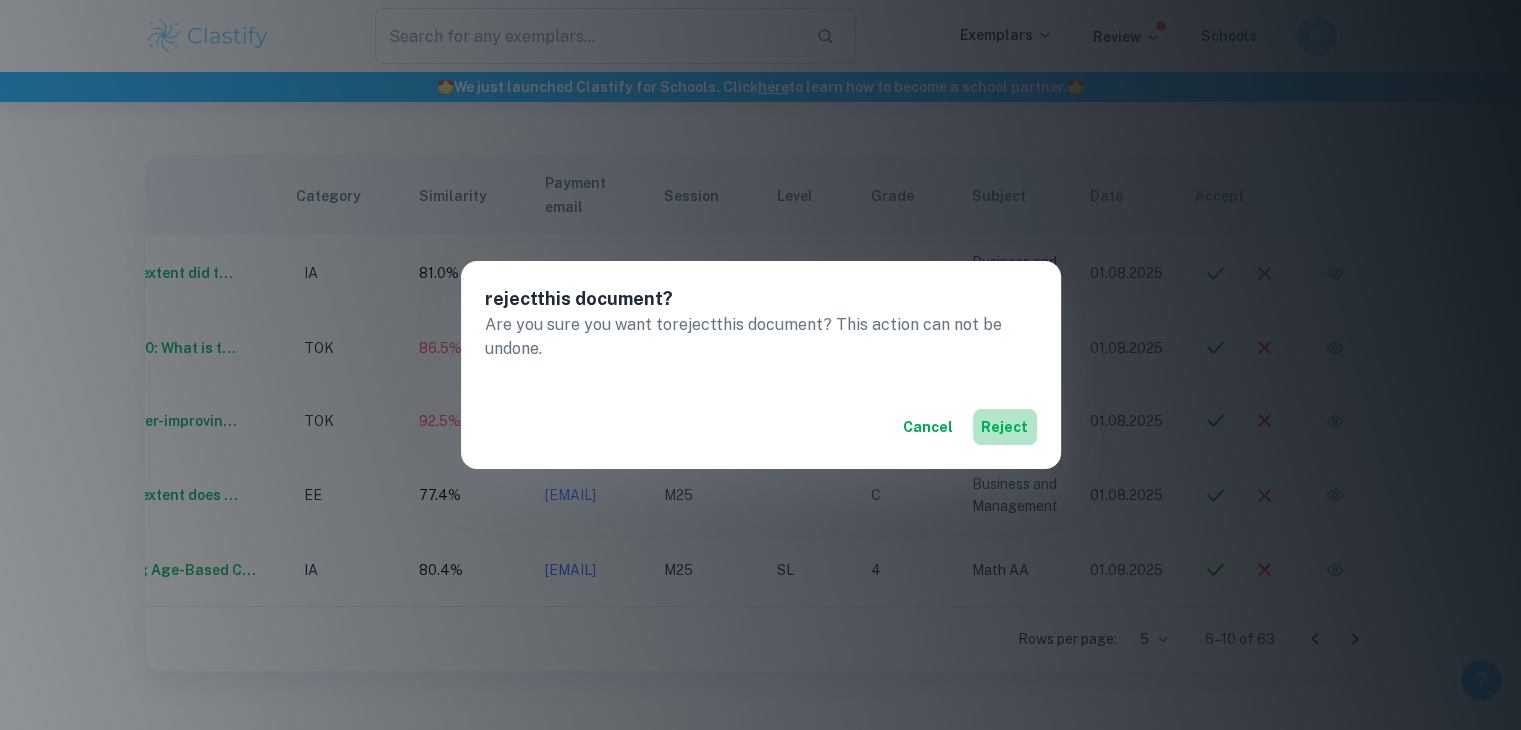 click on "reject" at bounding box center (1005, 427) 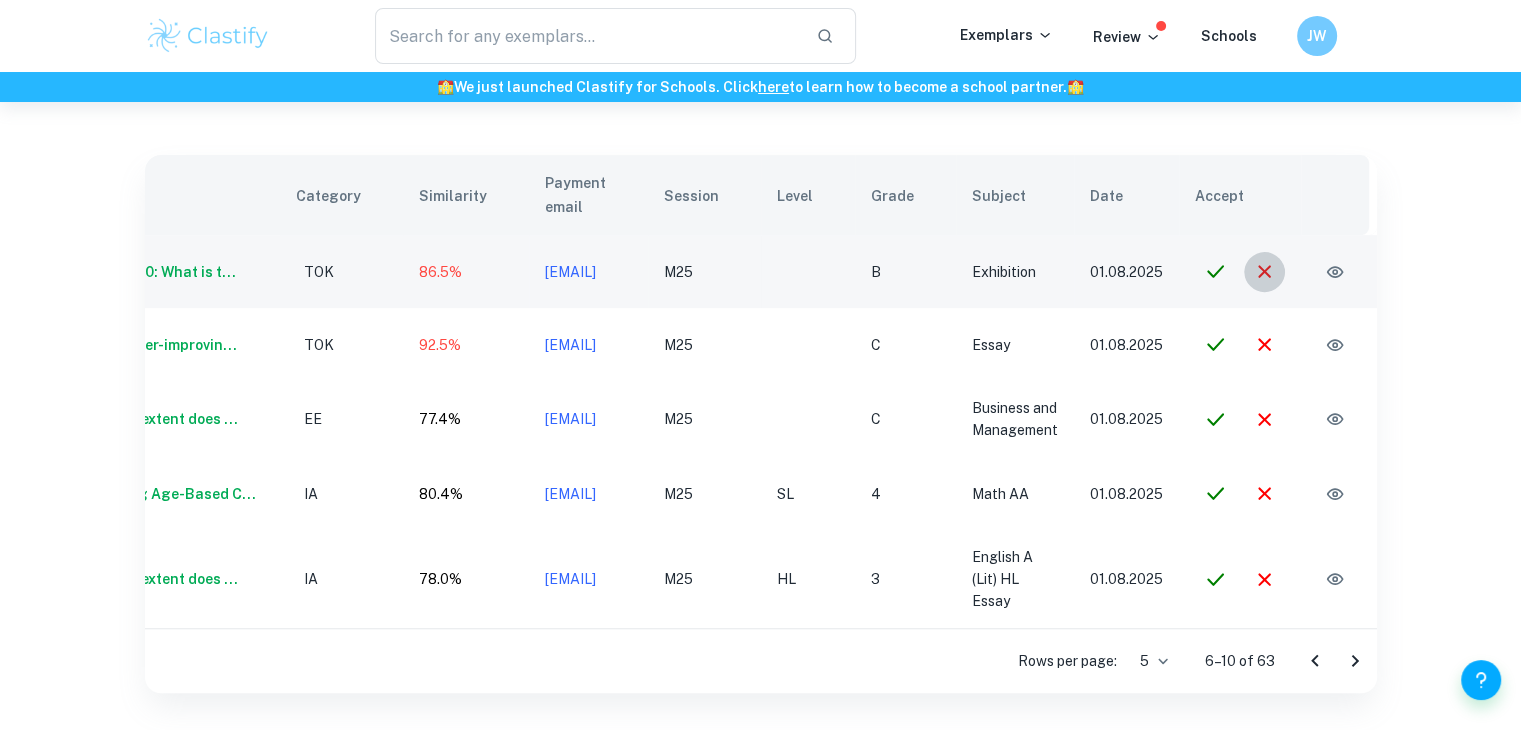 click 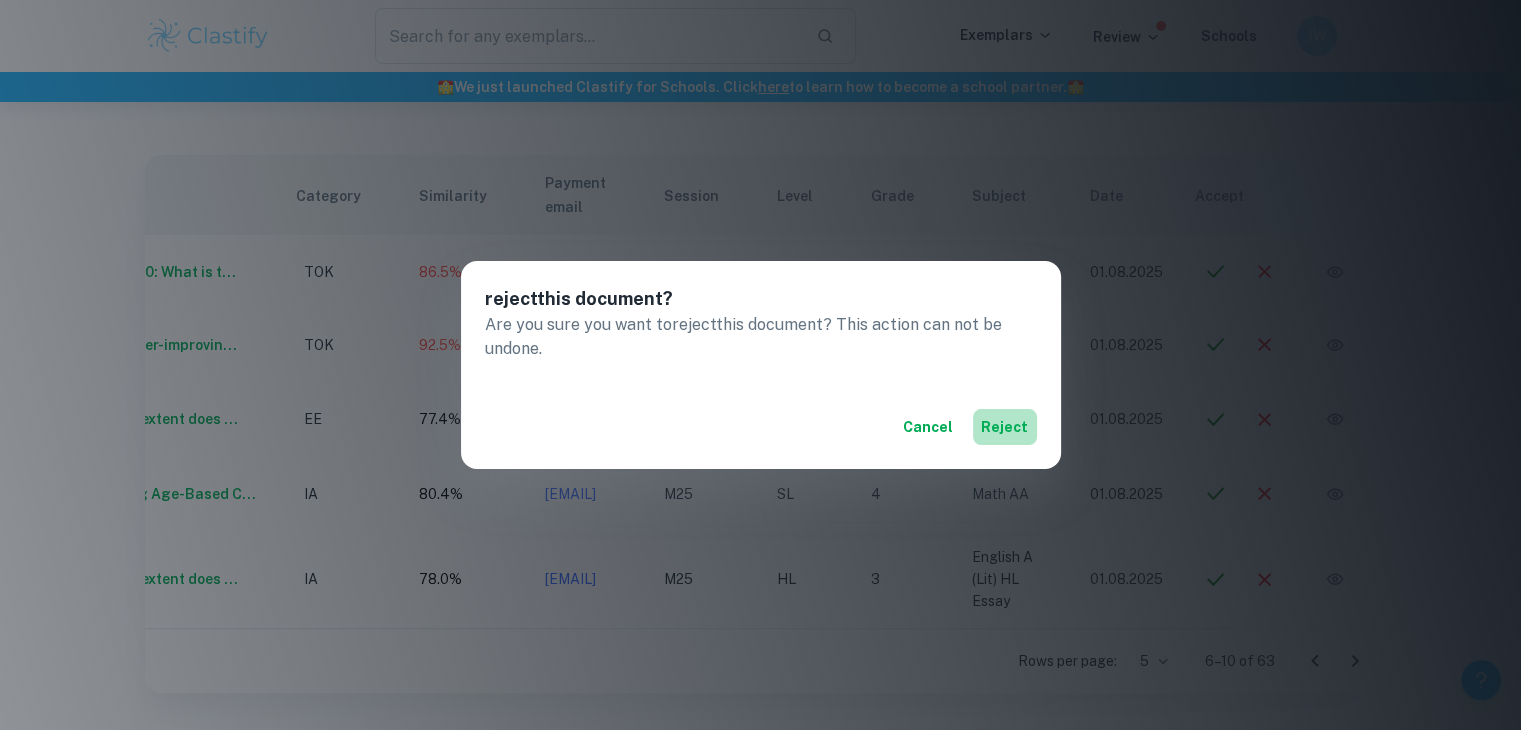 click on "reject" at bounding box center (1005, 427) 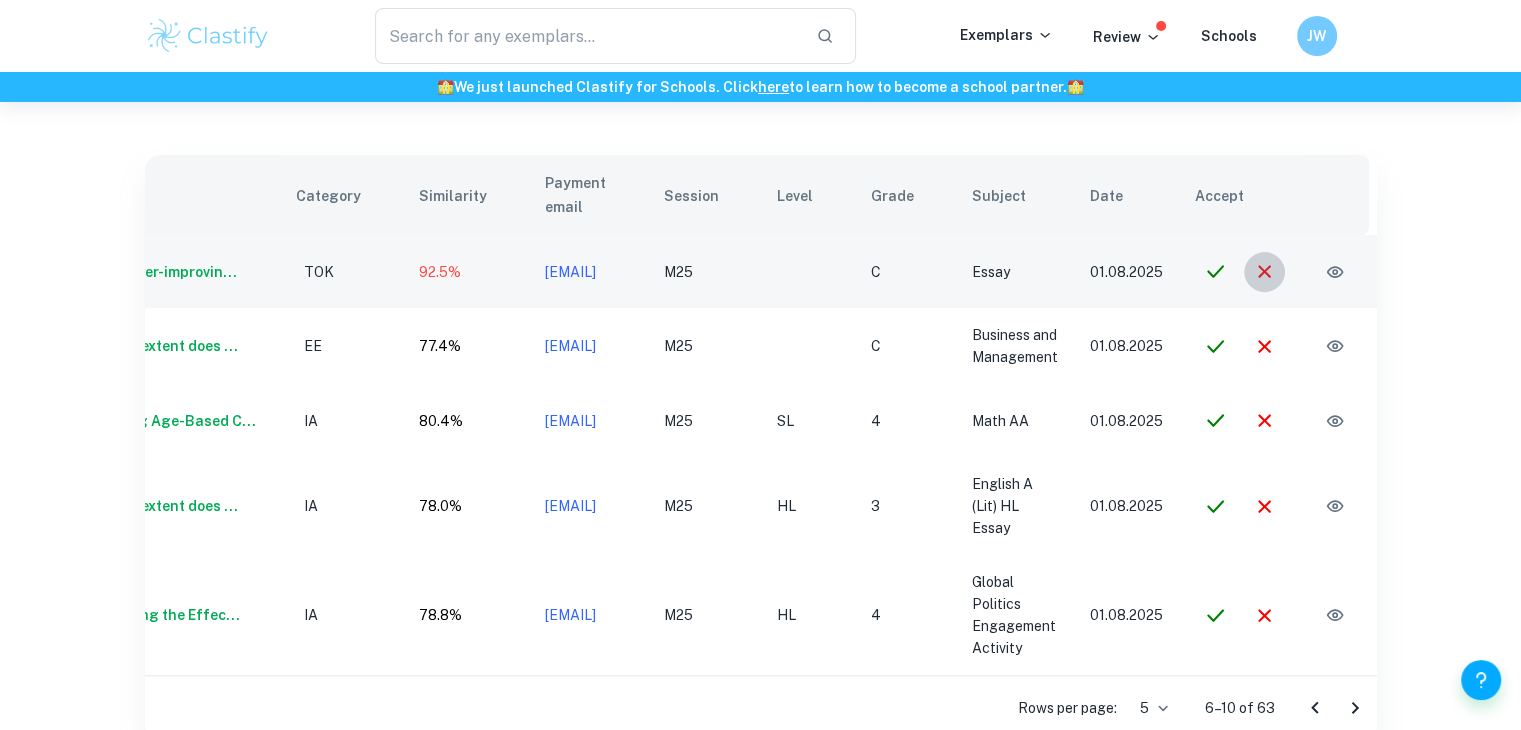 click 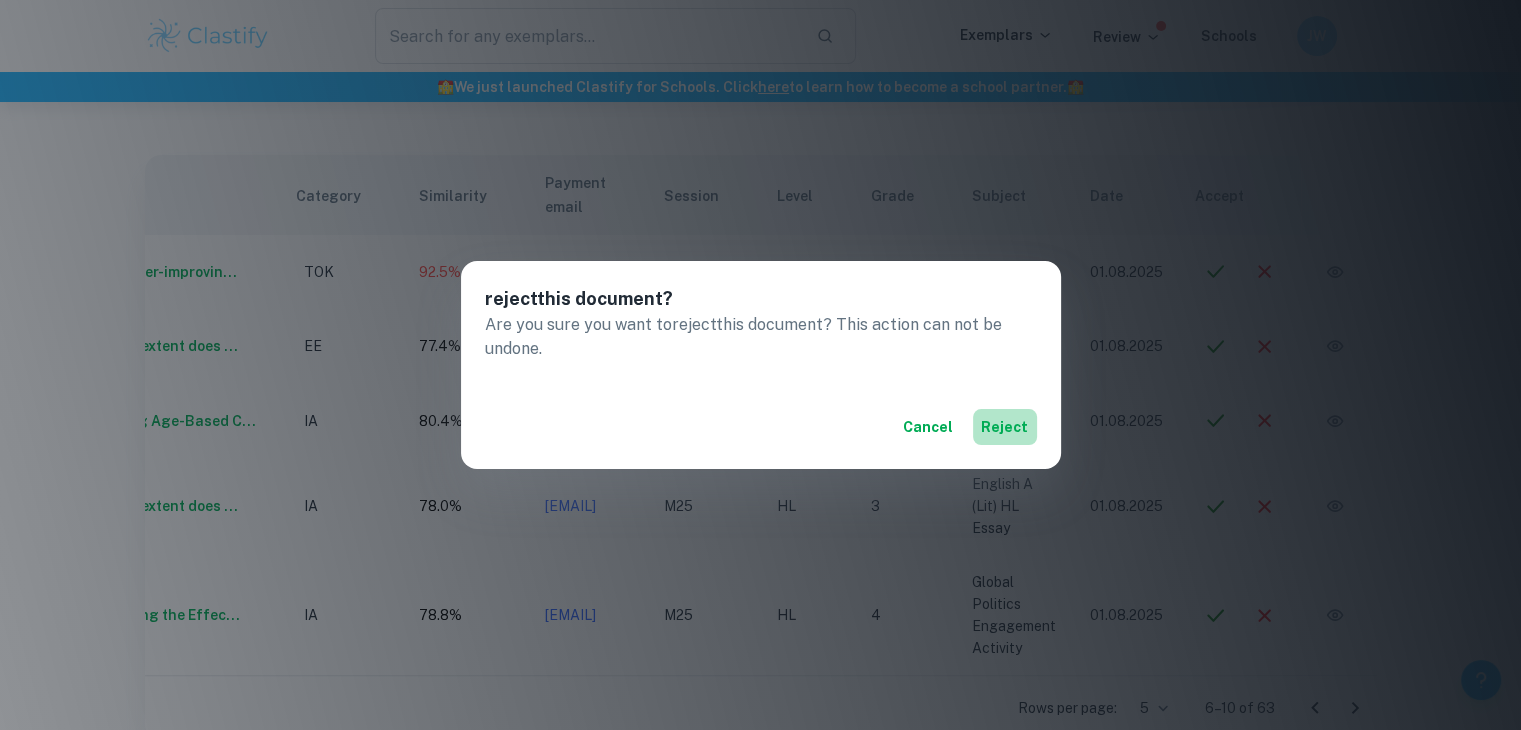 click on "reject" at bounding box center [1005, 427] 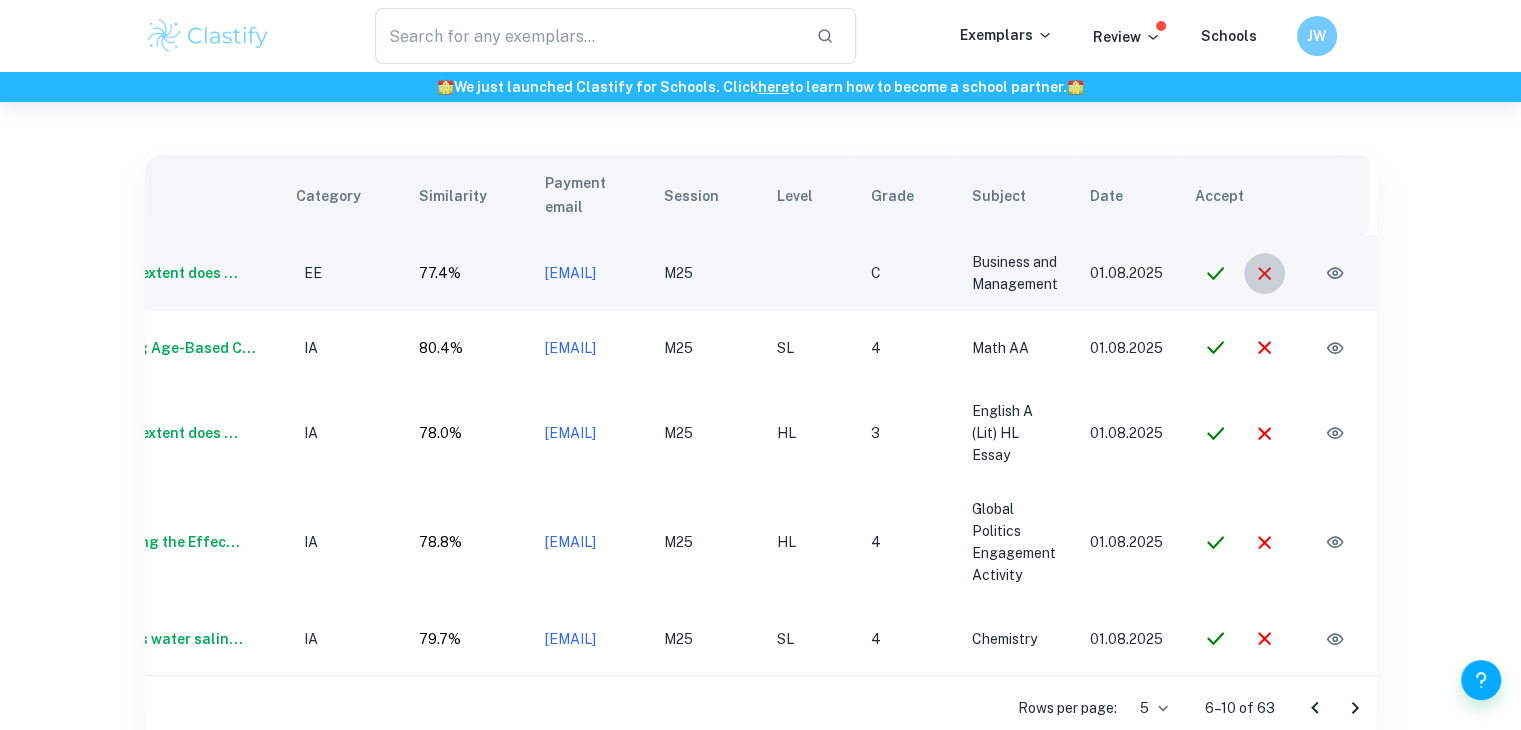 click 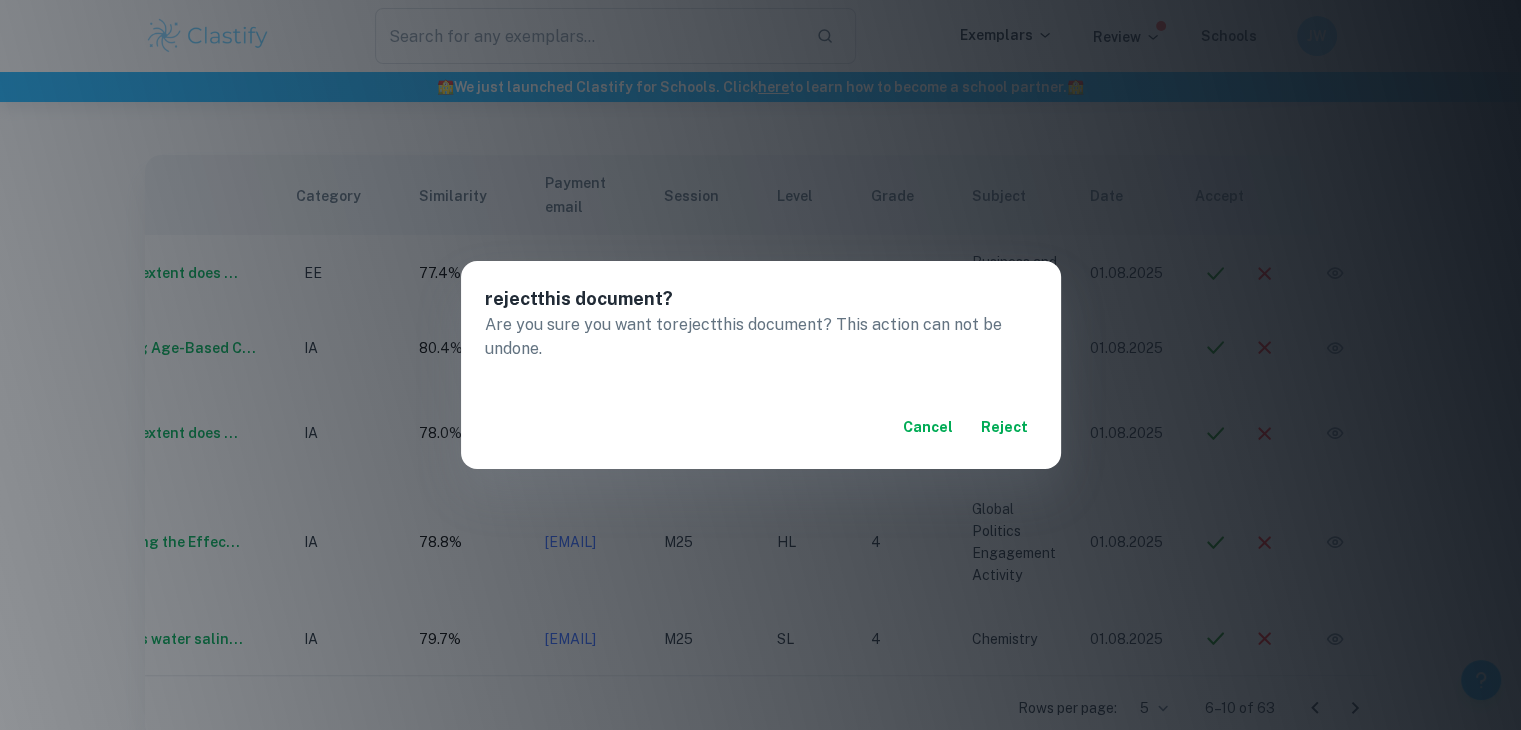 click on "Cancel reject" at bounding box center (761, 427) 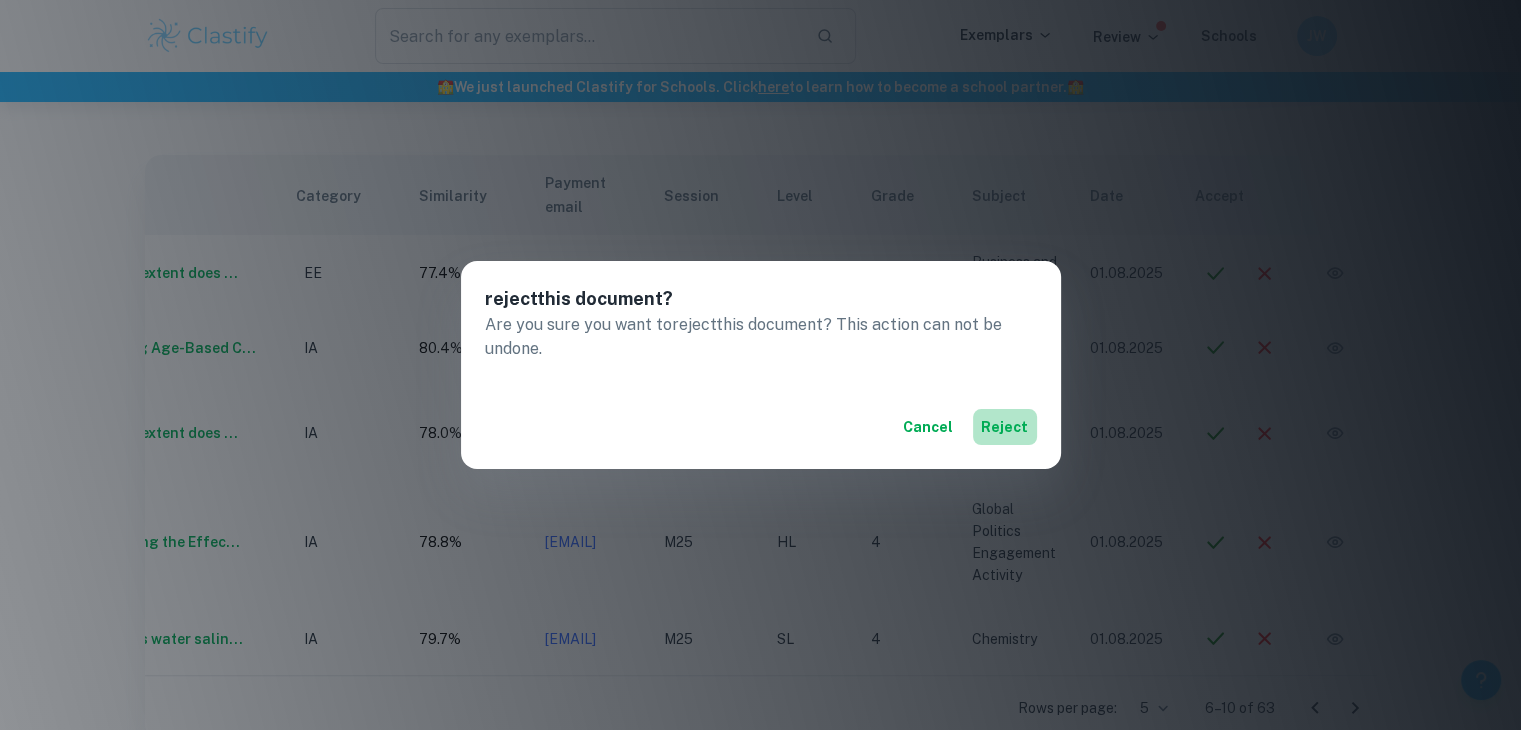 click on "reject" at bounding box center (1005, 427) 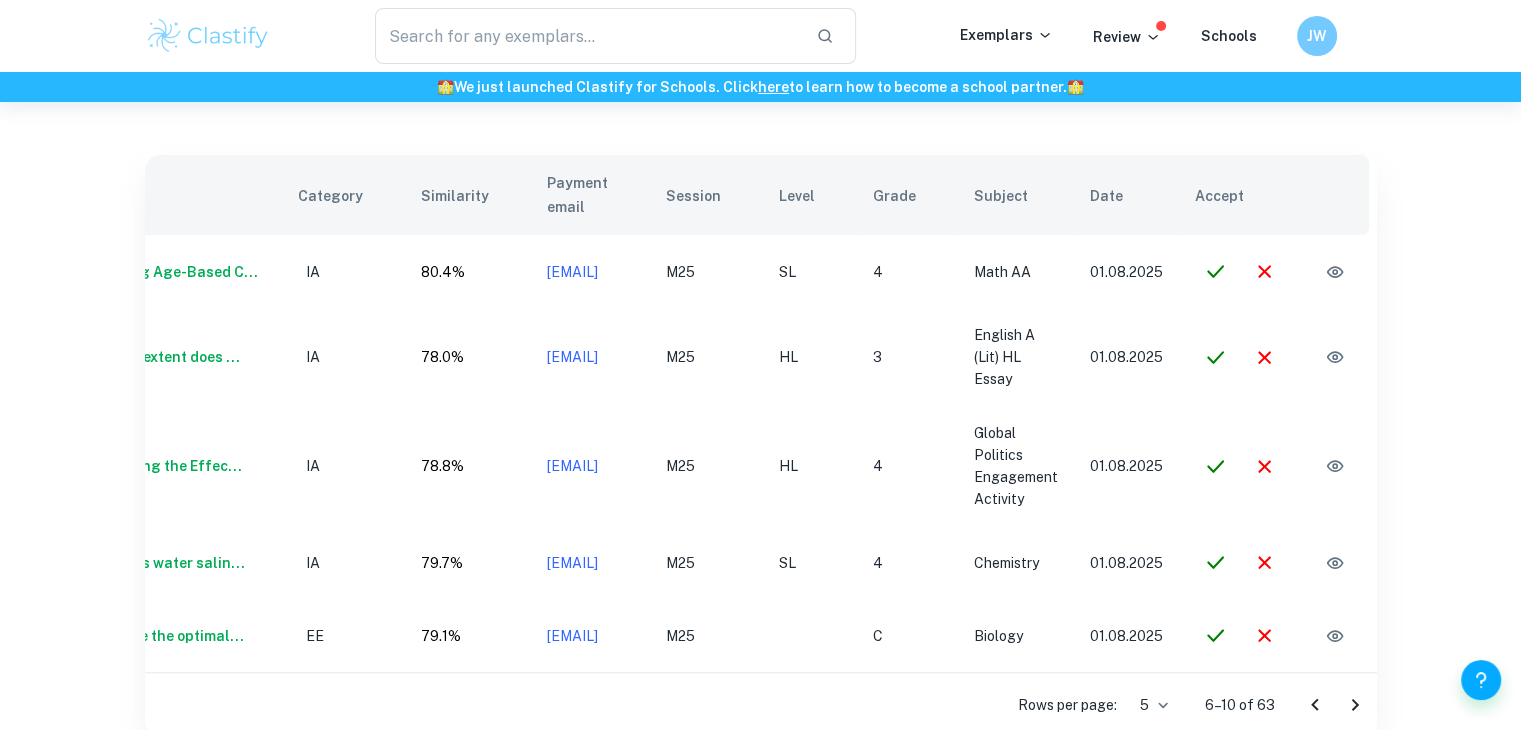 scroll, scrollTop: 0, scrollLeft: 148, axis: horizontal 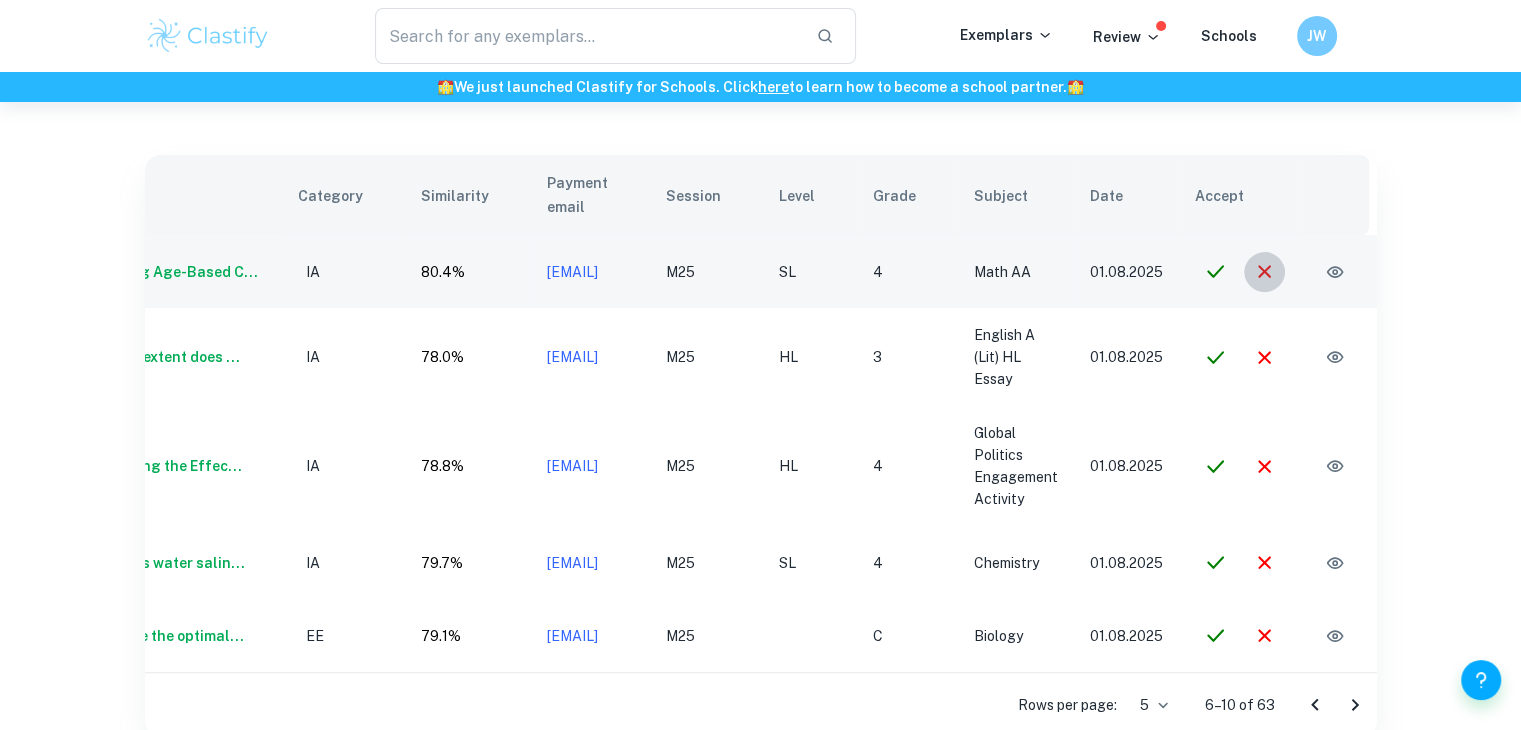 click 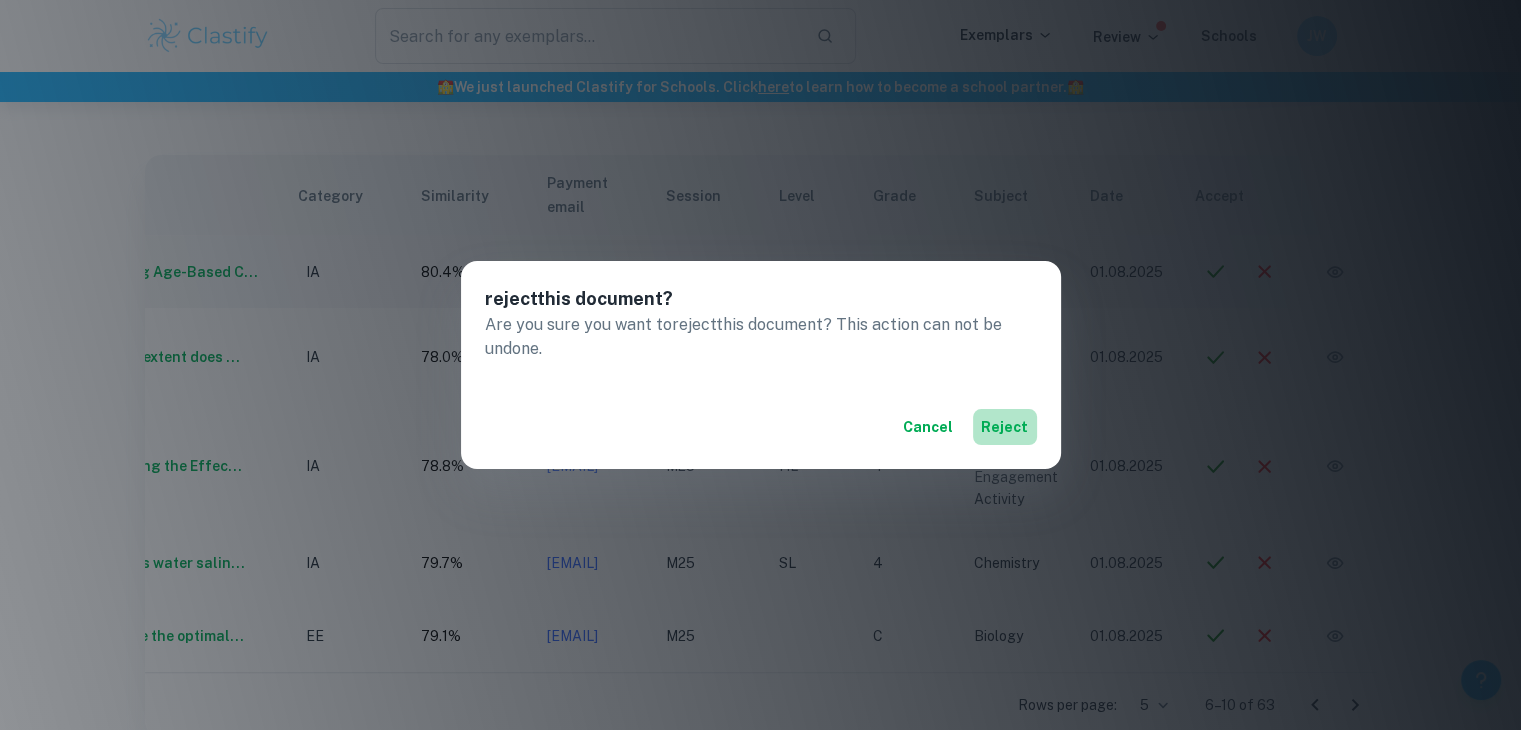 click on "reject" at bounding box center [1005, 427] 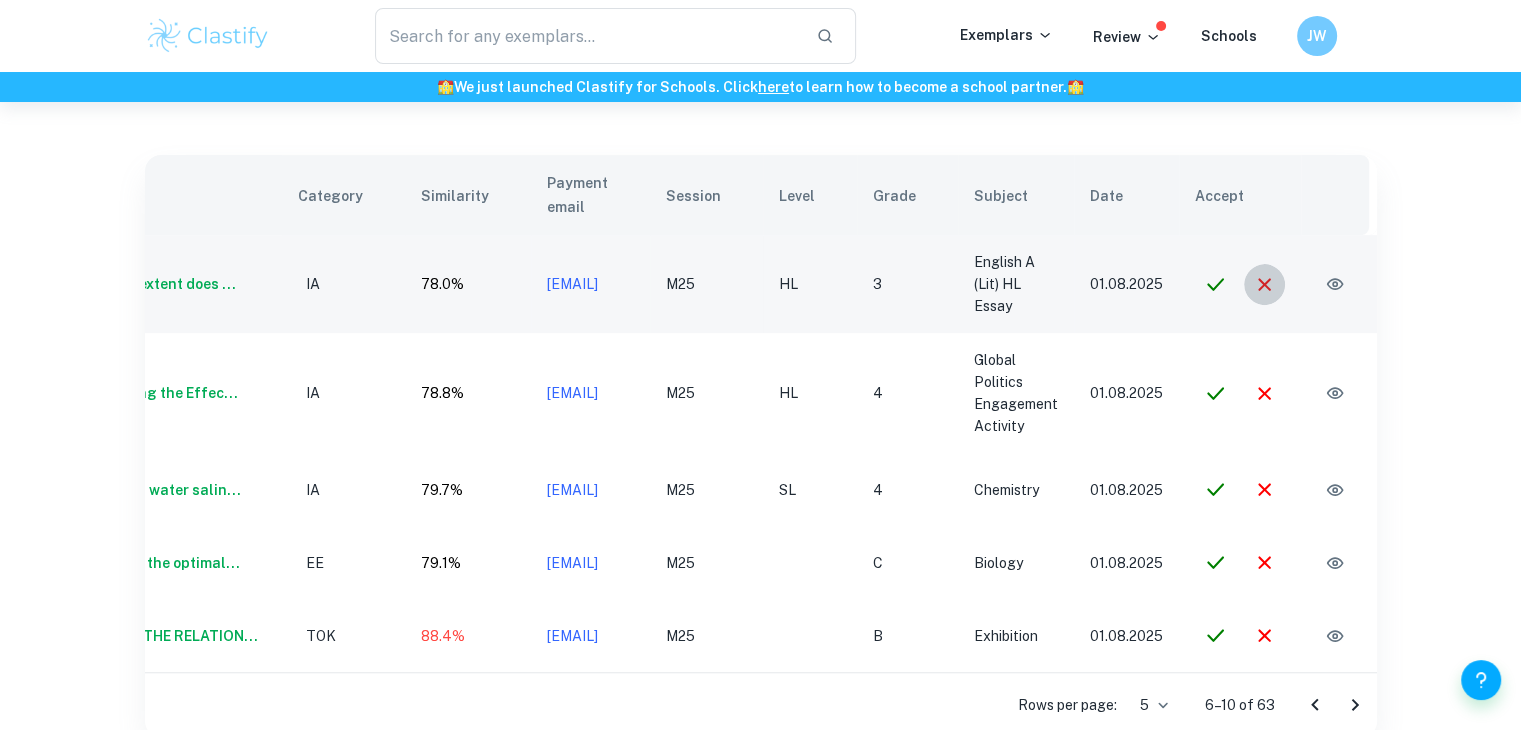 click at bounding box center (1264, 284) 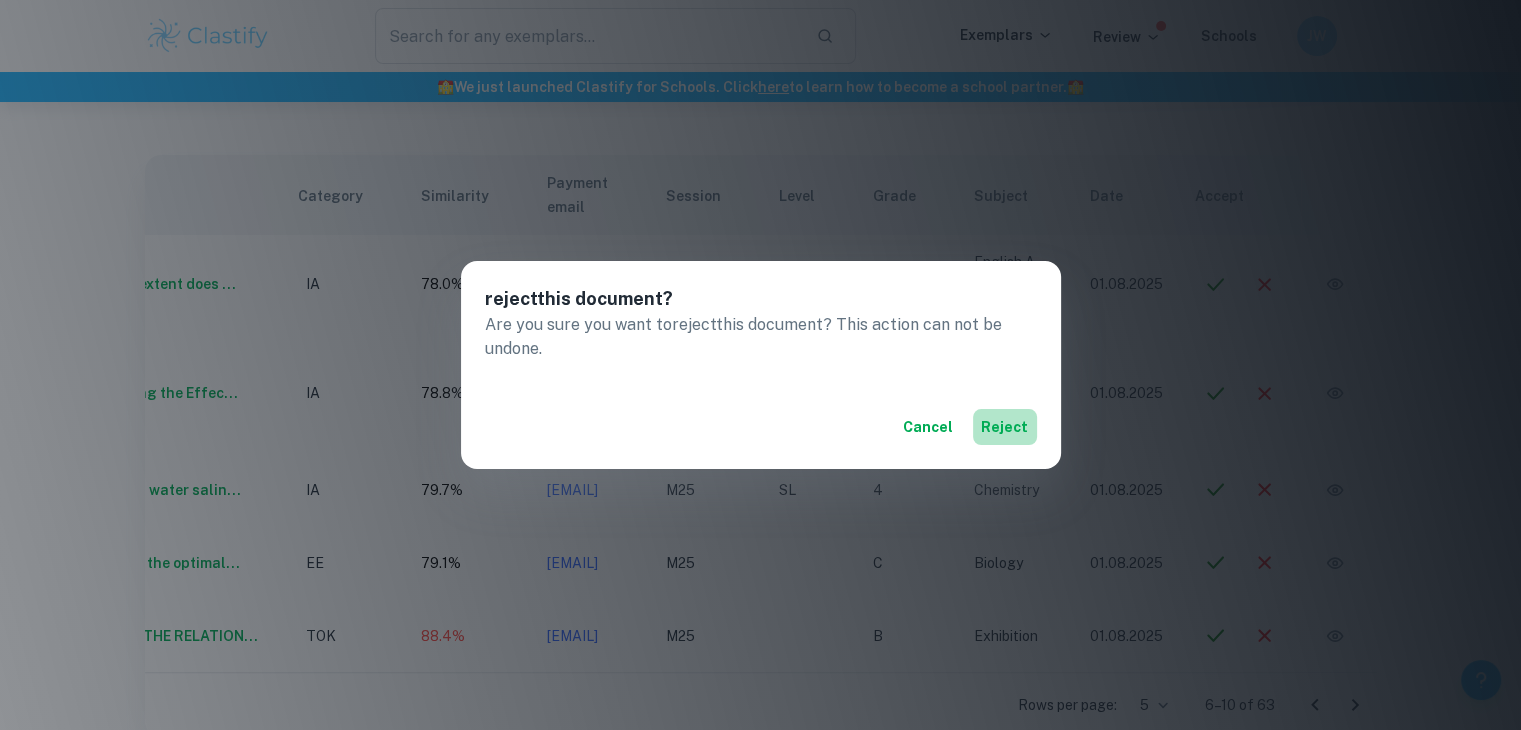 click on "reject" at bounding box center [1005, 427] 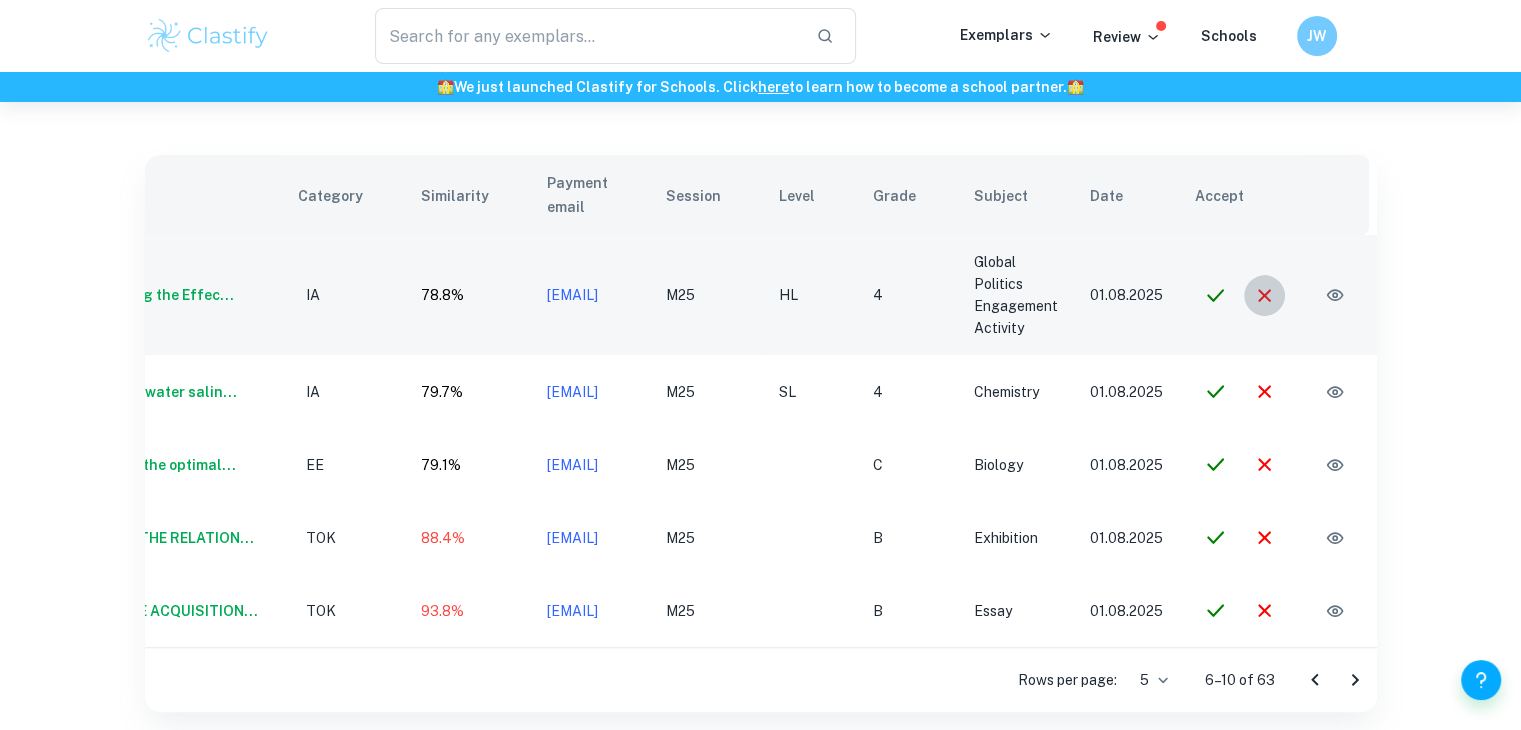 click 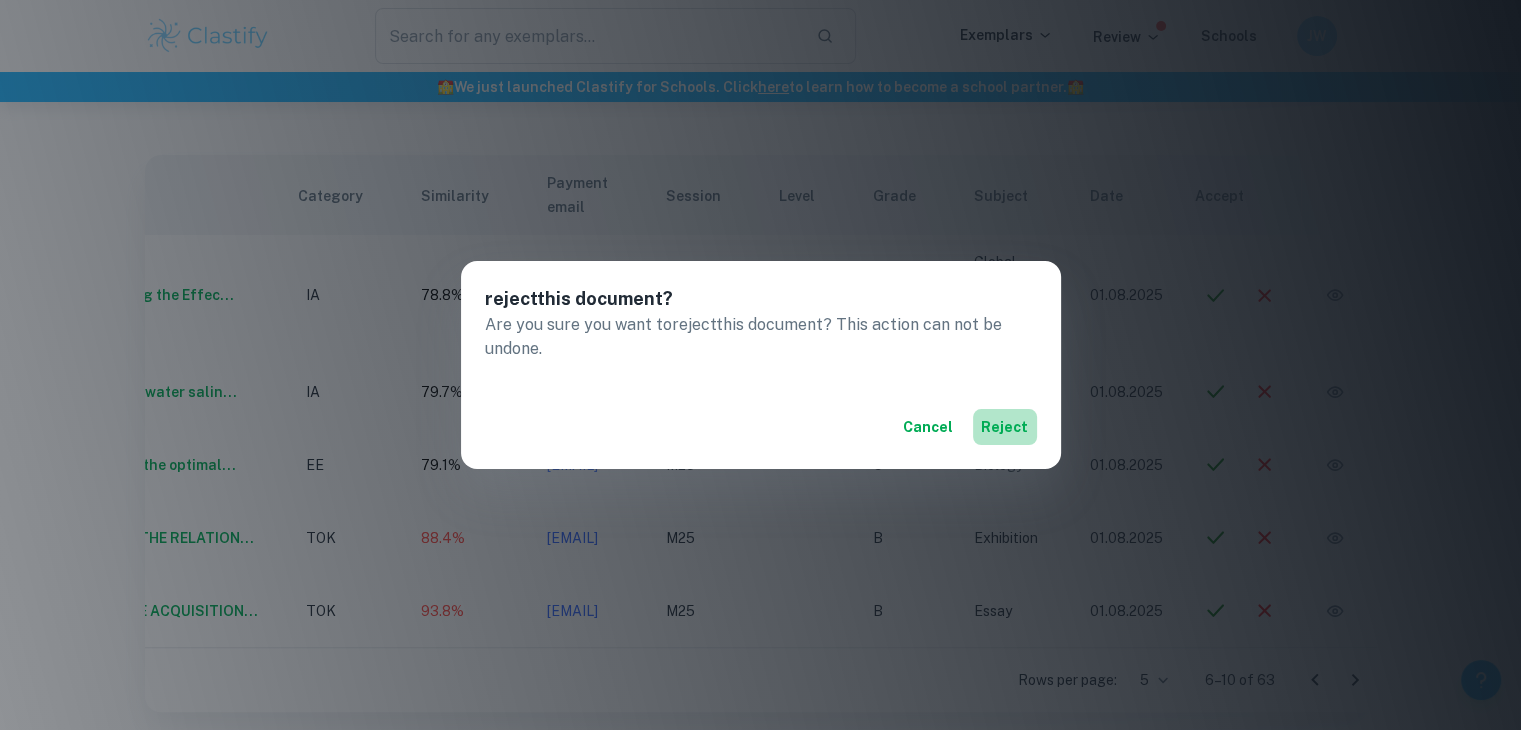 click on "reject" at bounding box center [1005, 427] 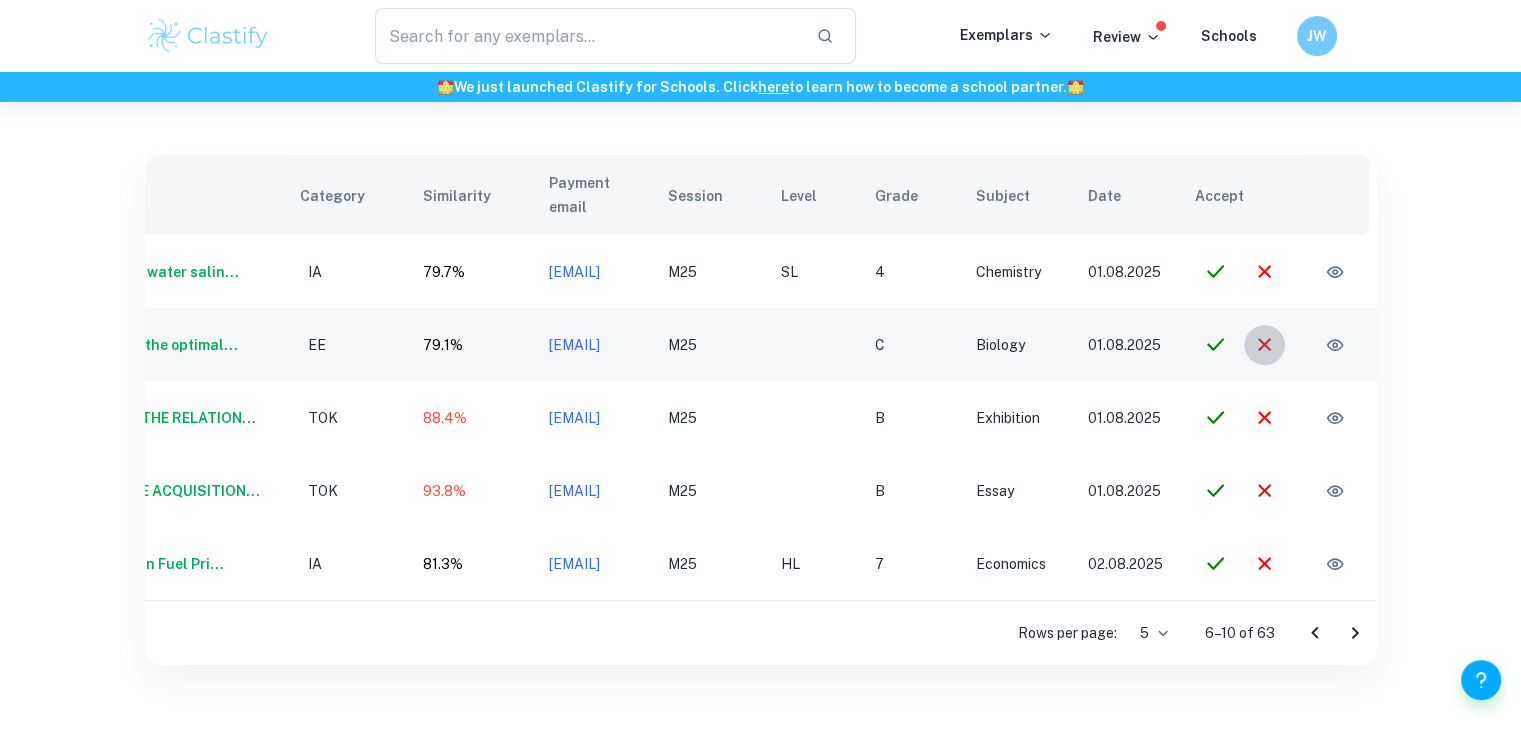 click 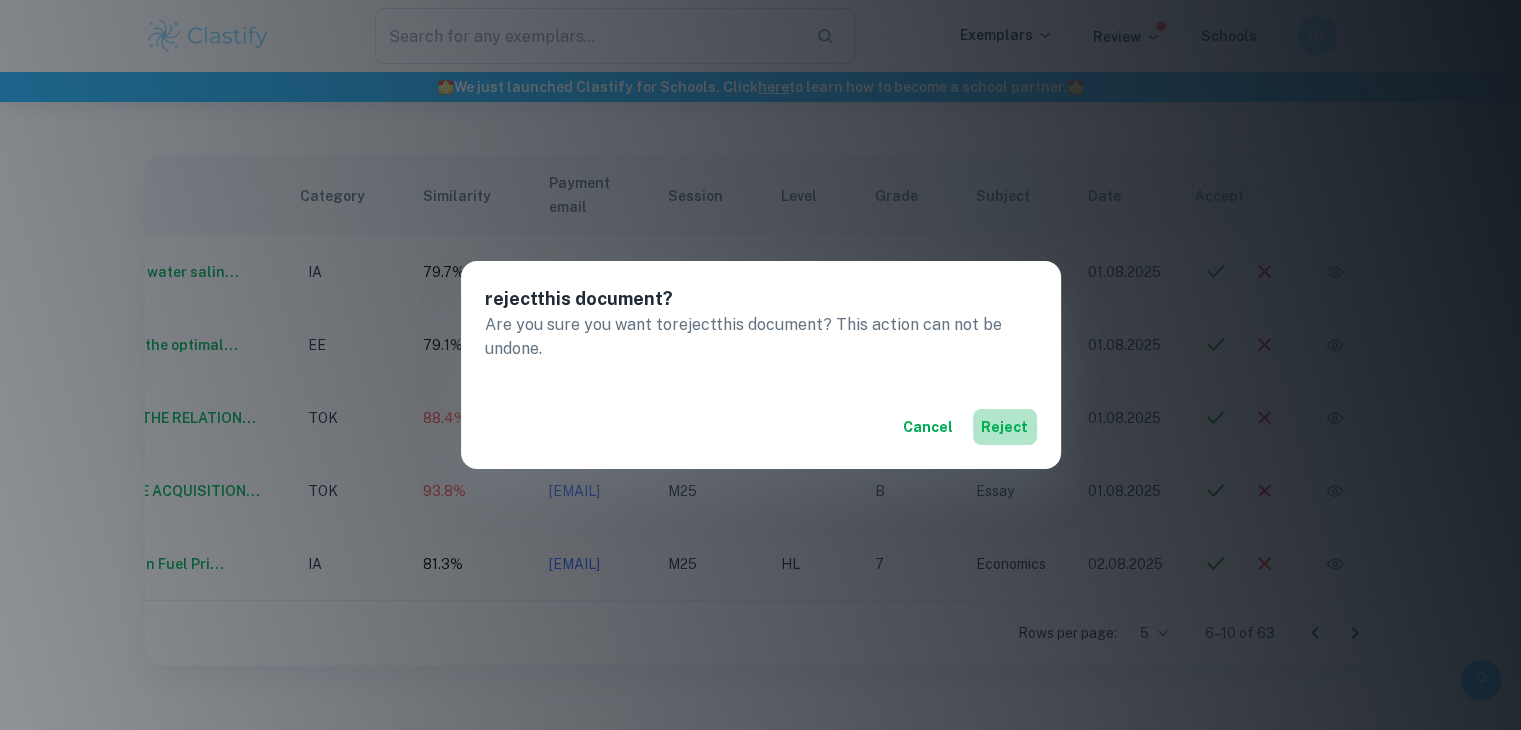 click on "reject" at bounding box center [1005, 427] 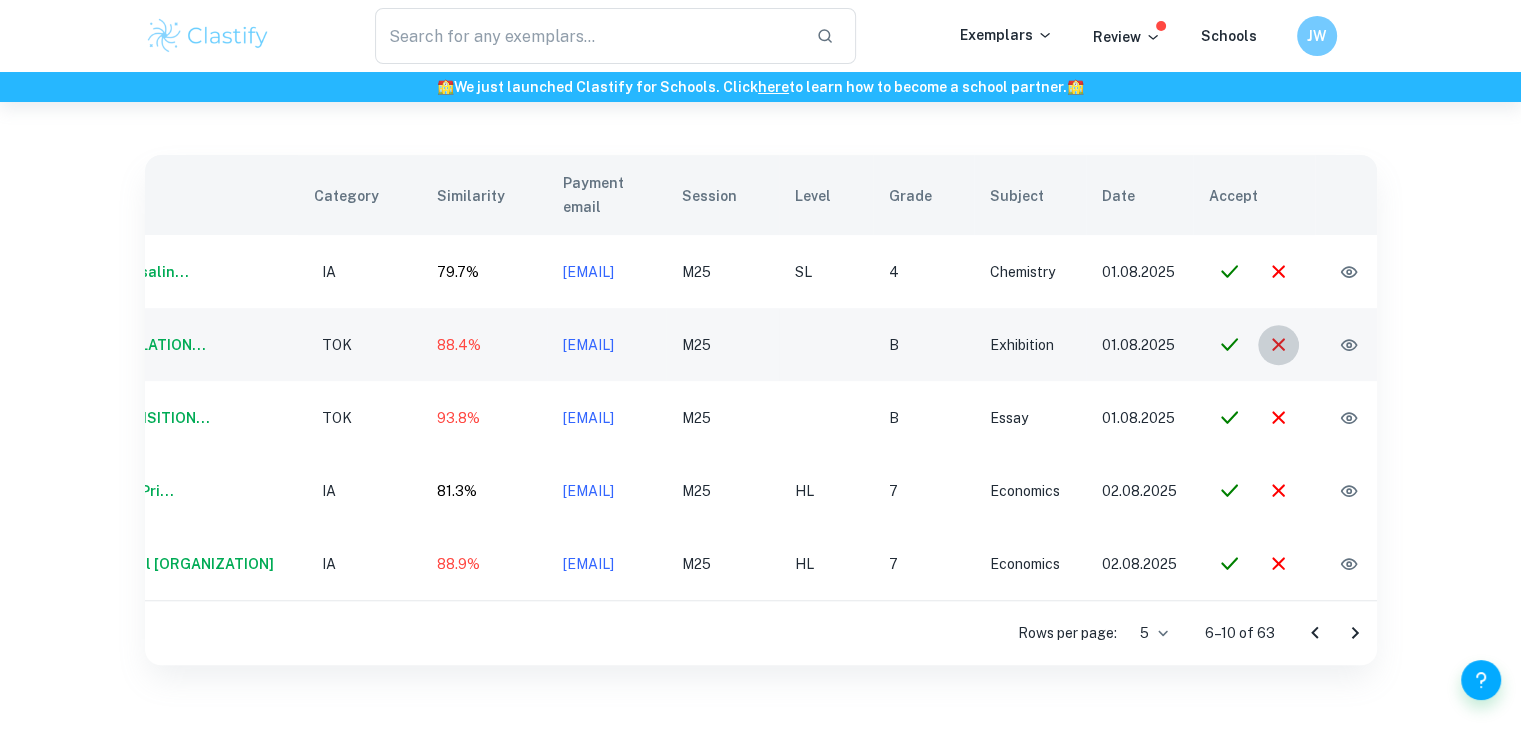 click 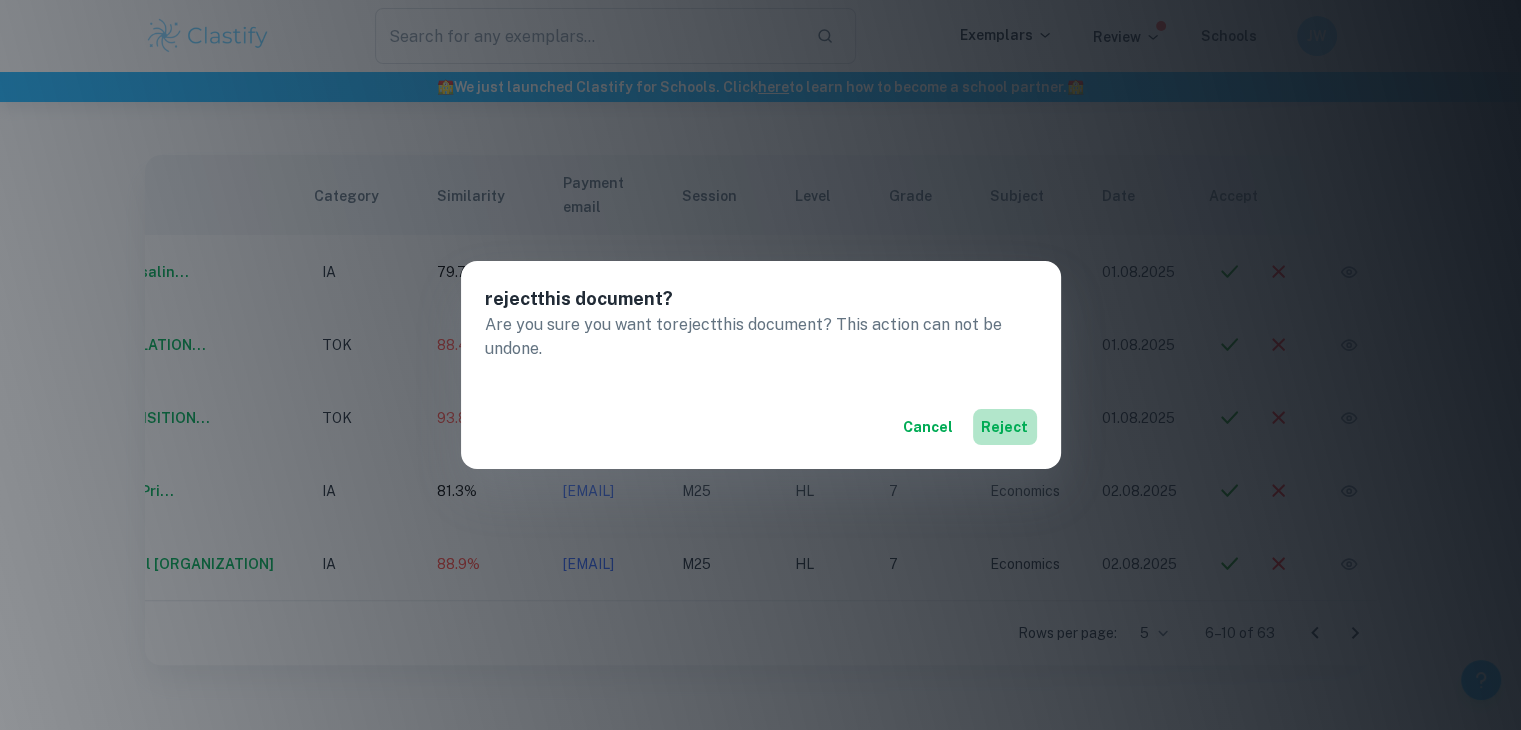 click on "reject" at bounding box center (1005, 427) 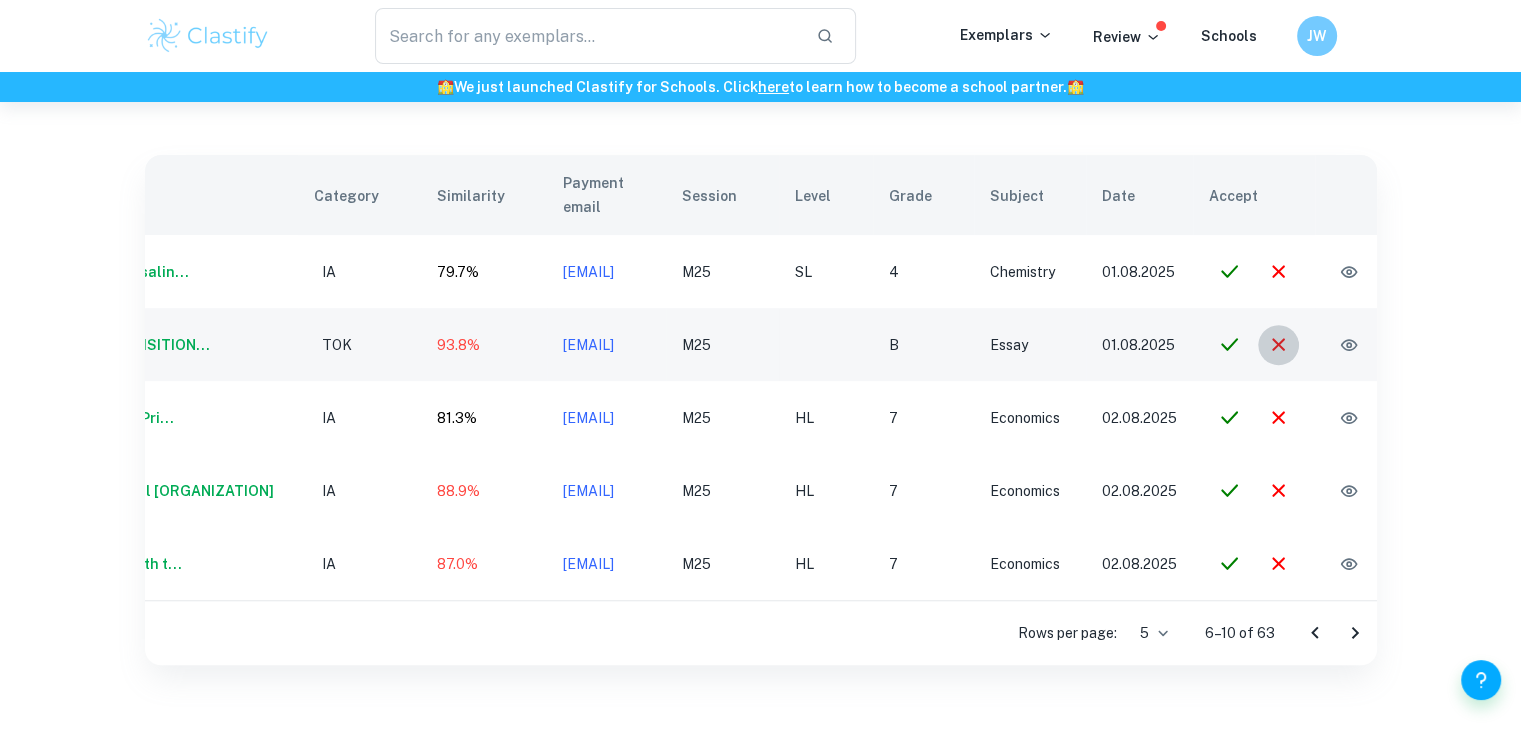 click 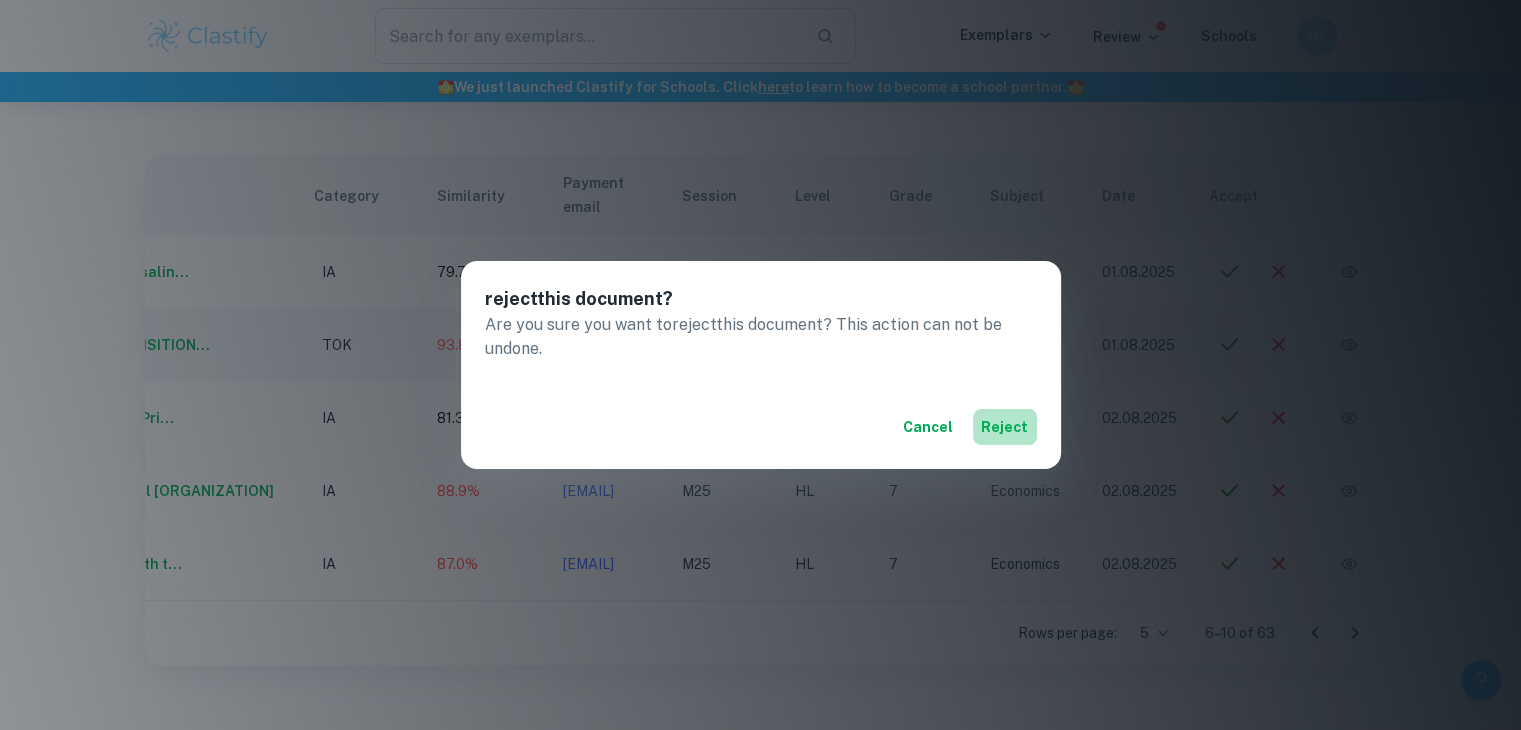 click on "reject" at bounding box center (1005, 427) 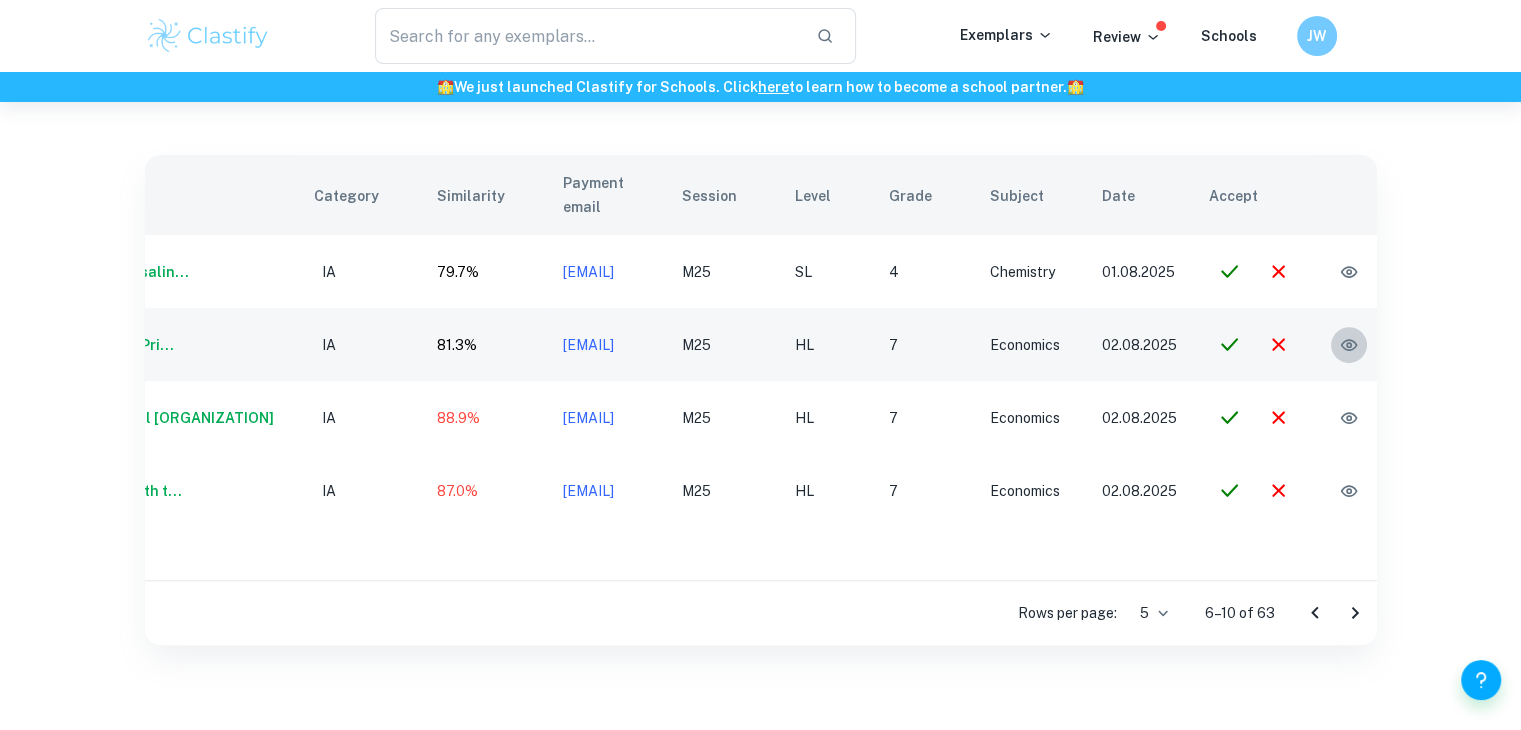 click at bounding box center (1349, 345) 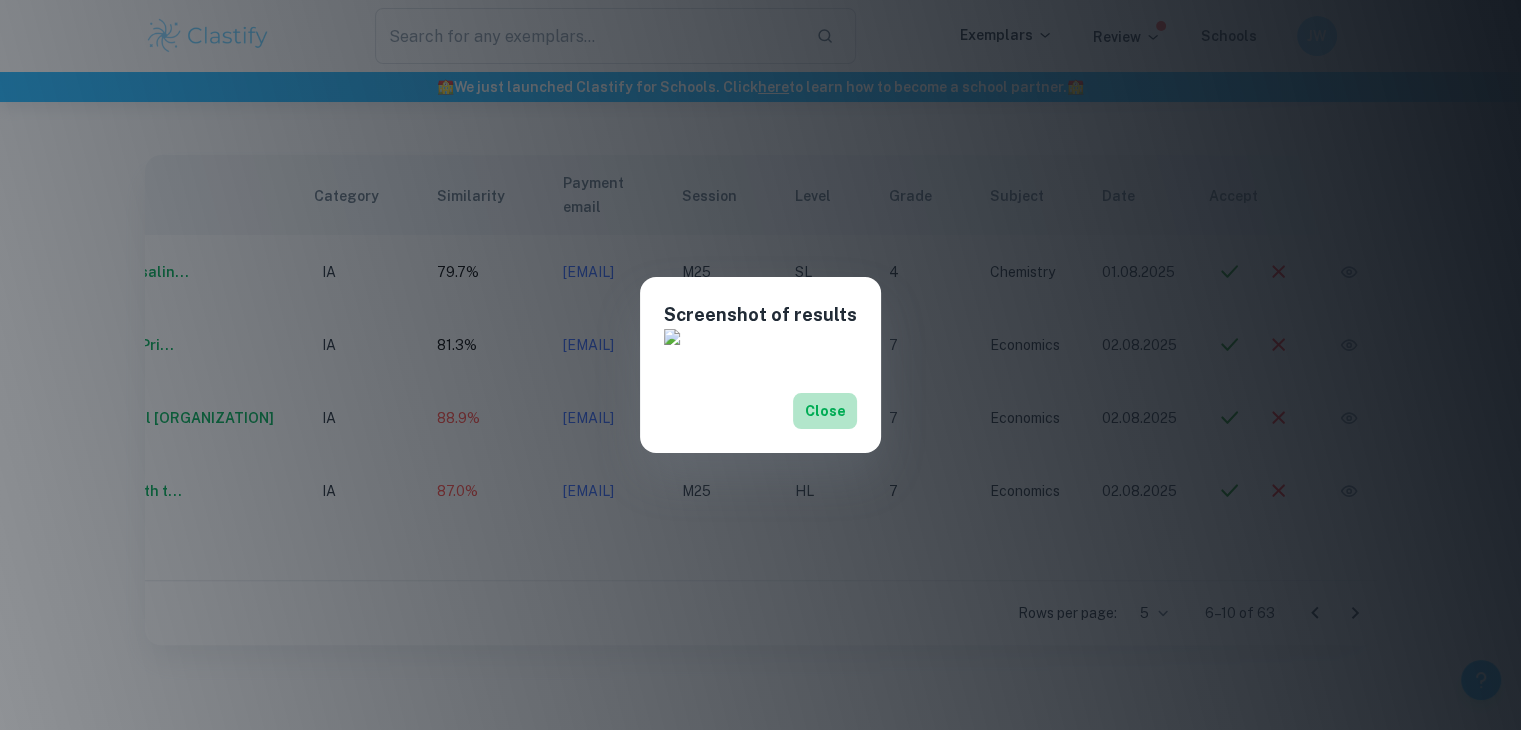 click on "Close" at bounding box center [825, 411] 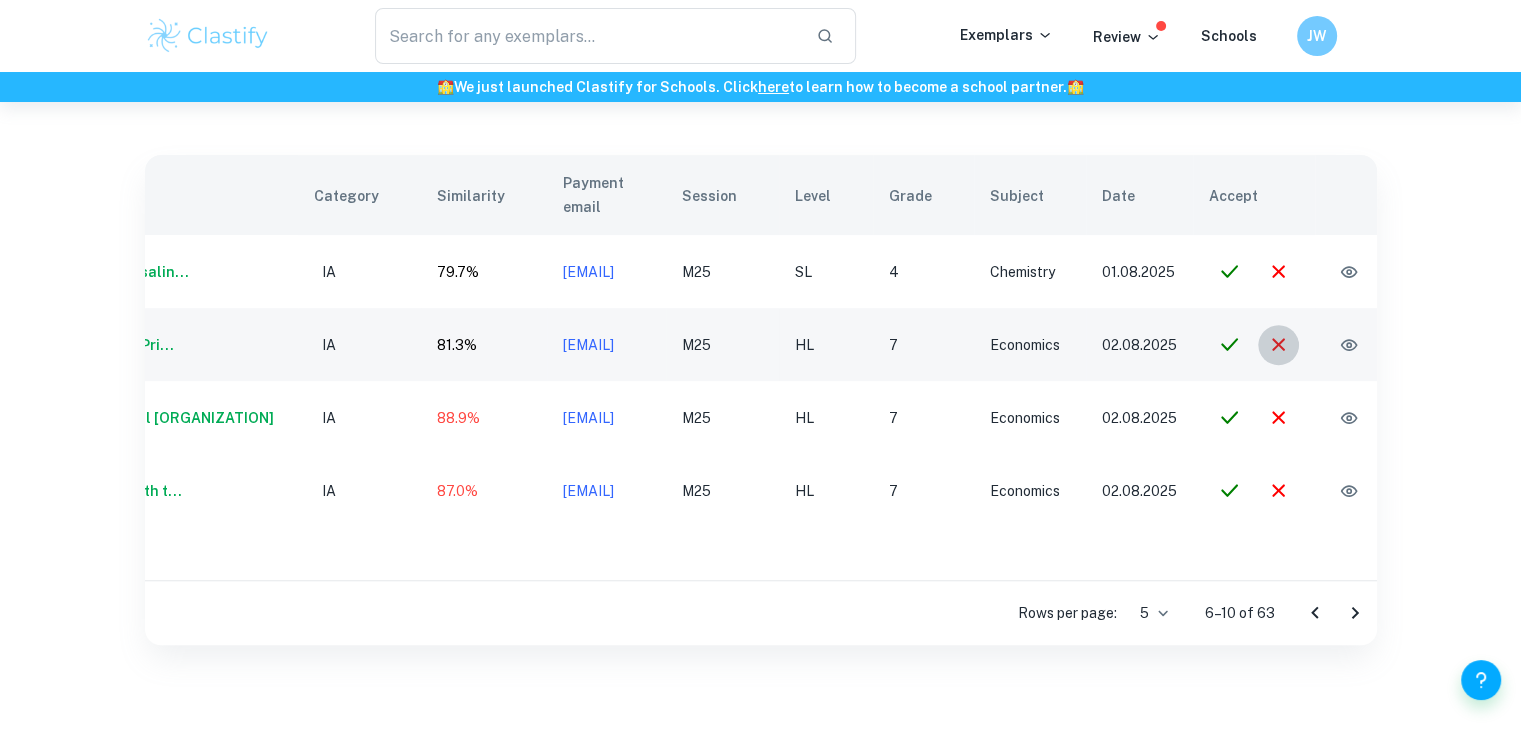 click 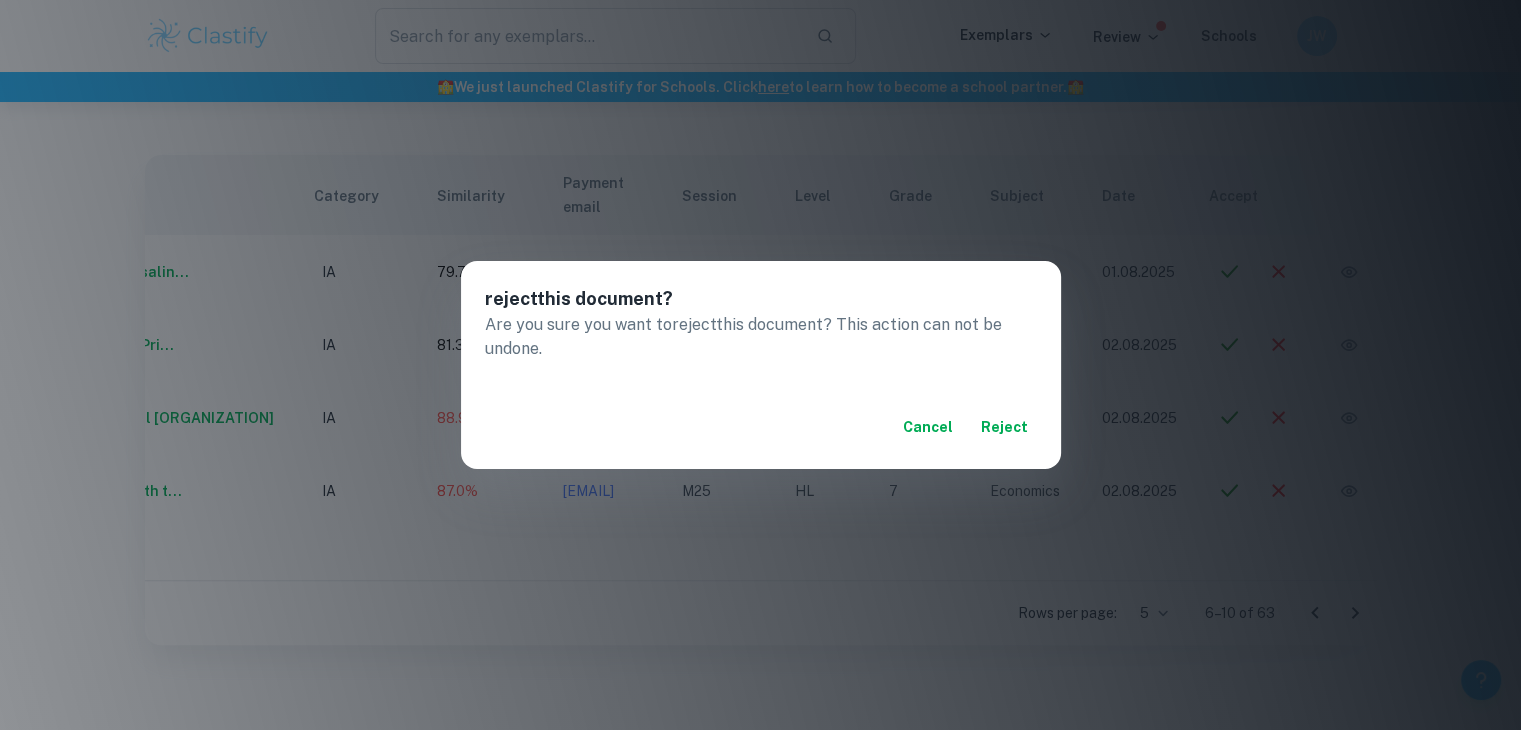 click on "reject" at bounding box center [1005, 427] 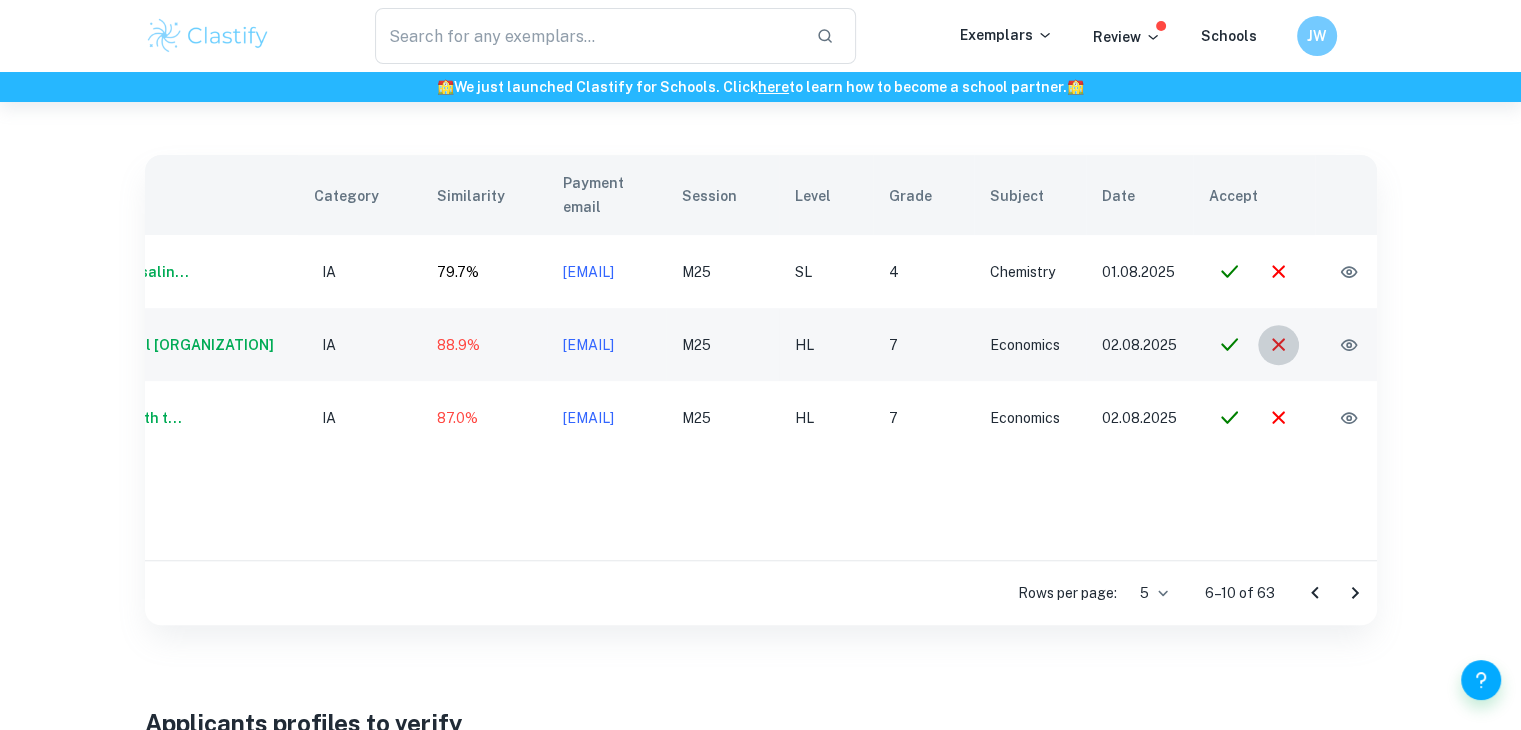 click at bounding box center [1278, 344] 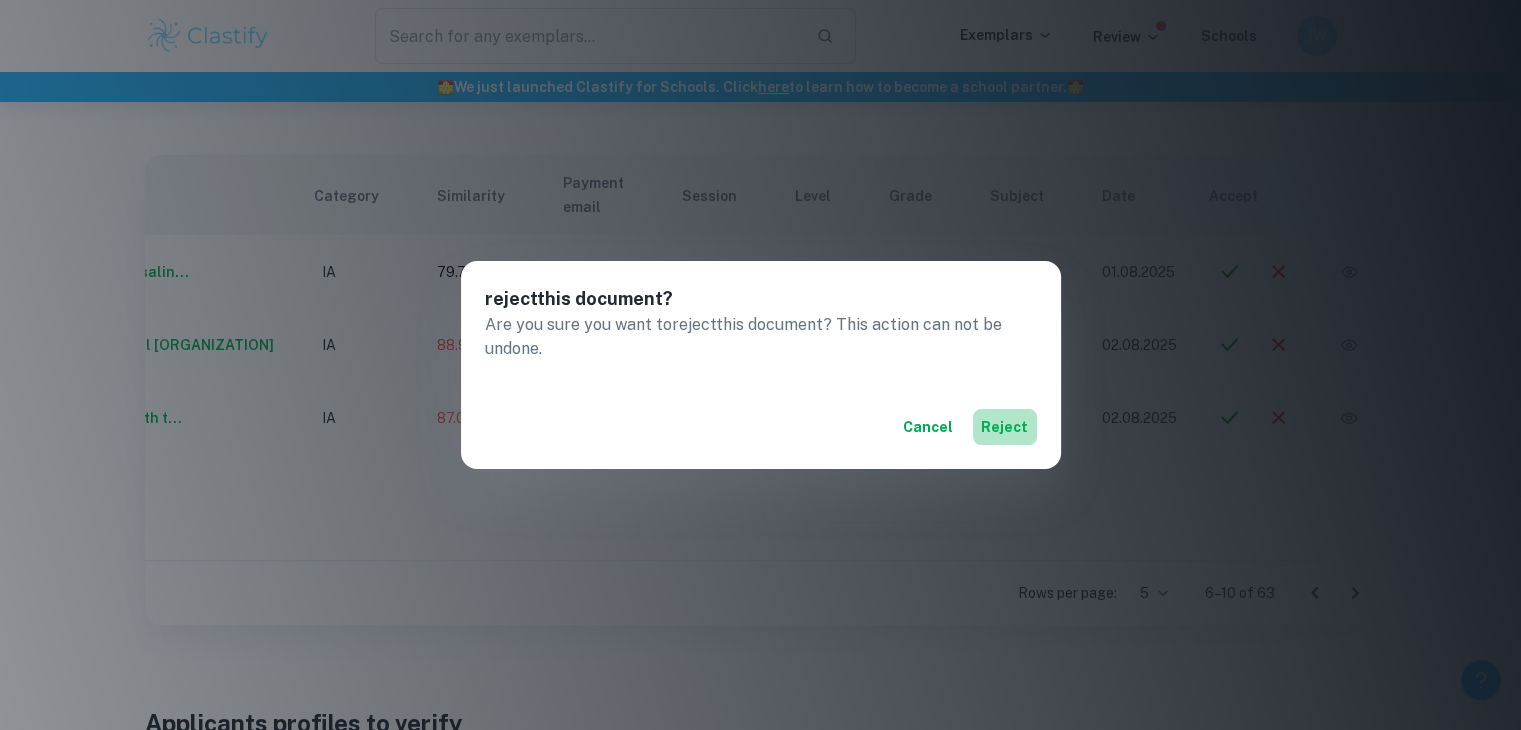 click on "reject" at bounding box center (1005, 427) 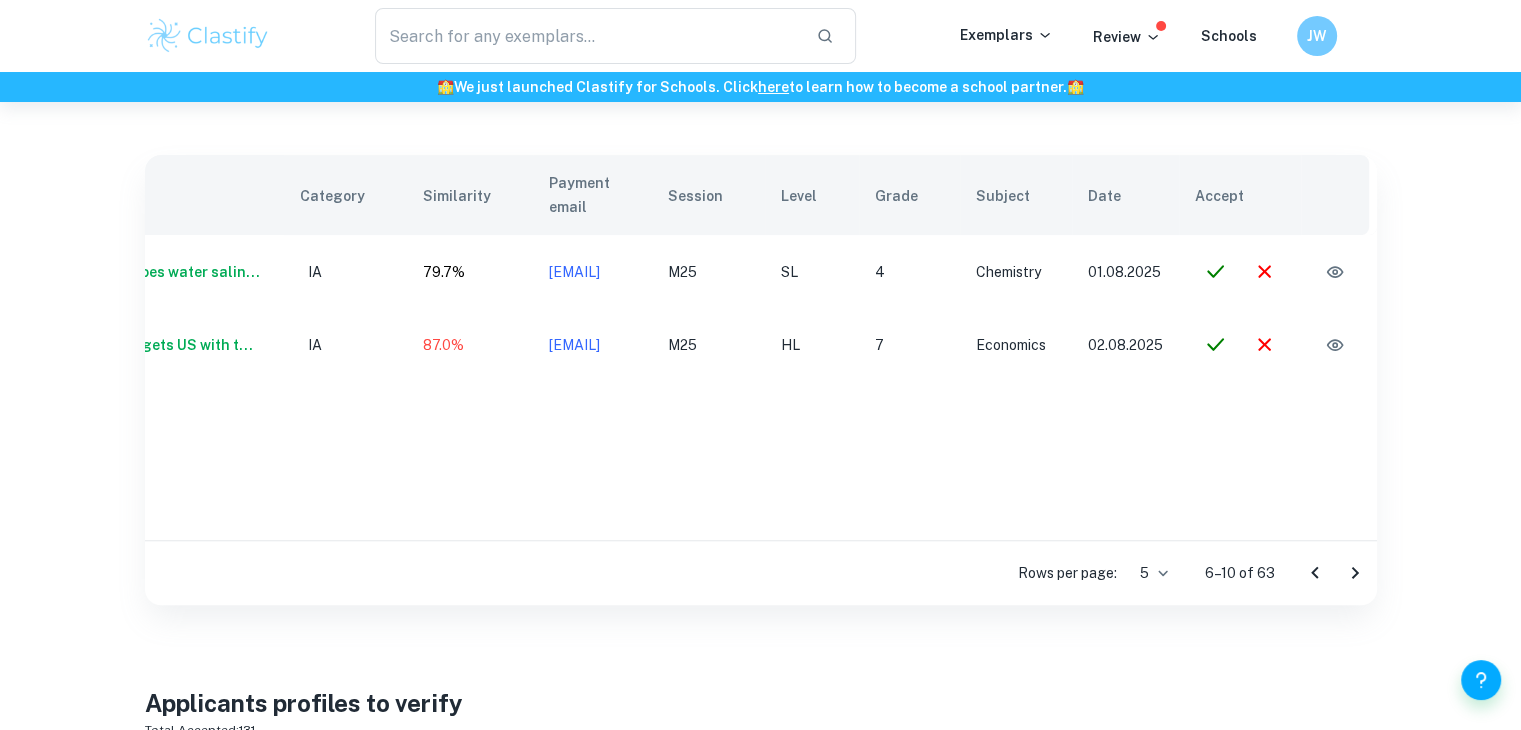 scroll, scrollTop: 0, scrollLeft: 134, axis: horizontal 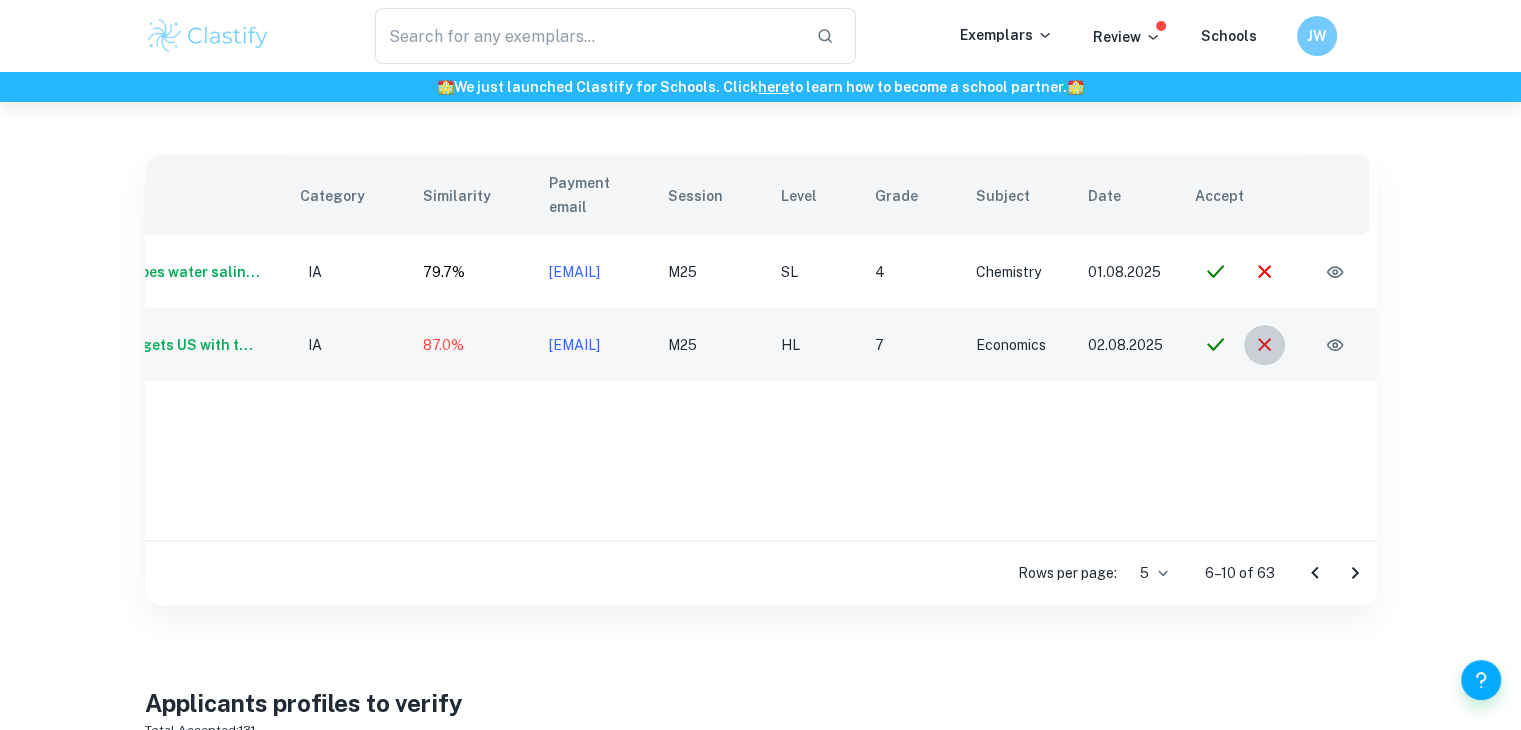 click 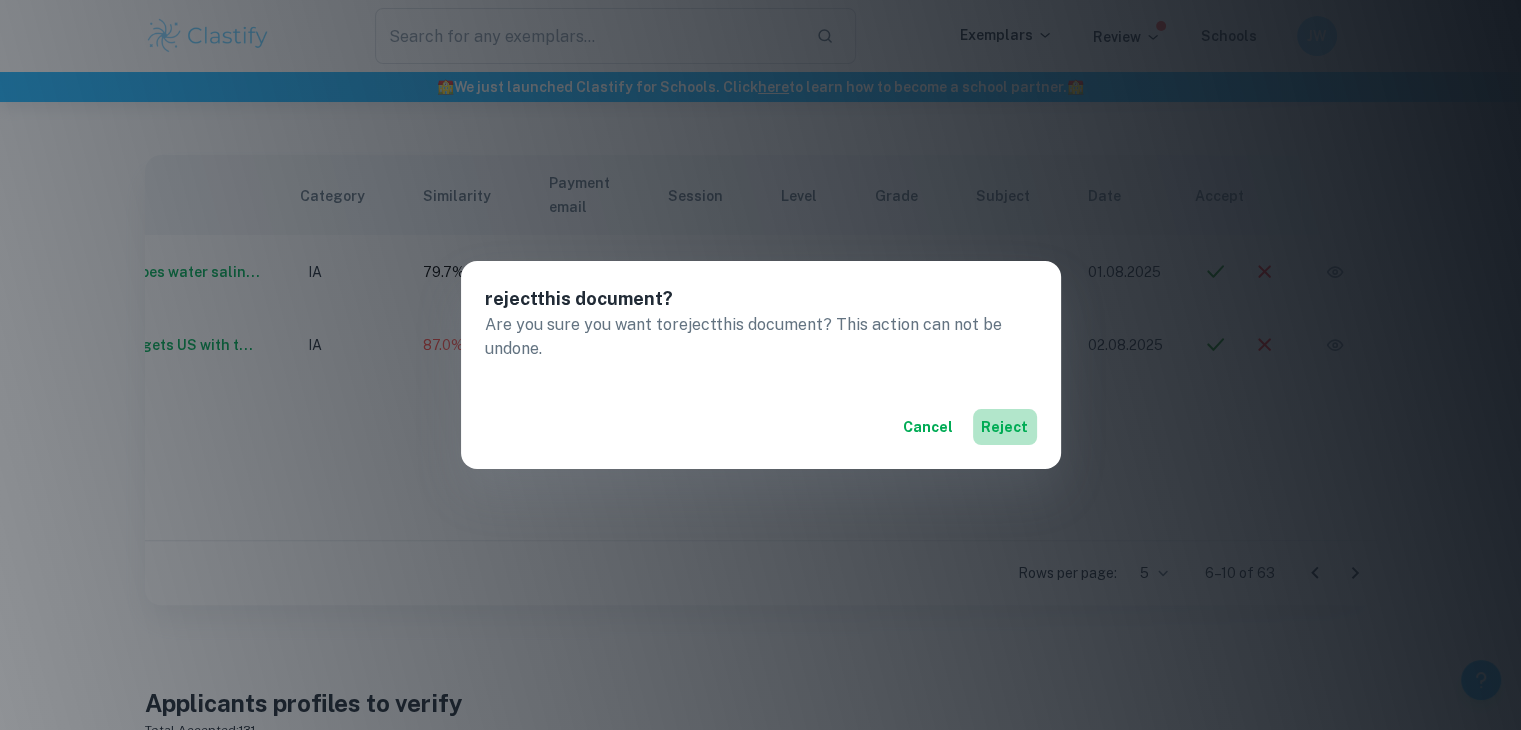 click on "reject" at bounding box center (1005, 427) 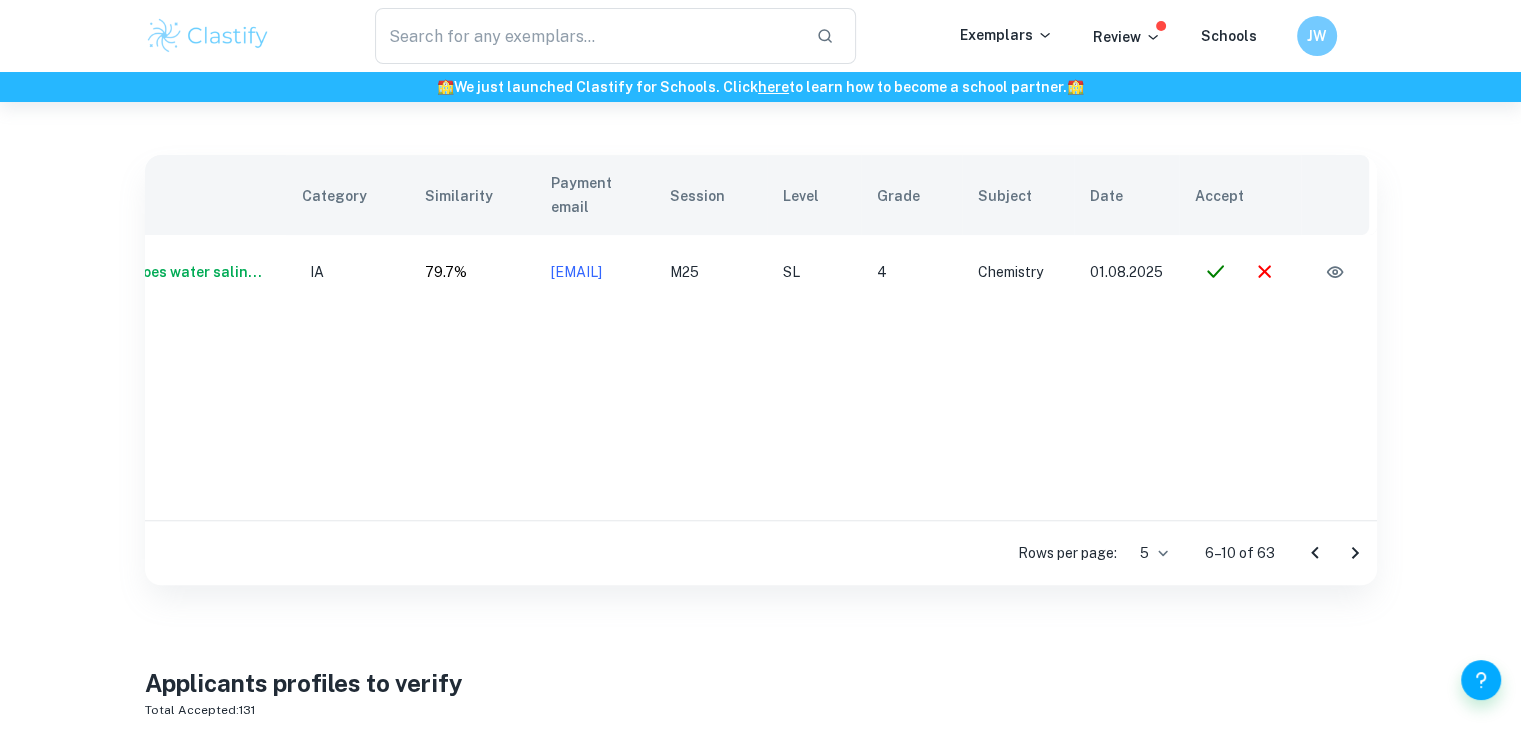 scroll, scrollTop: 0, scrollLeft: 131, axis: horizontal 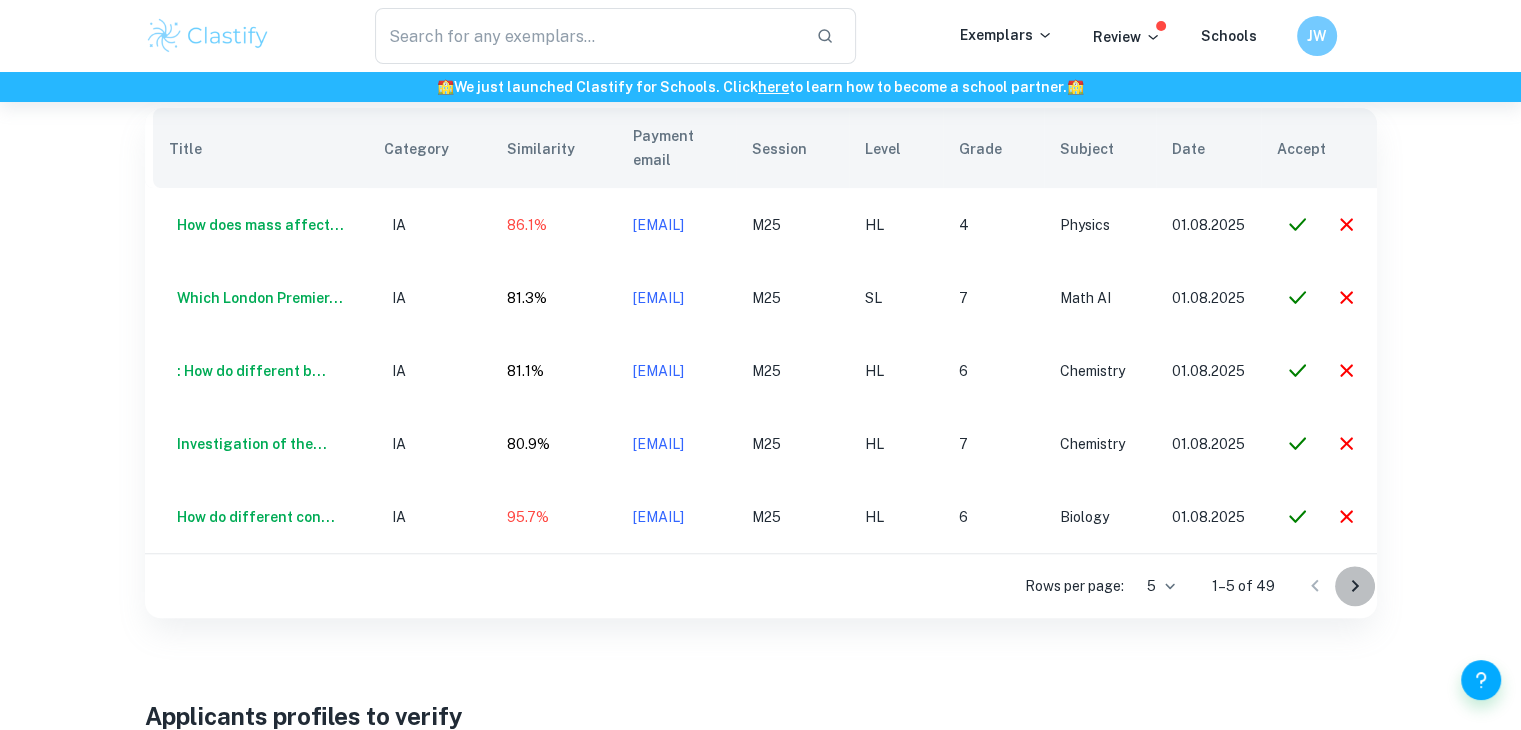 click 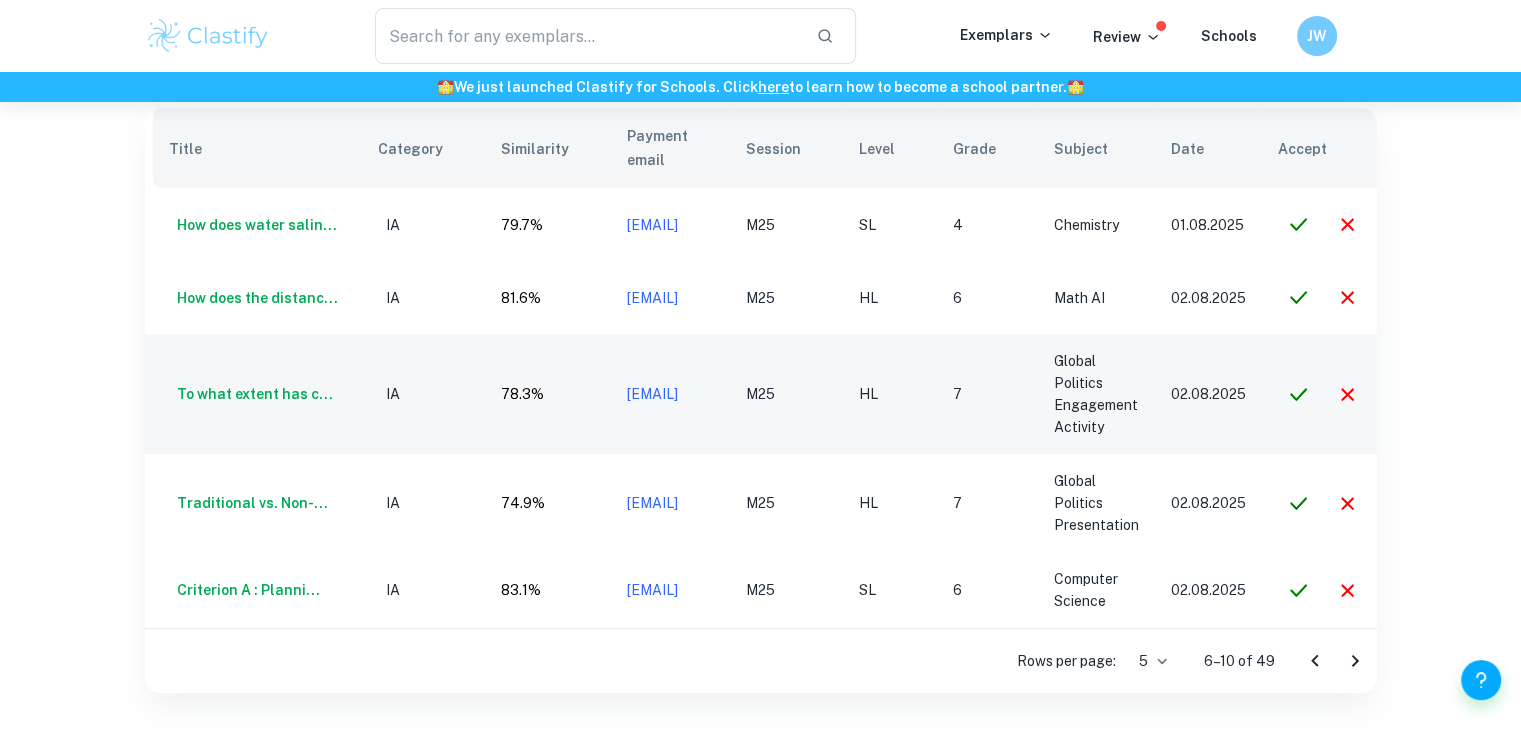 scroll, scrollTop: 0, scrollLeft: 136, axis: horizontal 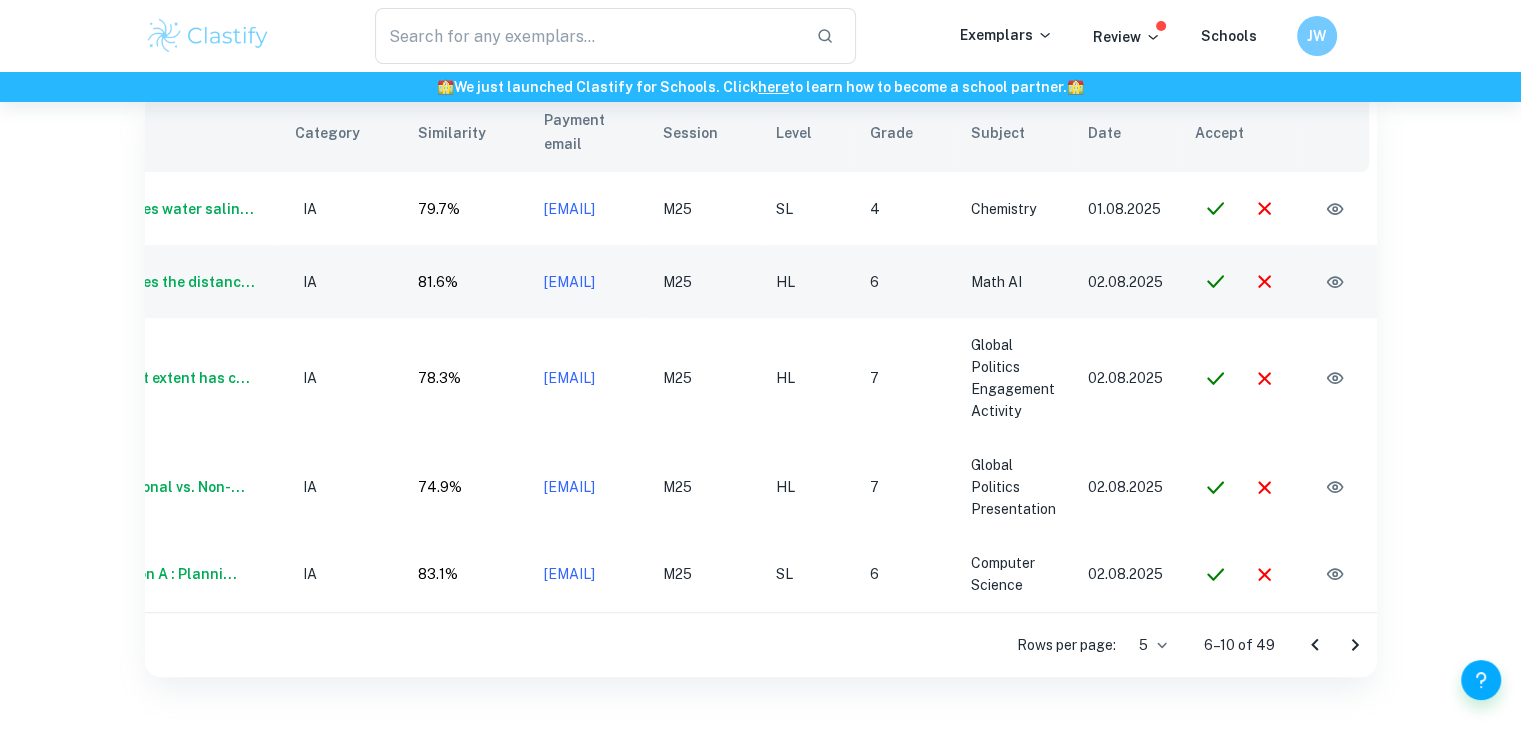 click 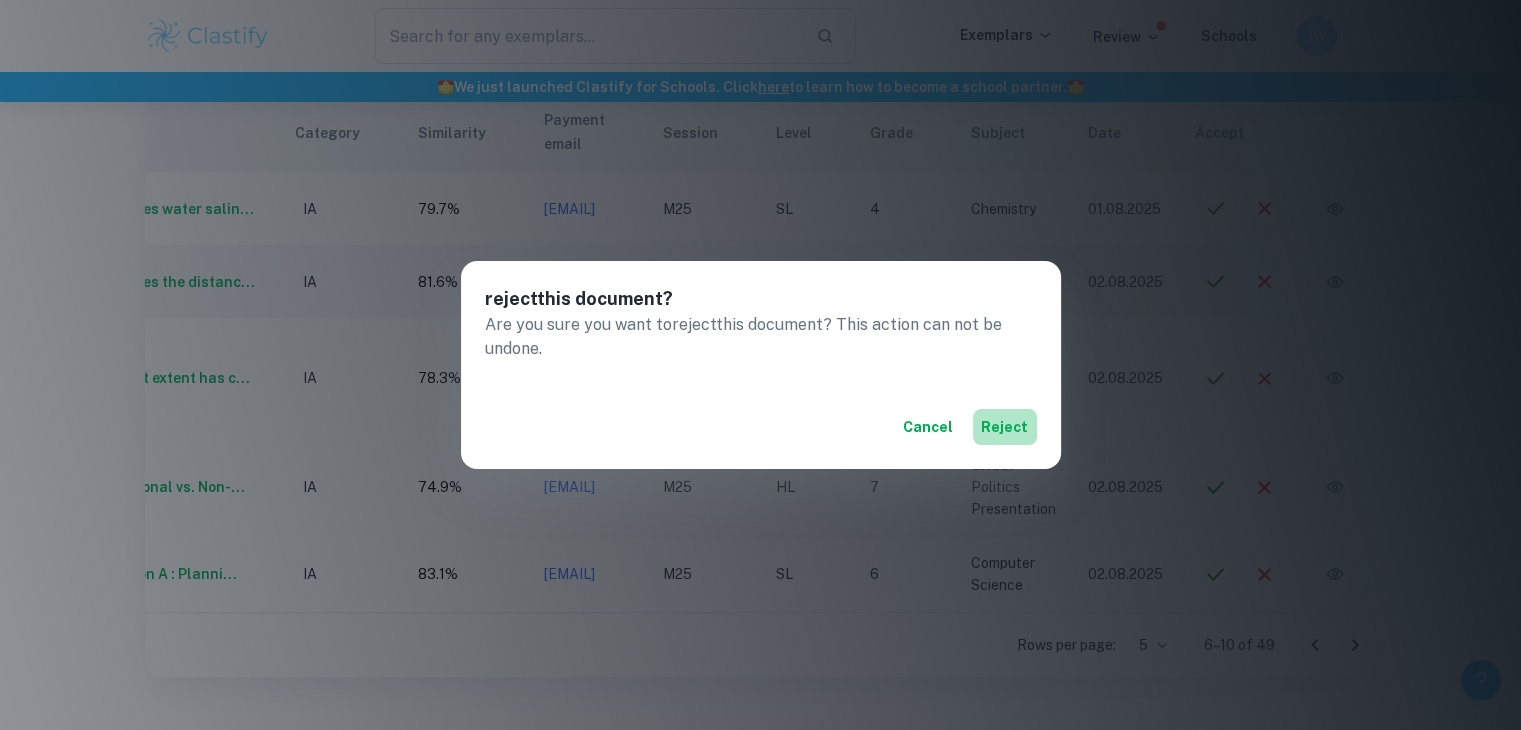 click on "reject" at bounding box center (1005, 427) 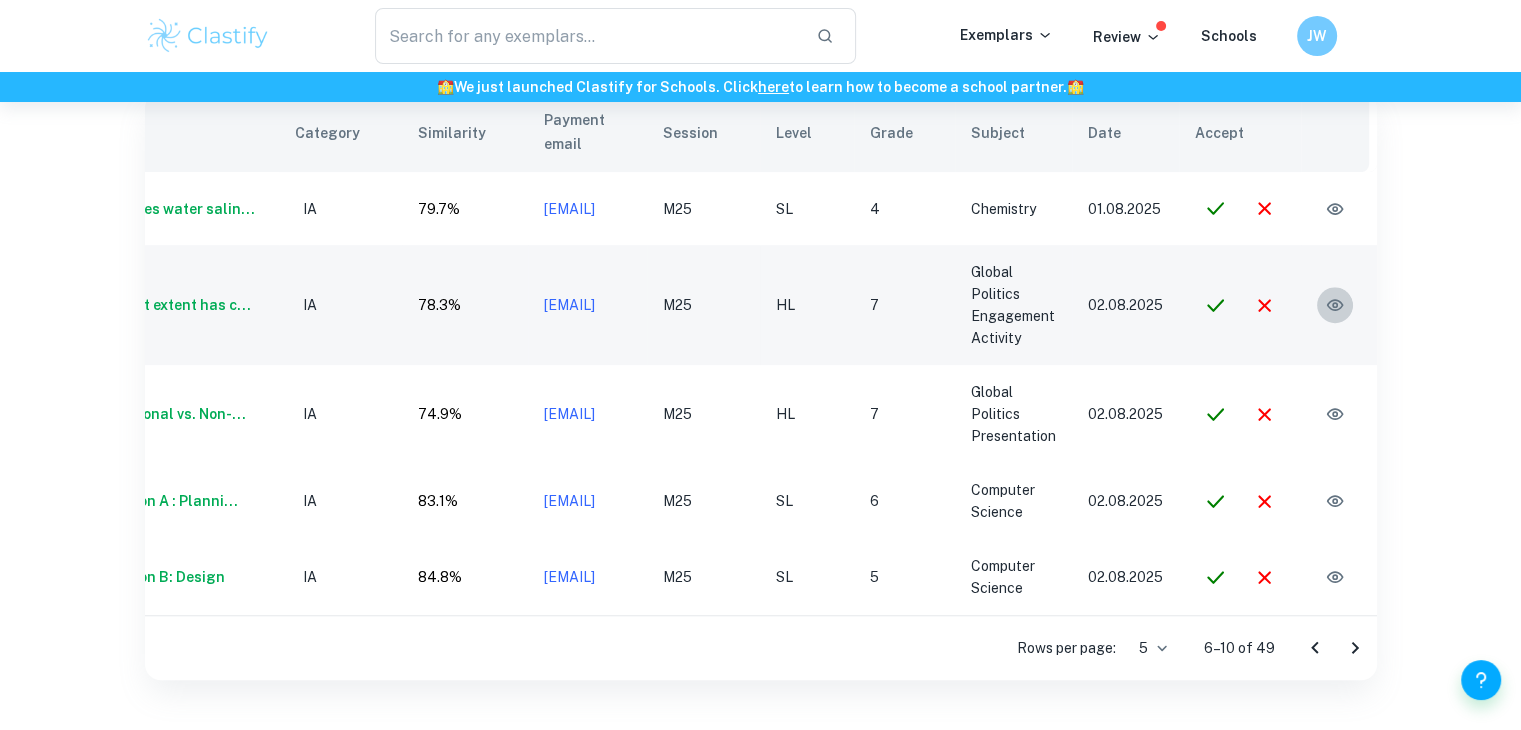 click 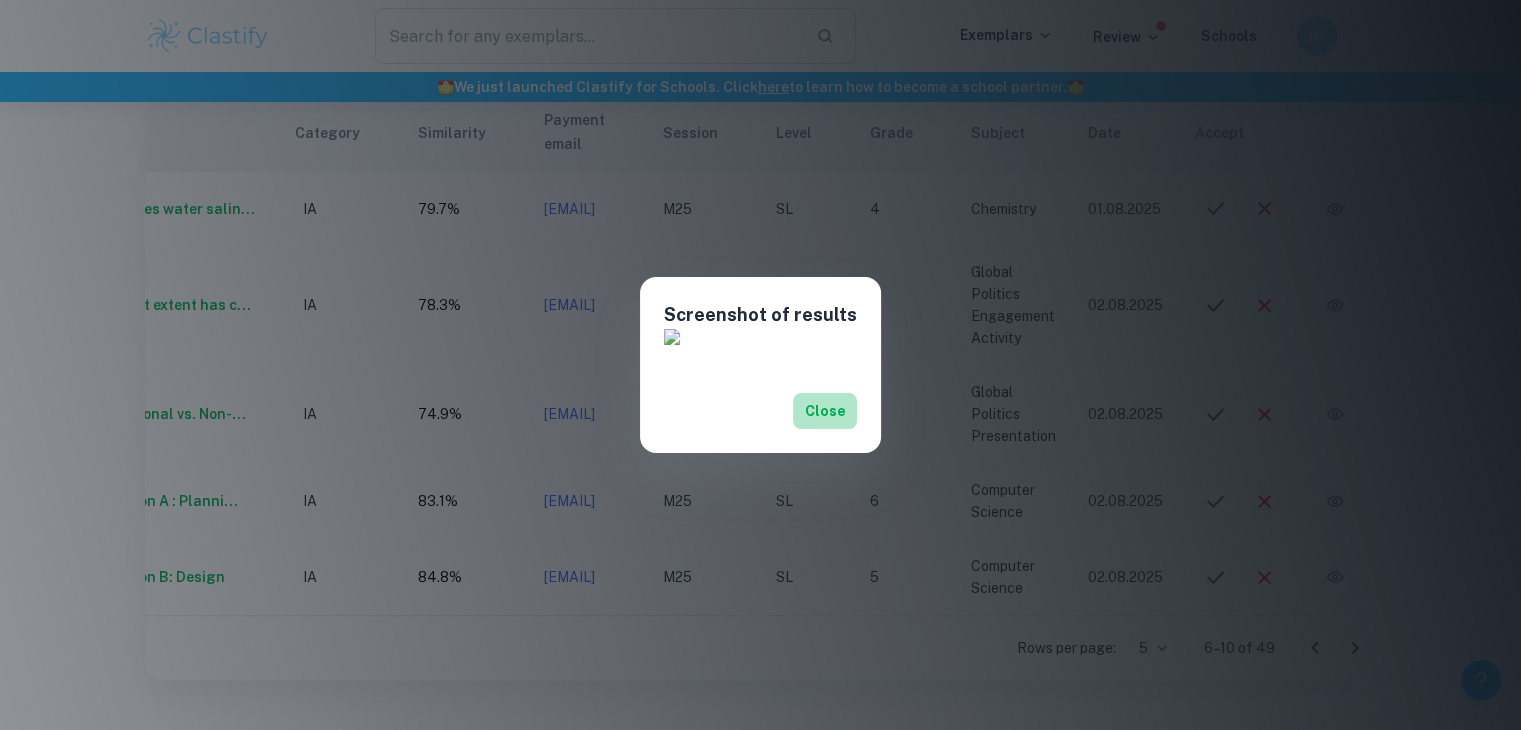 click on "Close" at bounding box center [825, 411] 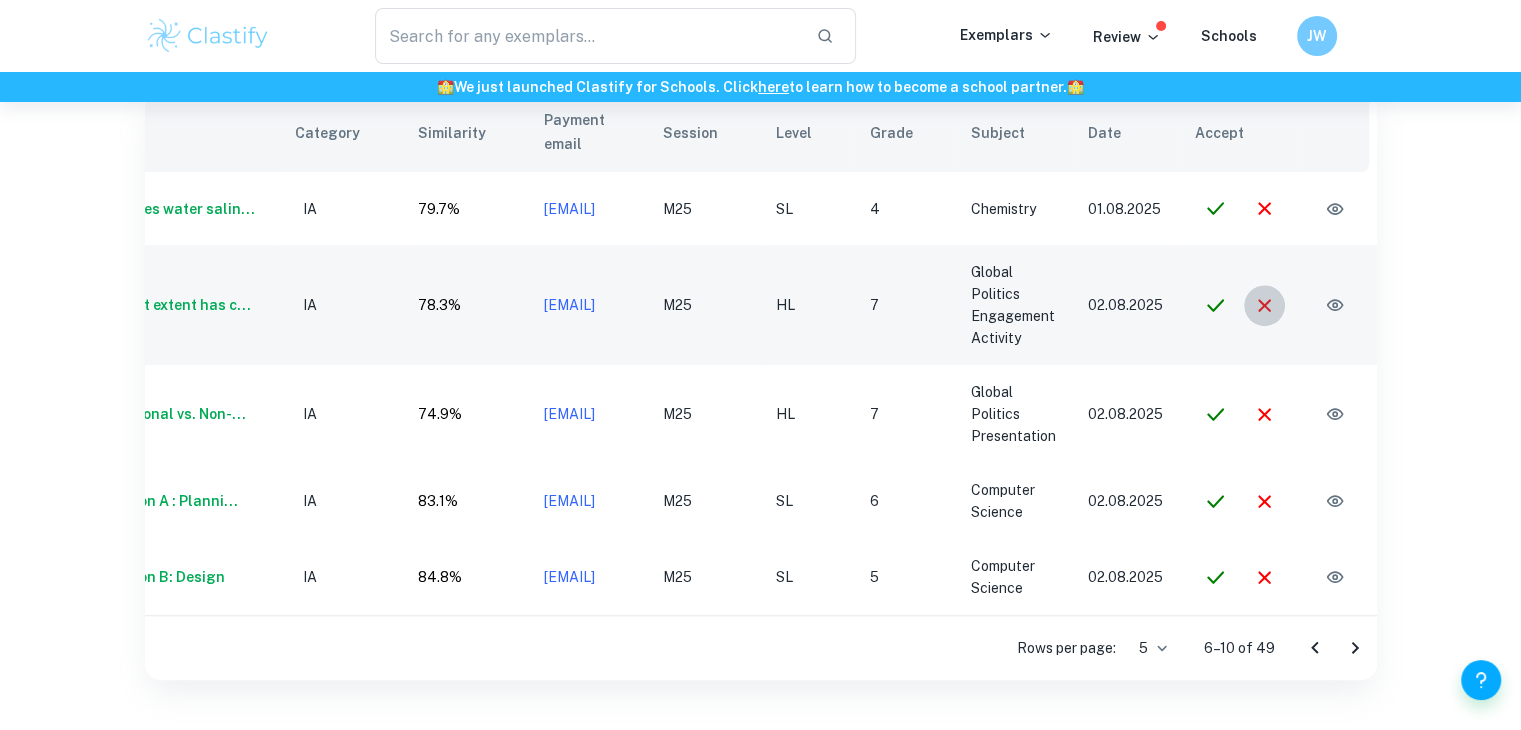 click 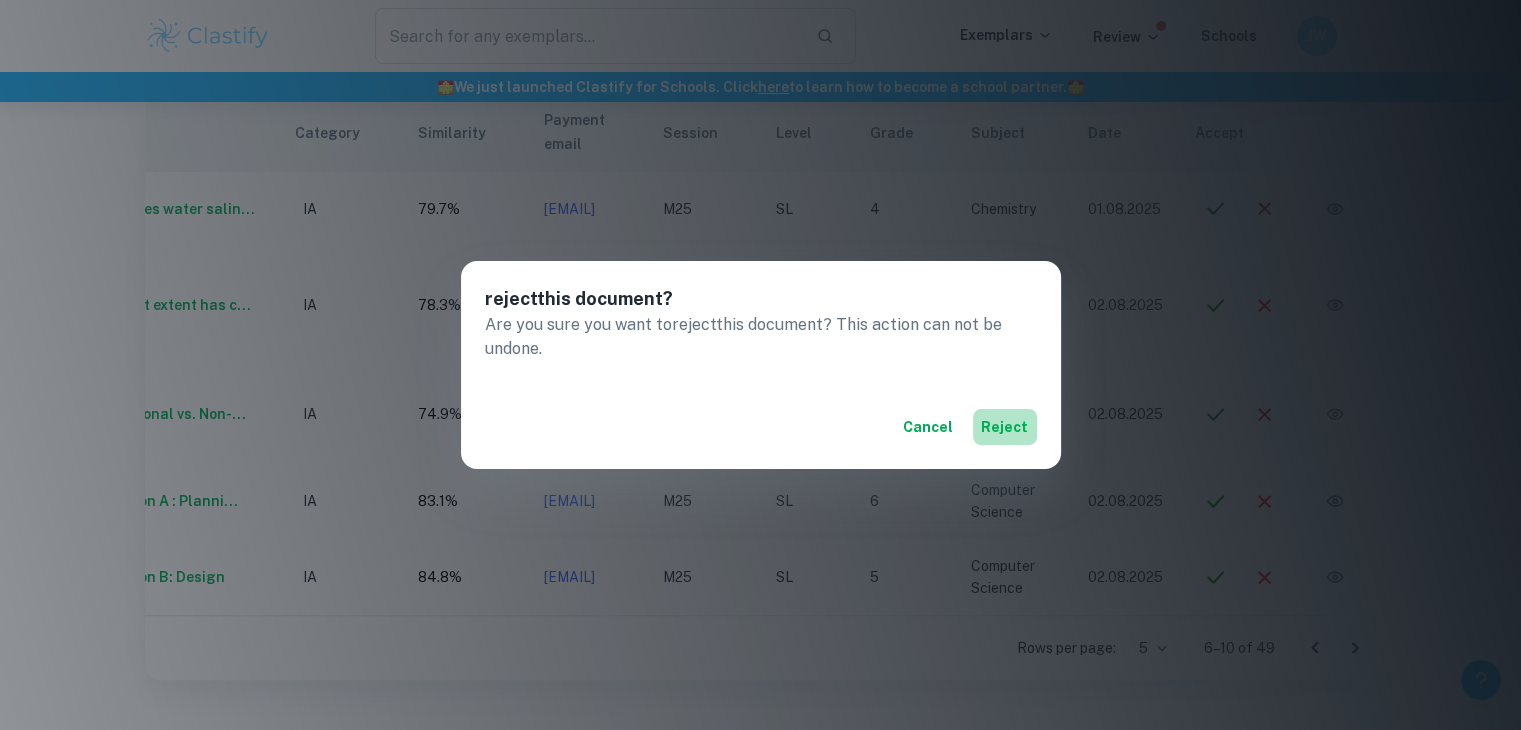 click on "reject" at bounding box center [1005, 427] 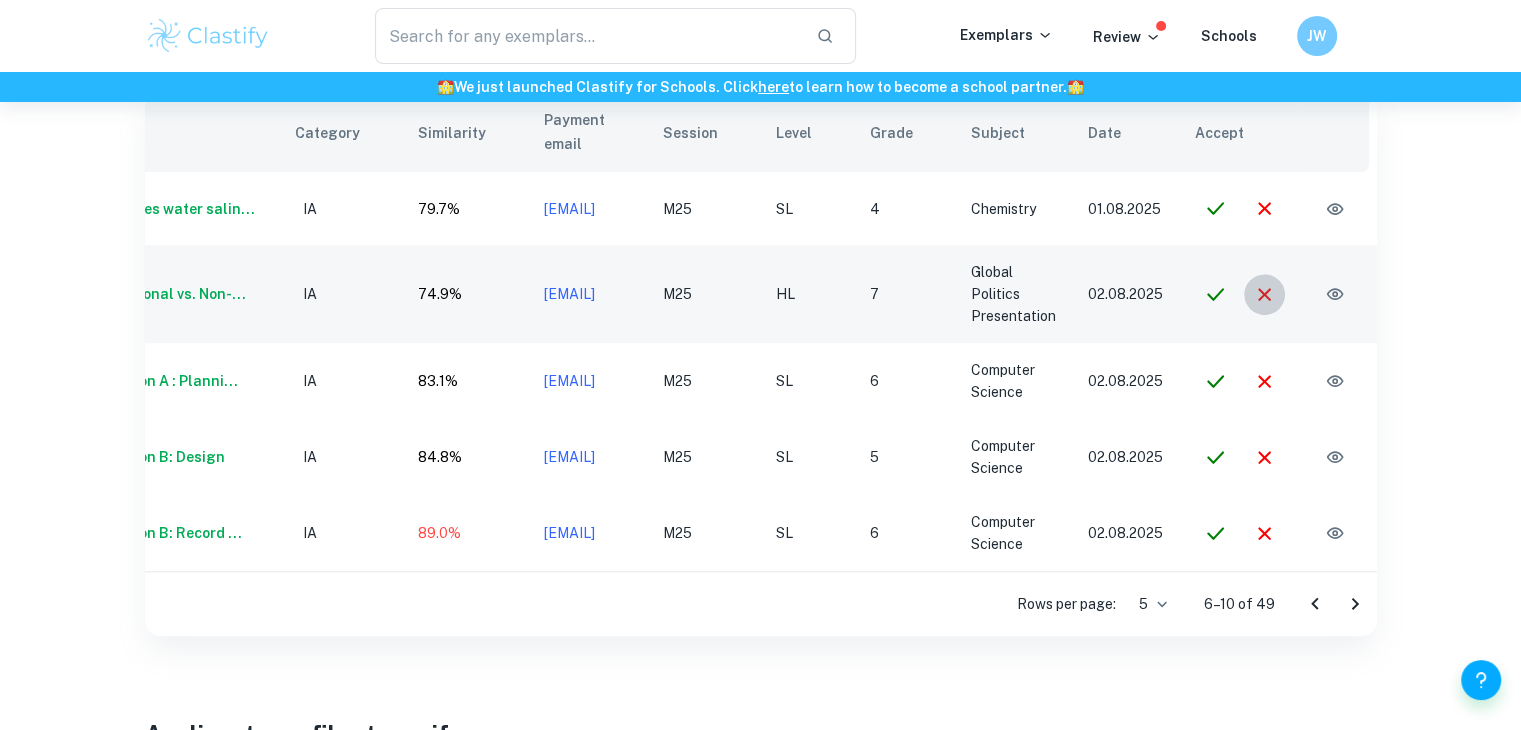 click at bounding box center [1264, 294] 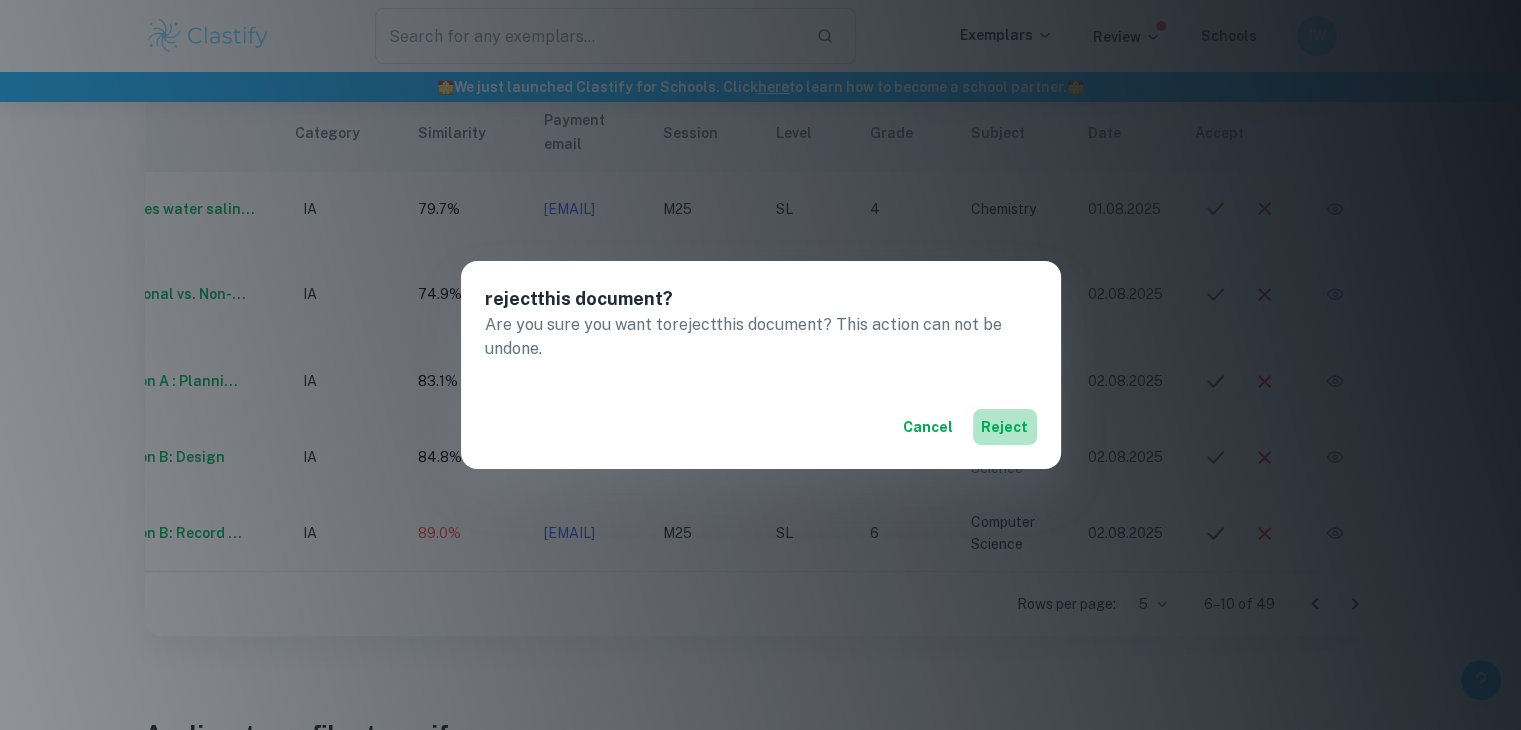 click on "reject" at bounding box center [1005, 427] 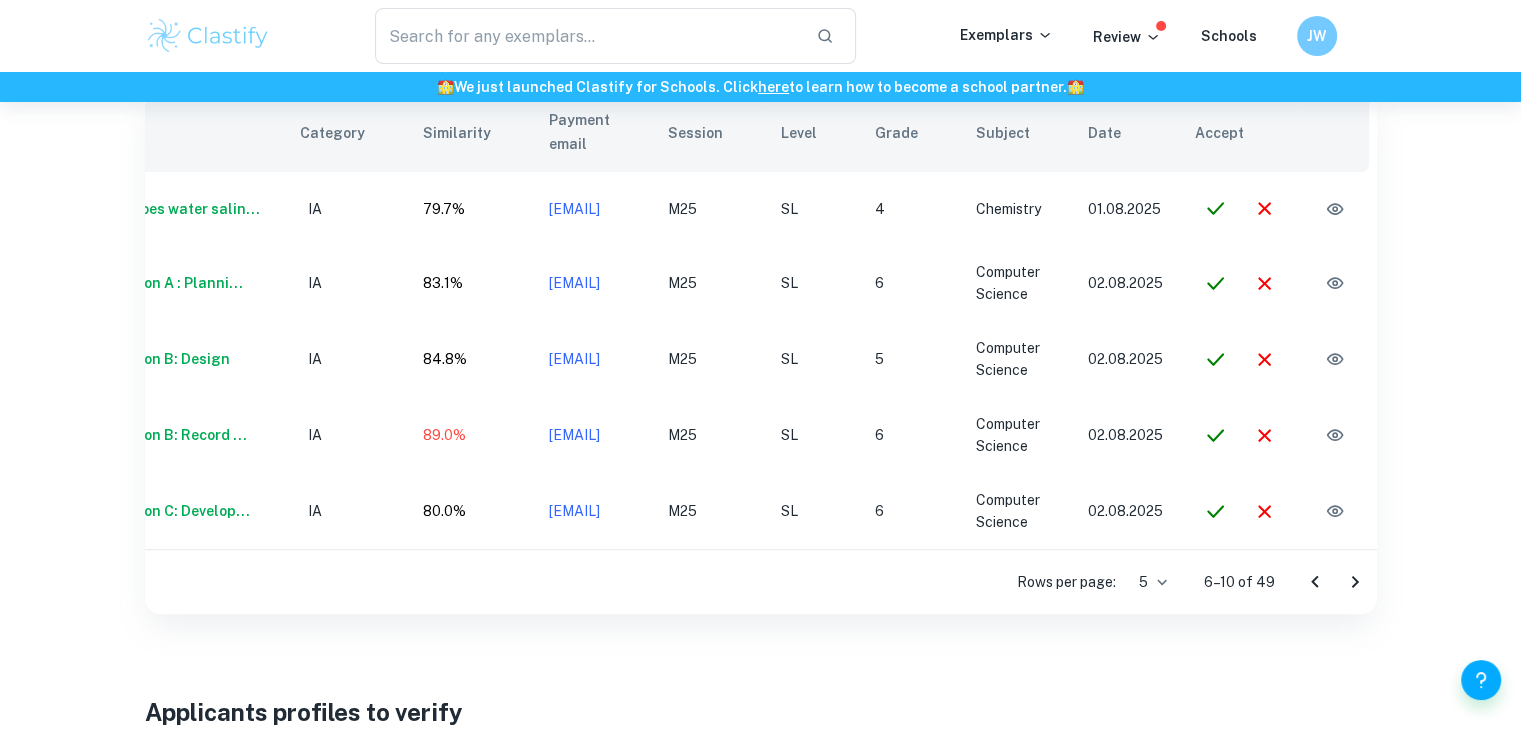 scroll, scrollTop: 0, scrollLeft: 134, axis: horizontal 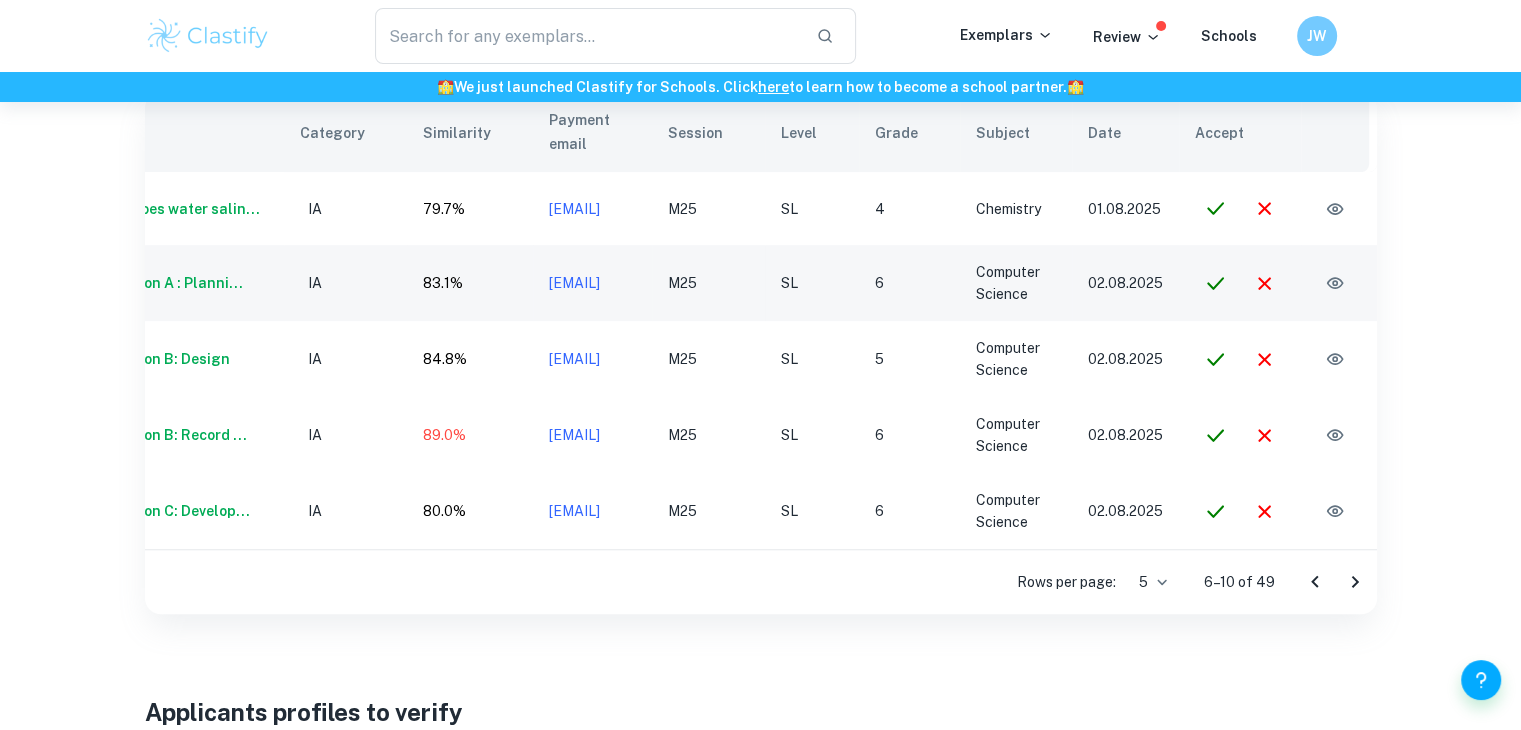 click 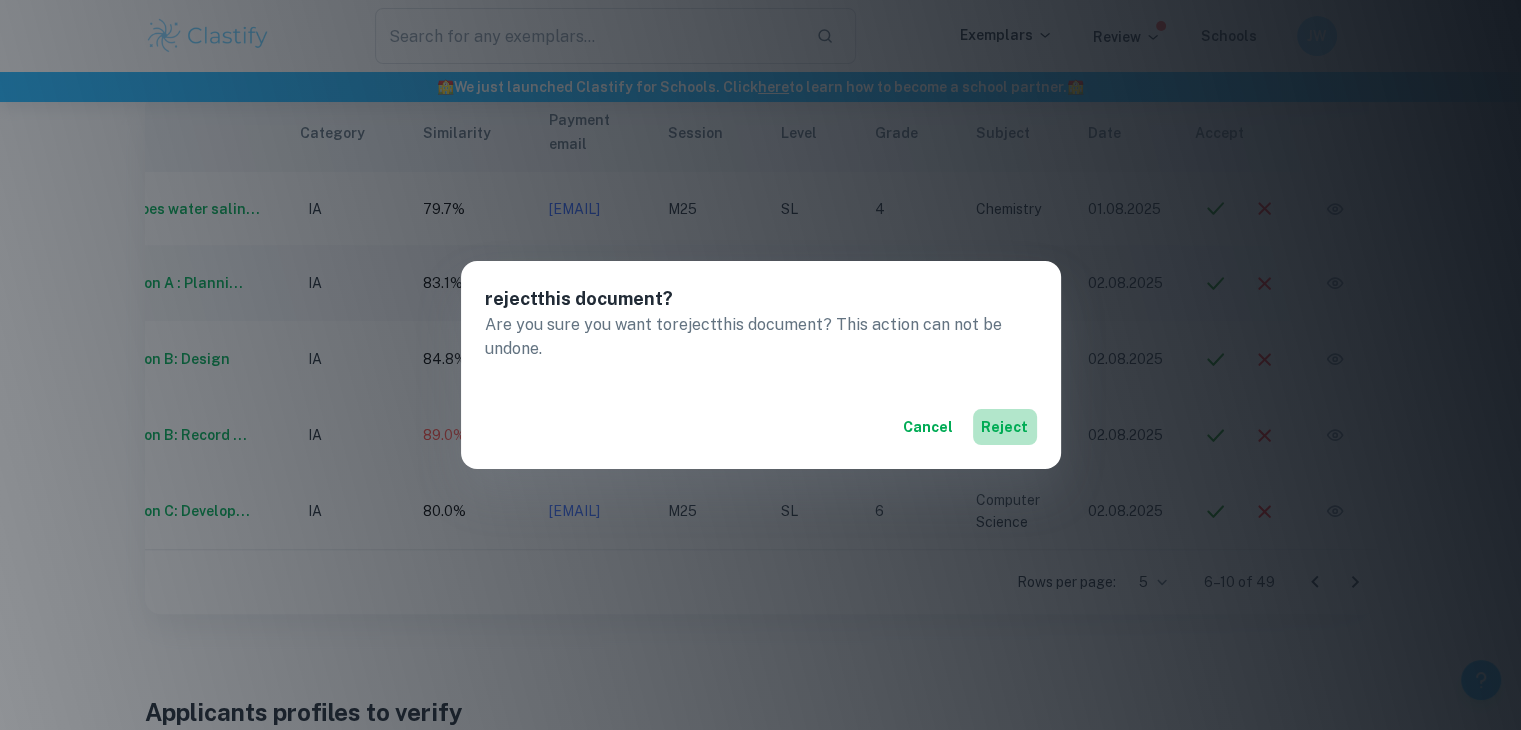 click on "reject" at bounding box center (1005, 427) 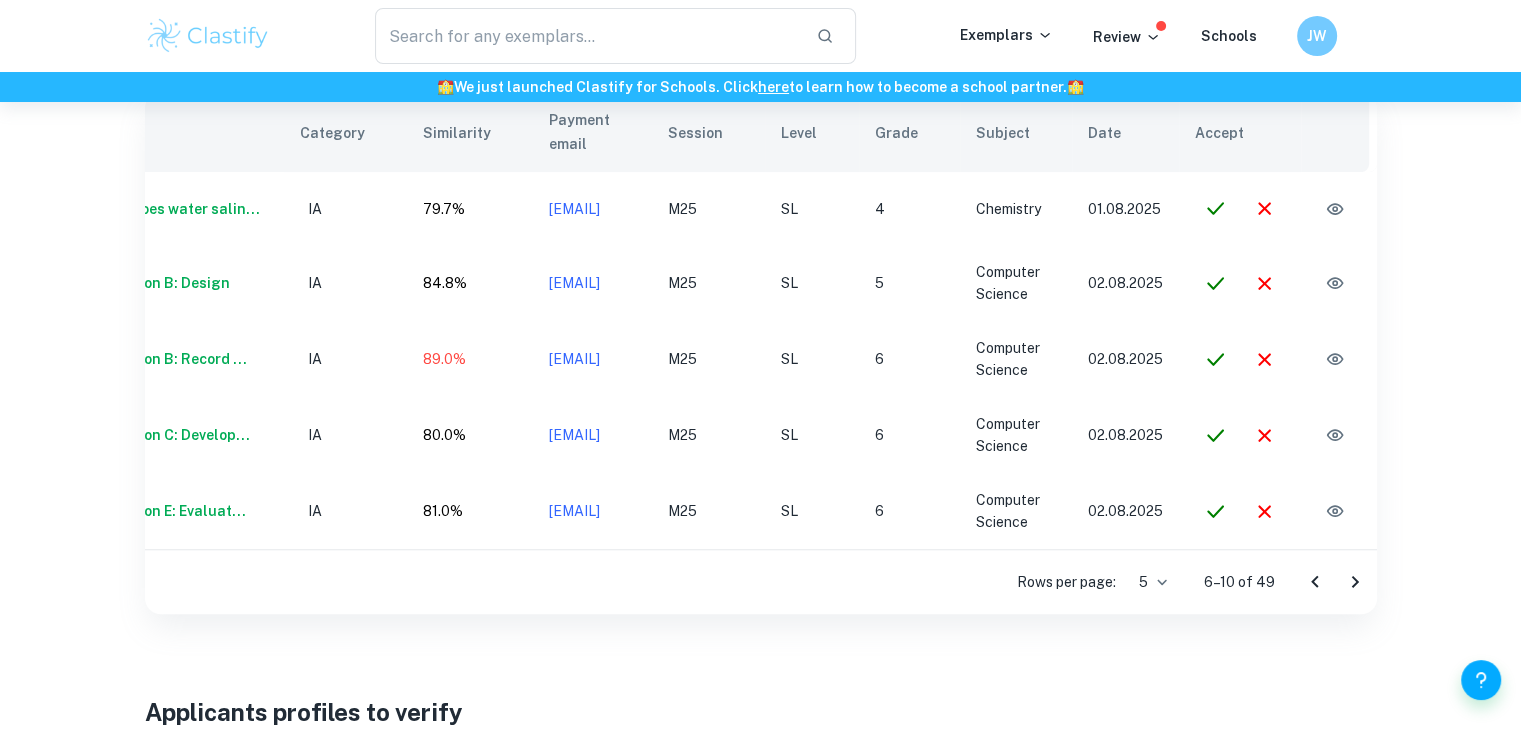 click 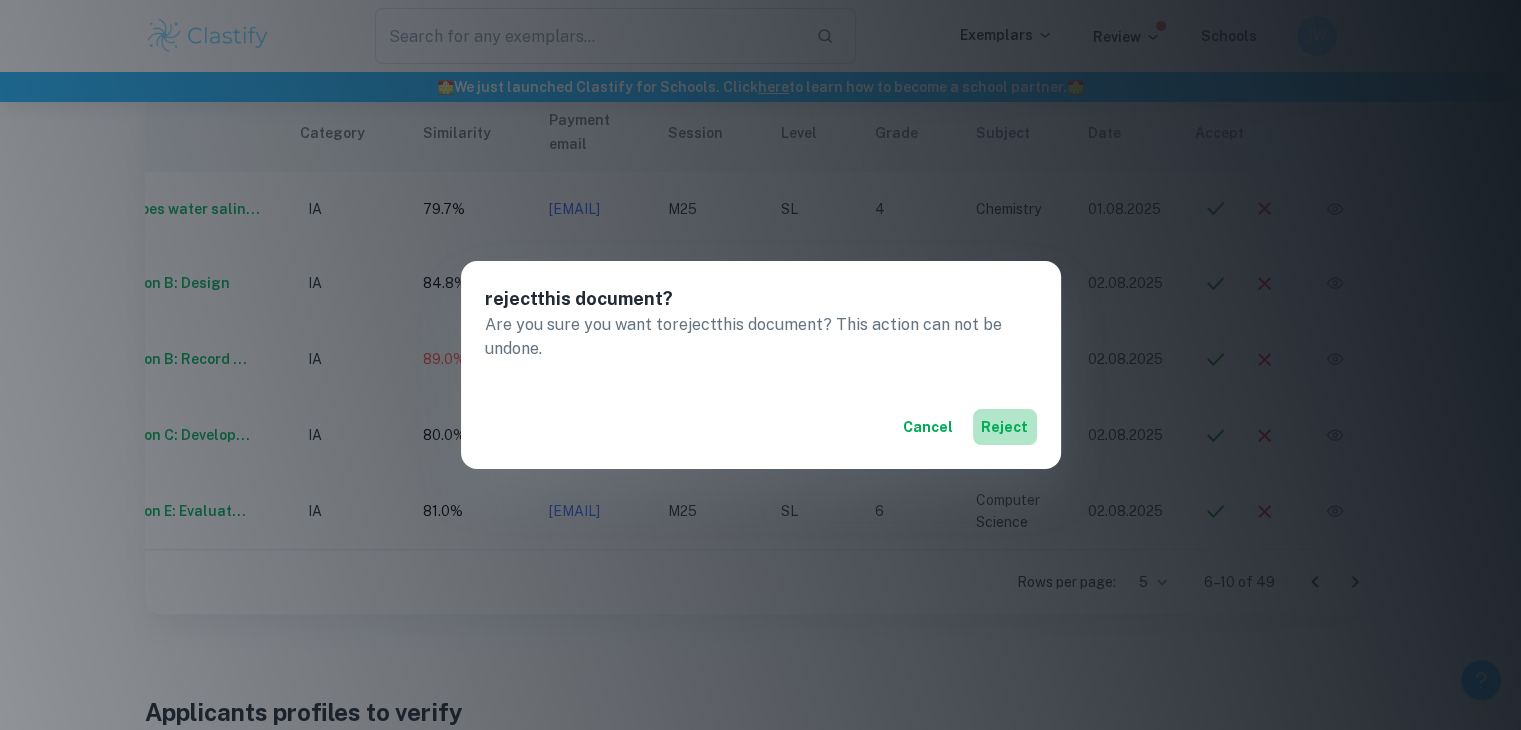 click on "reject" at bounding box center [1005, 427] 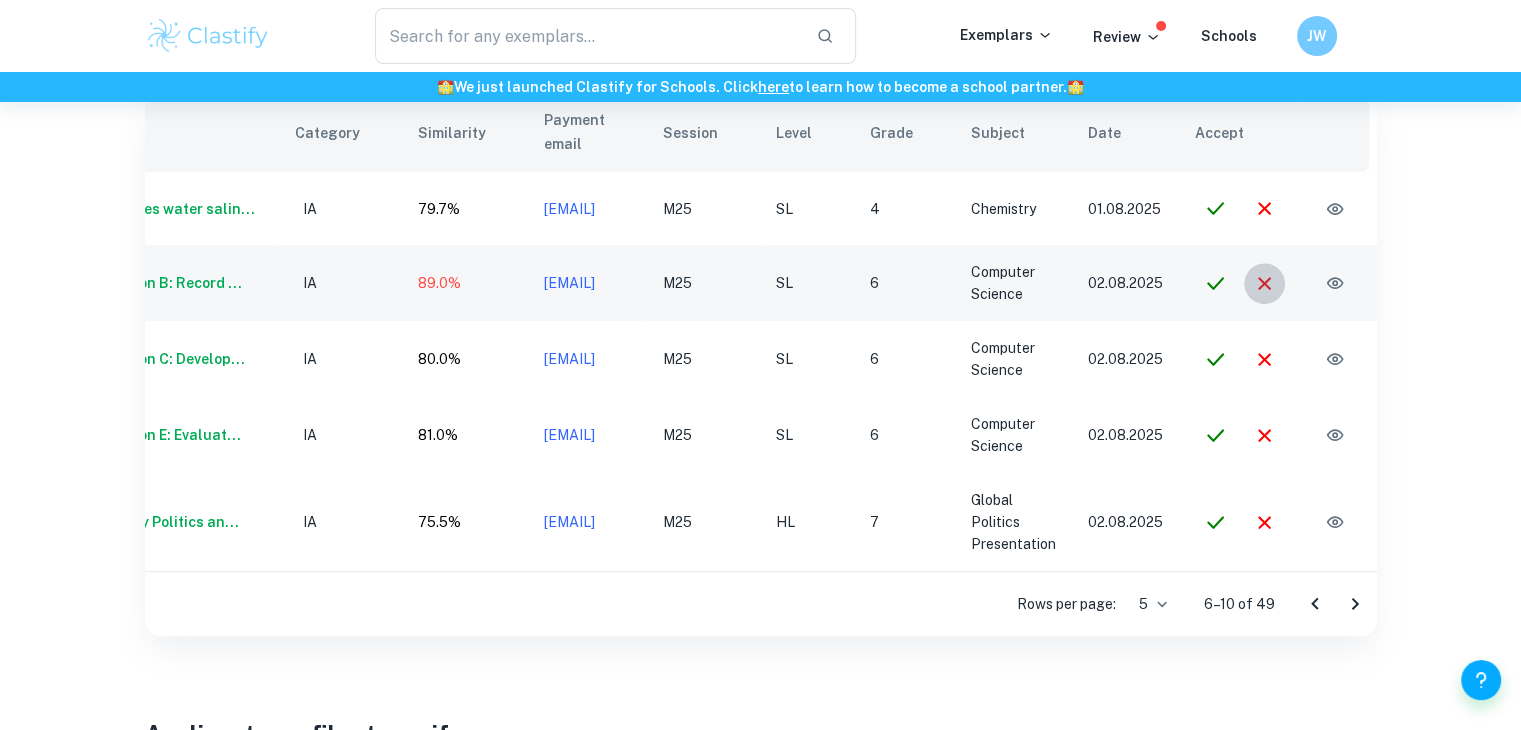 click 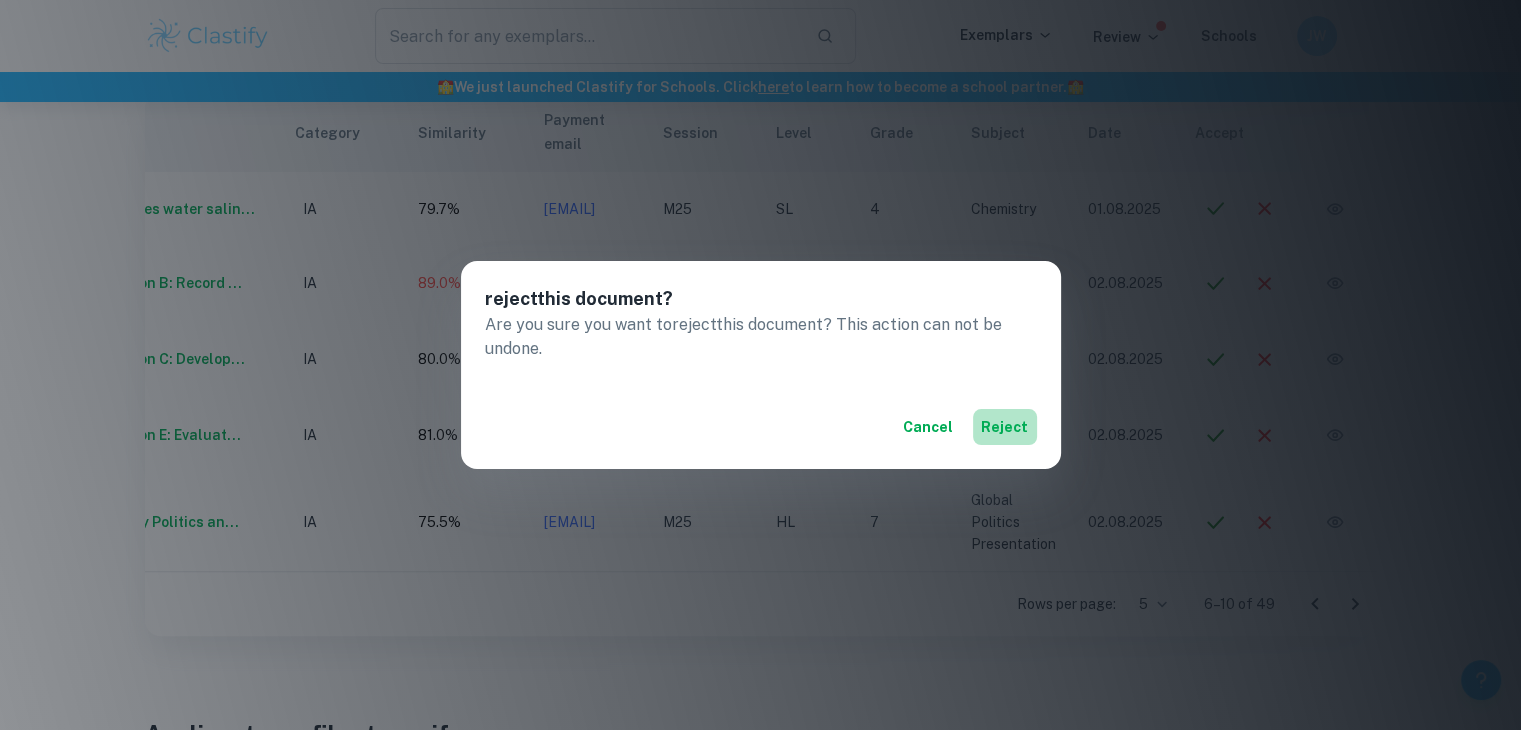 click on "reject" at bounding box center [1005, 427] 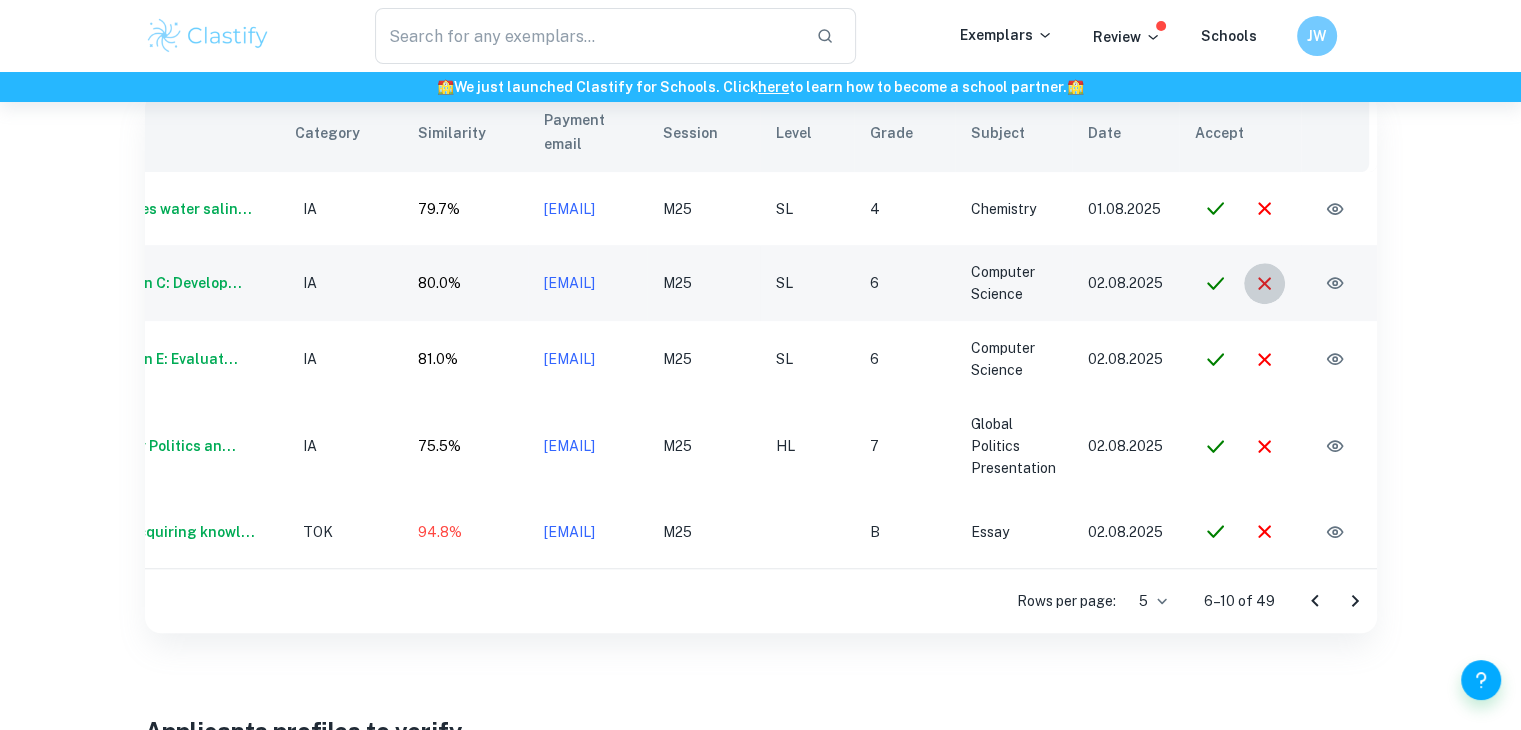 click 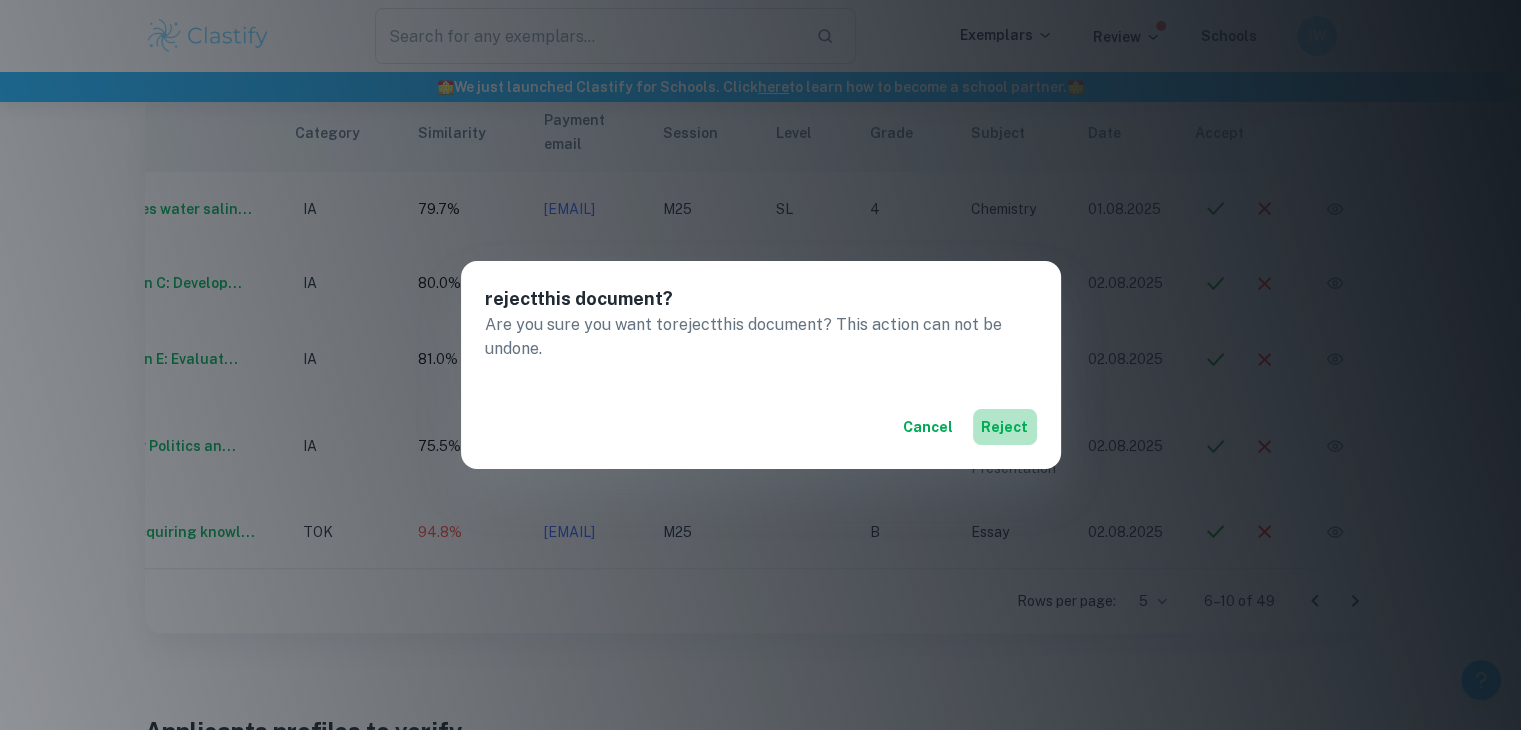 click on "reject" at bounding box center (1005, 427) 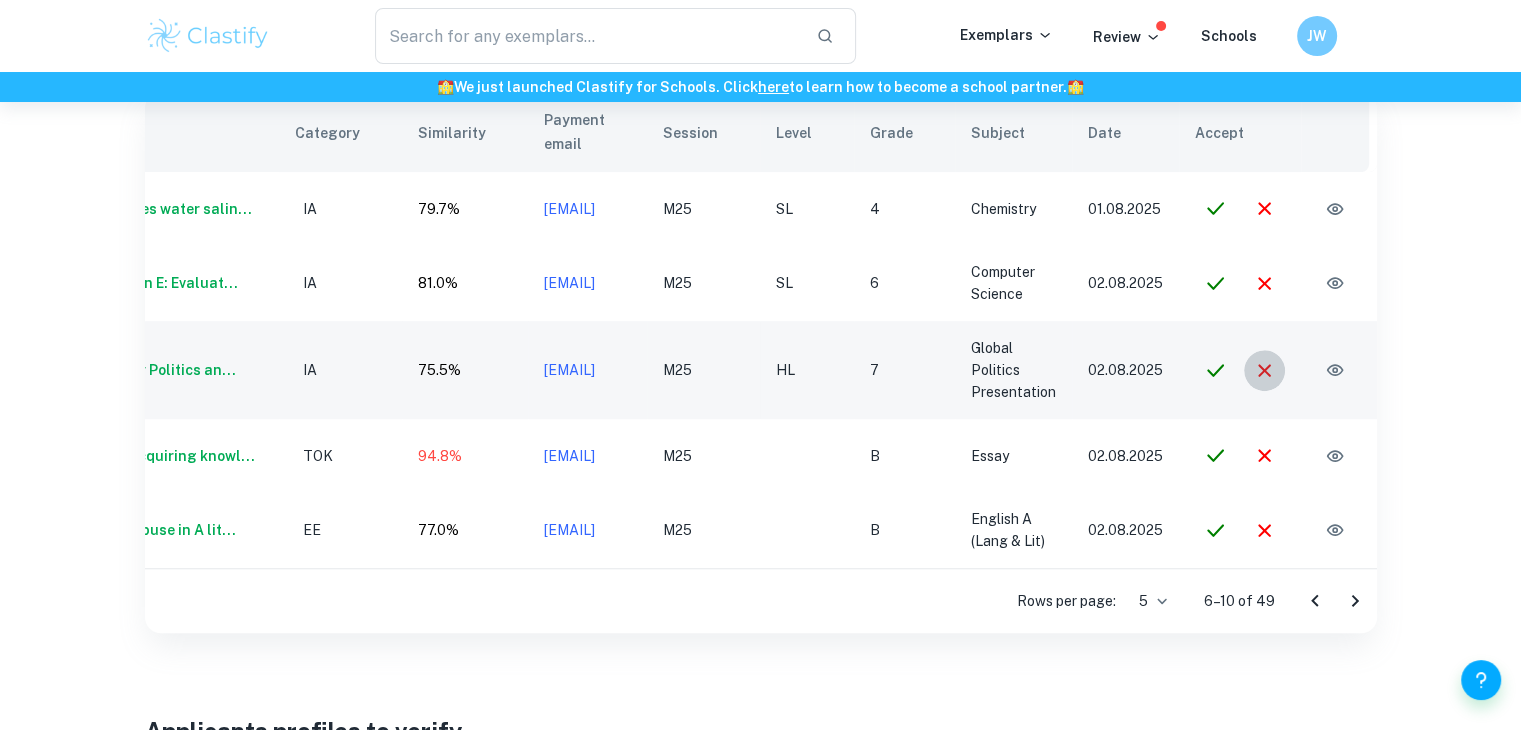 click 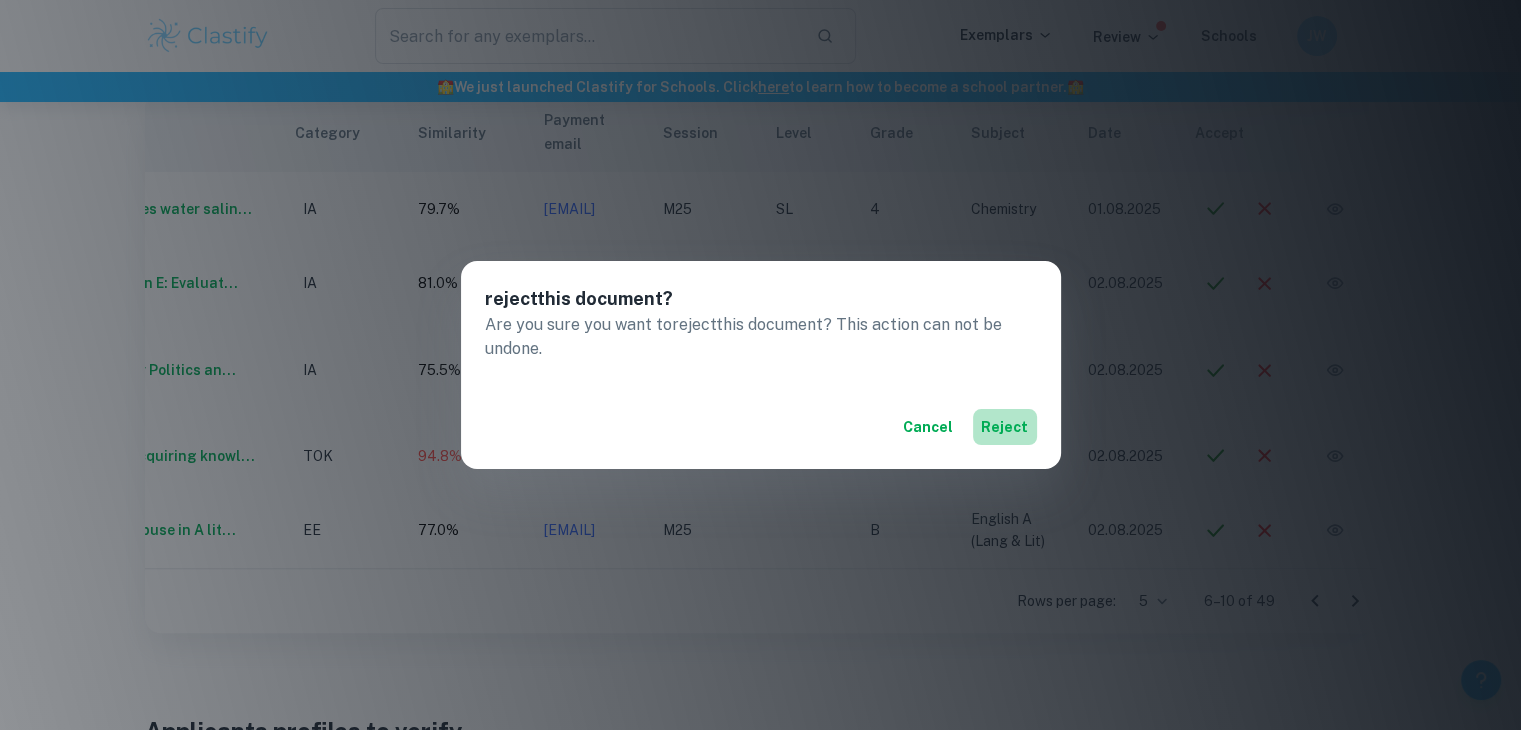 click on "reject" at bounding box center (1005, 427) 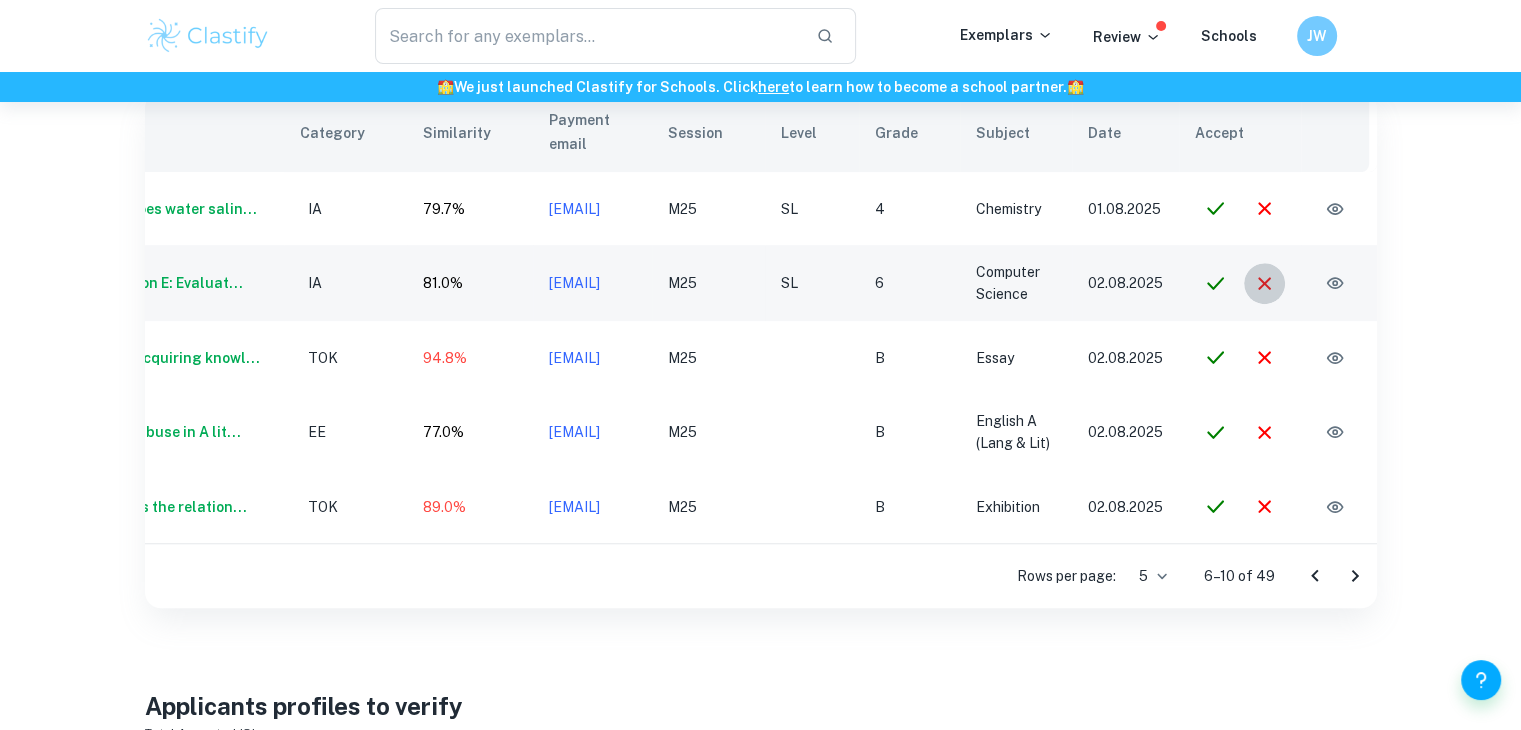 click 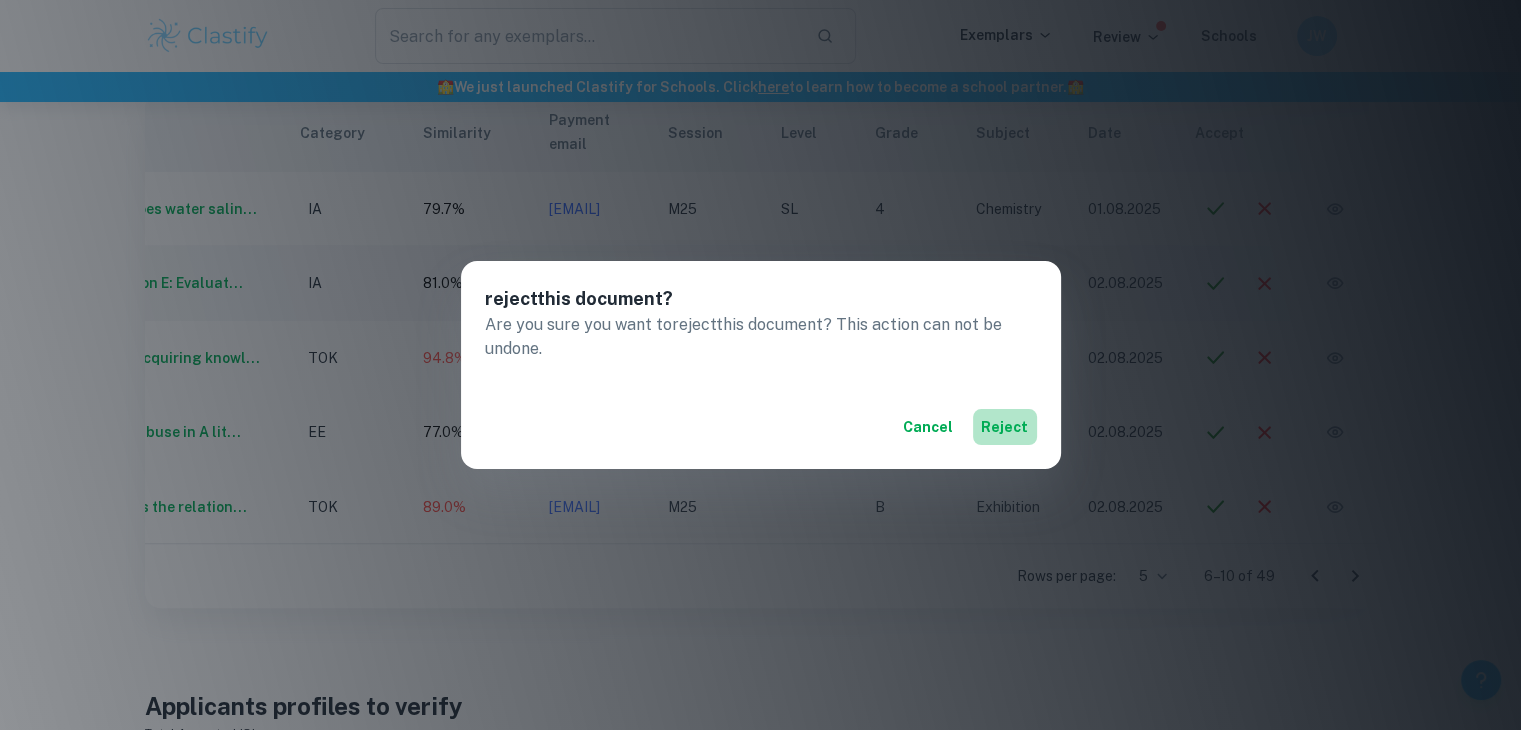 click on "reject" at bounding box center (1005, 427) 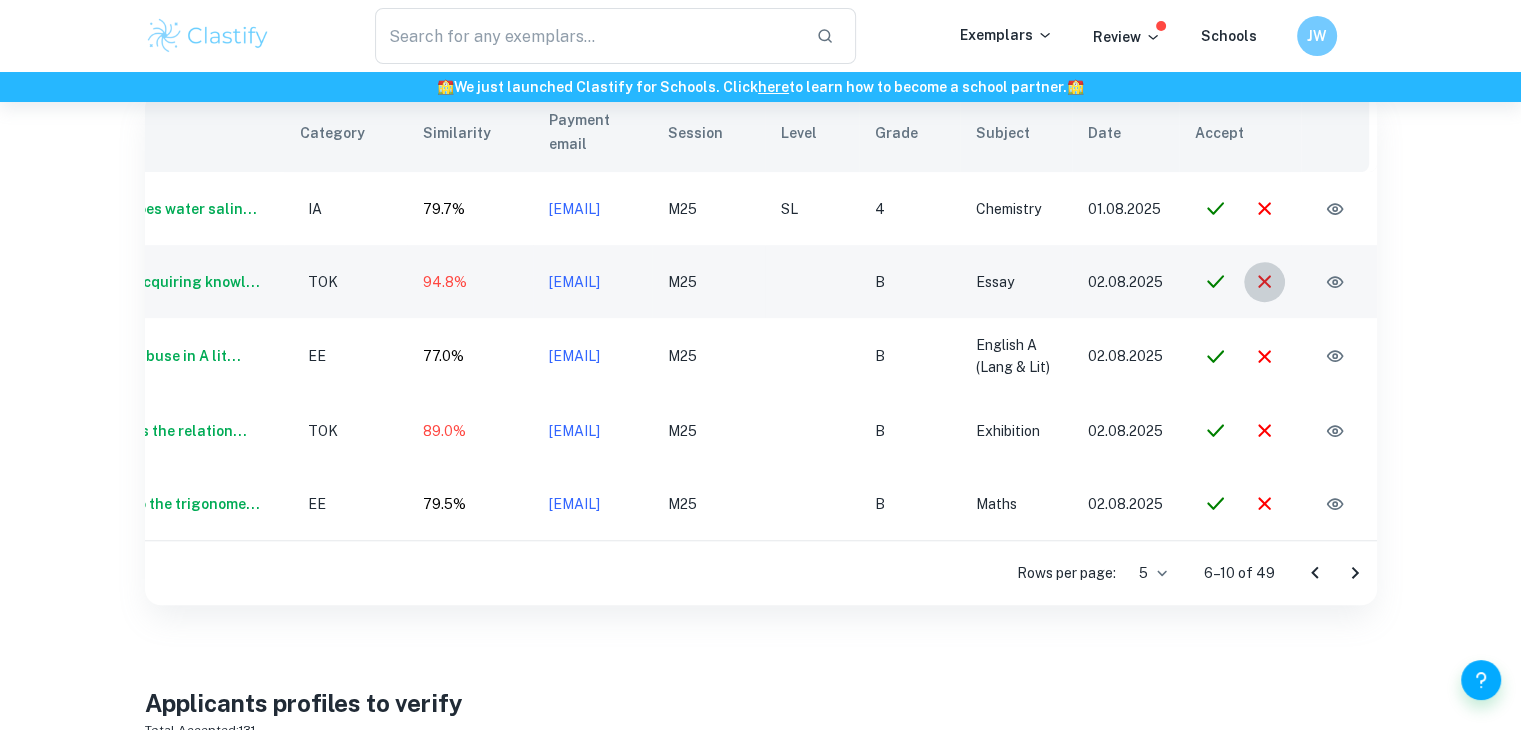 click 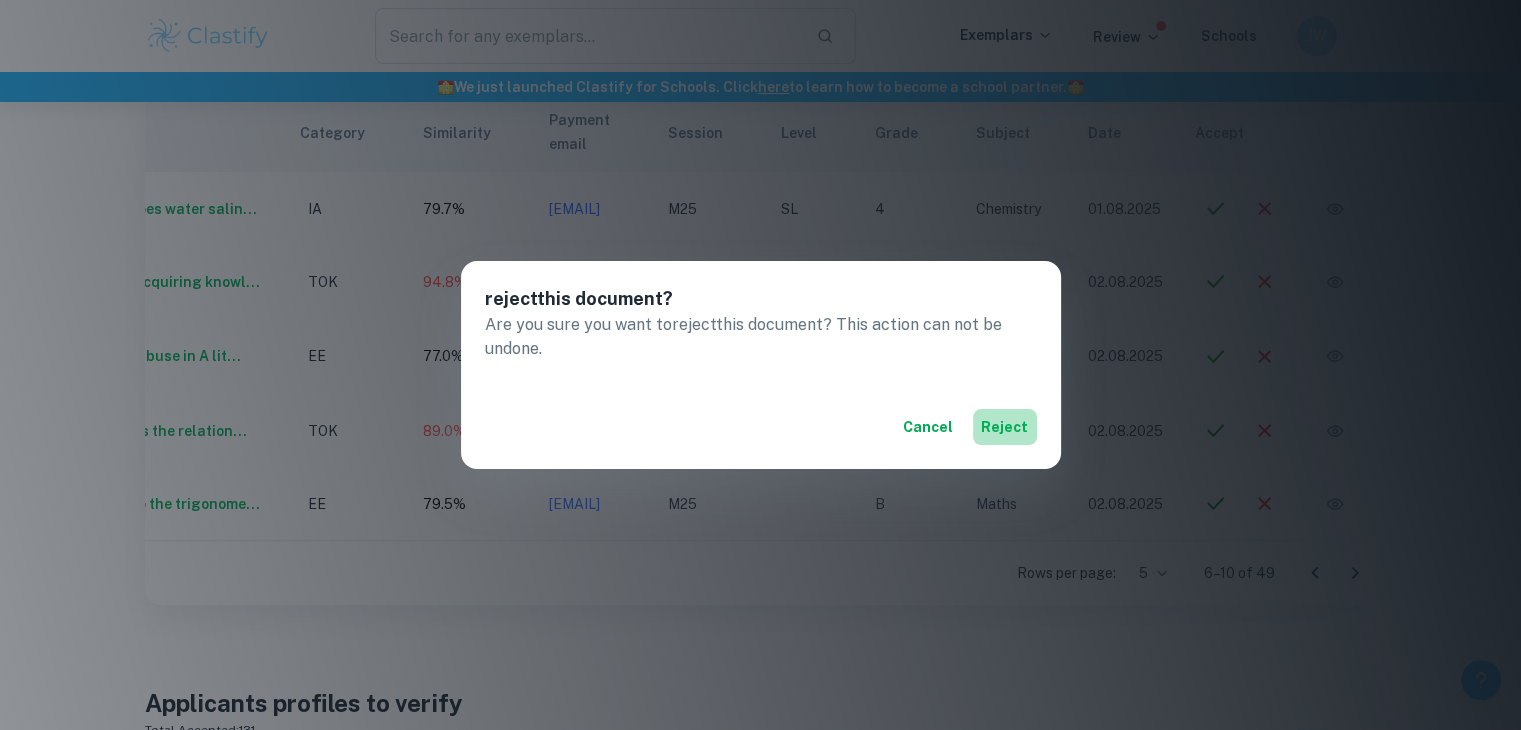 click on "reject" at bounding box center (1005, 427) 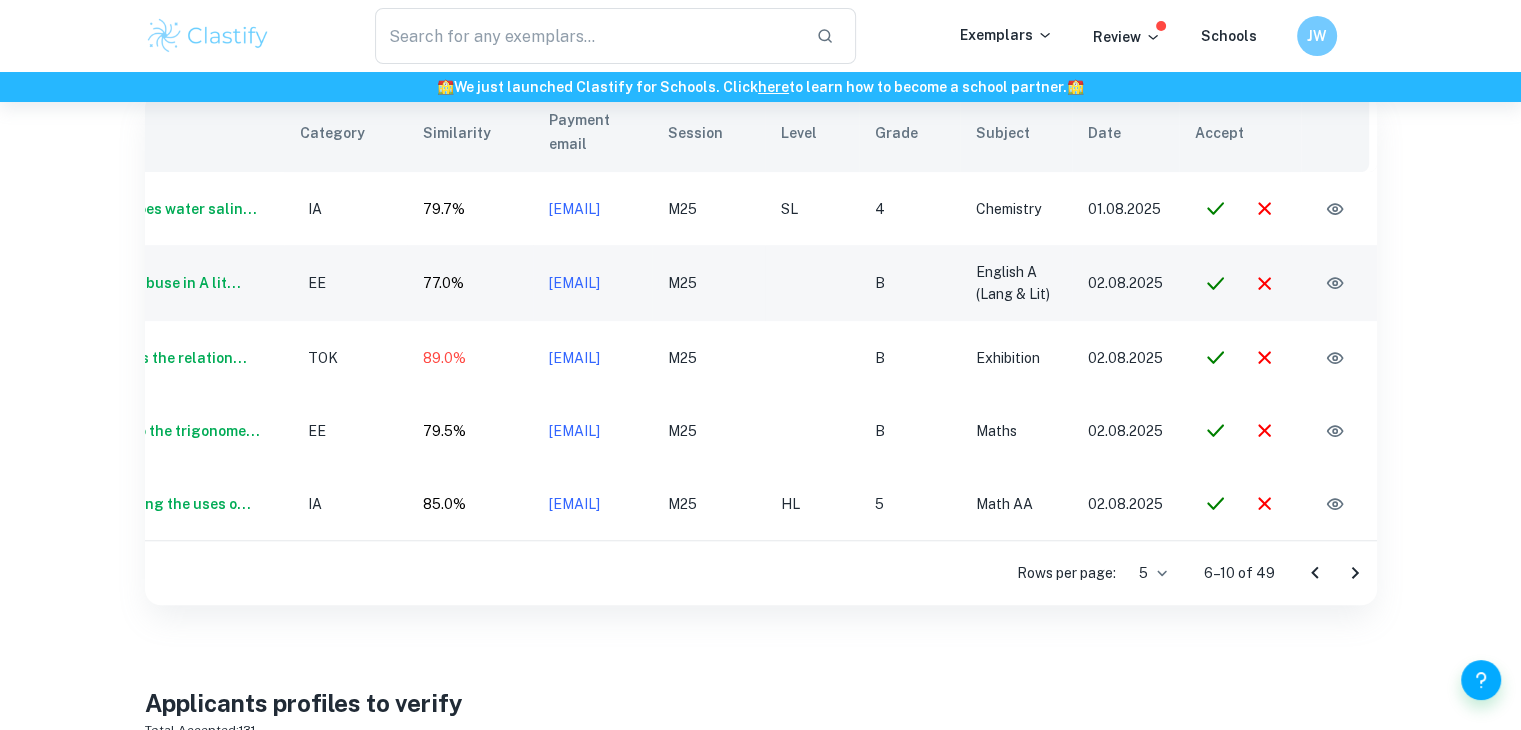 click 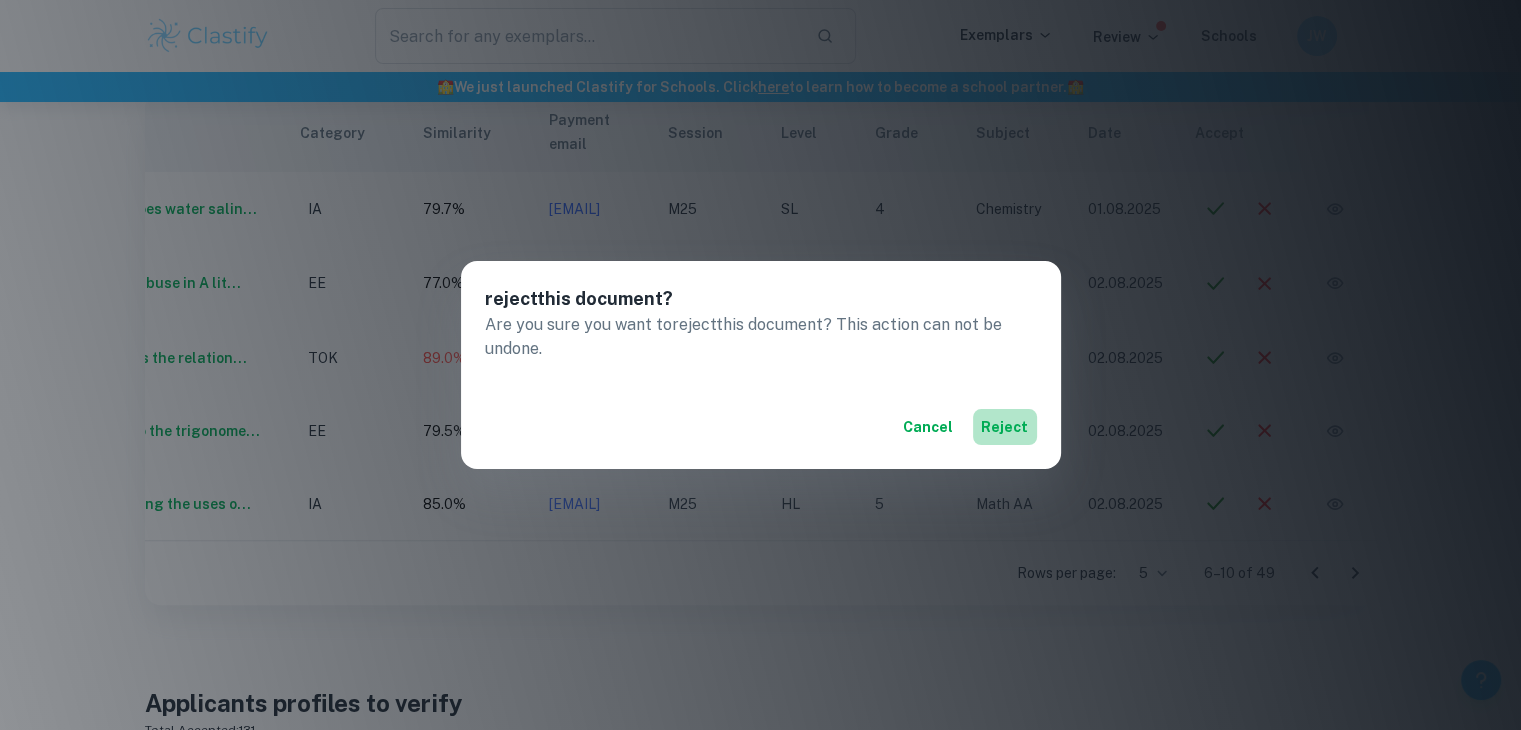 click on "reject" at bounding box center (1005, 427) 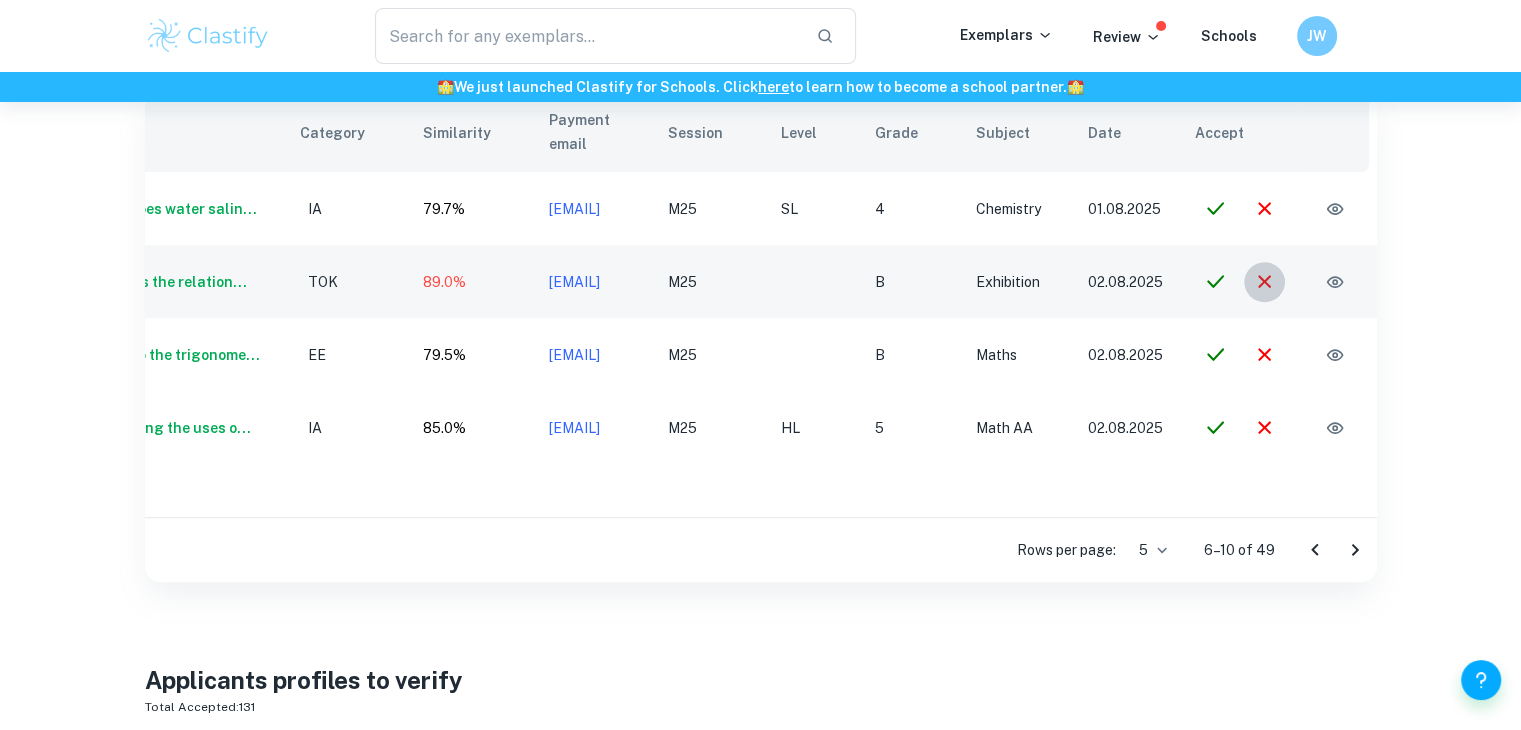 click at bounding box center [1264, 281] 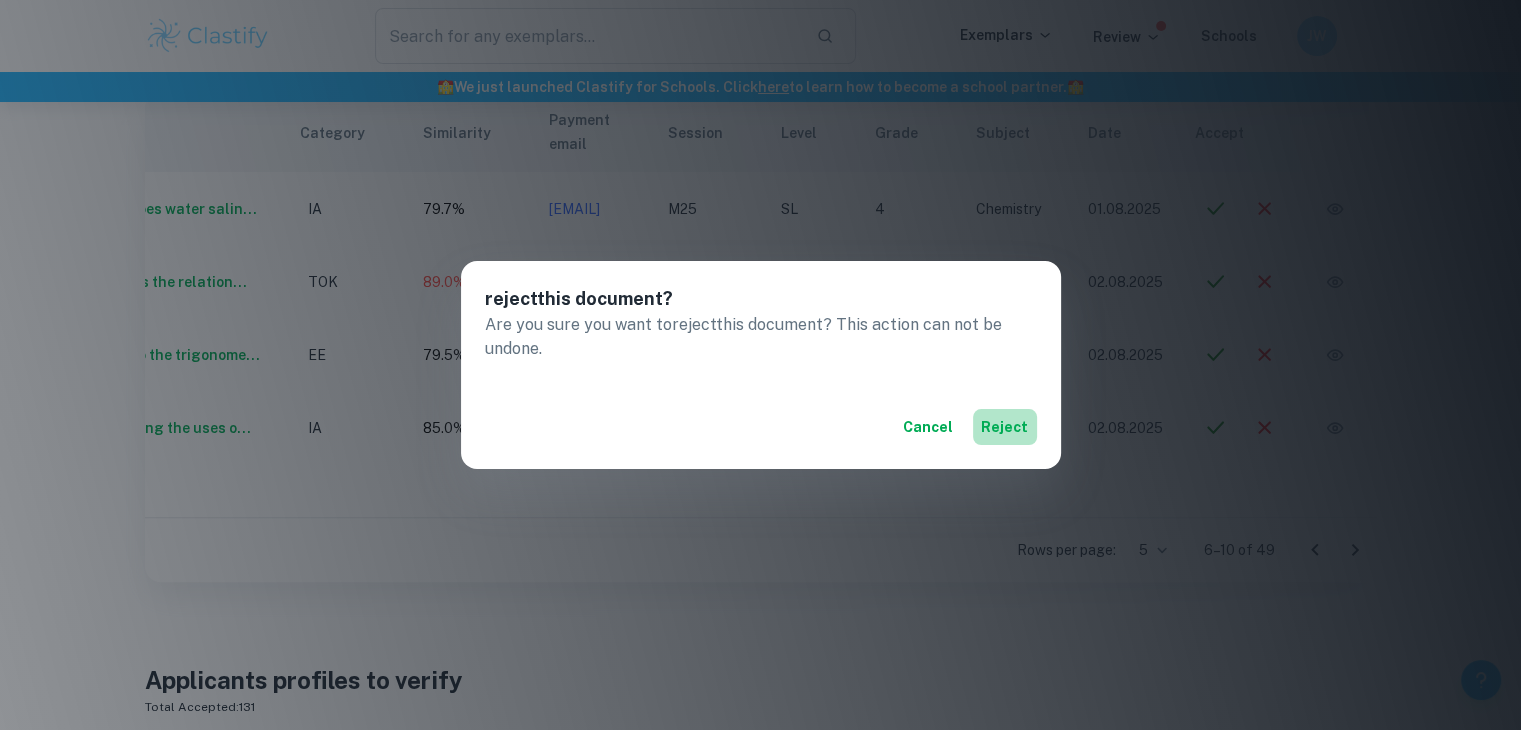 click on "reject" at bounding box center (1005, 427) 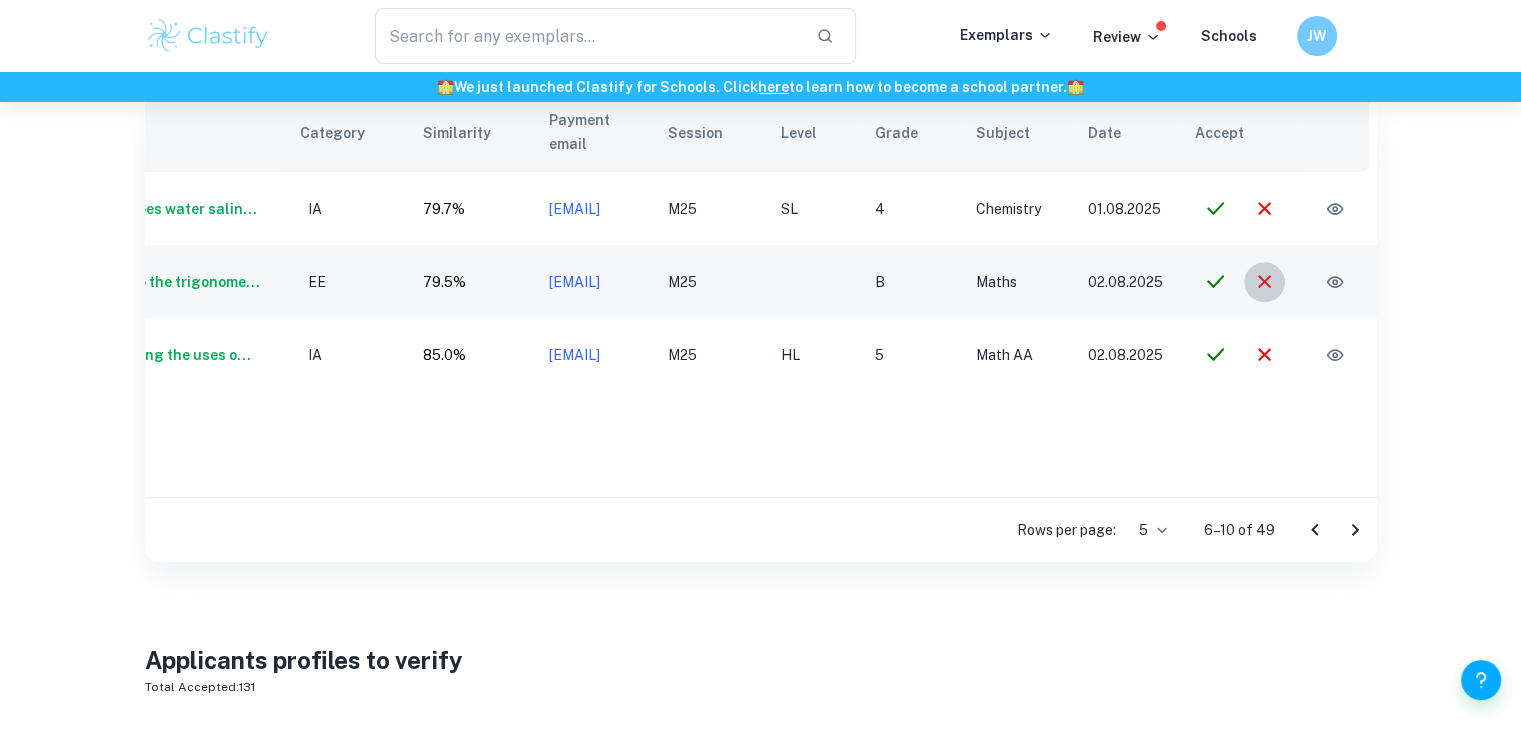 click 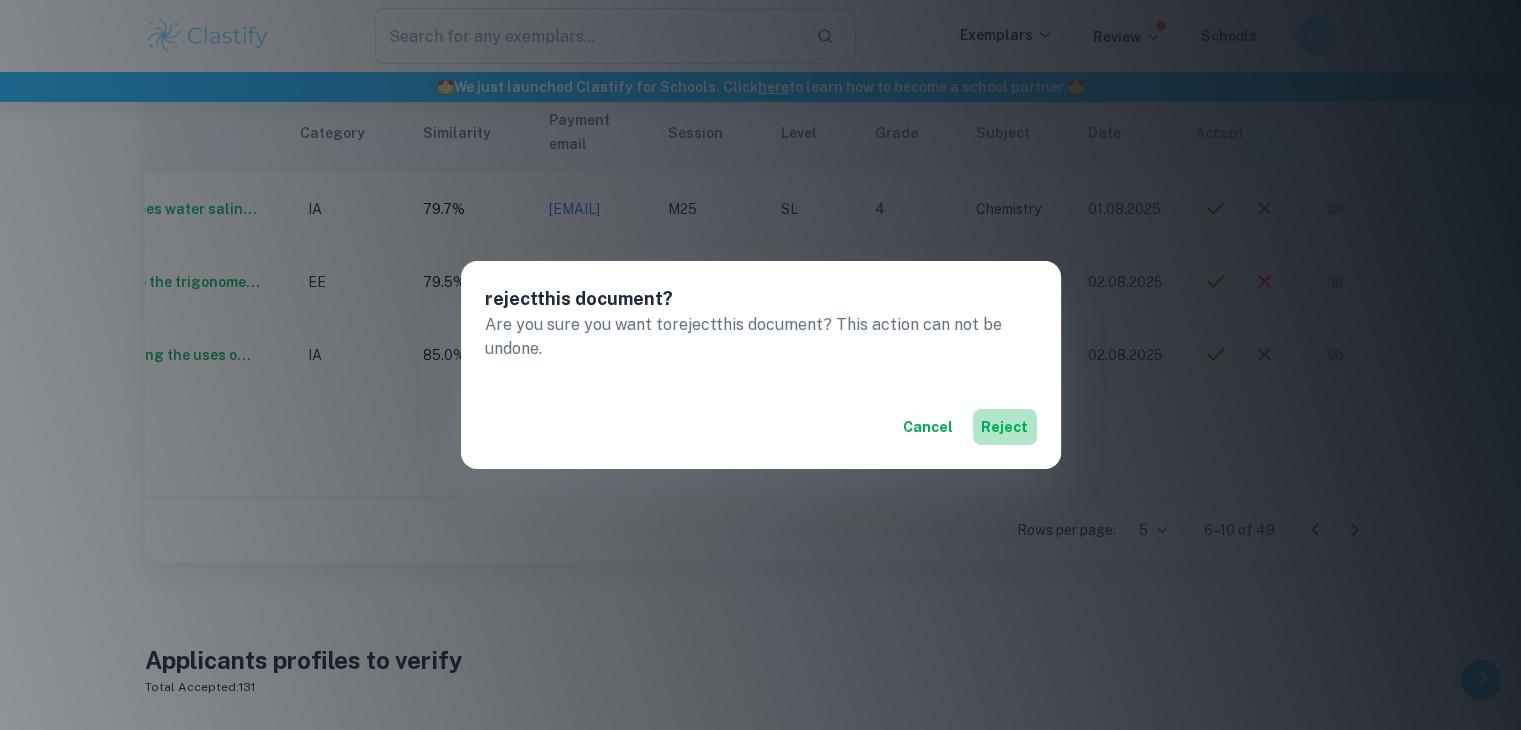 click on "reject" at bounding box center [1005, 427] 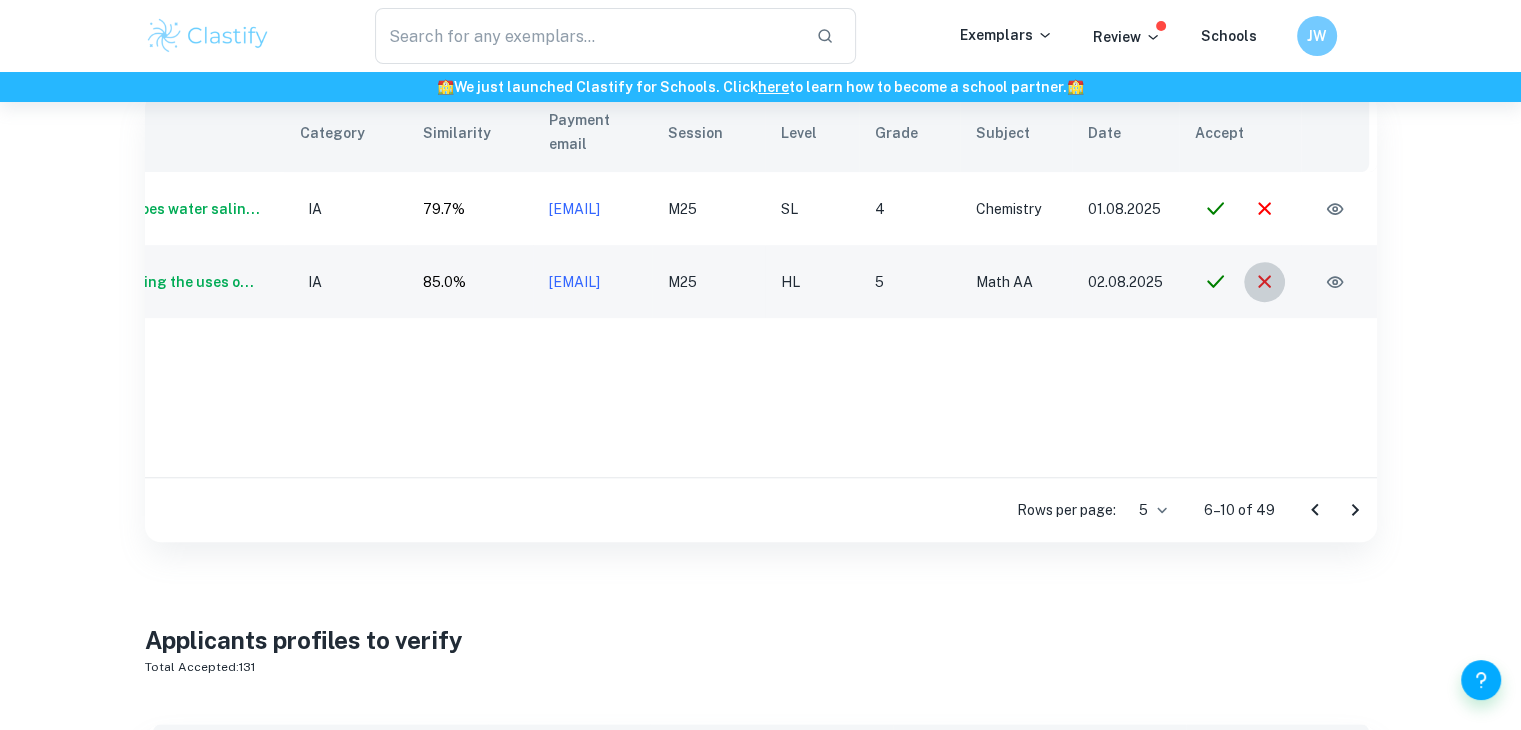 click 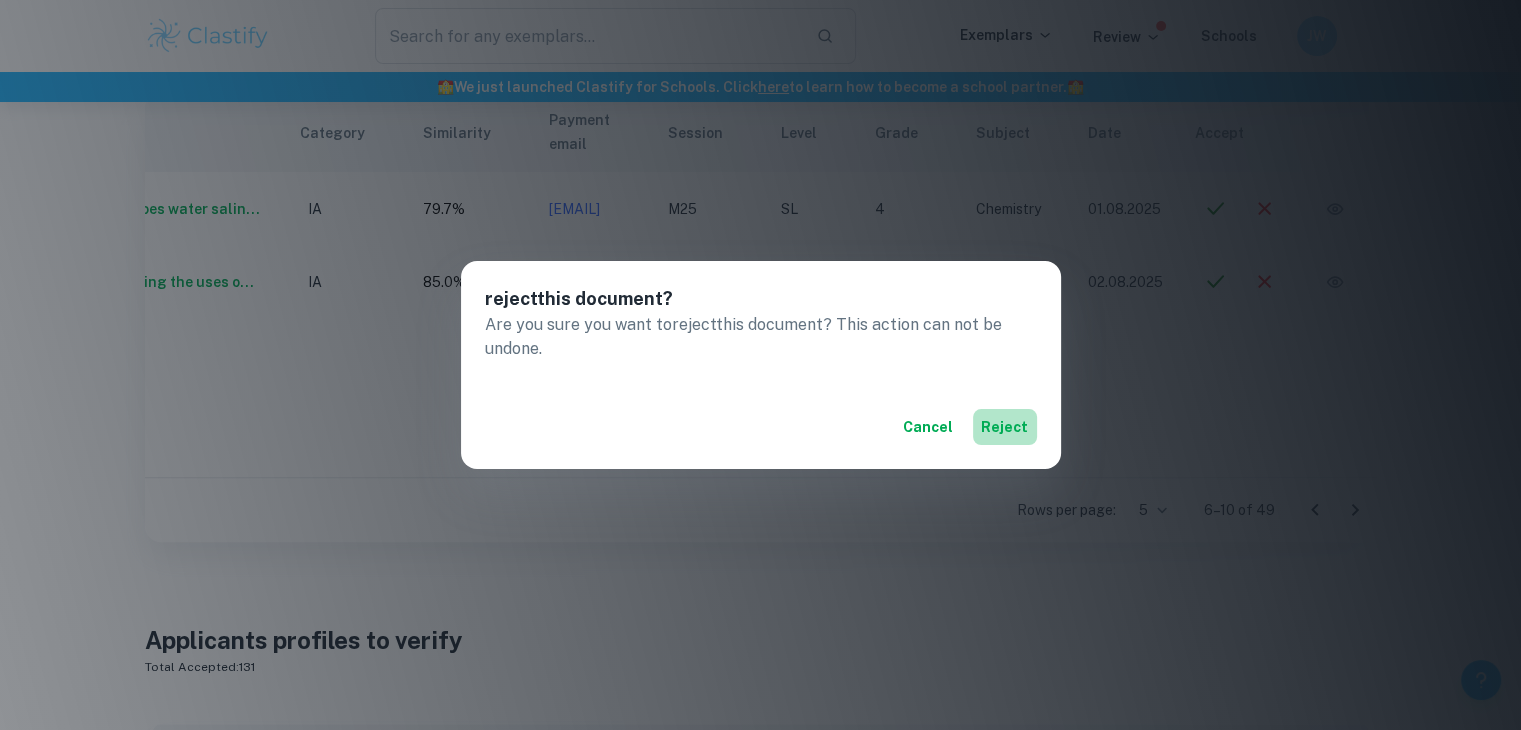 click on "reject" at bounding box center [1005, 427] 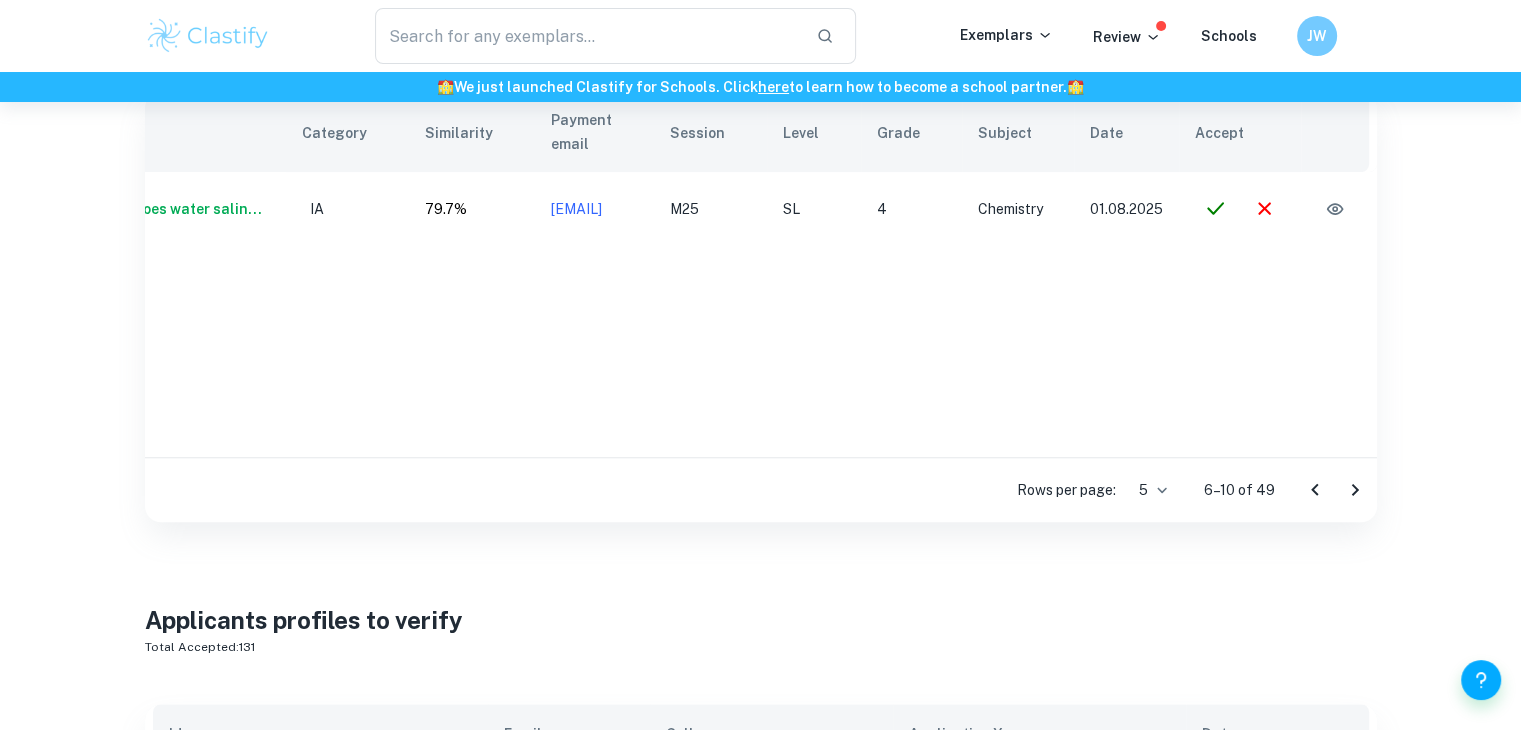 scroll, scrollTop: 0, scrollLeft: 131, axis: horizontal 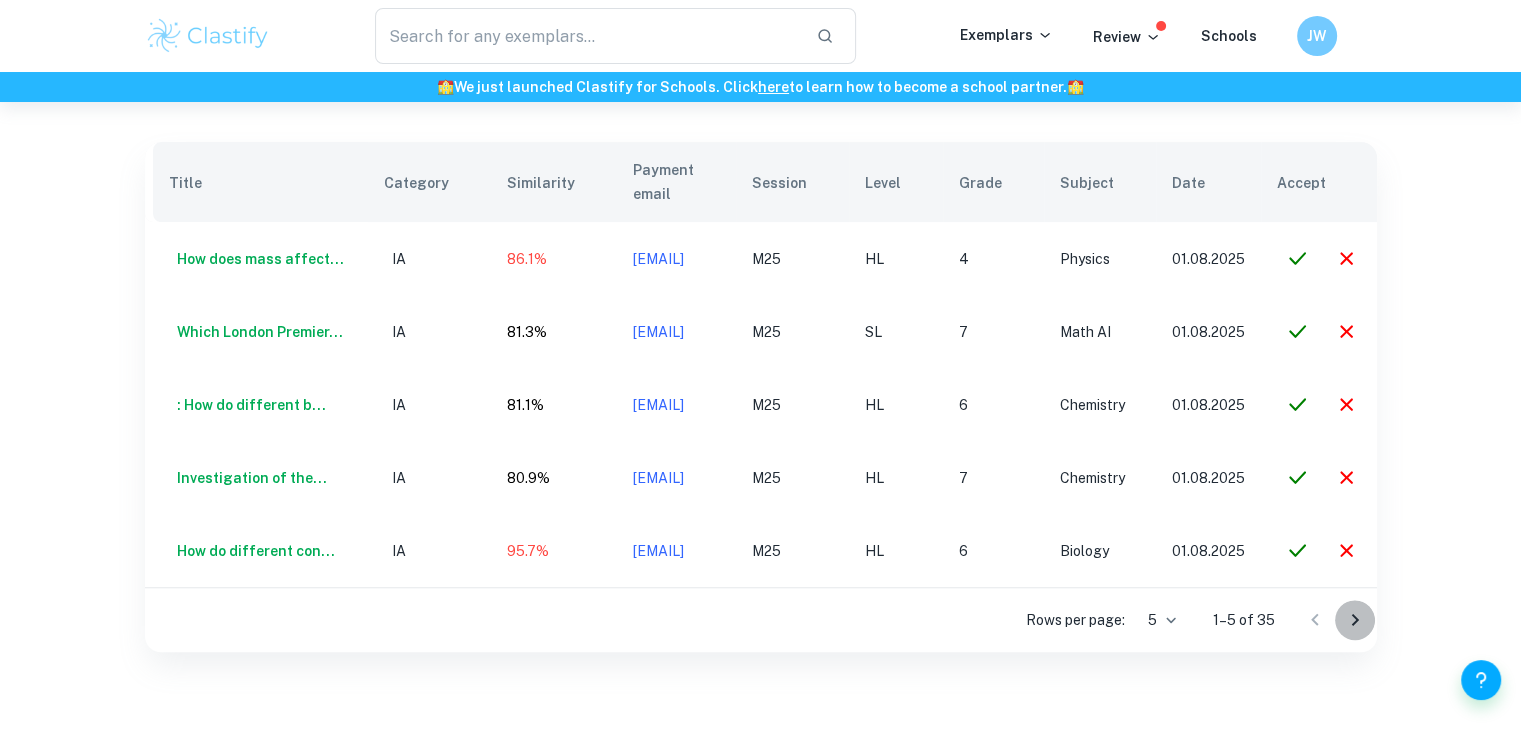 click 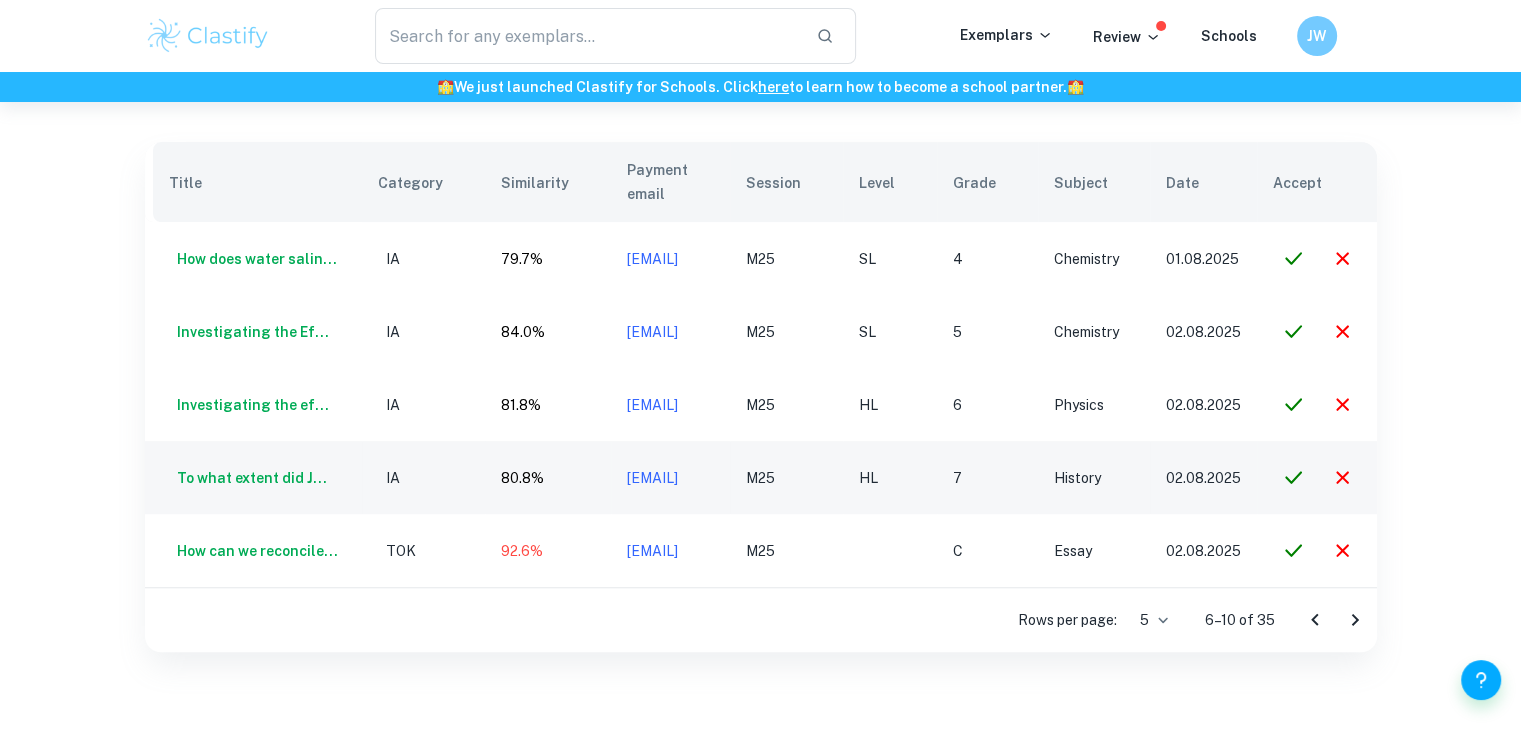 scroll, scrollTop: 0, scrollLeft: 136, axis: horizontal 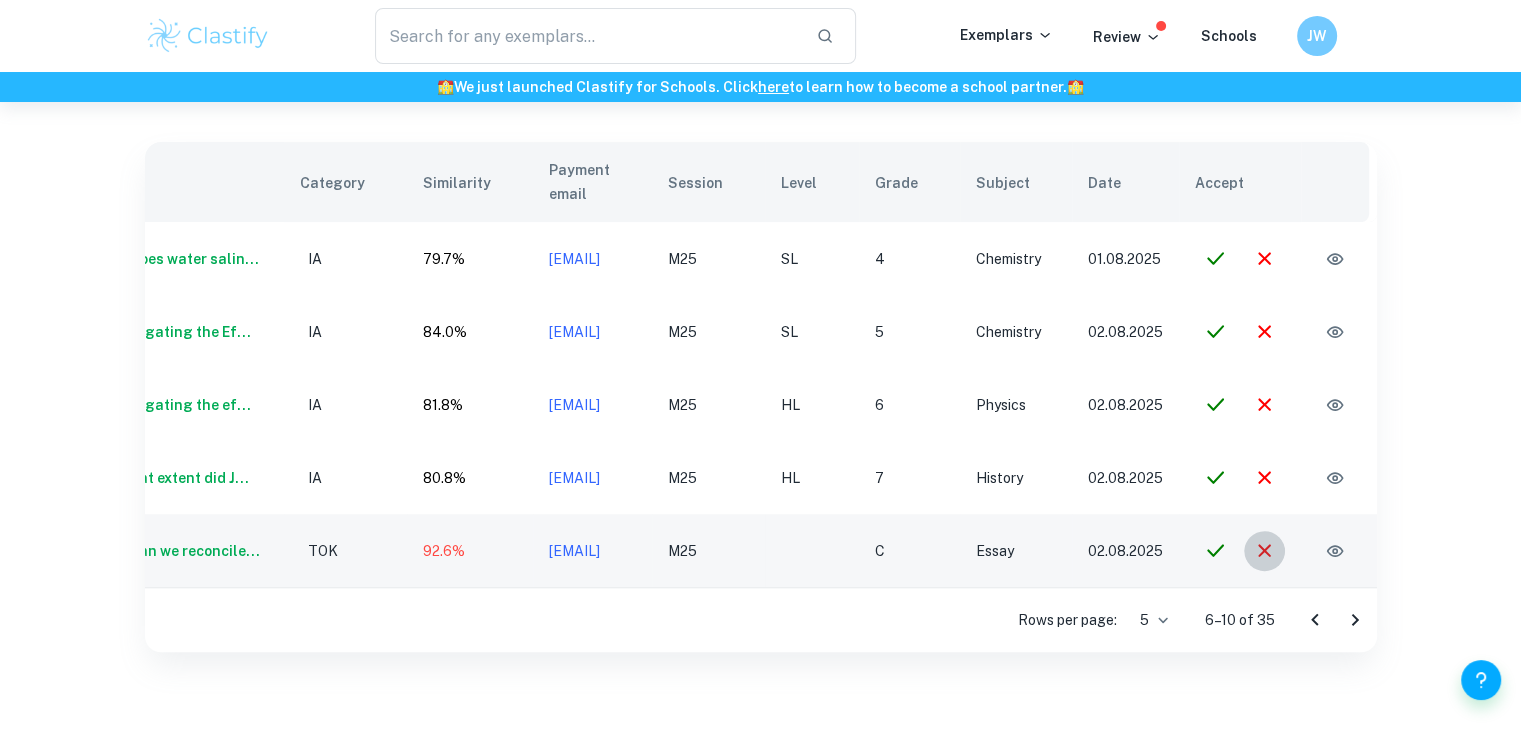 click 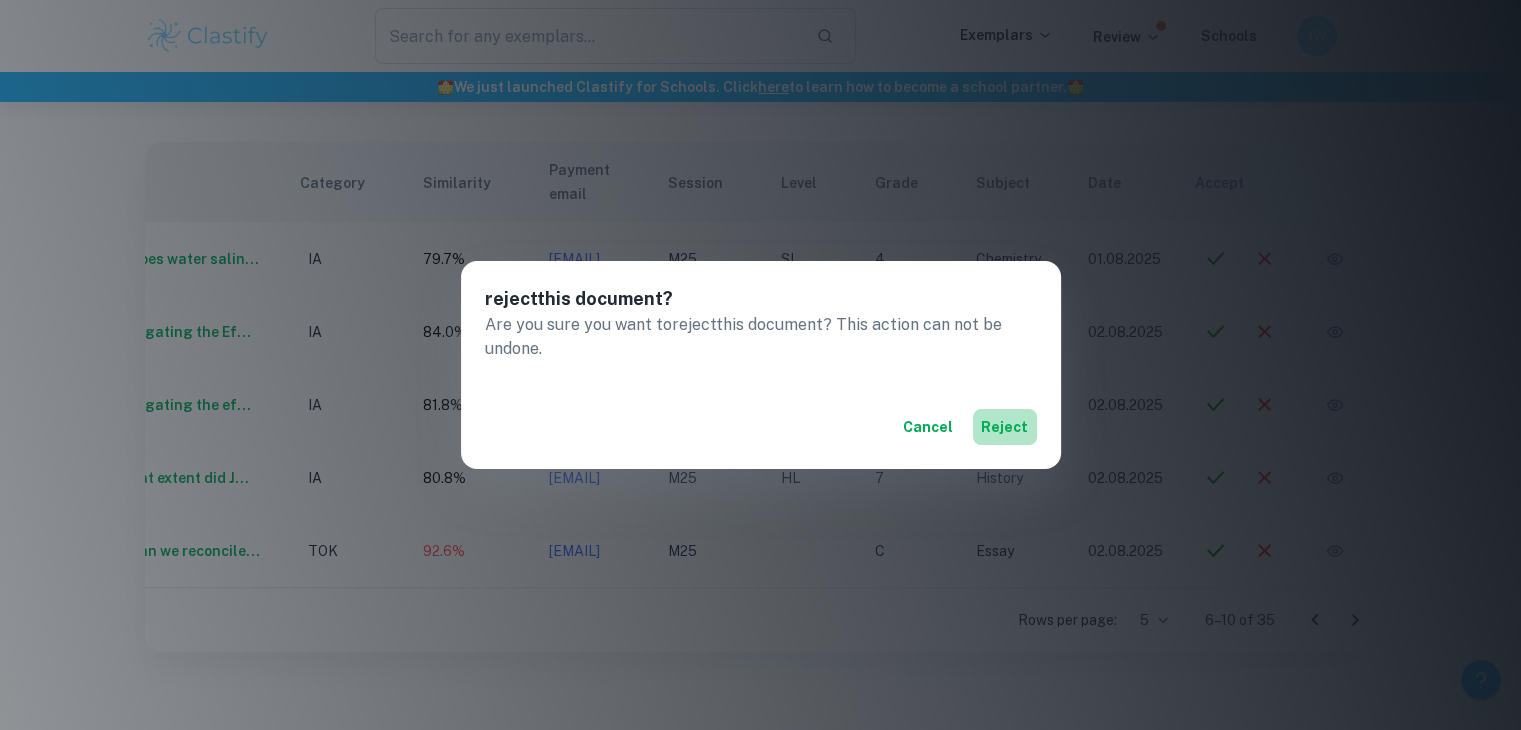 click on "reject" at bounding box center [1005, 427] 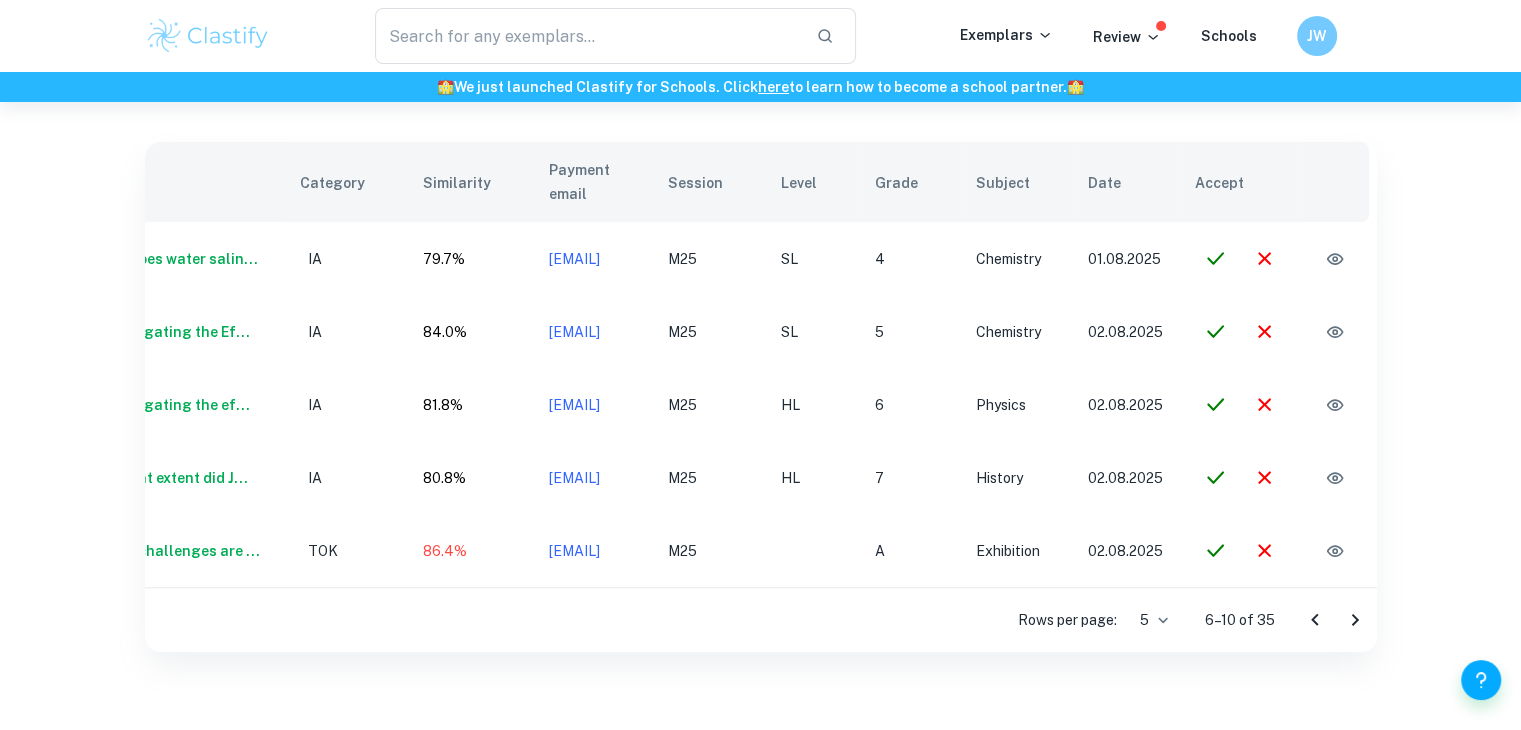 scroll, scrollTop: 0, scrollLeft: 134, axis: horizontal 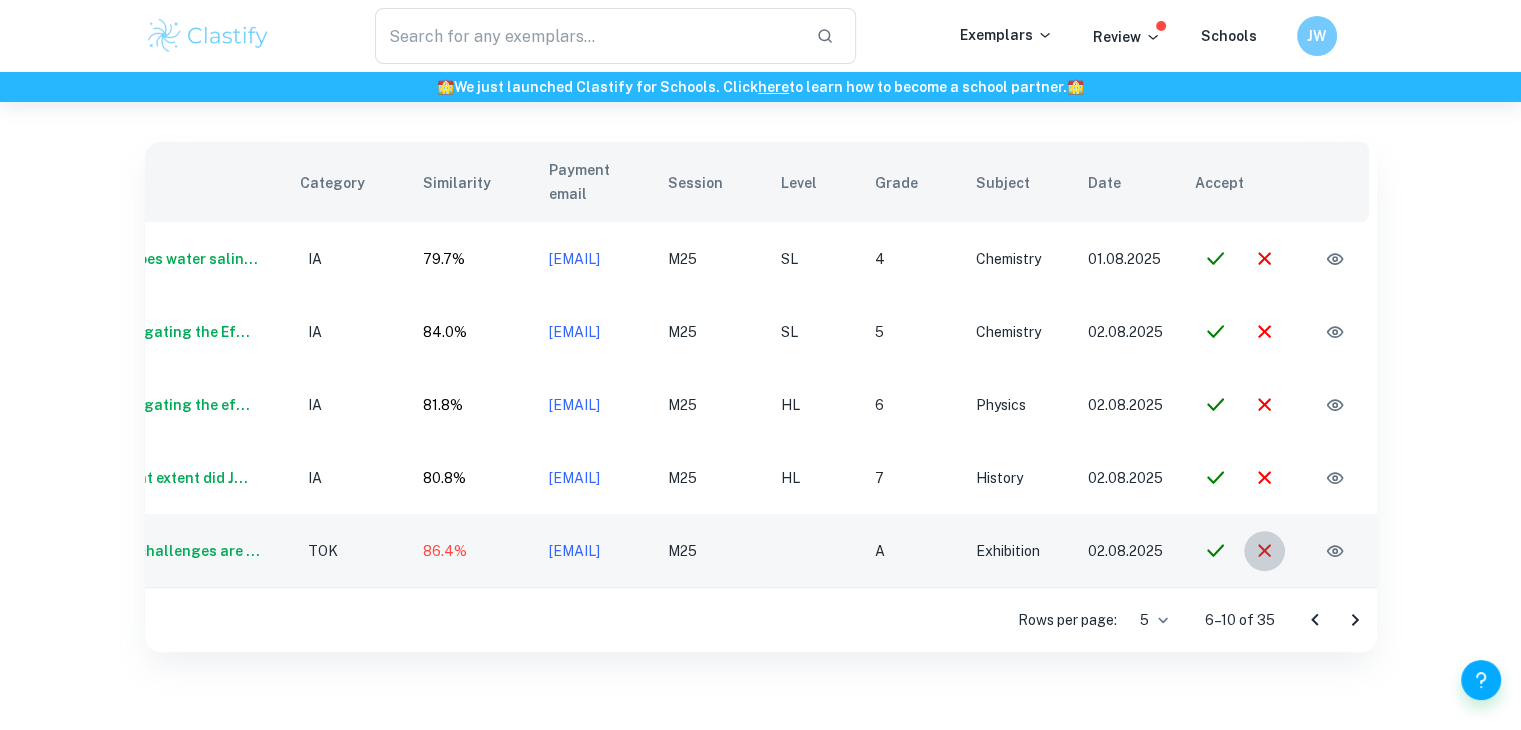 click 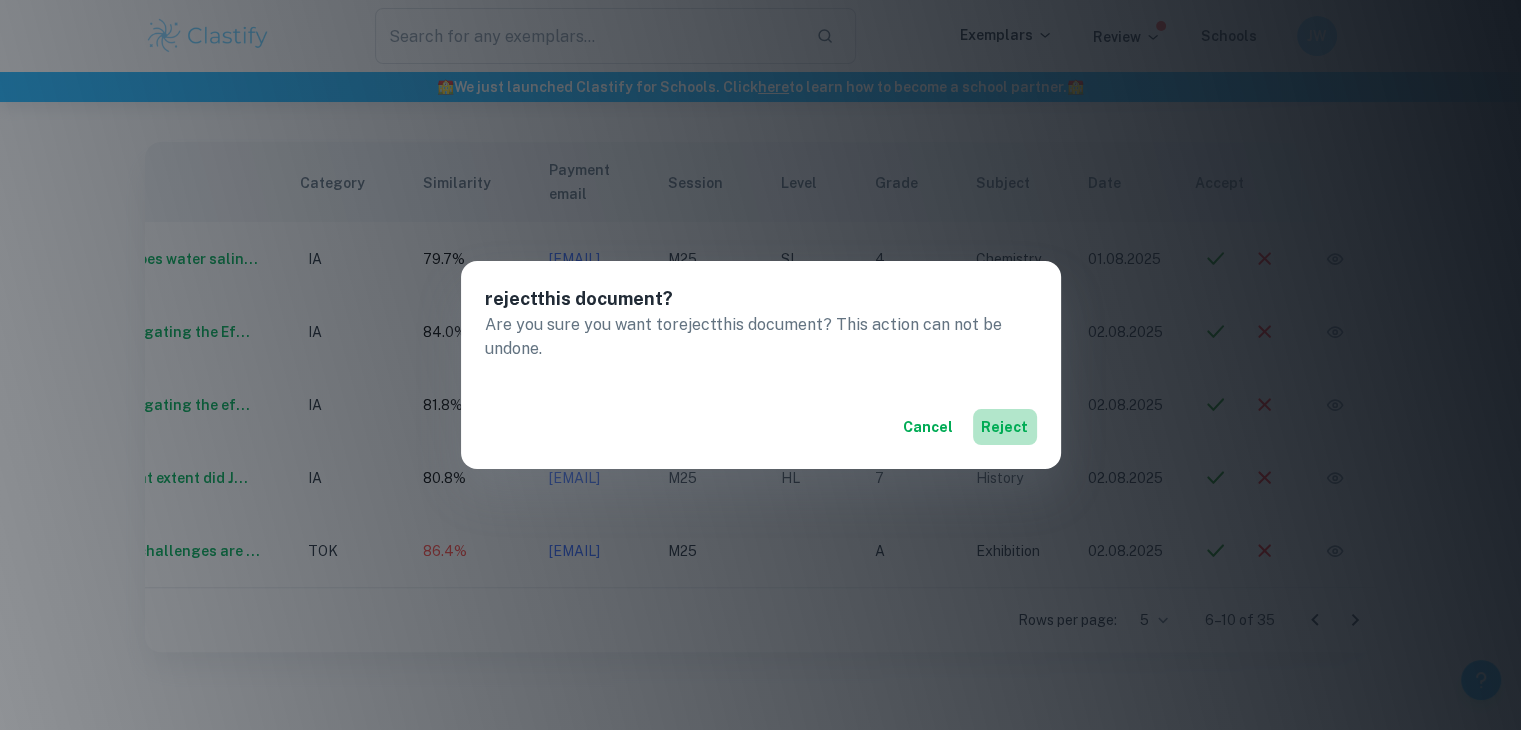 click on "reject" at bounding box center [1005, 427] 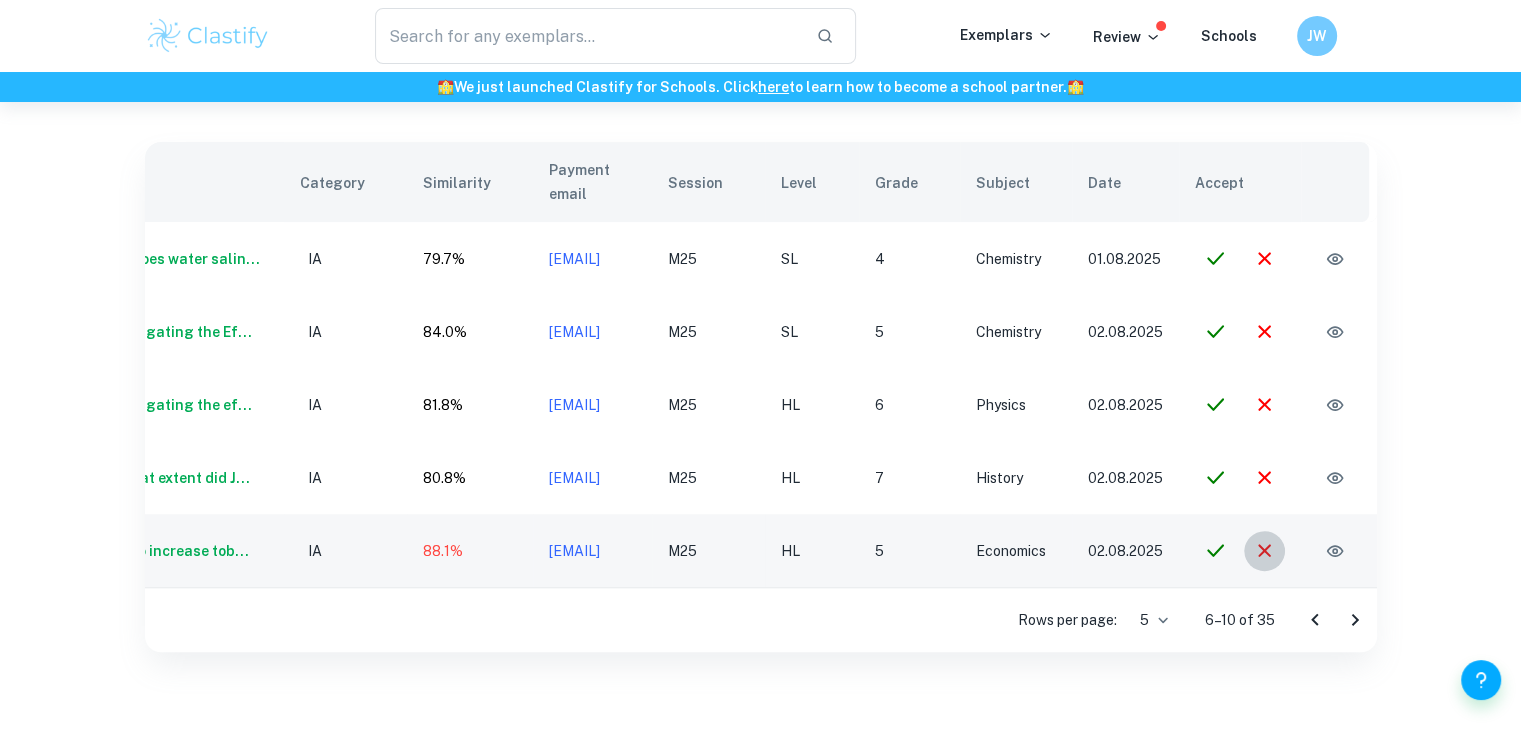 click 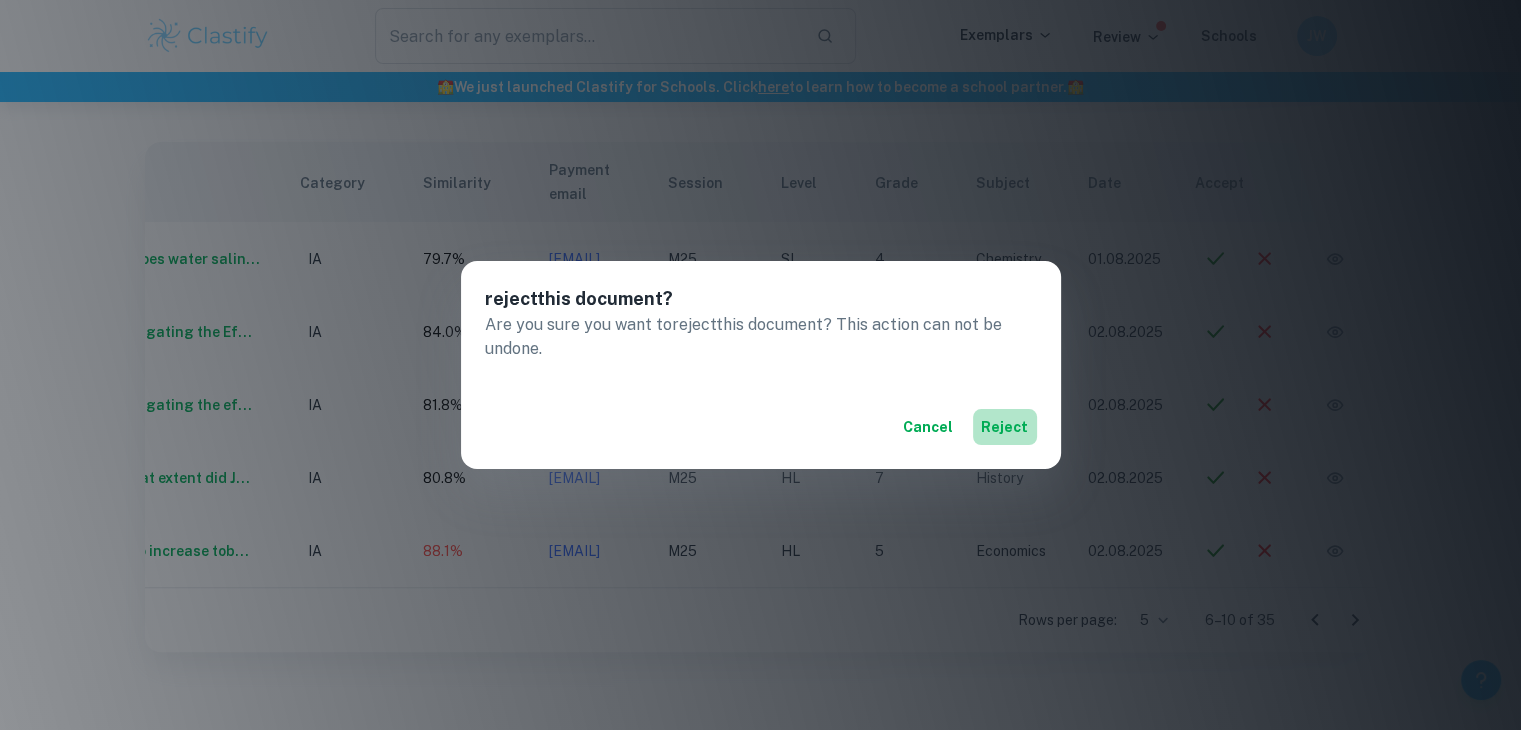 click on "reject" at bounding box center [1005, 427] 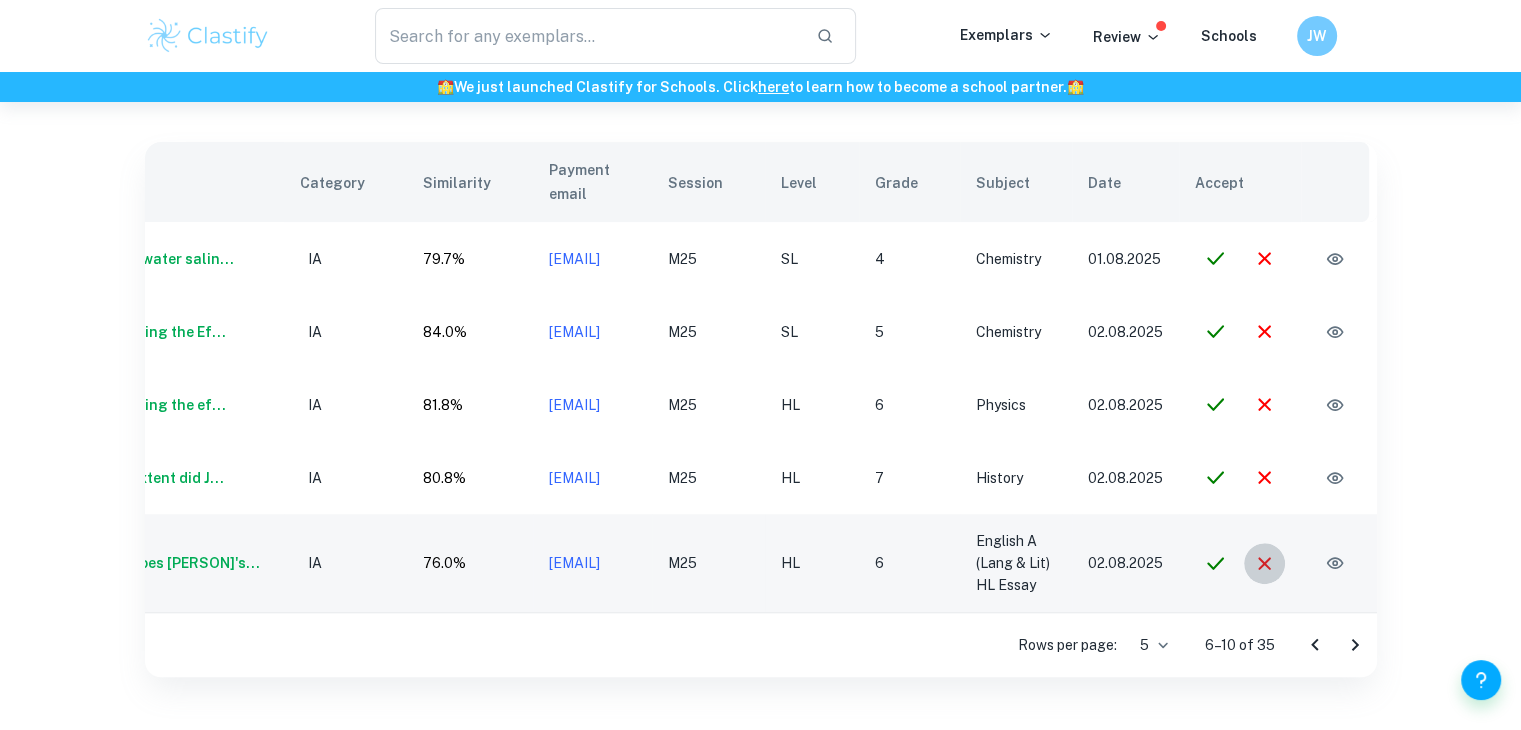 click 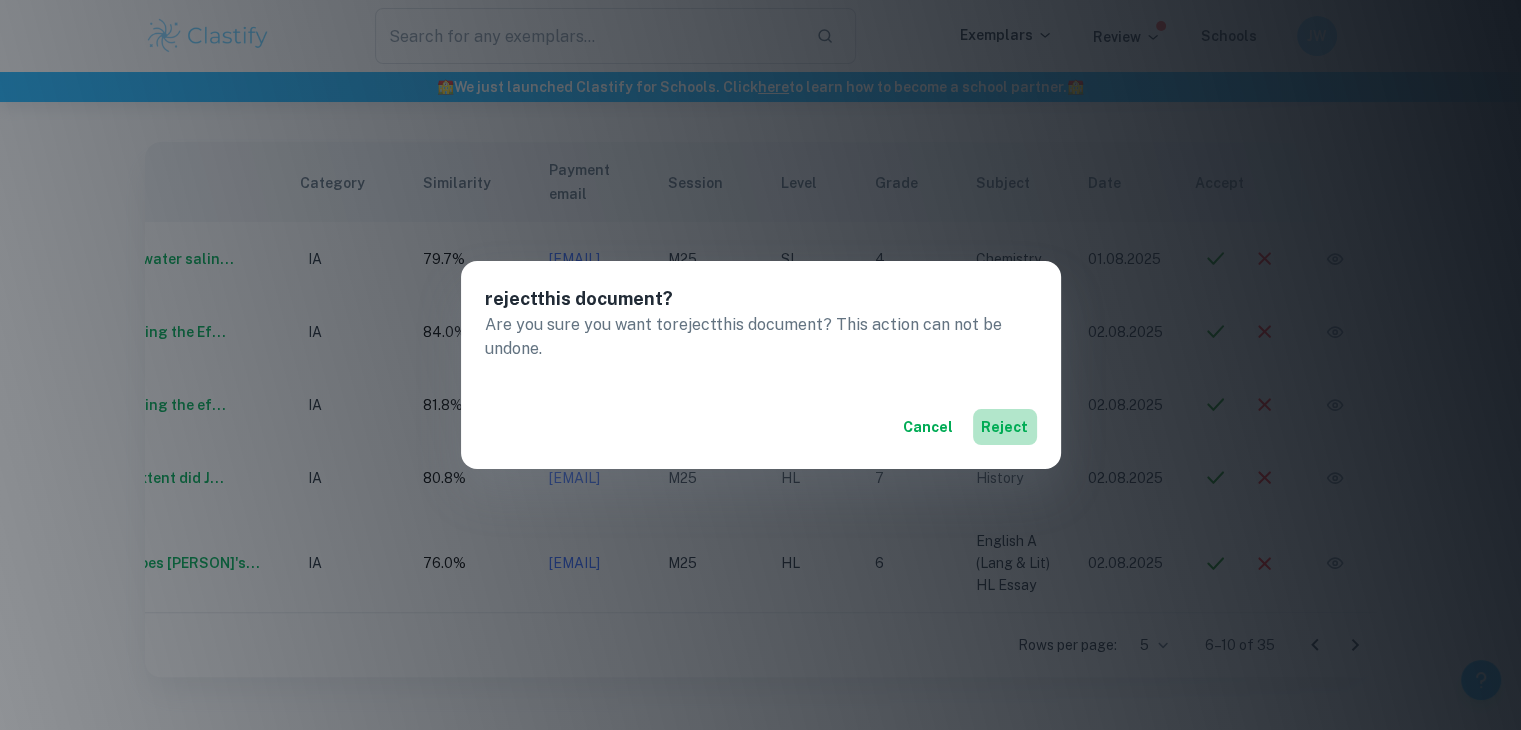 click on "reject" at bounding box center (1005, 427) 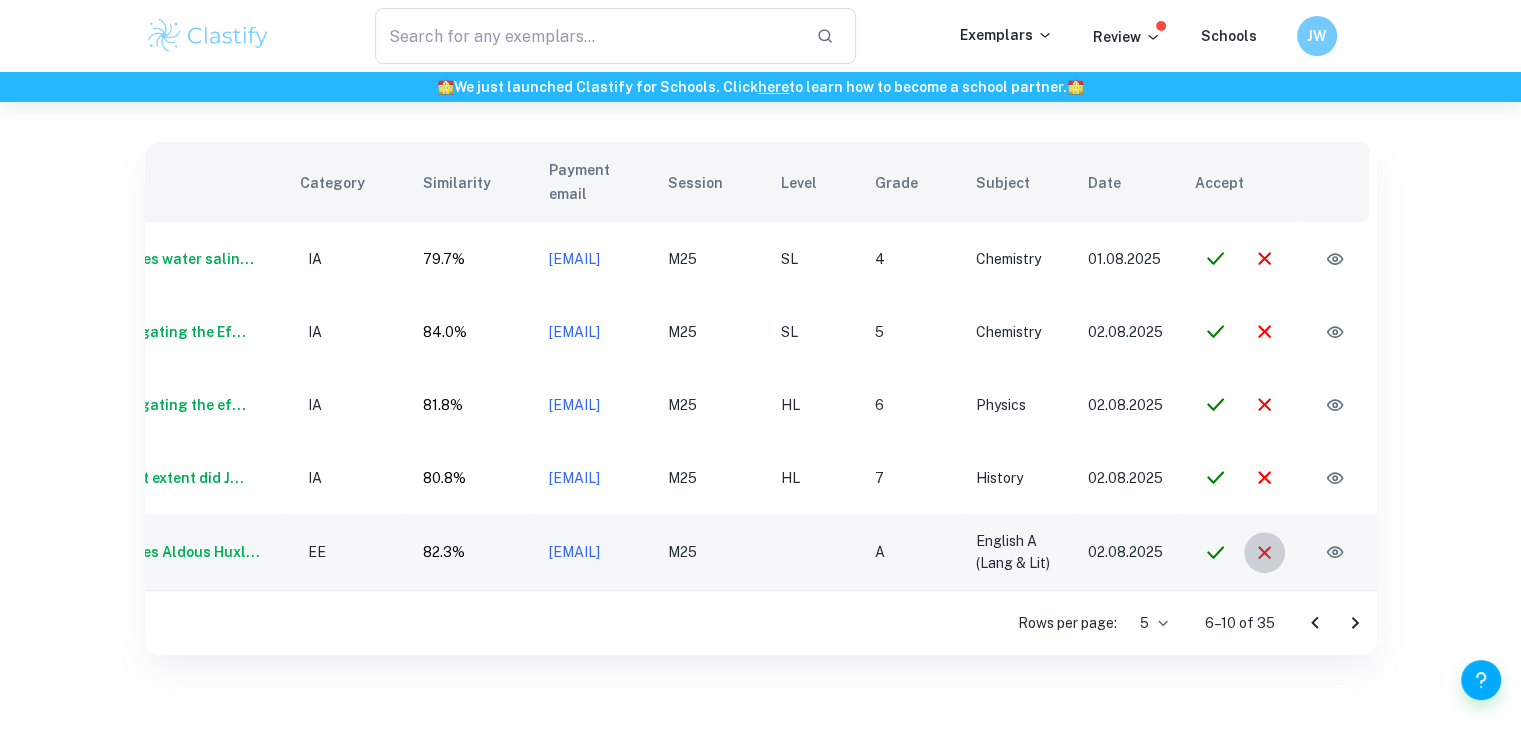 click 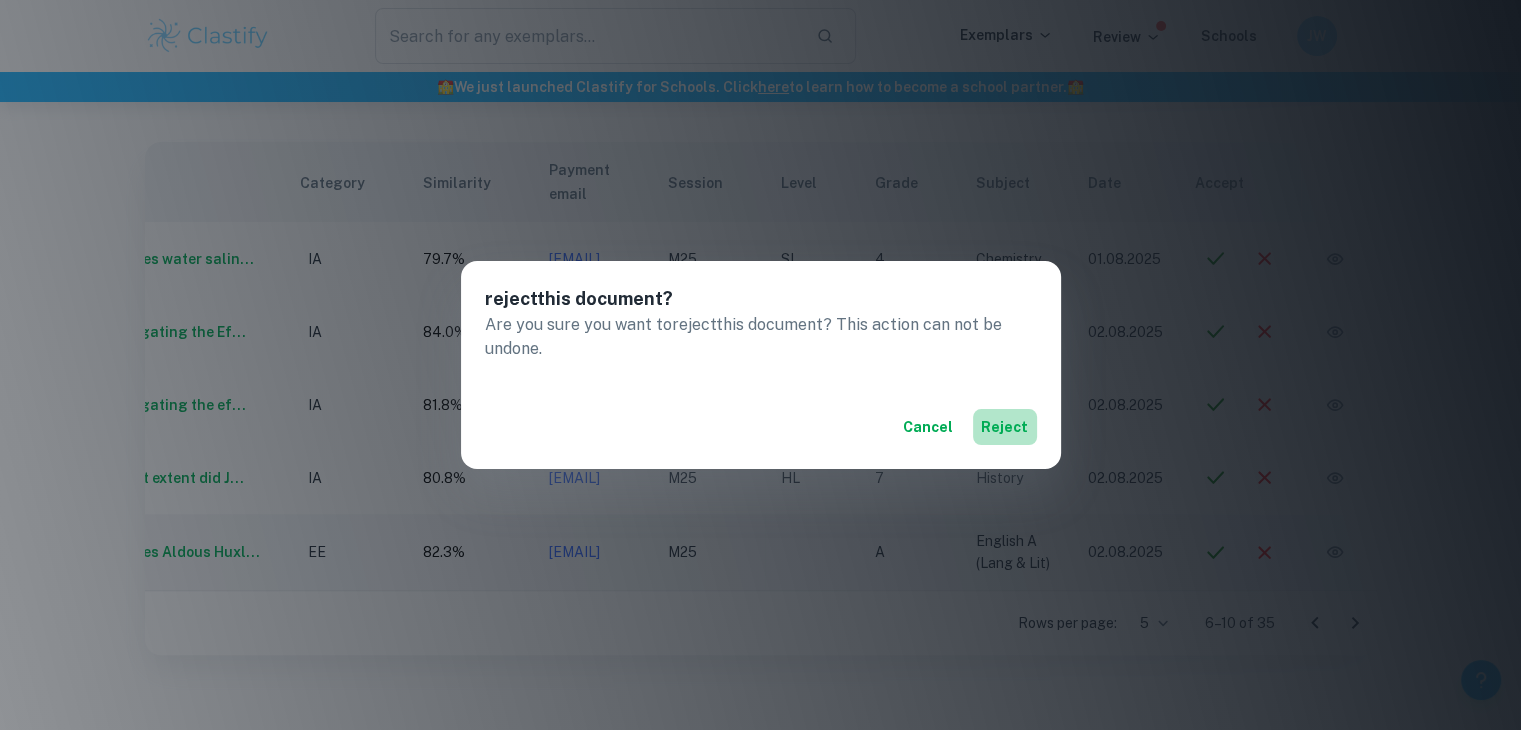 click on "reject" at bounding box center (1005, 427) 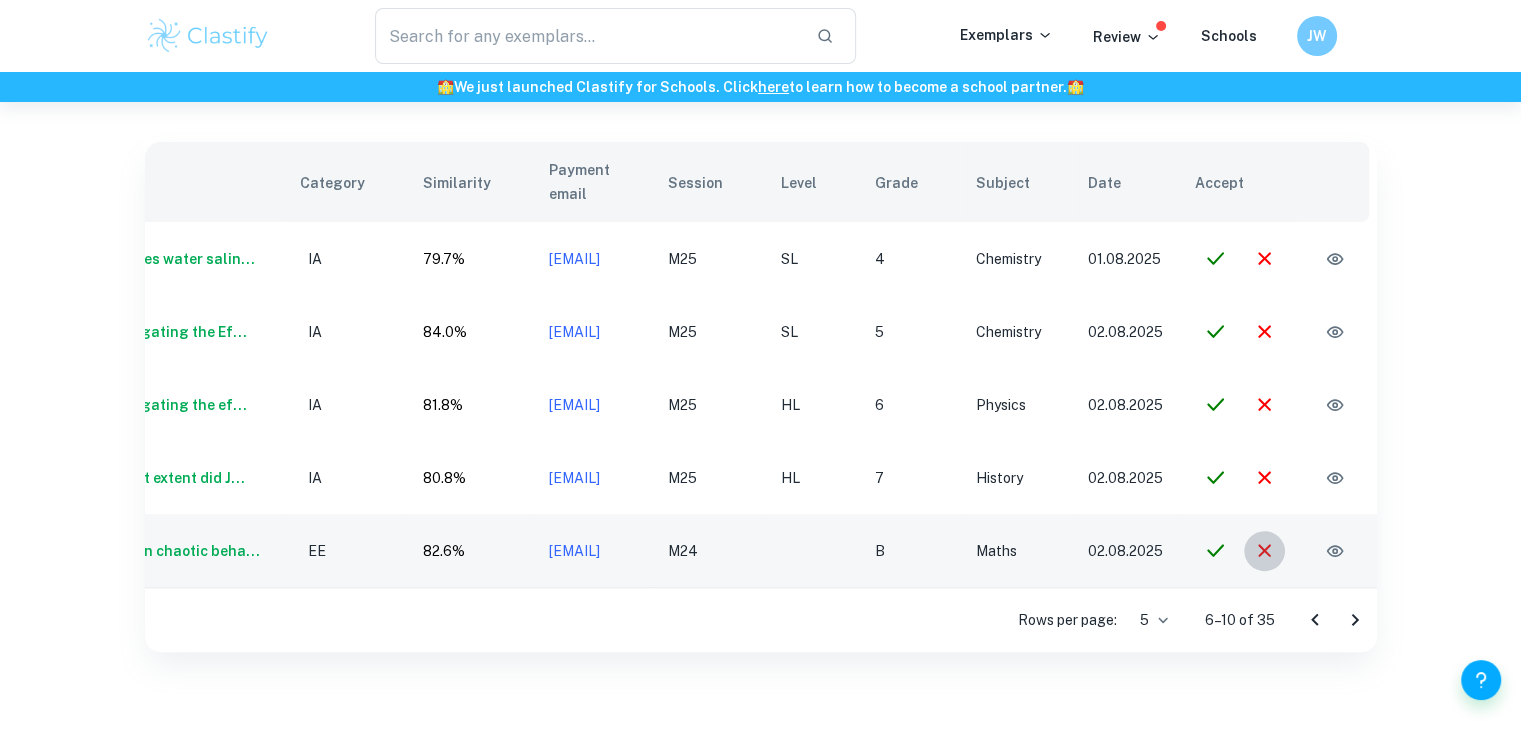 click 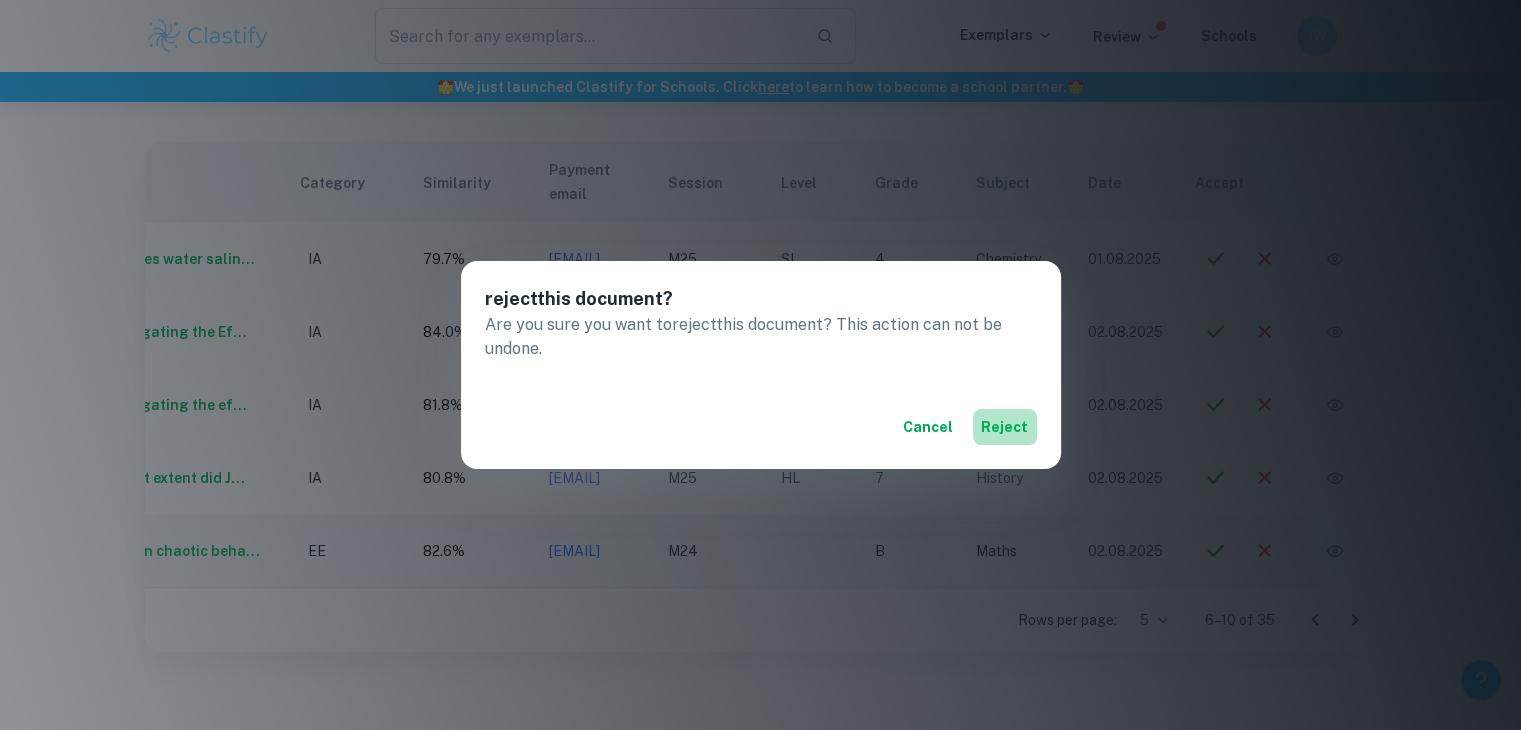 click on "reject" at bounding box center (1005, 427) 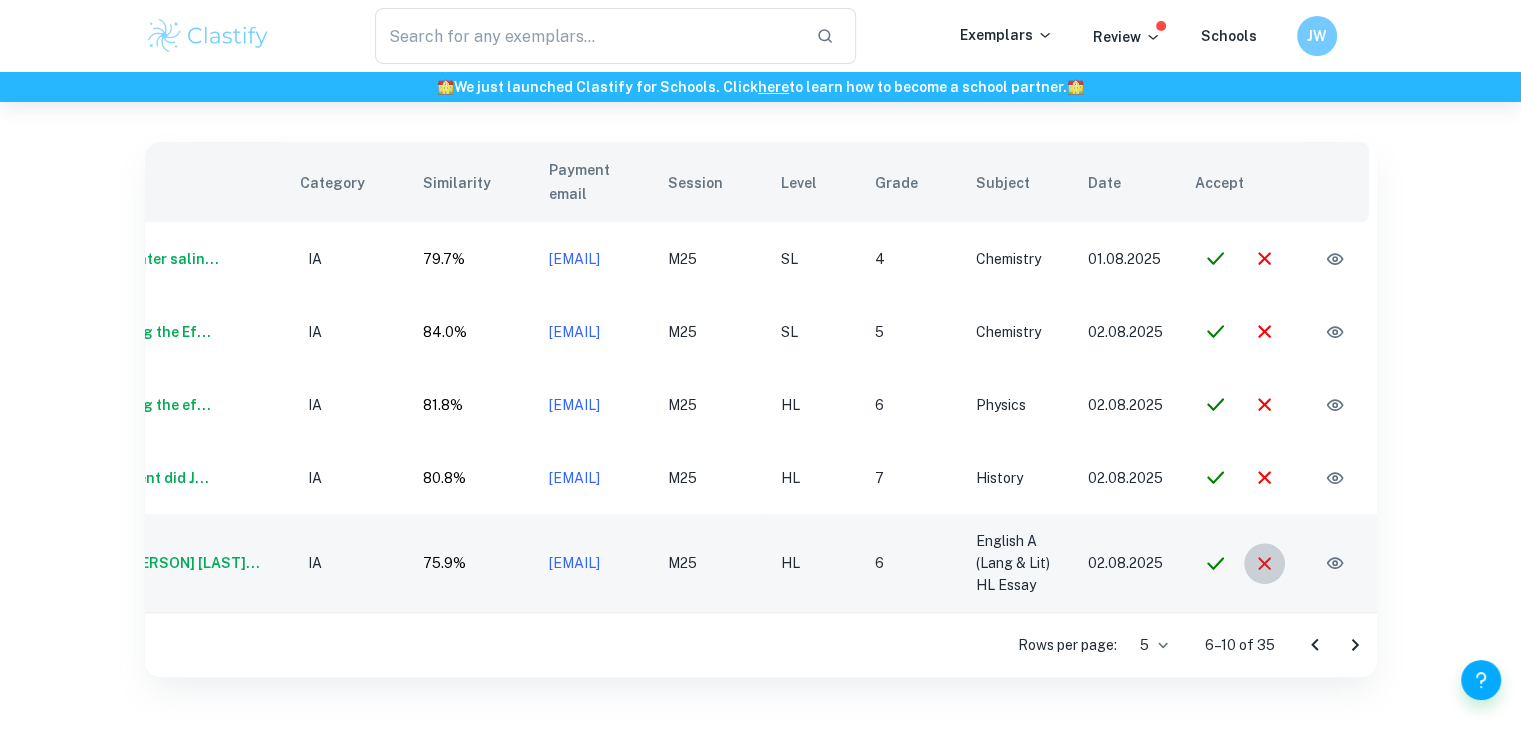 click at bounding box center [1264, 563] 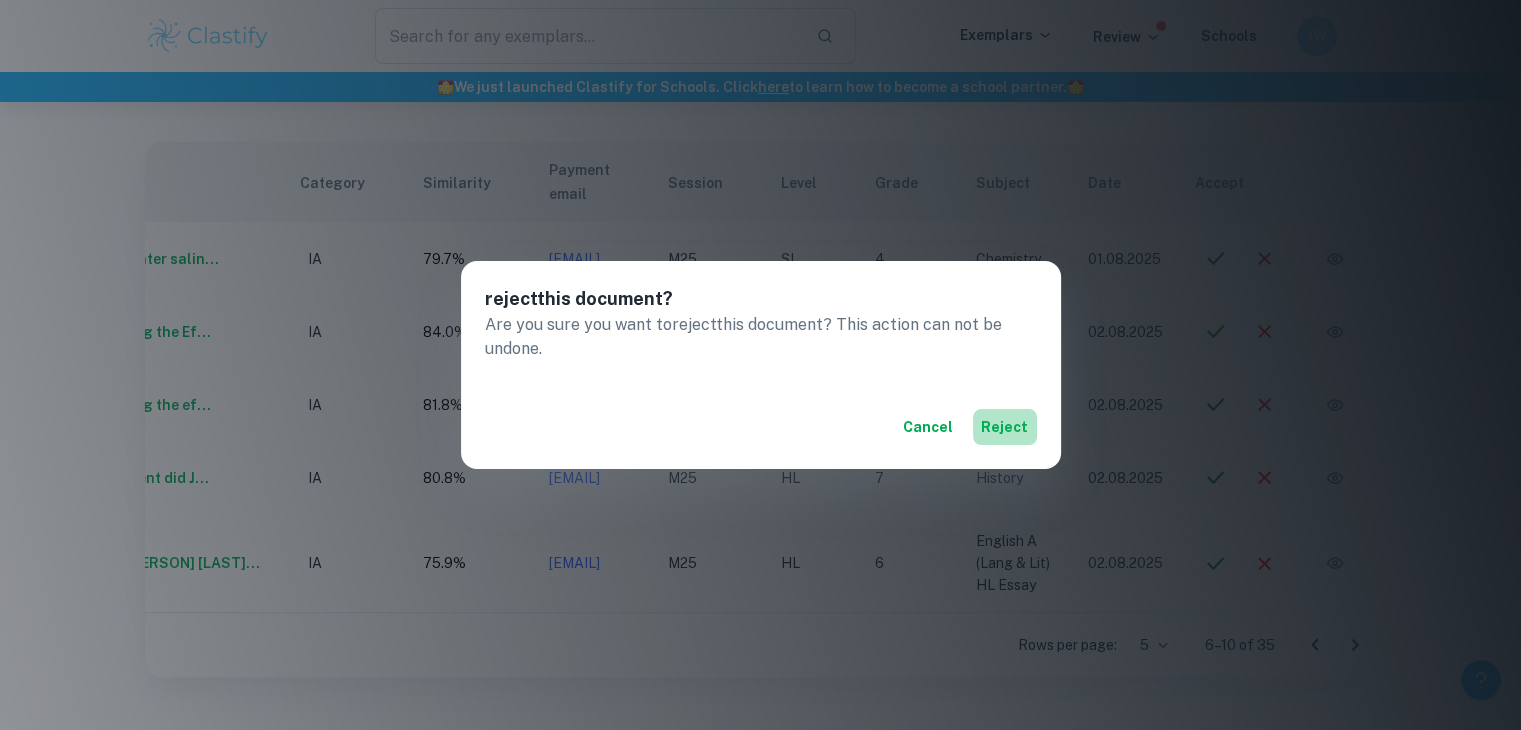 click on "reject" at bounding box center (1005, 427) 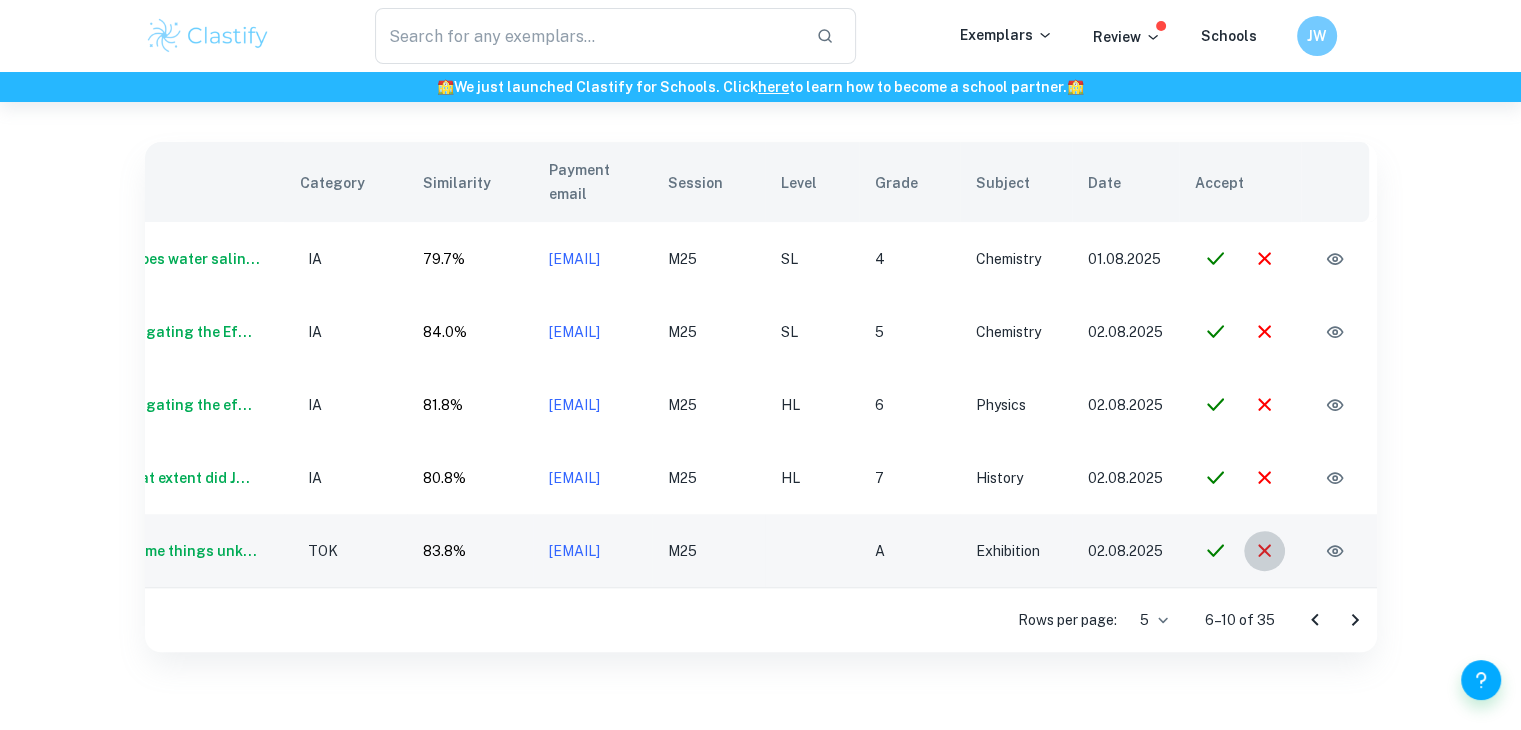 click 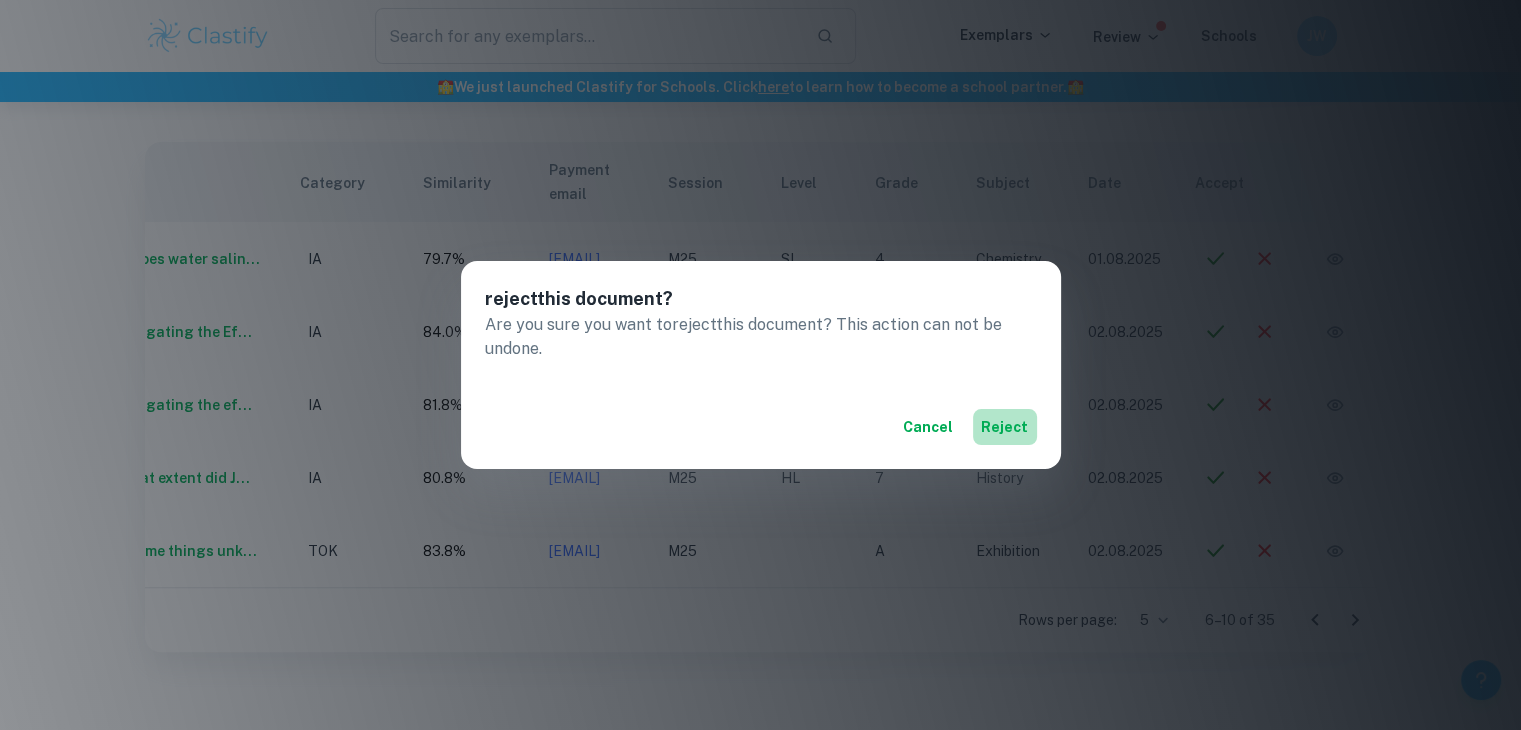 click on "reject" at bounding box center [1005, 427] 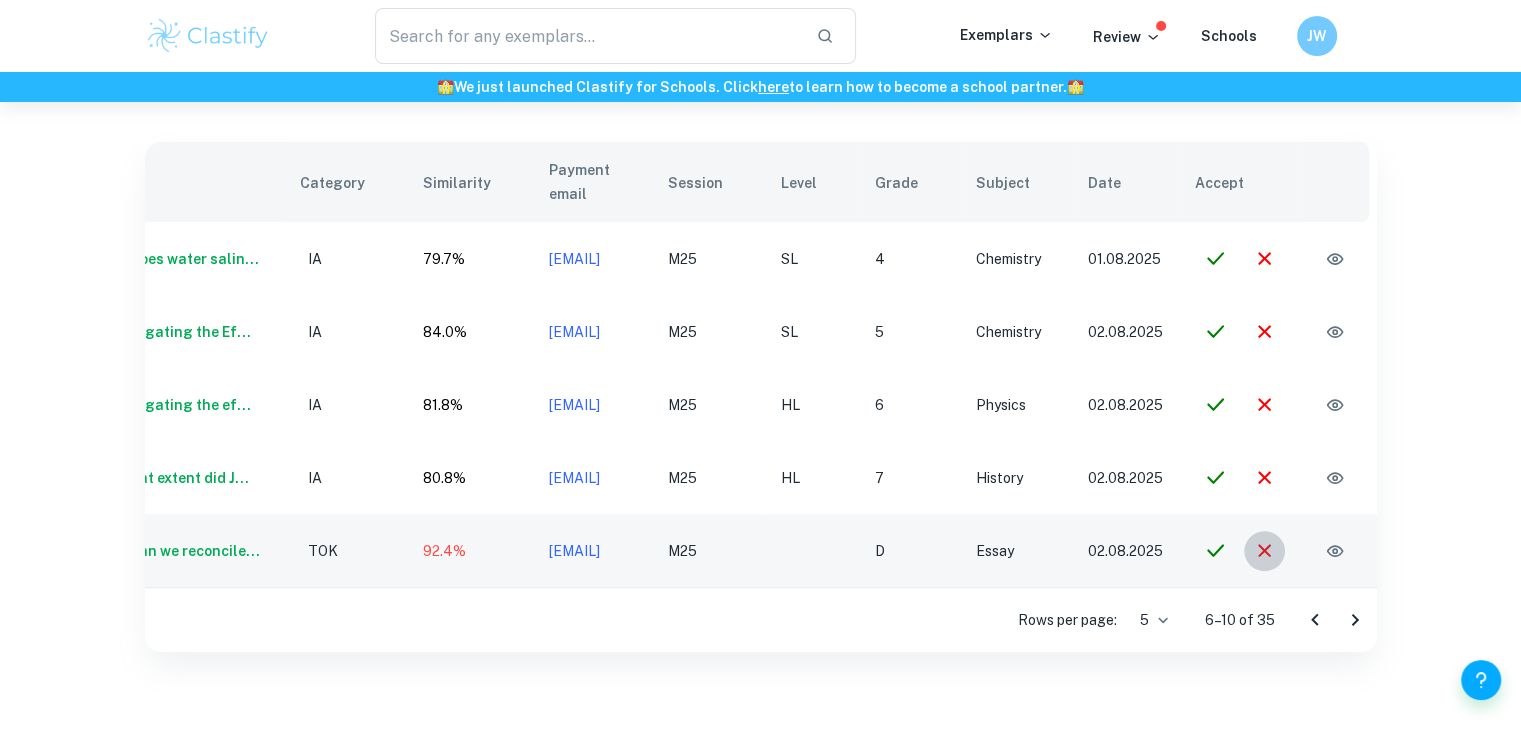 click 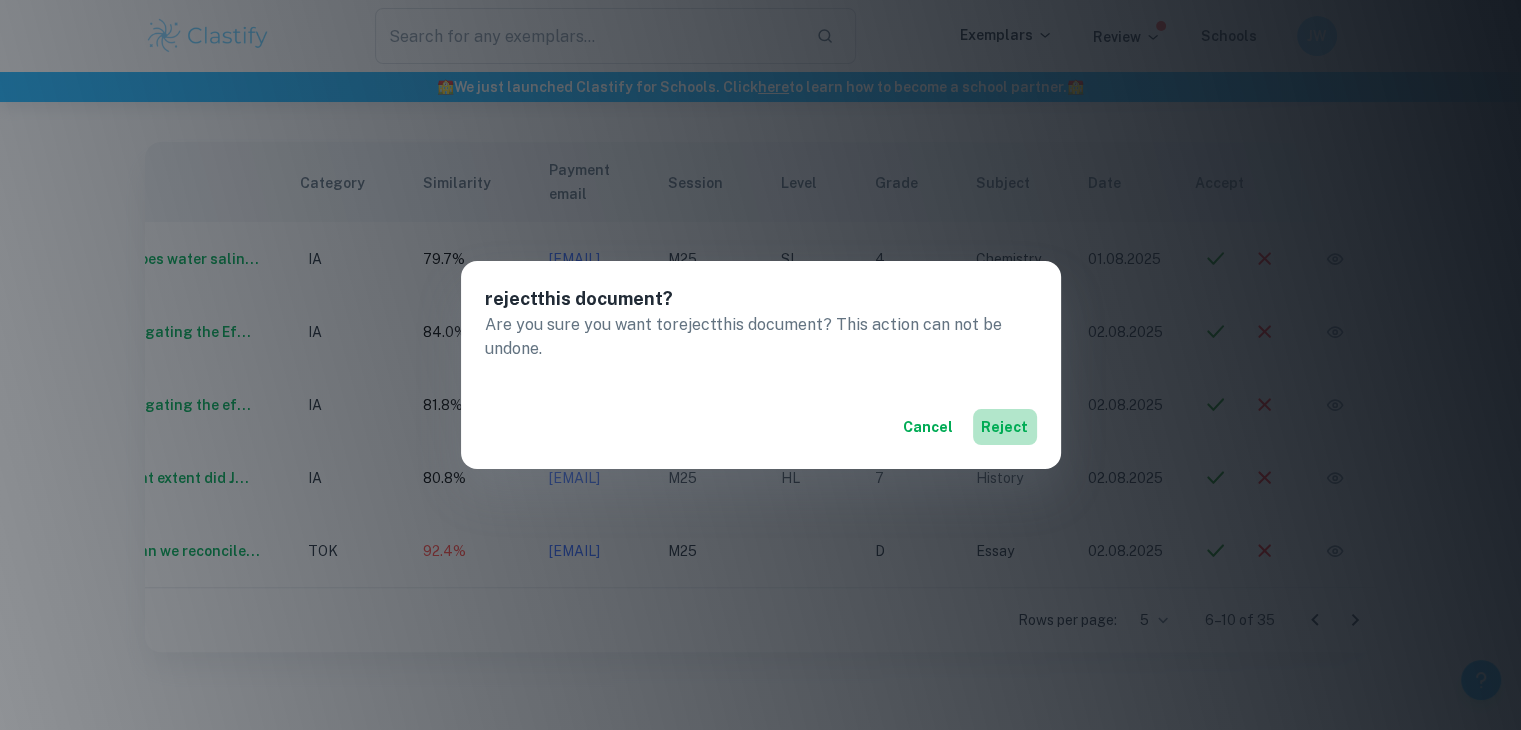 click on "reject" at bounding box center (1005, 427) 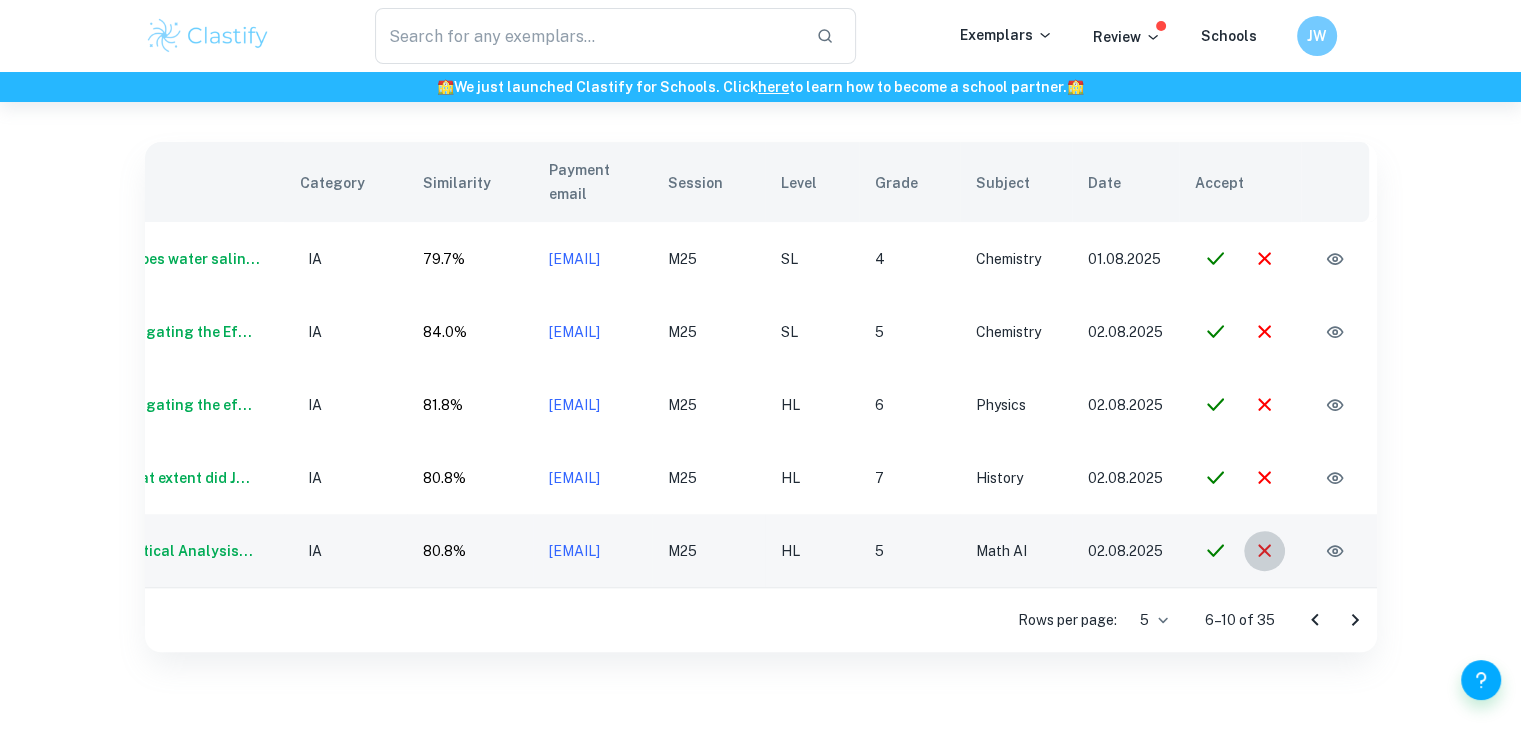 click 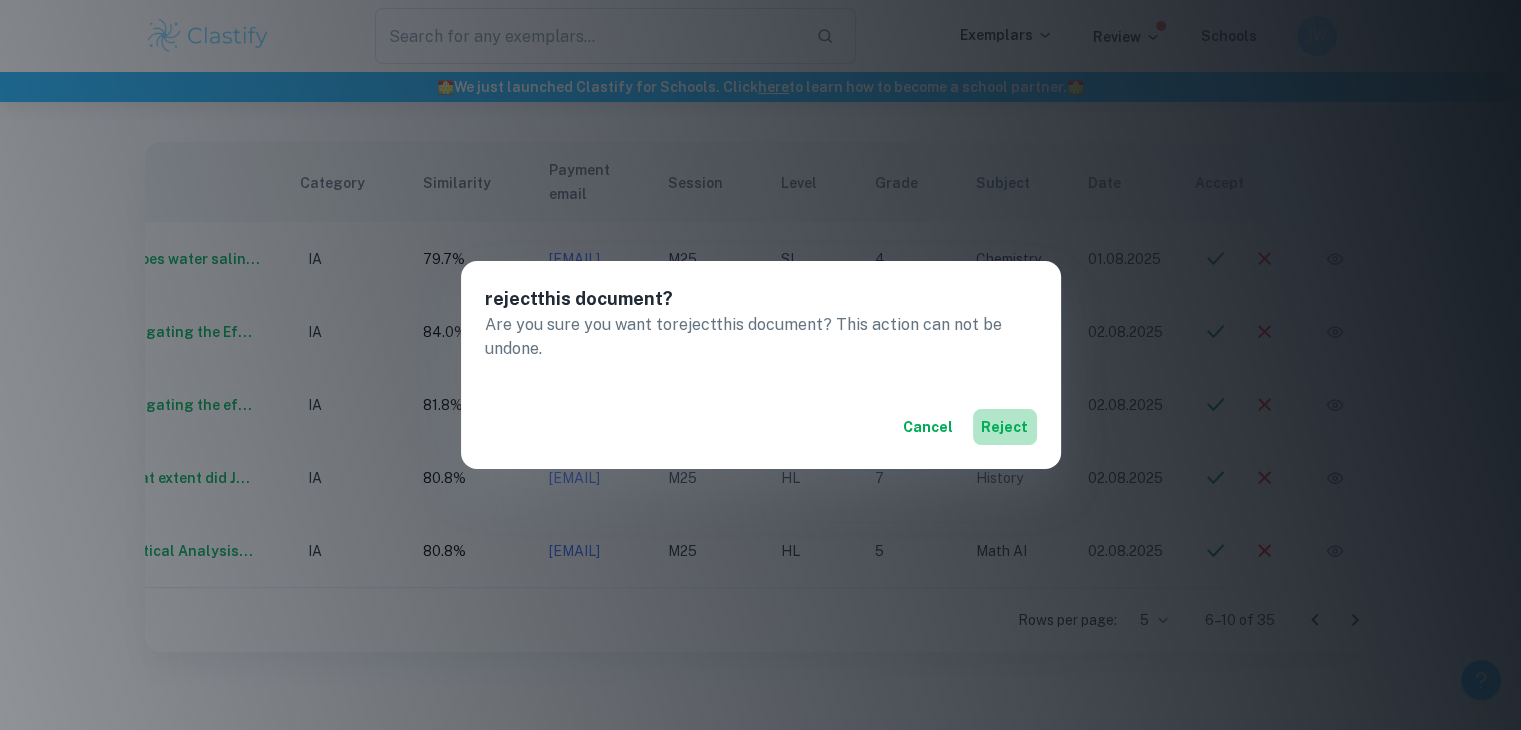 click on "reject" at bounding box center (1005, 427) 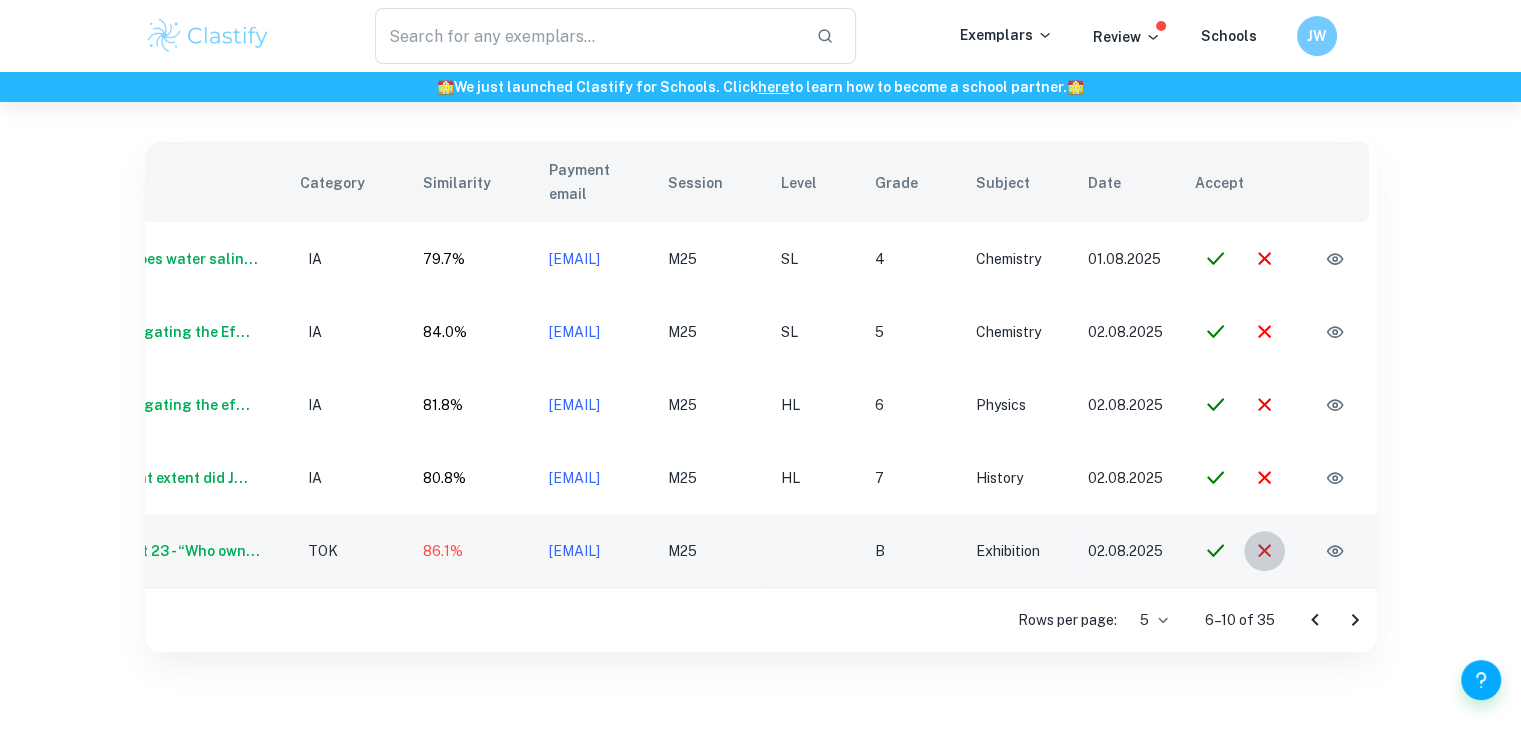 click 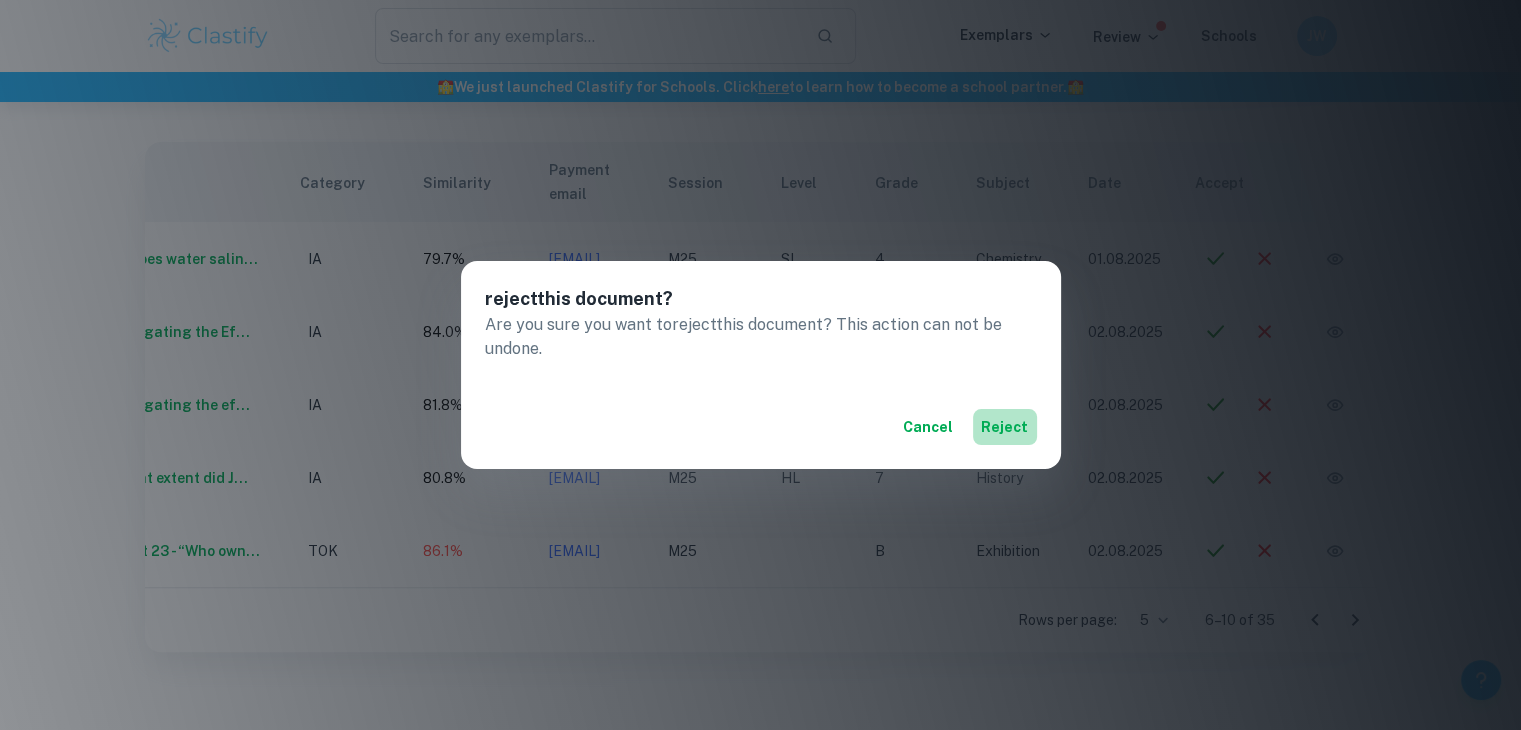 click on "reject" at bounding box center [1005, 427] 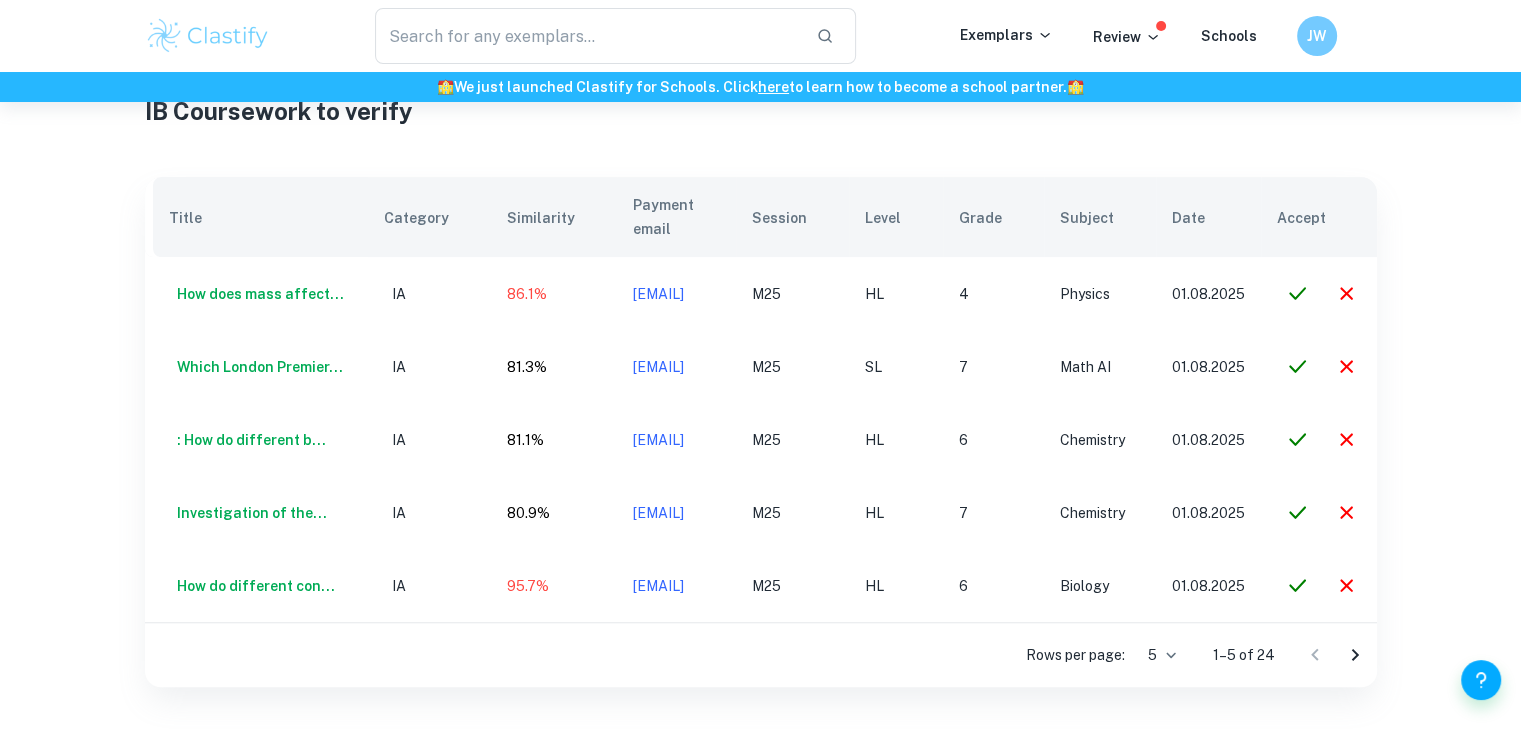 scroll, scrollTop: 654, scrollLeft: 0, axis: vertical 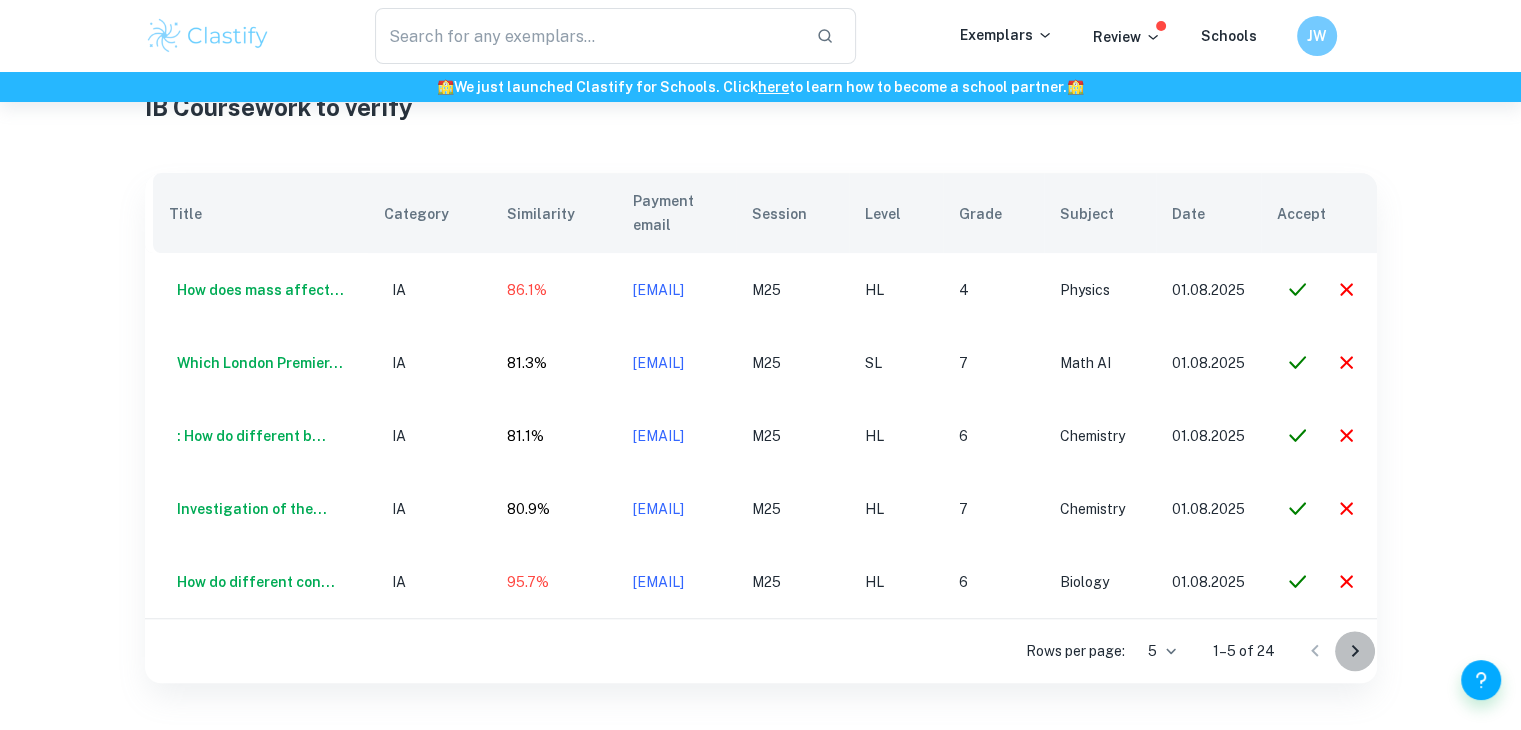 click 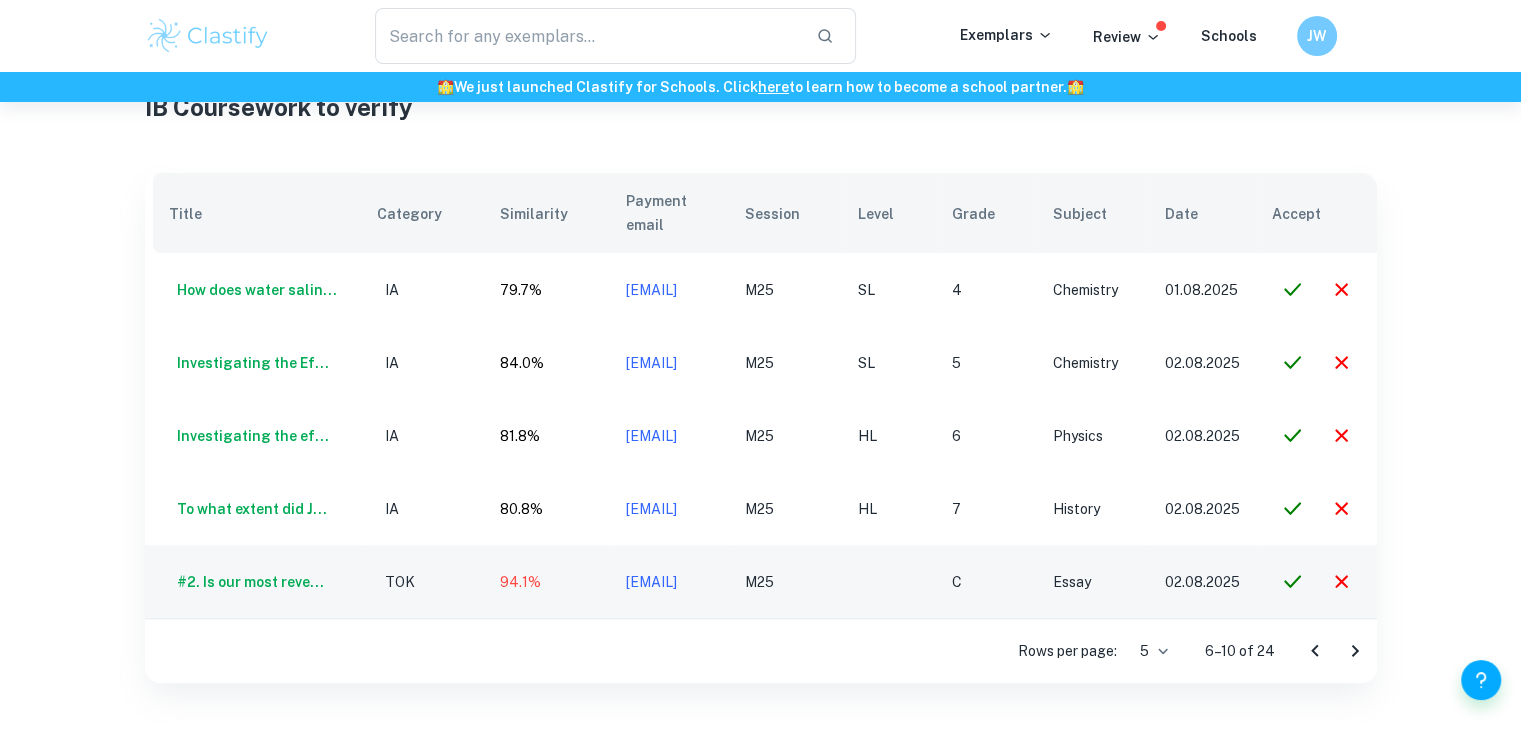 scroll, scrollTop: 0, scrollLeft: 159, axis: horizontal 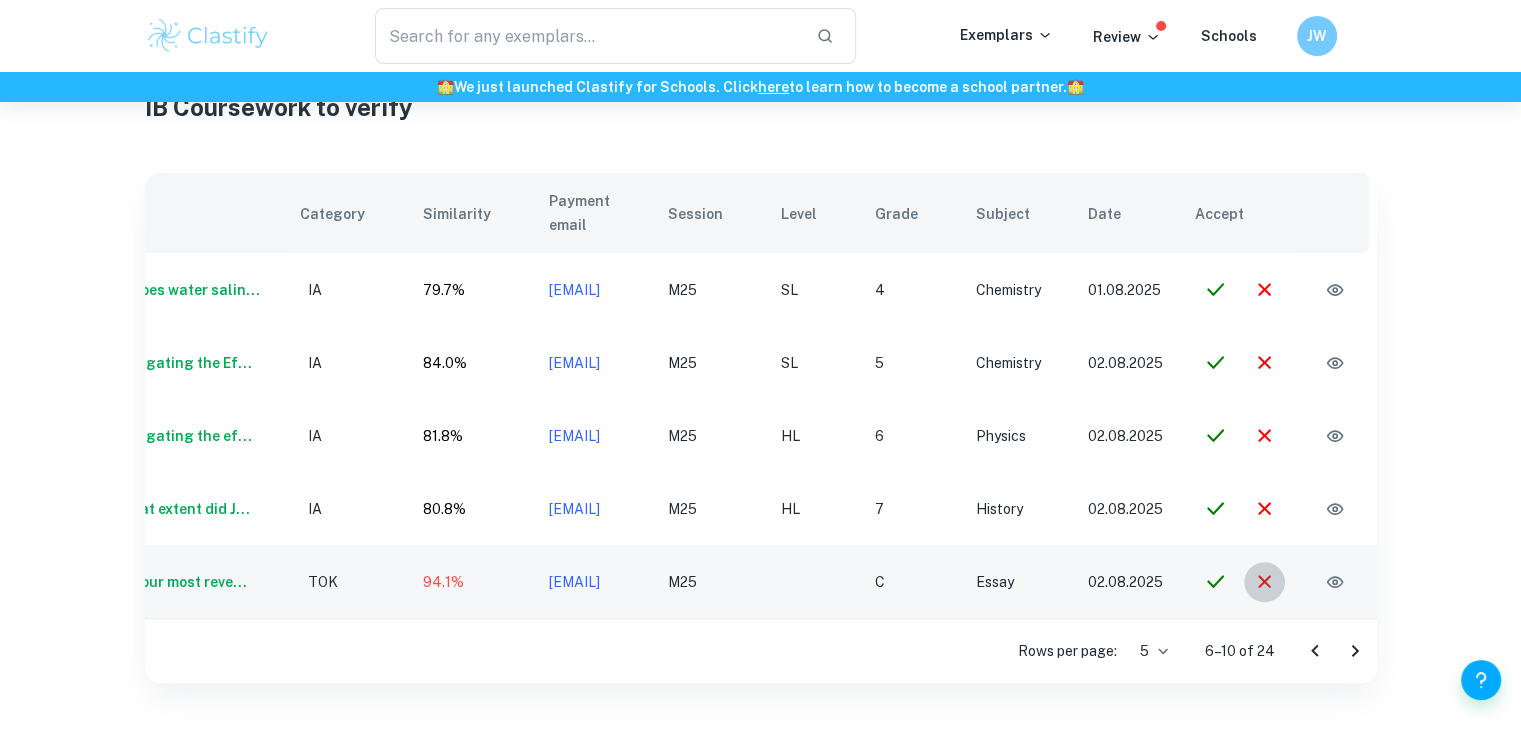 click 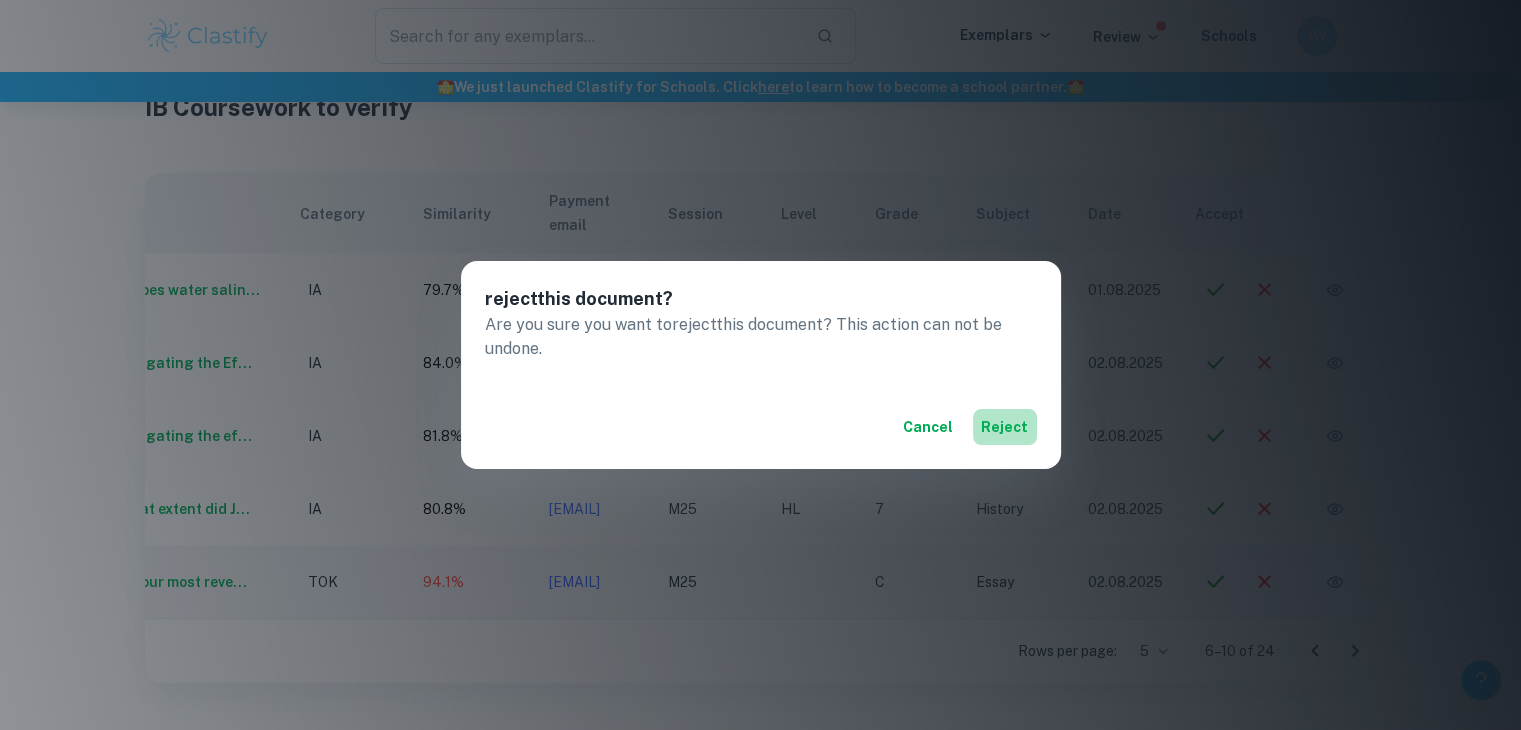 click on "reject" at bounding box center [1005, 427] 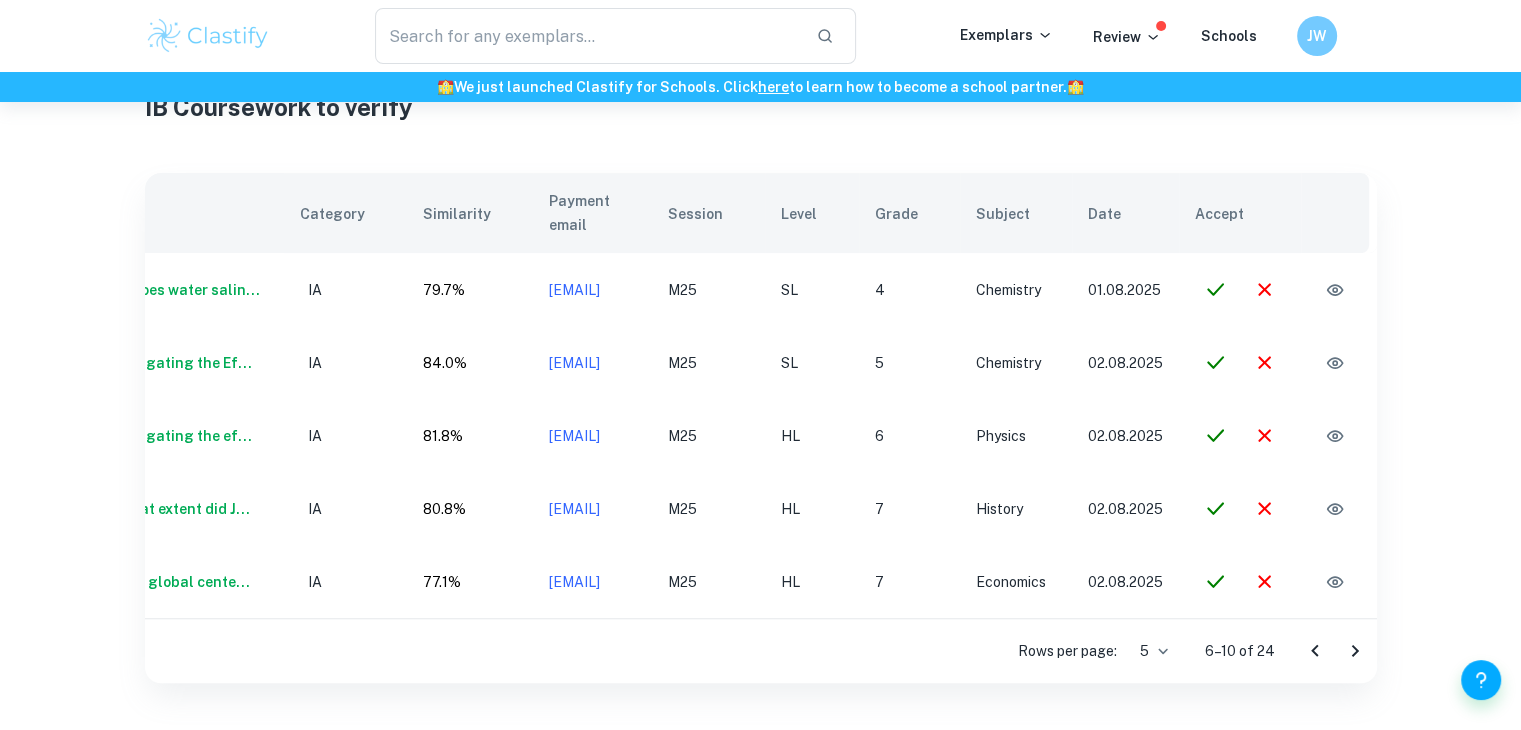 scroll, scrollTop: 0, scrollLeft: 149, axis: horizontal 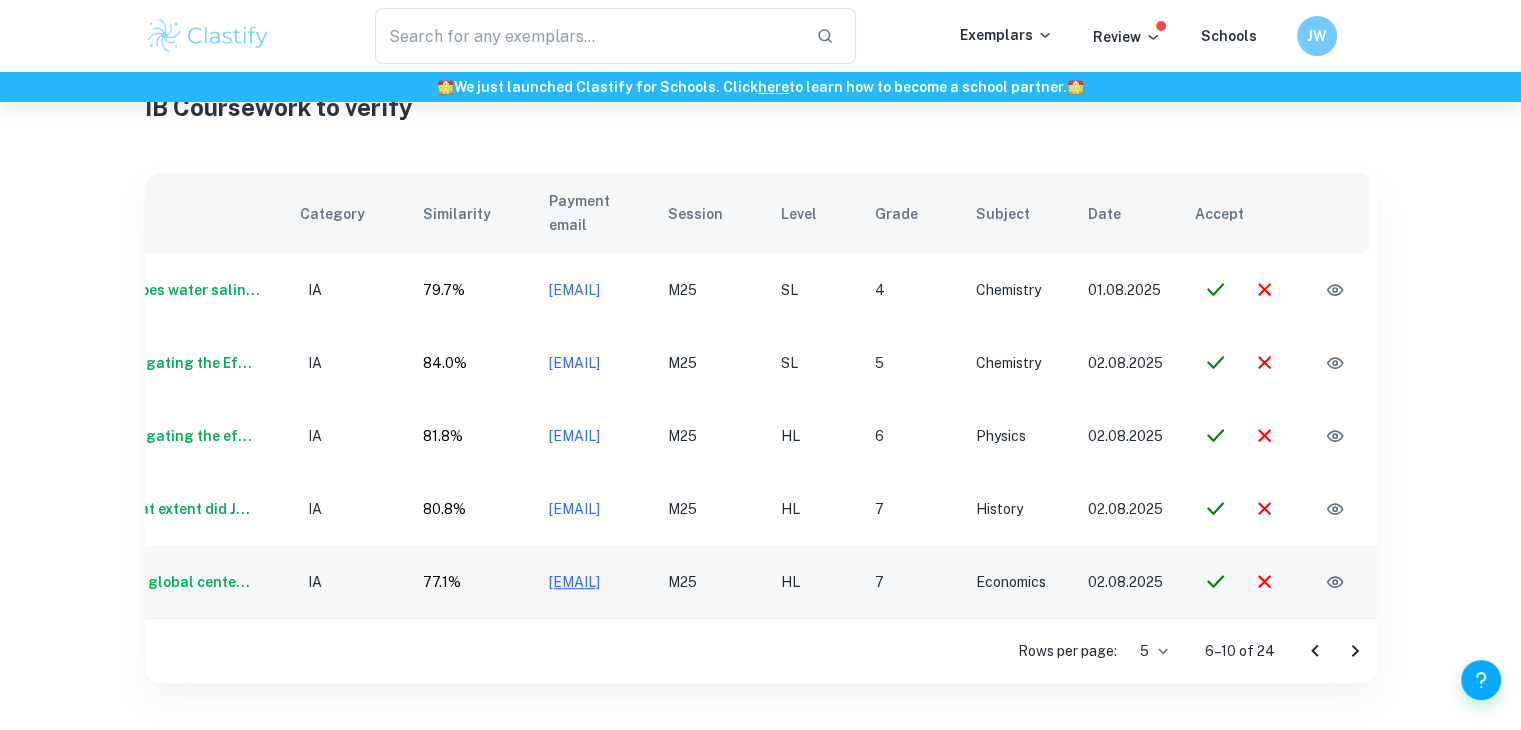 click on "[EMAIL]" at bounding box center (574, 582) 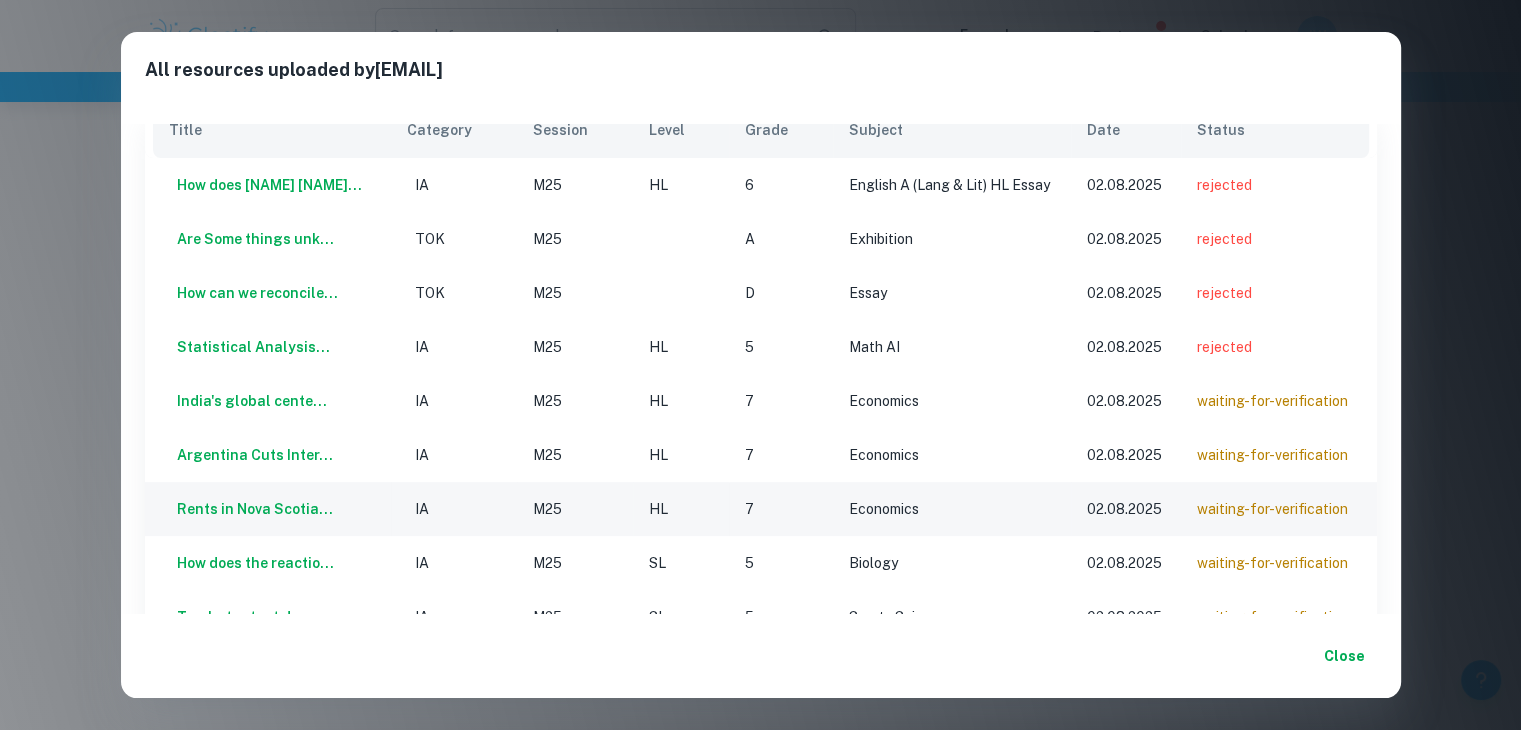 scroll, scrollTop: 24, scrollLeft: 0, axis: vertical 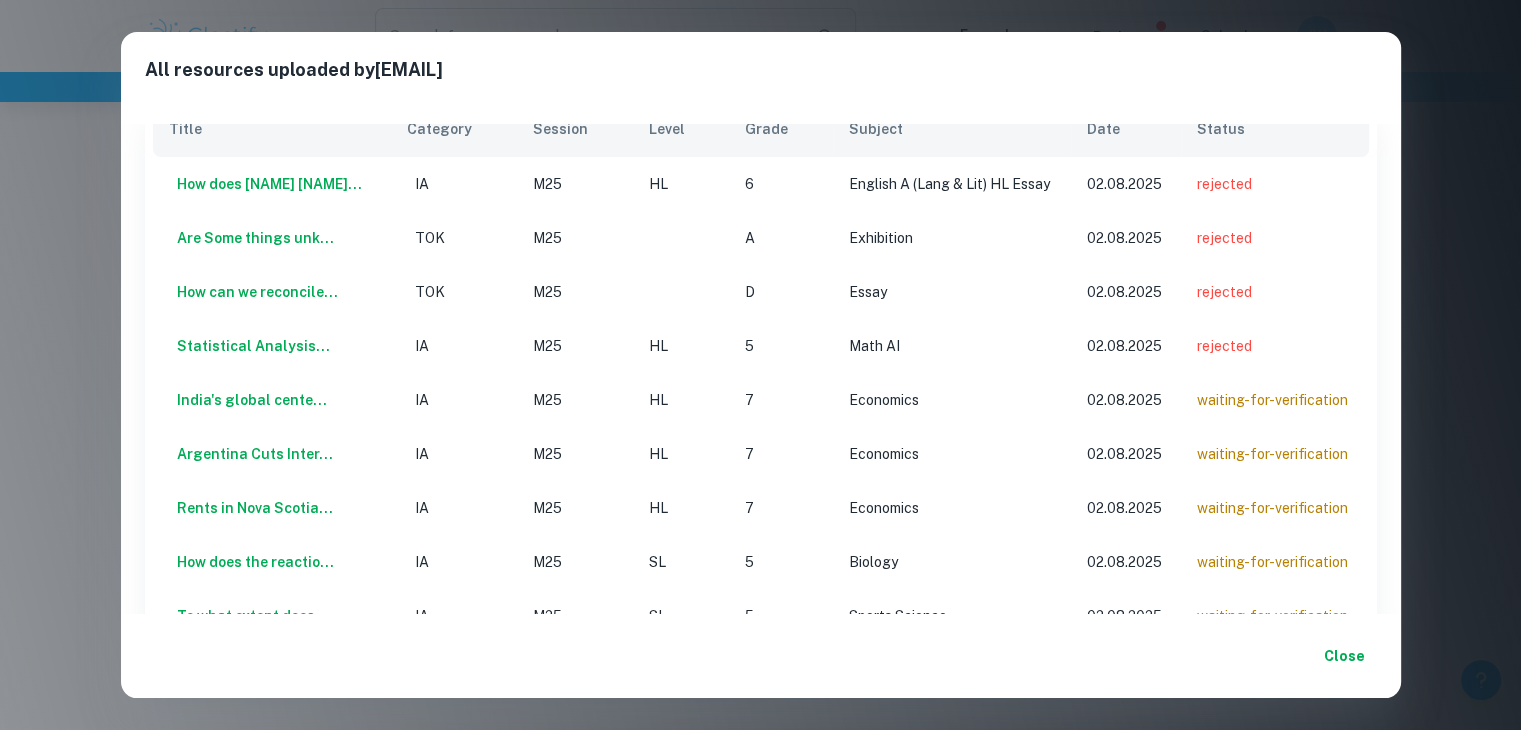 click on "Close" at bounding box center (761, 656) 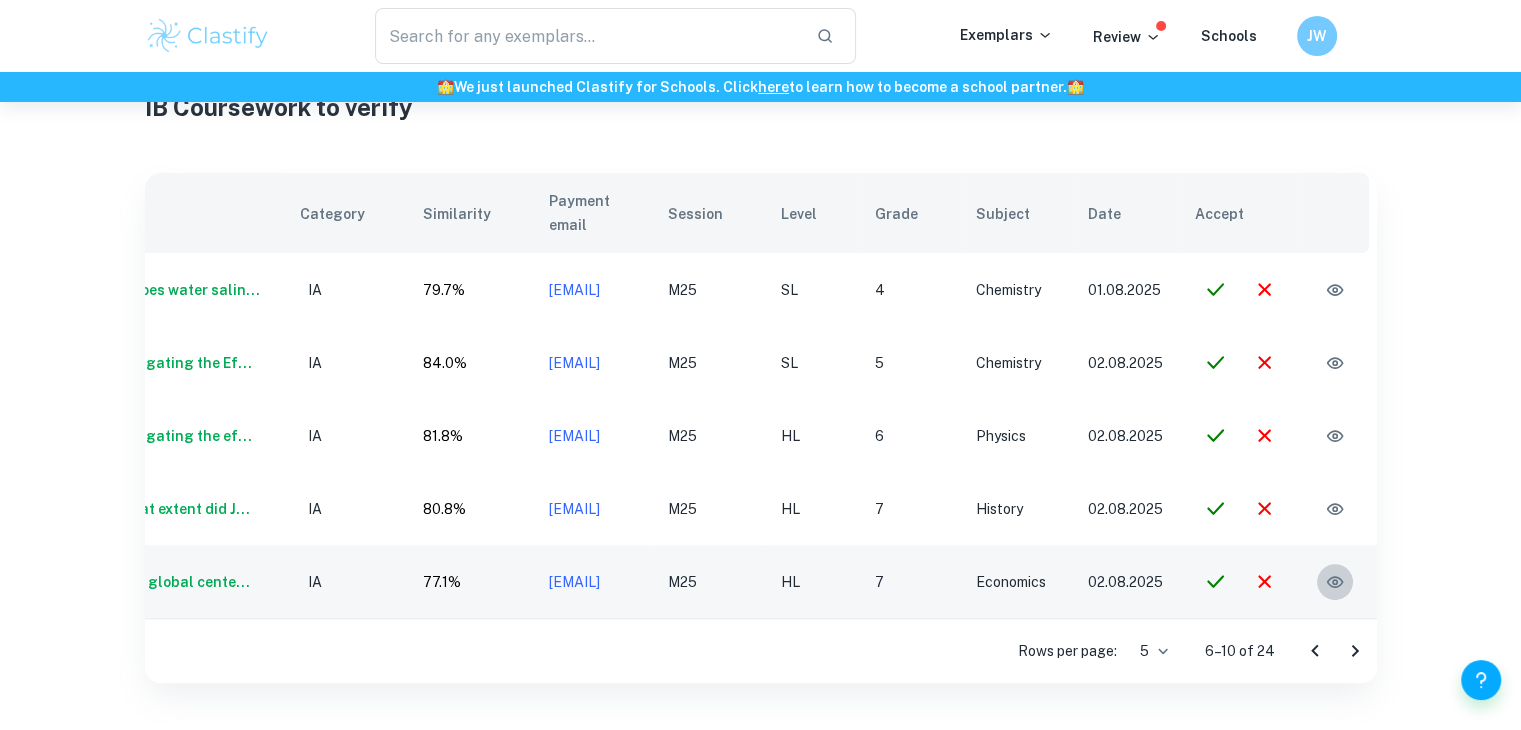 click 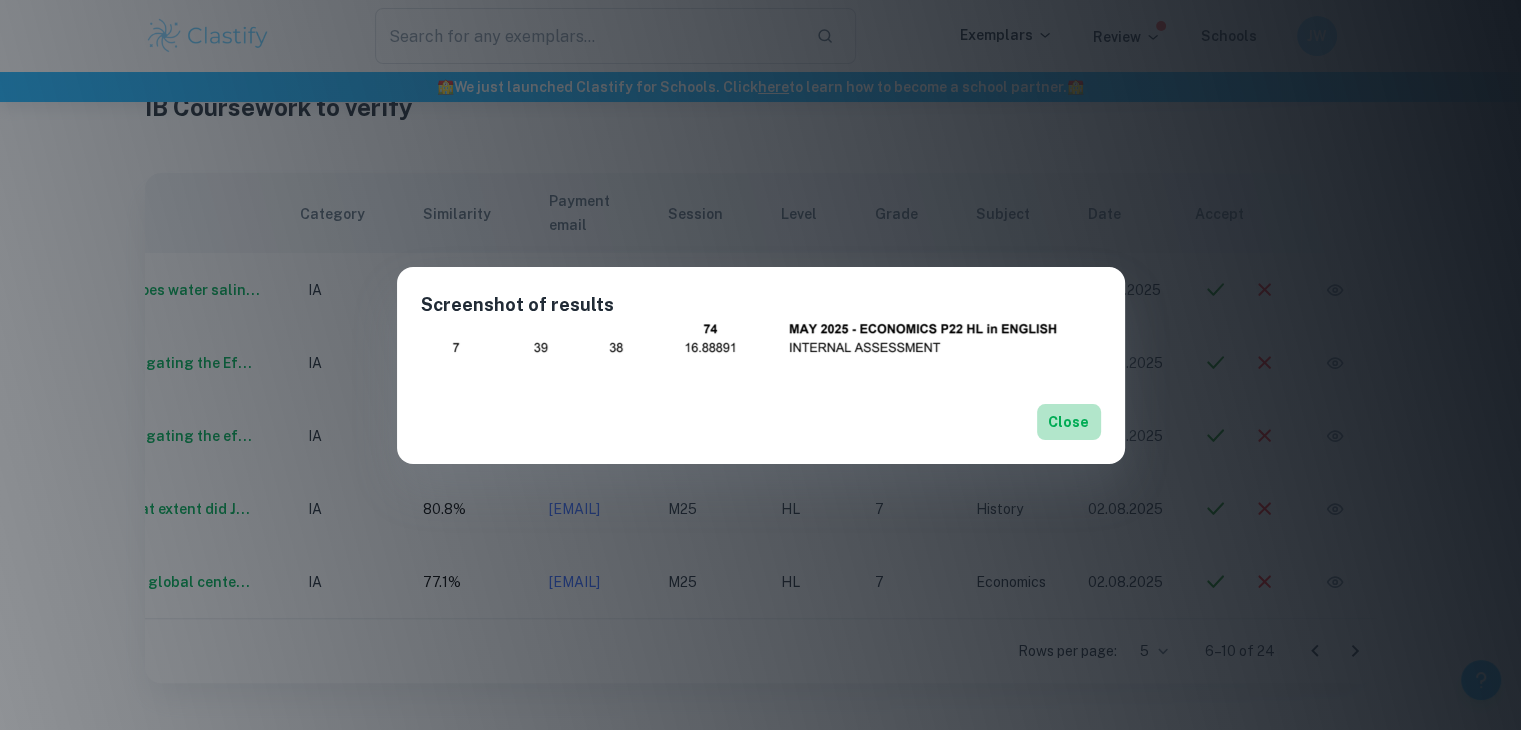 click on "Close" at bounding box center [1069, 422] 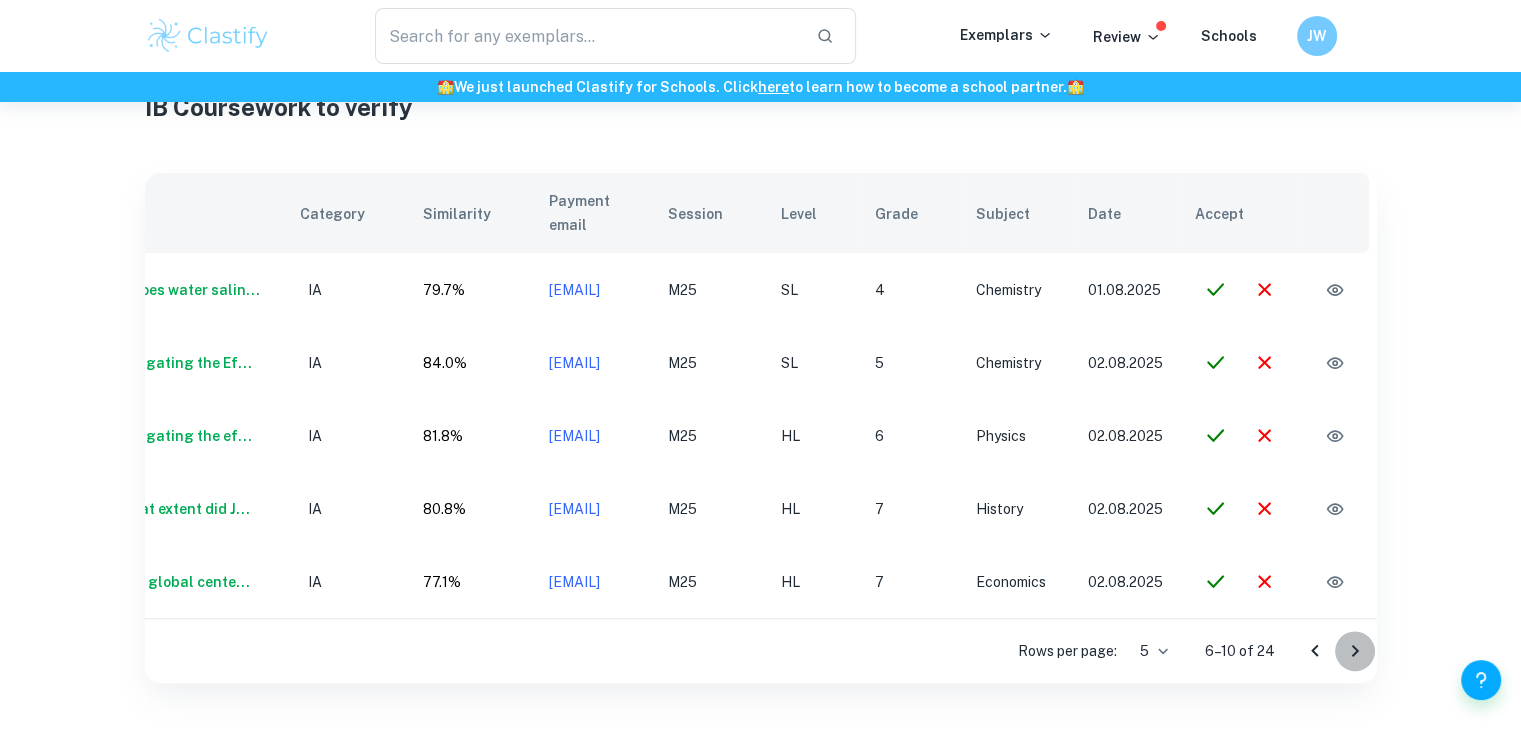 click 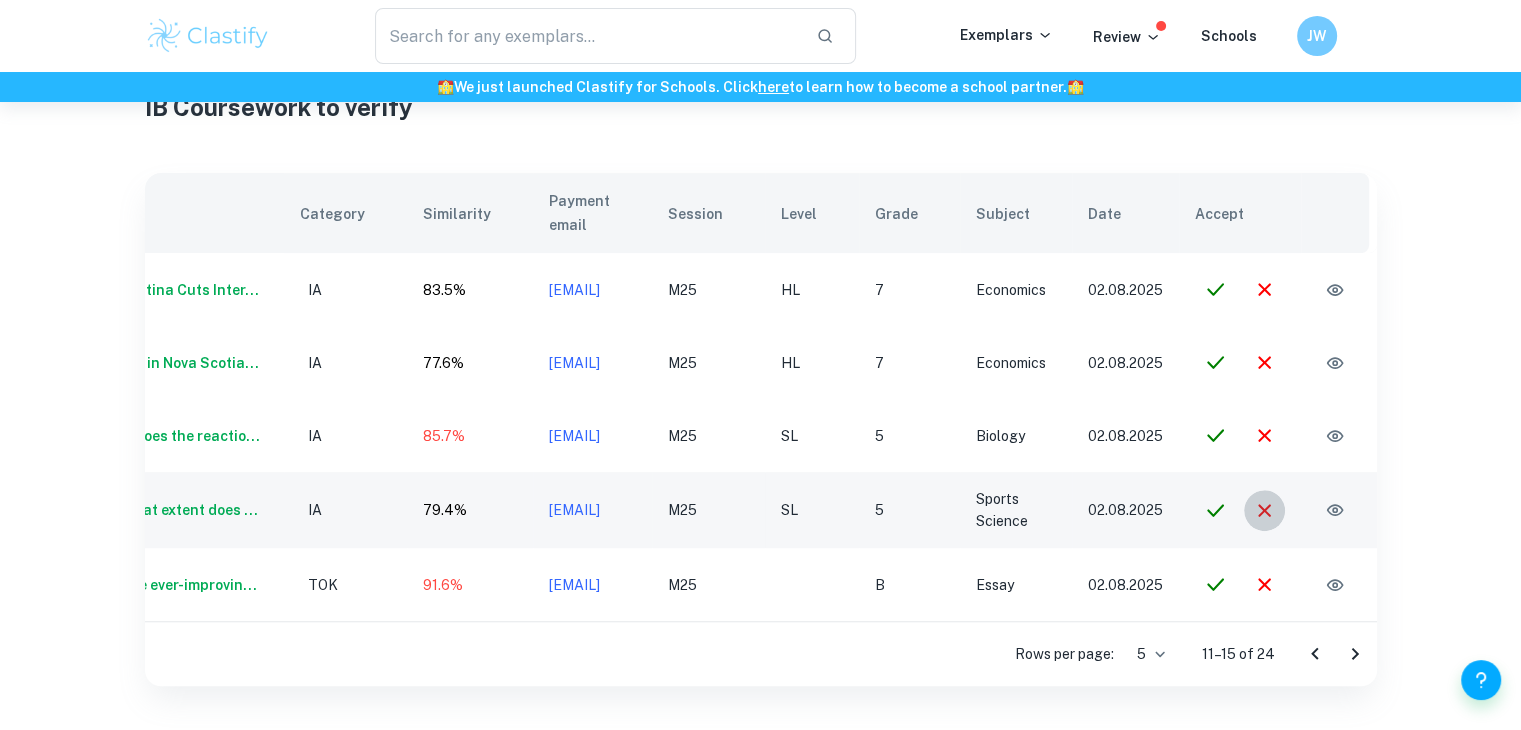 click 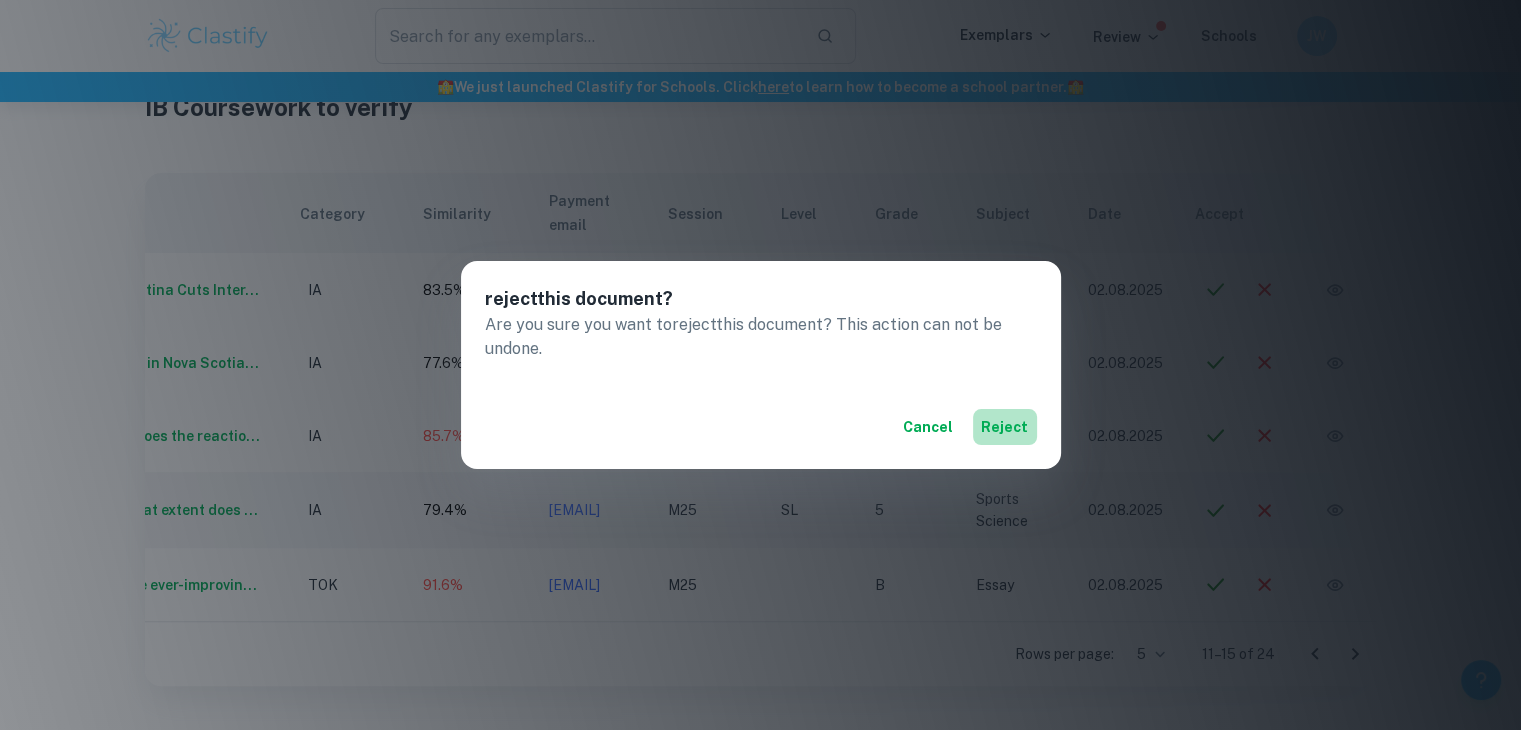 click on "reject" at bounding box center (1005, 427) 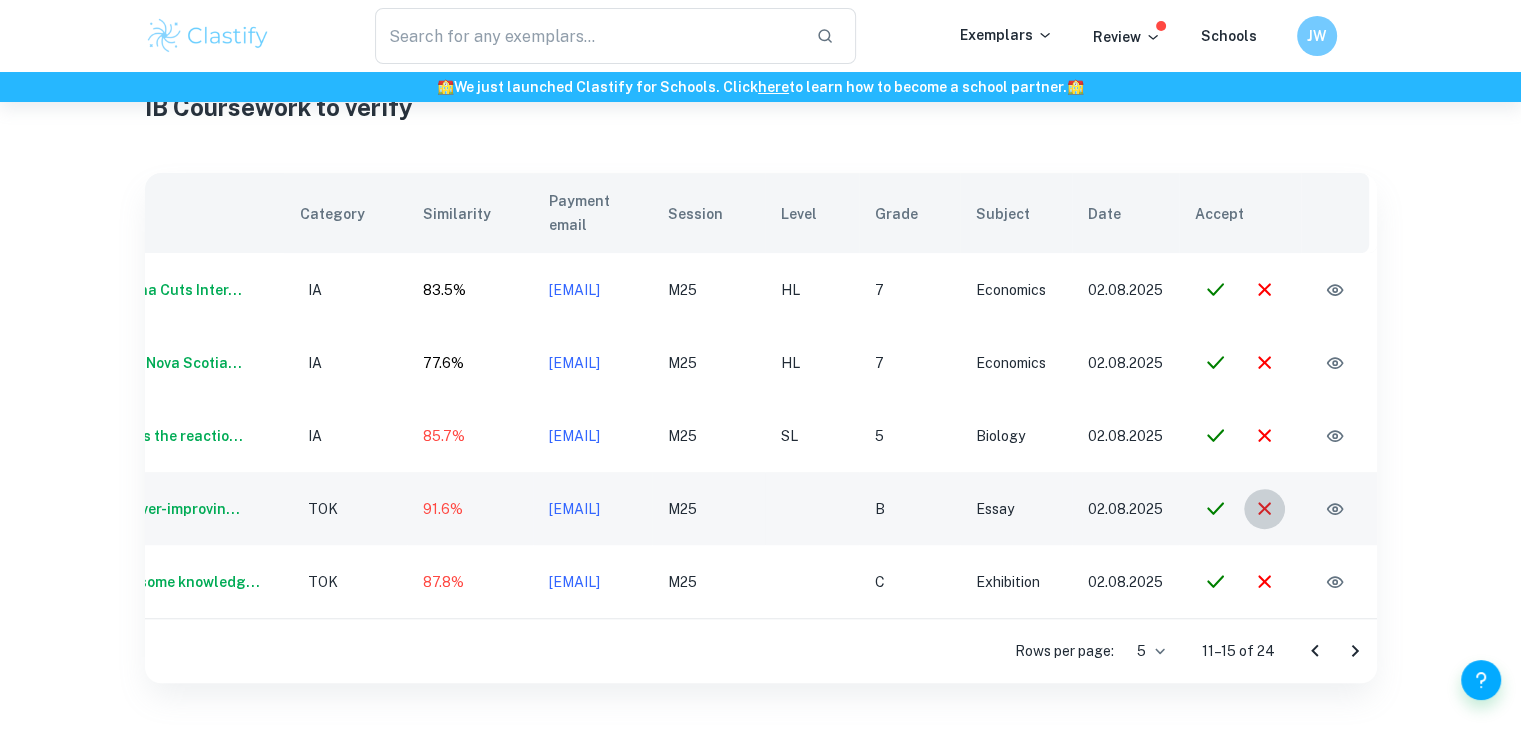 click at bounding box center (1264, 508) 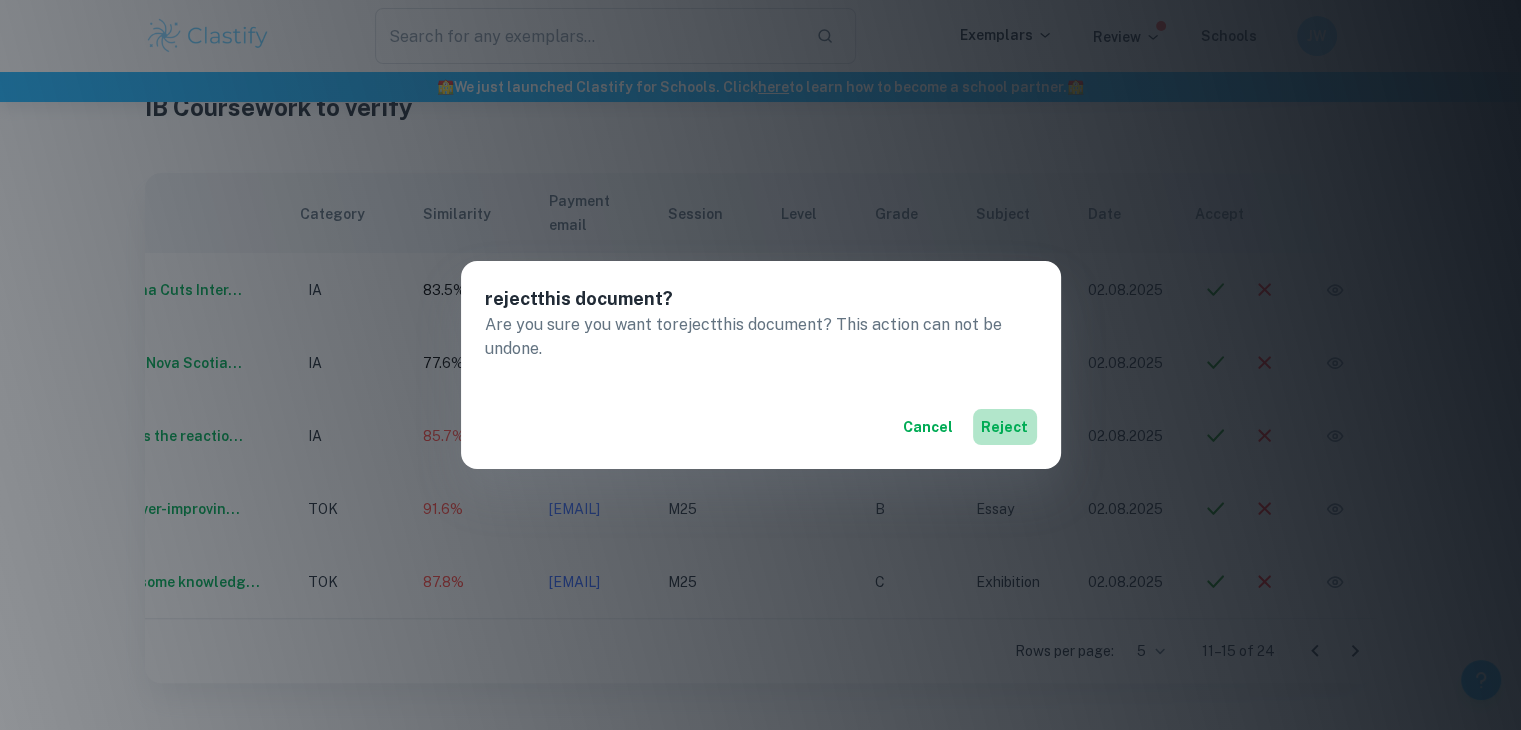click on "reject" at bounding box center [1005, 427] 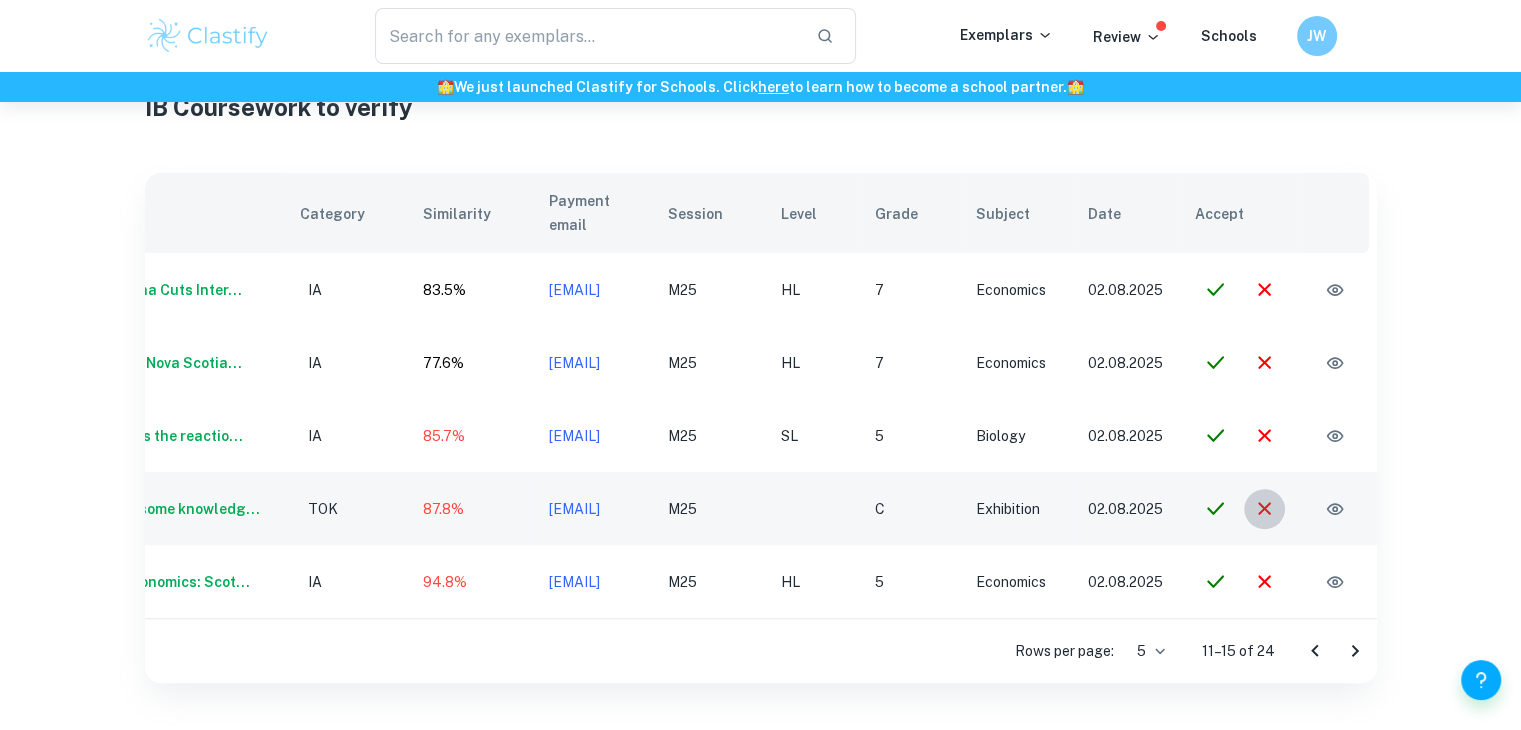 click 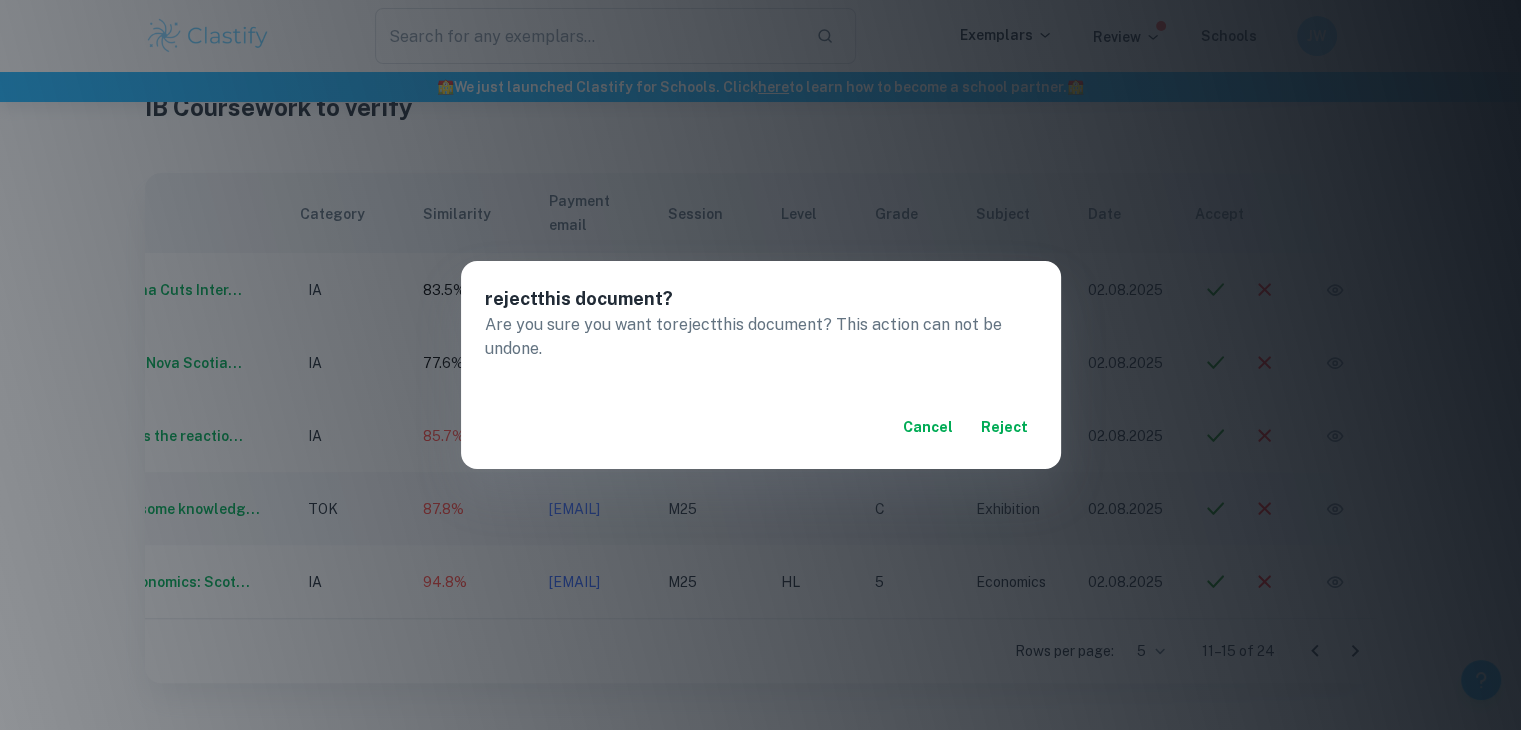 click on "reject" at bounding box center (1005, 427) 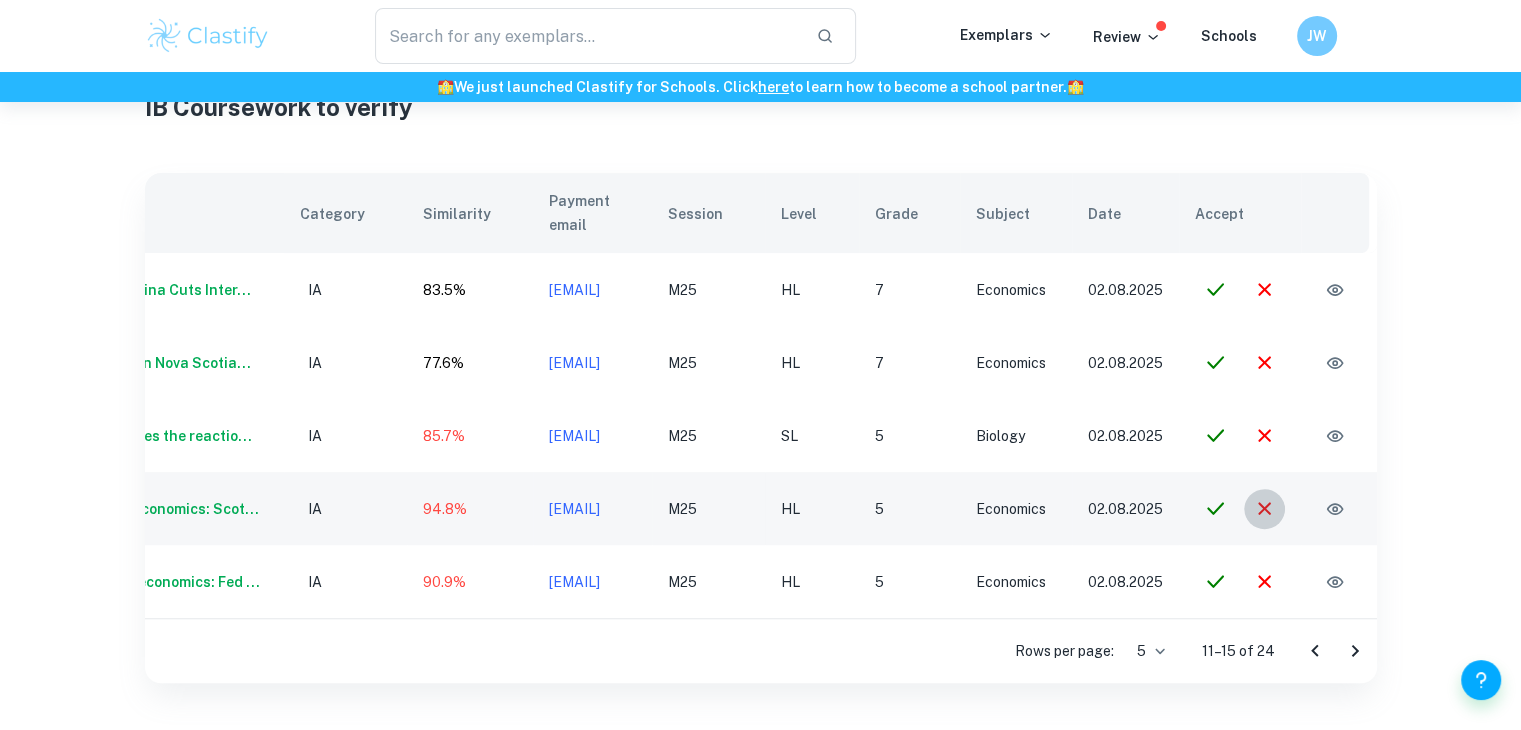 click 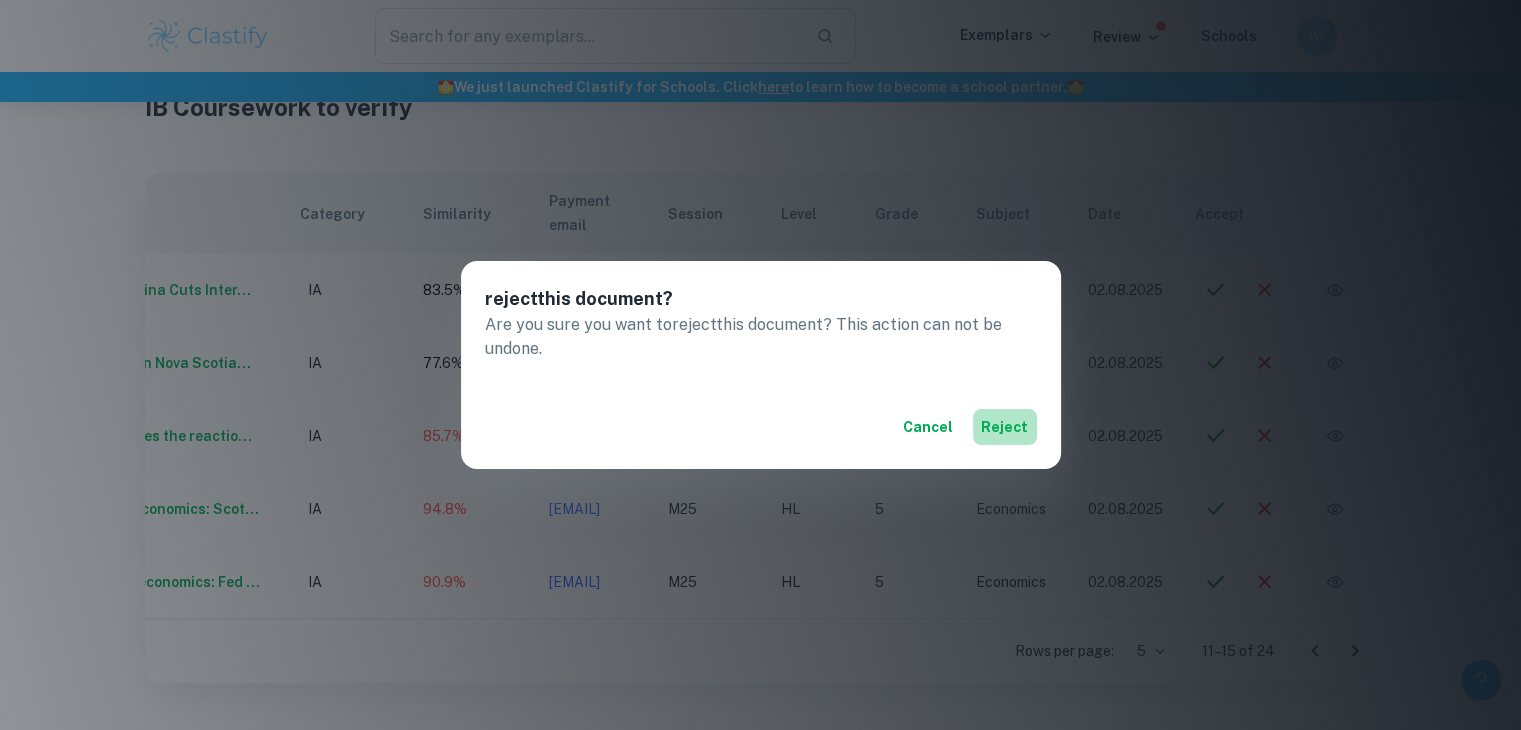 click on "reject" at bounding box center (1005, 427) 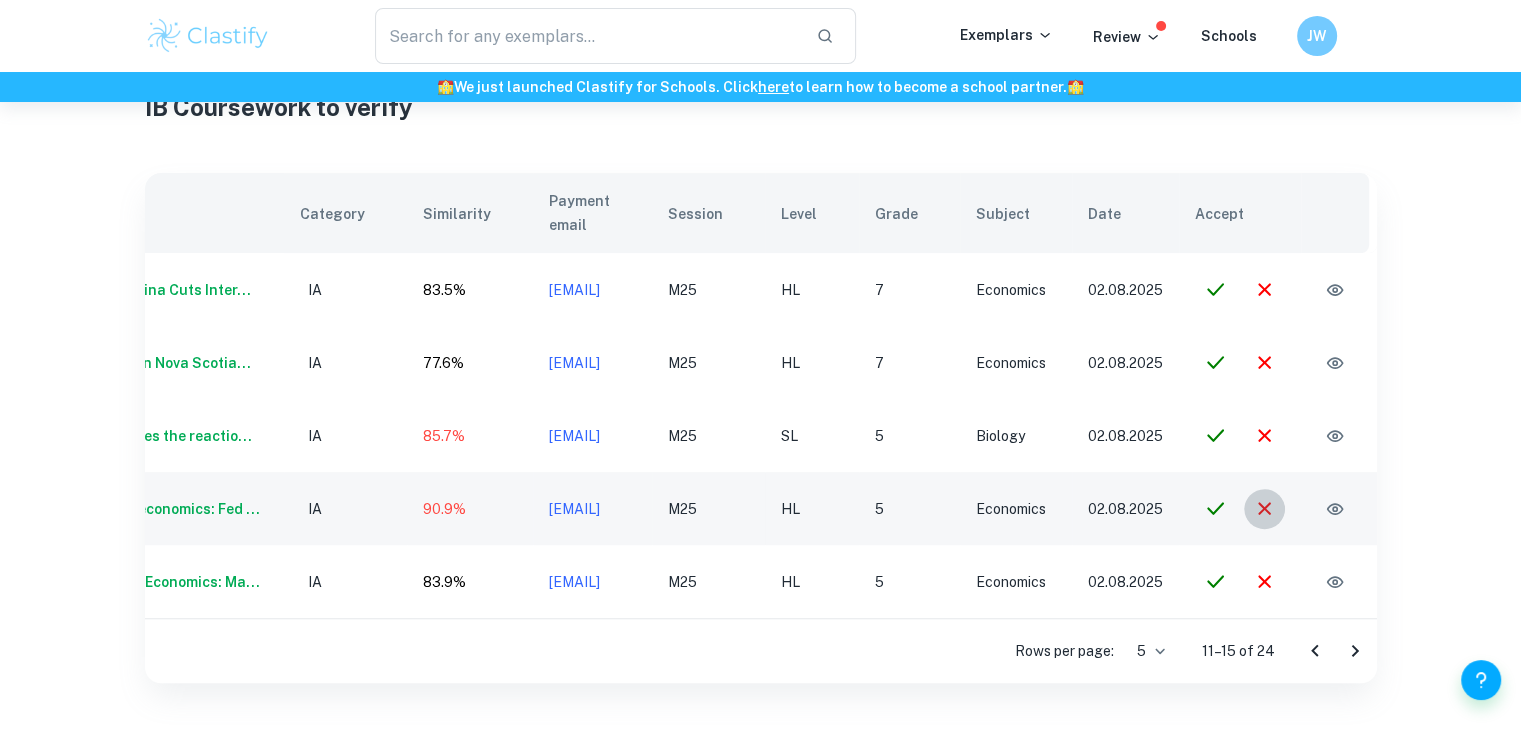 click 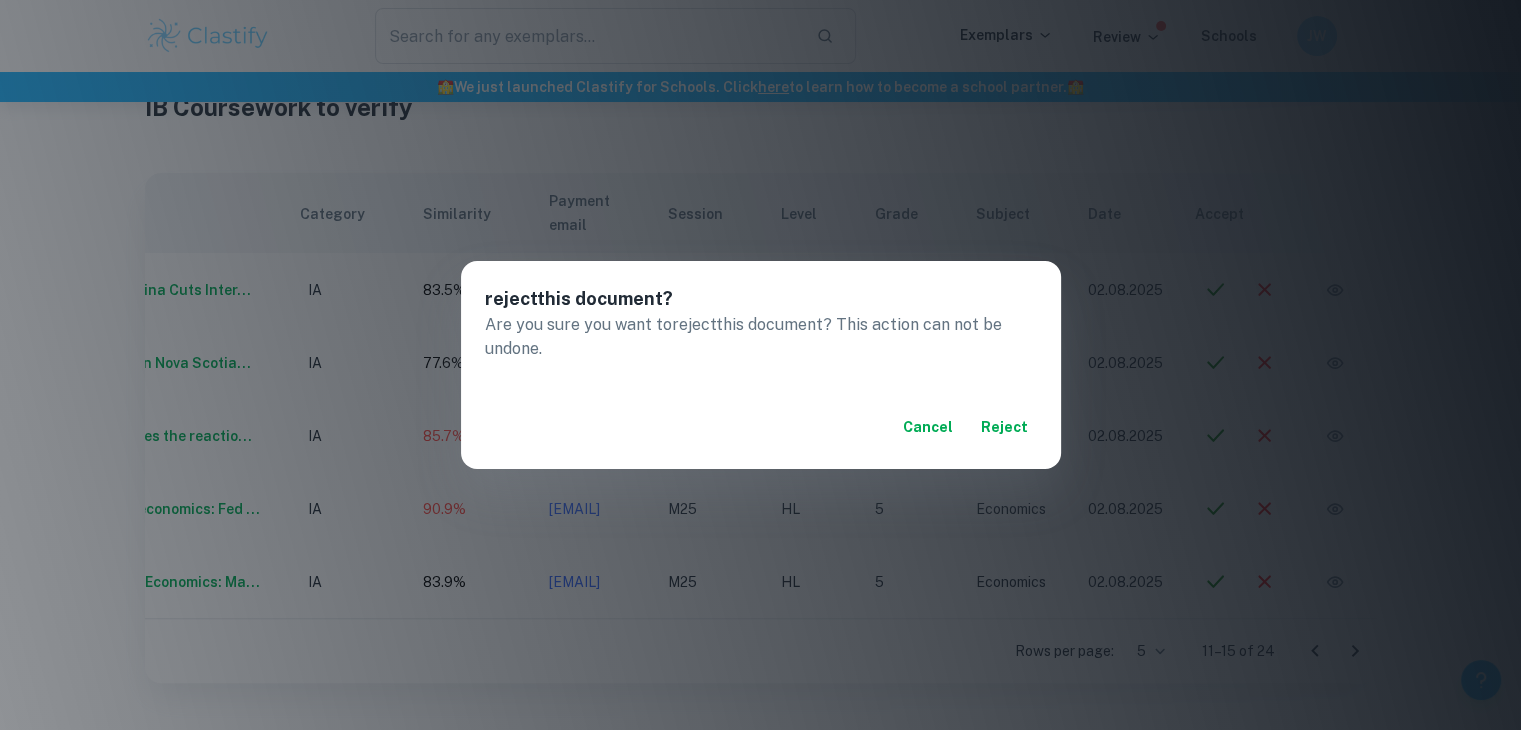 click on "reject" at bounding box center [1005, 427] 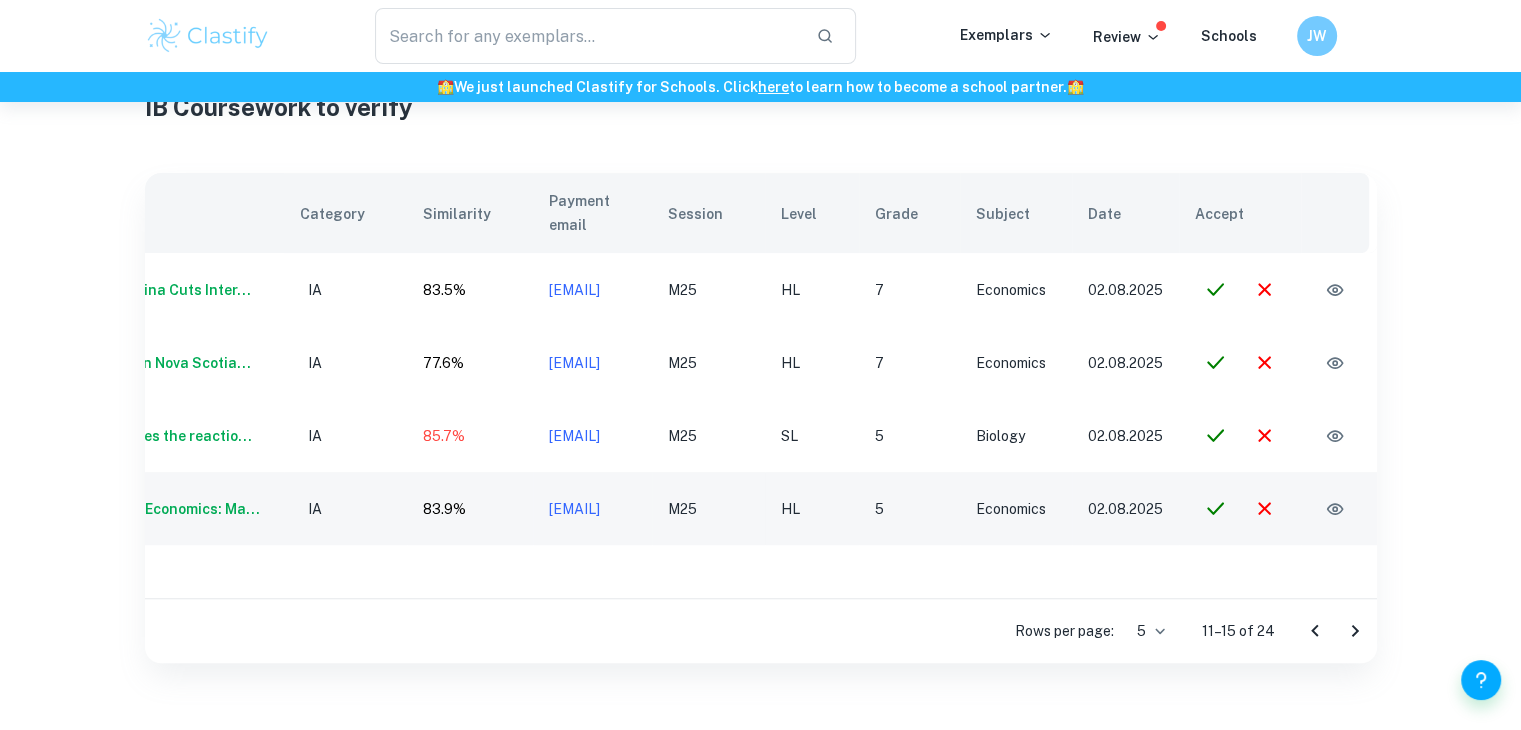 click at bounding box center (1264, 508) 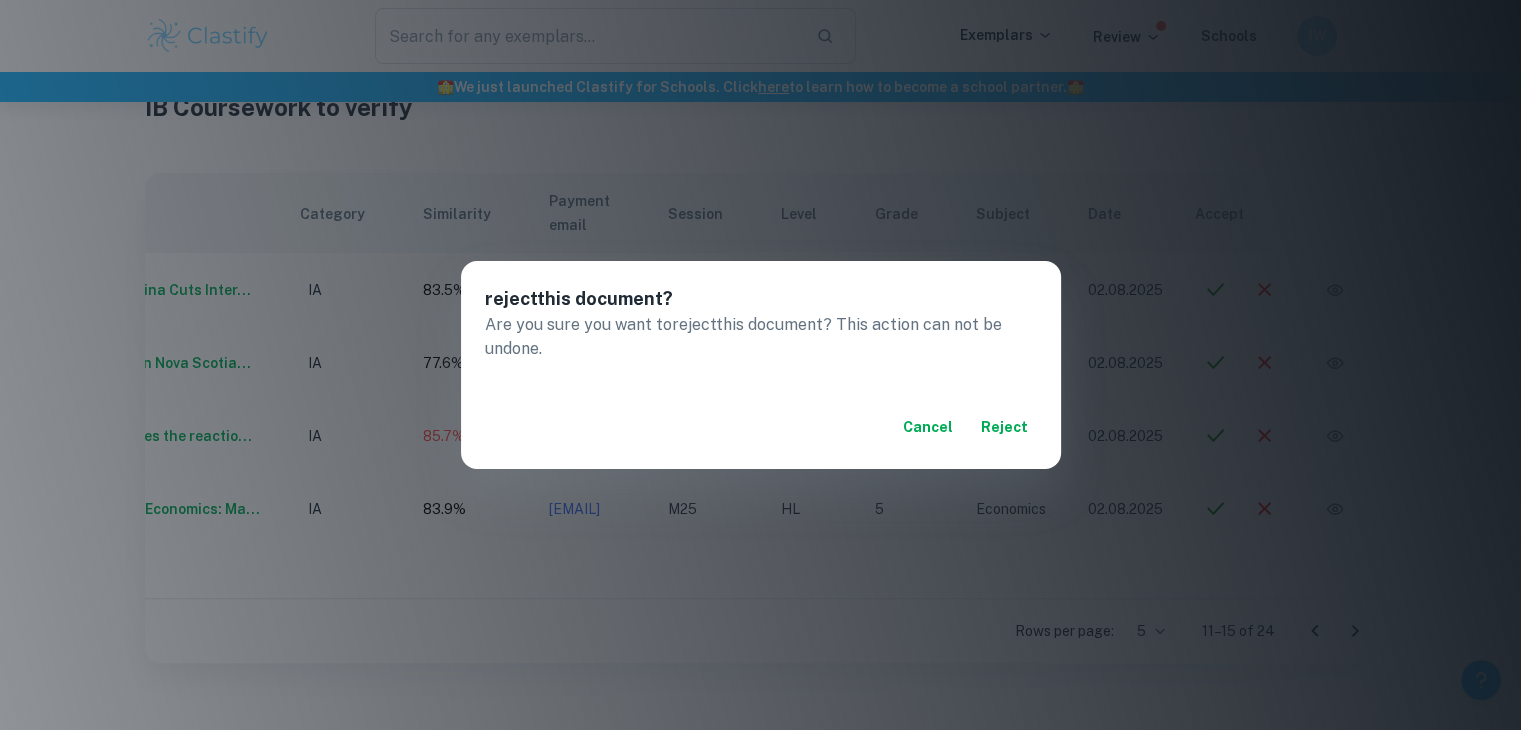 click on "reject" at bounding box center (1005, 427) 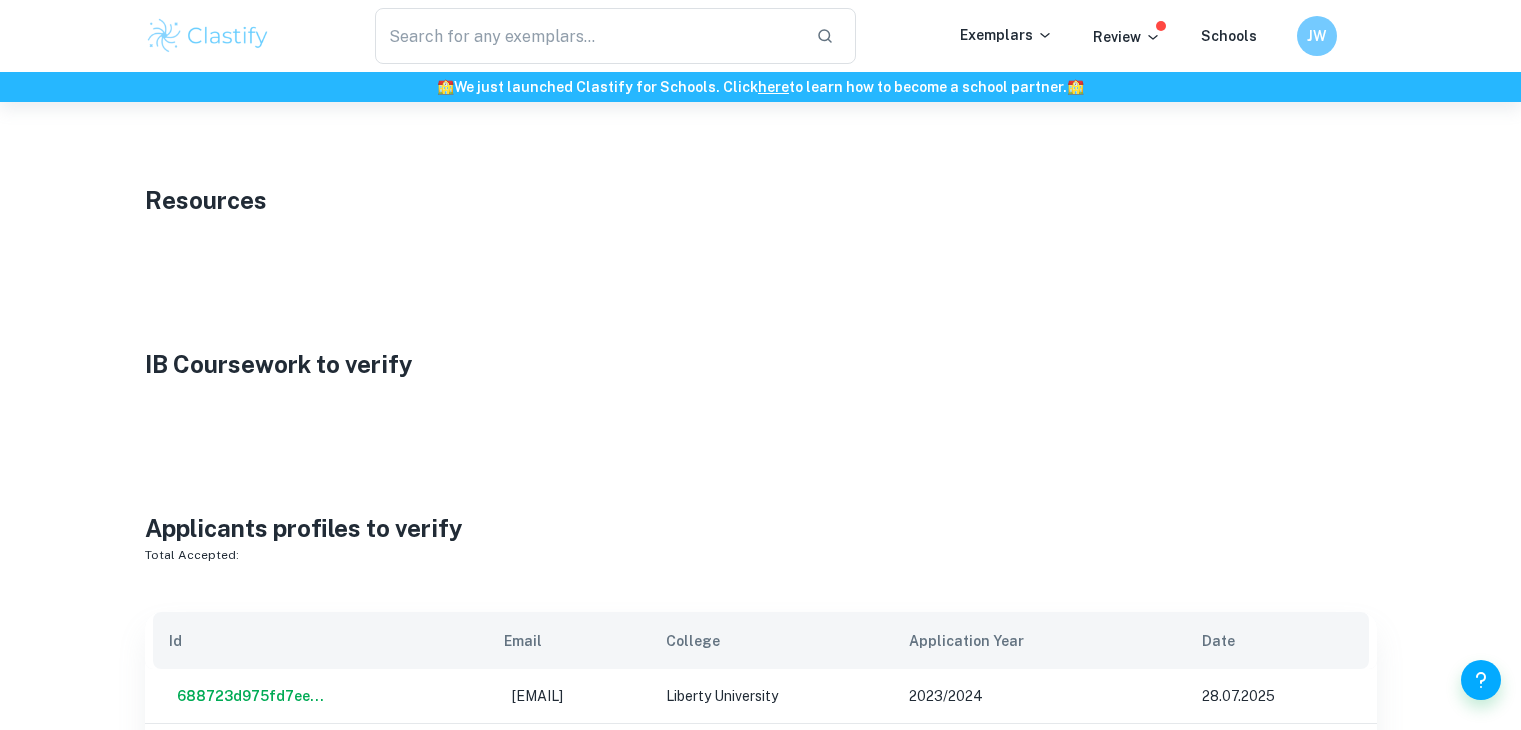 scroll, scrollTop: 699, scrollLeft: 0, axis: vertical 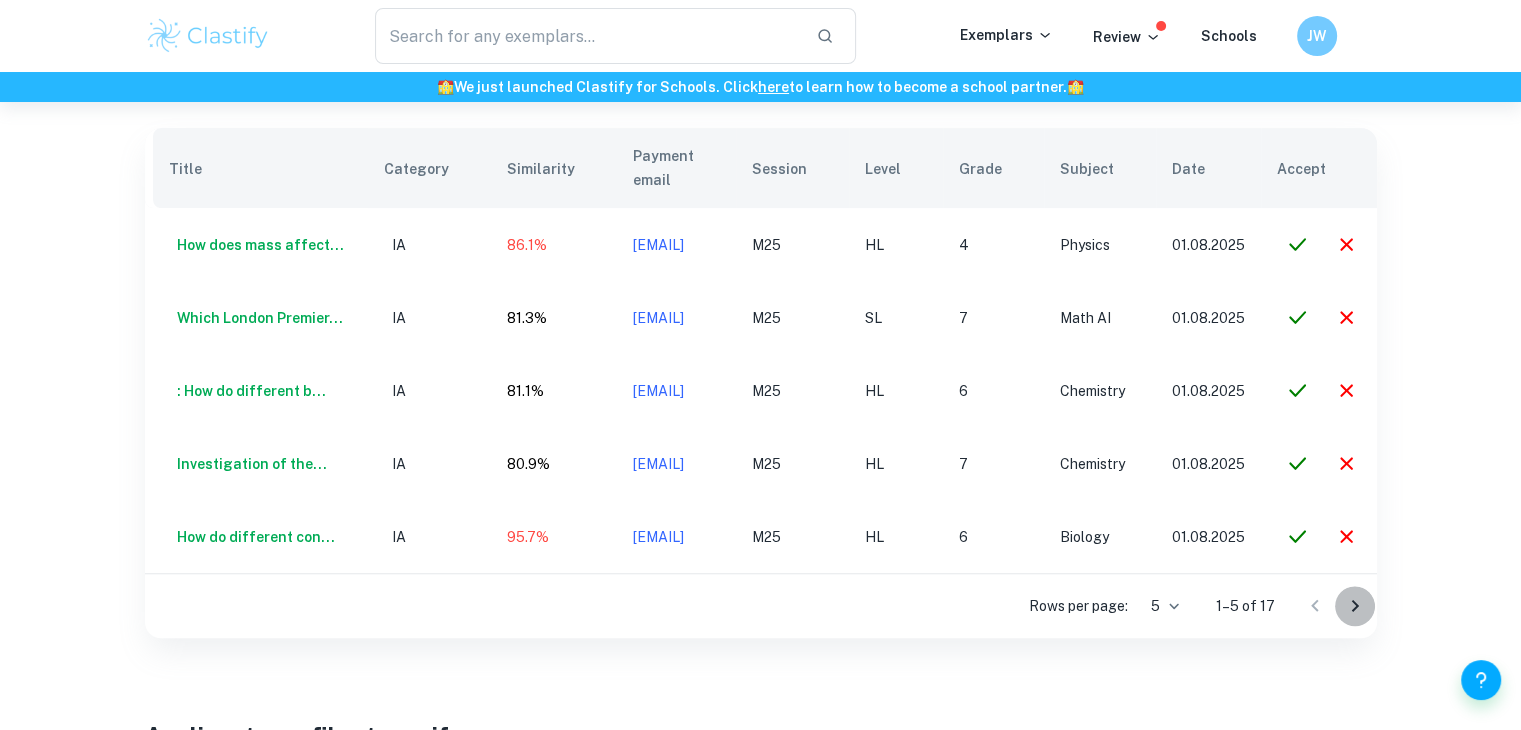 click 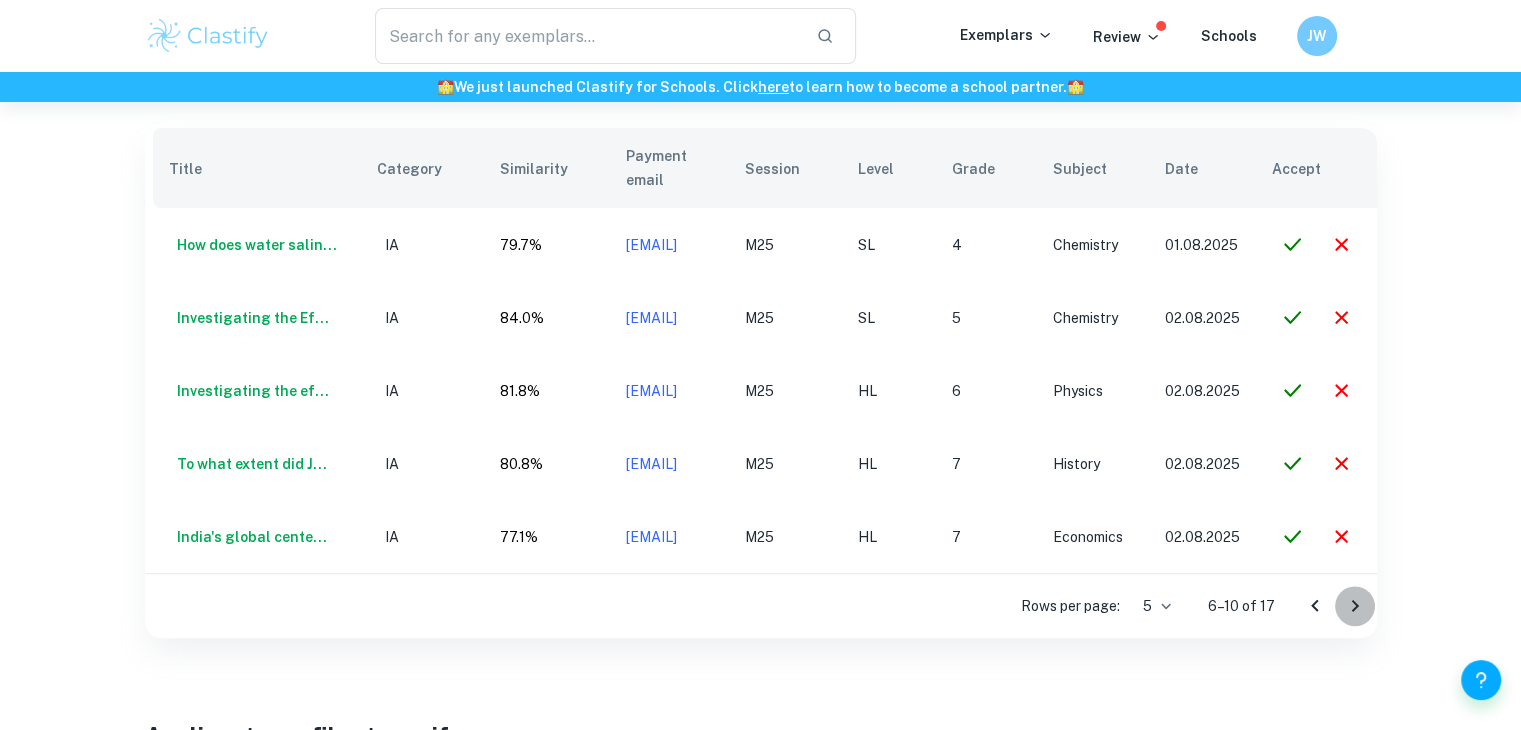 click 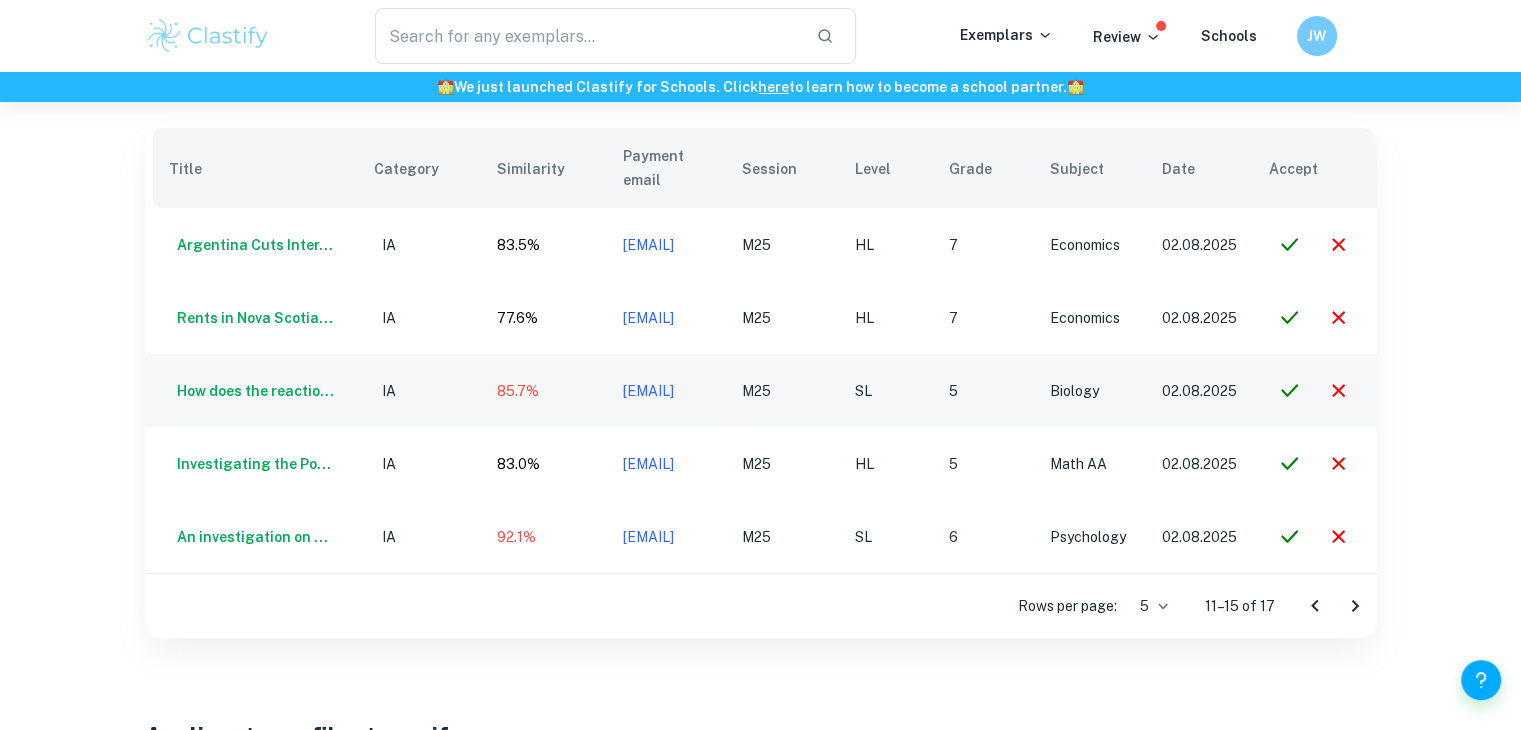 scroll, scrollTop: 0, scrollLeft: 148, axis: horizontal 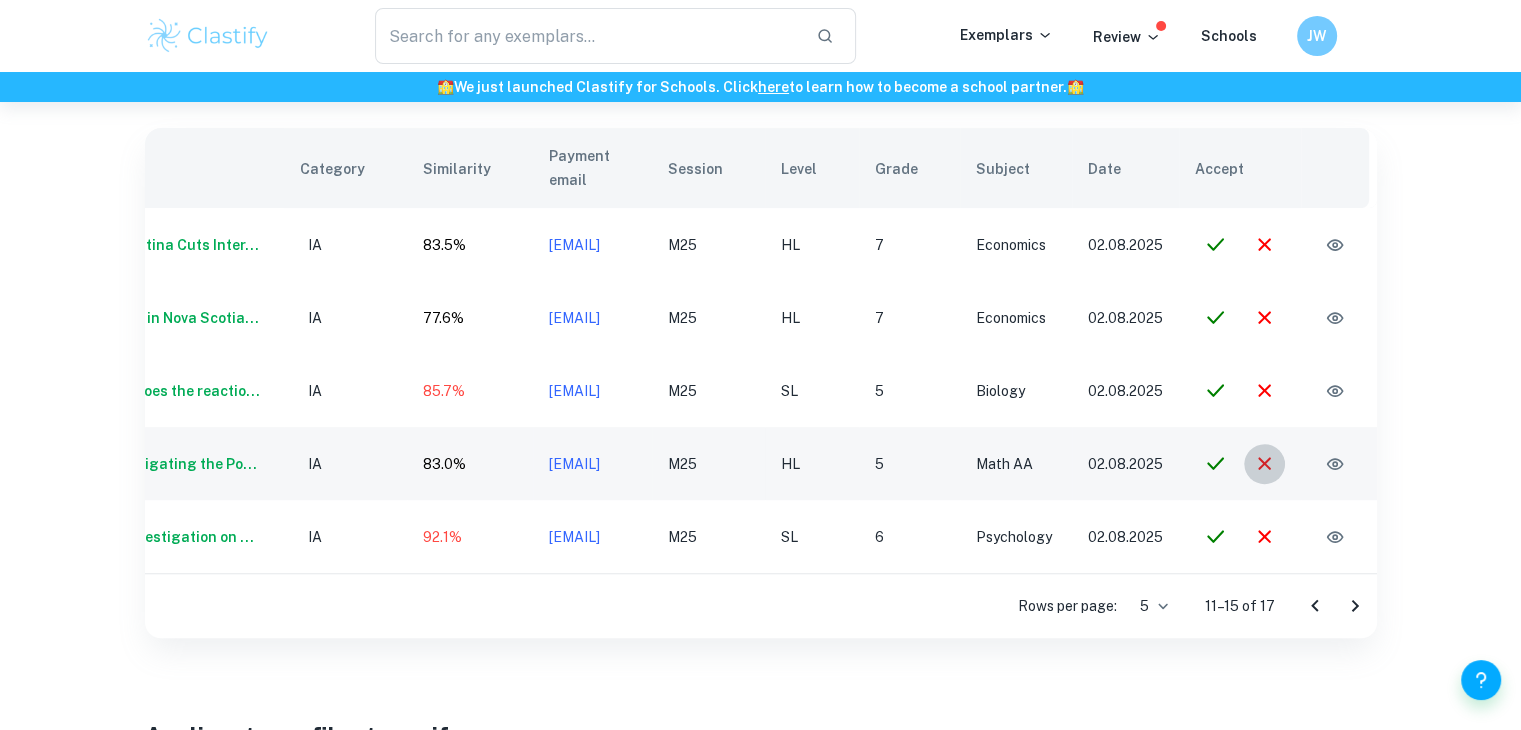 click 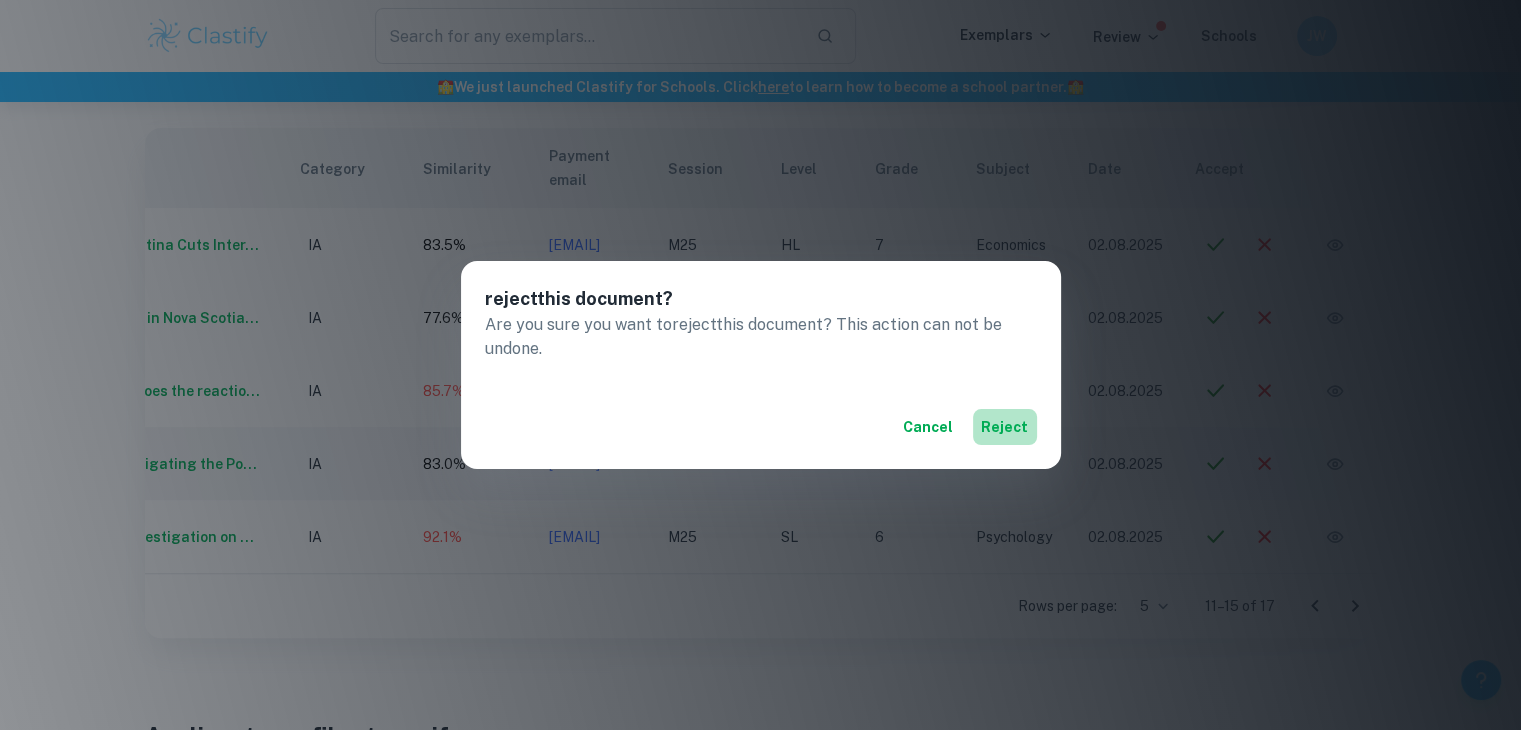 click on "reject" at bounding box center (1005, 427) 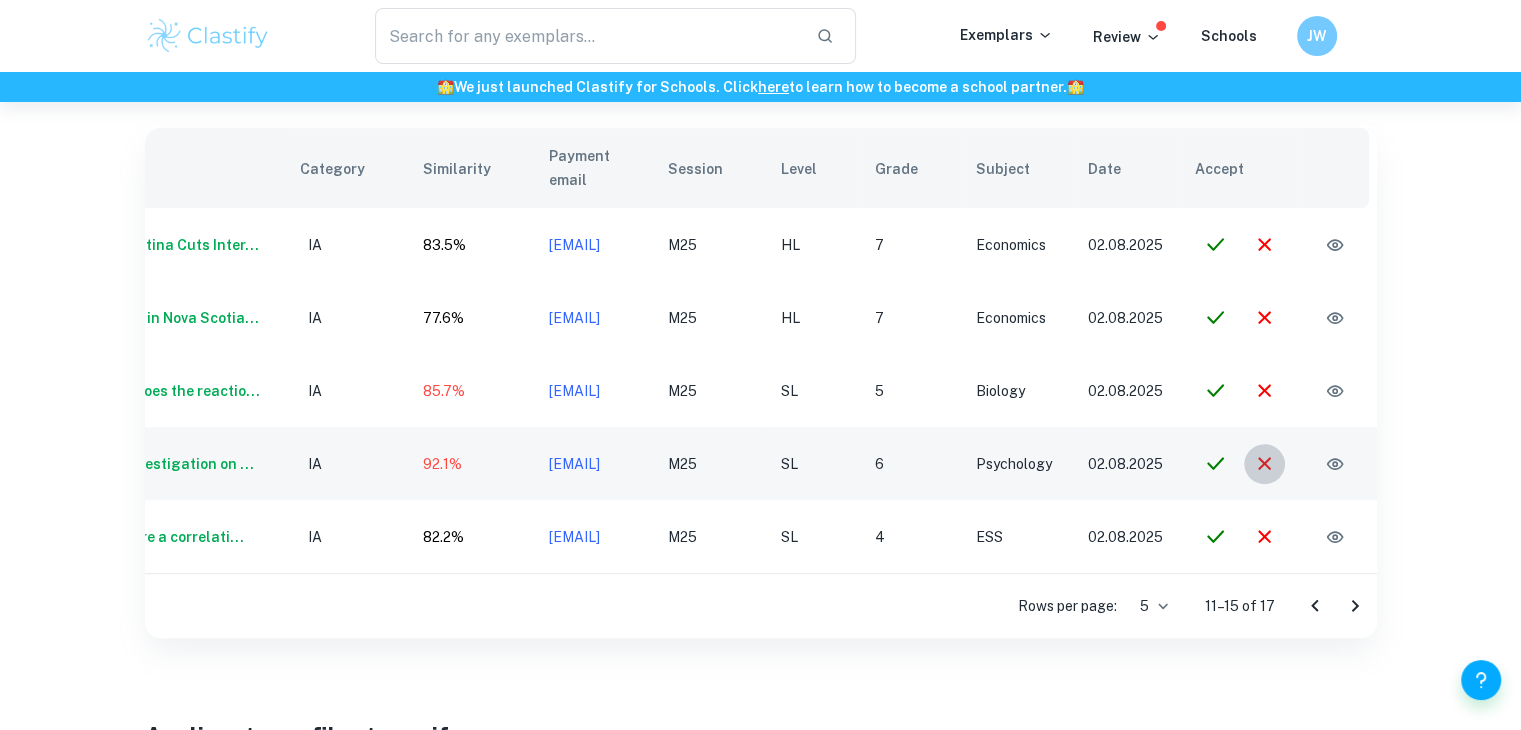 click 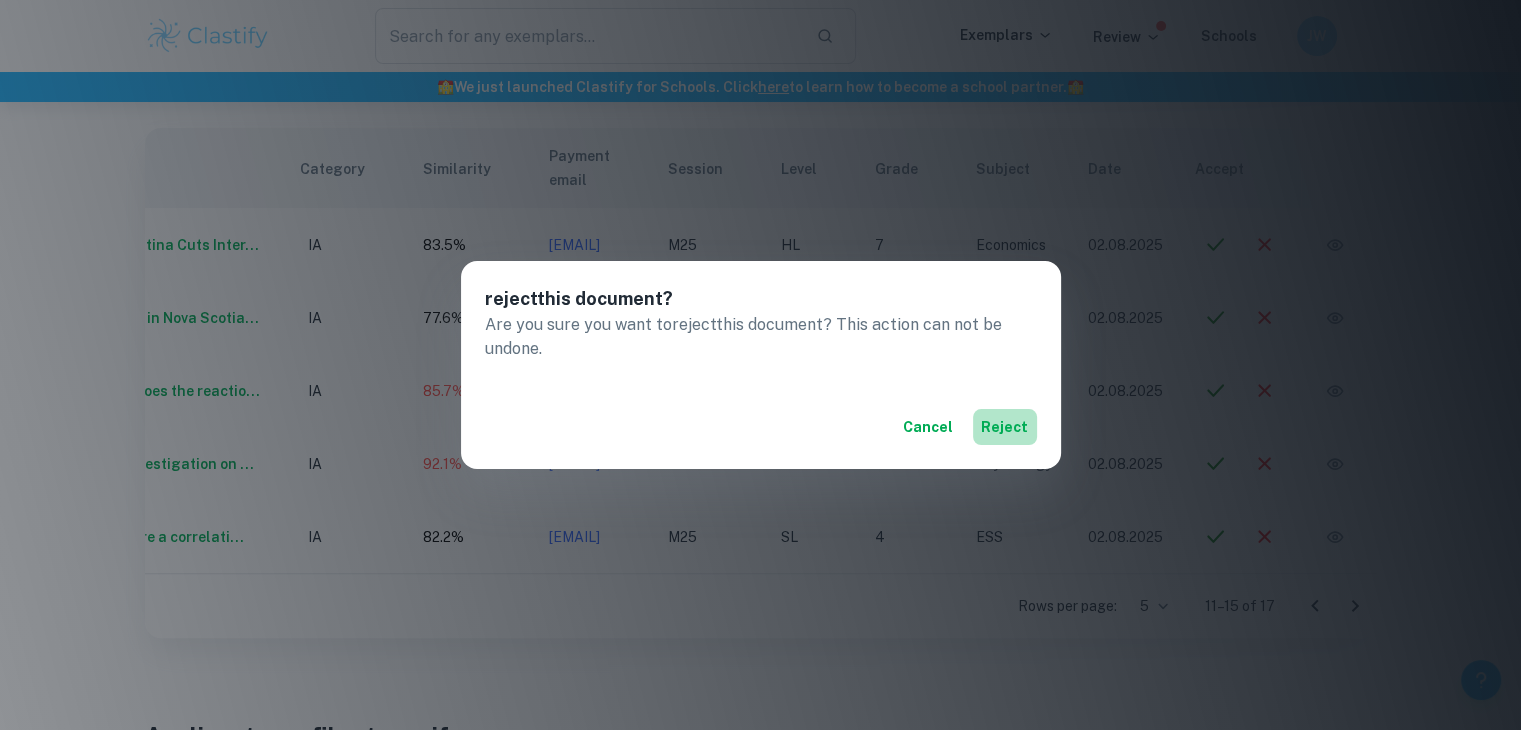 click on "reject" at bounding box center [1005, 427] 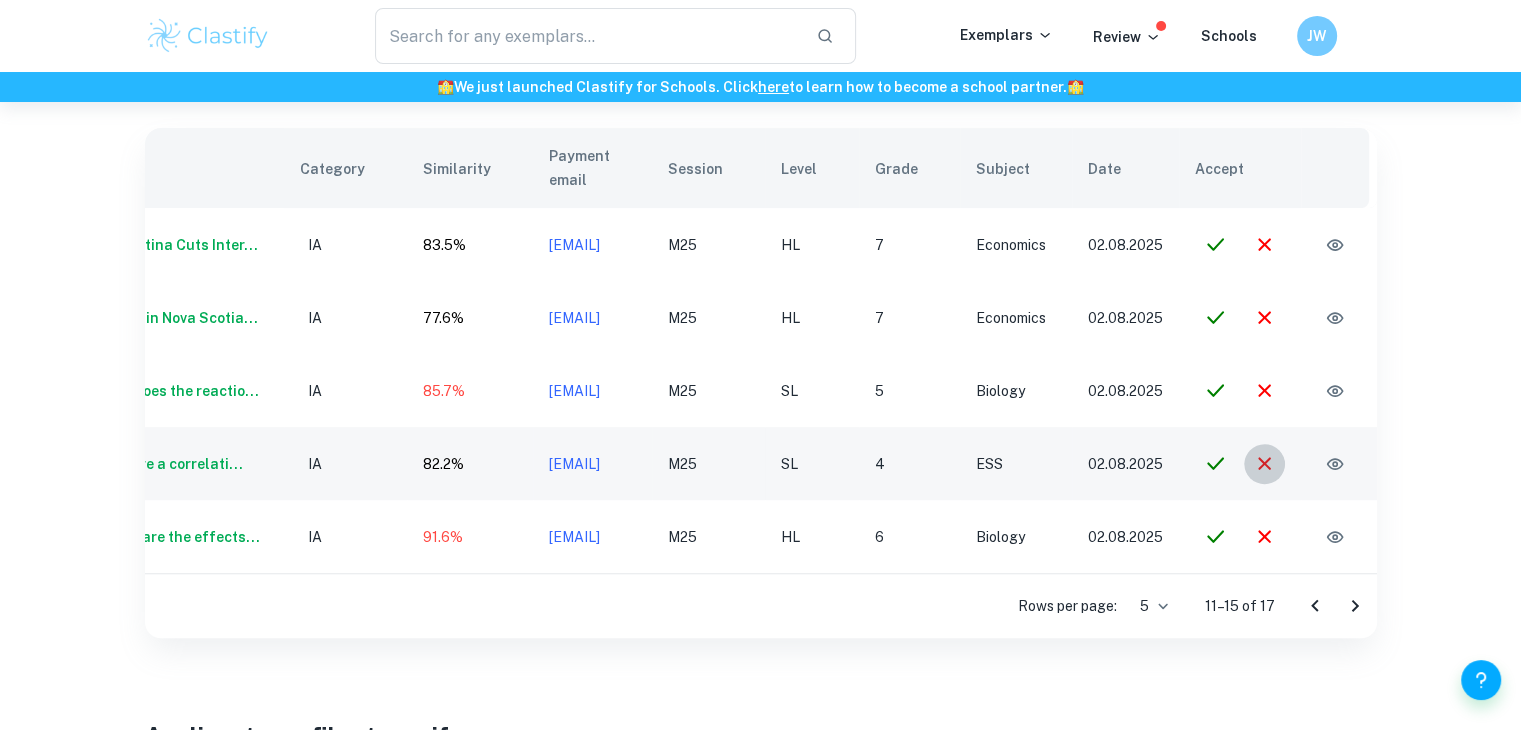 click 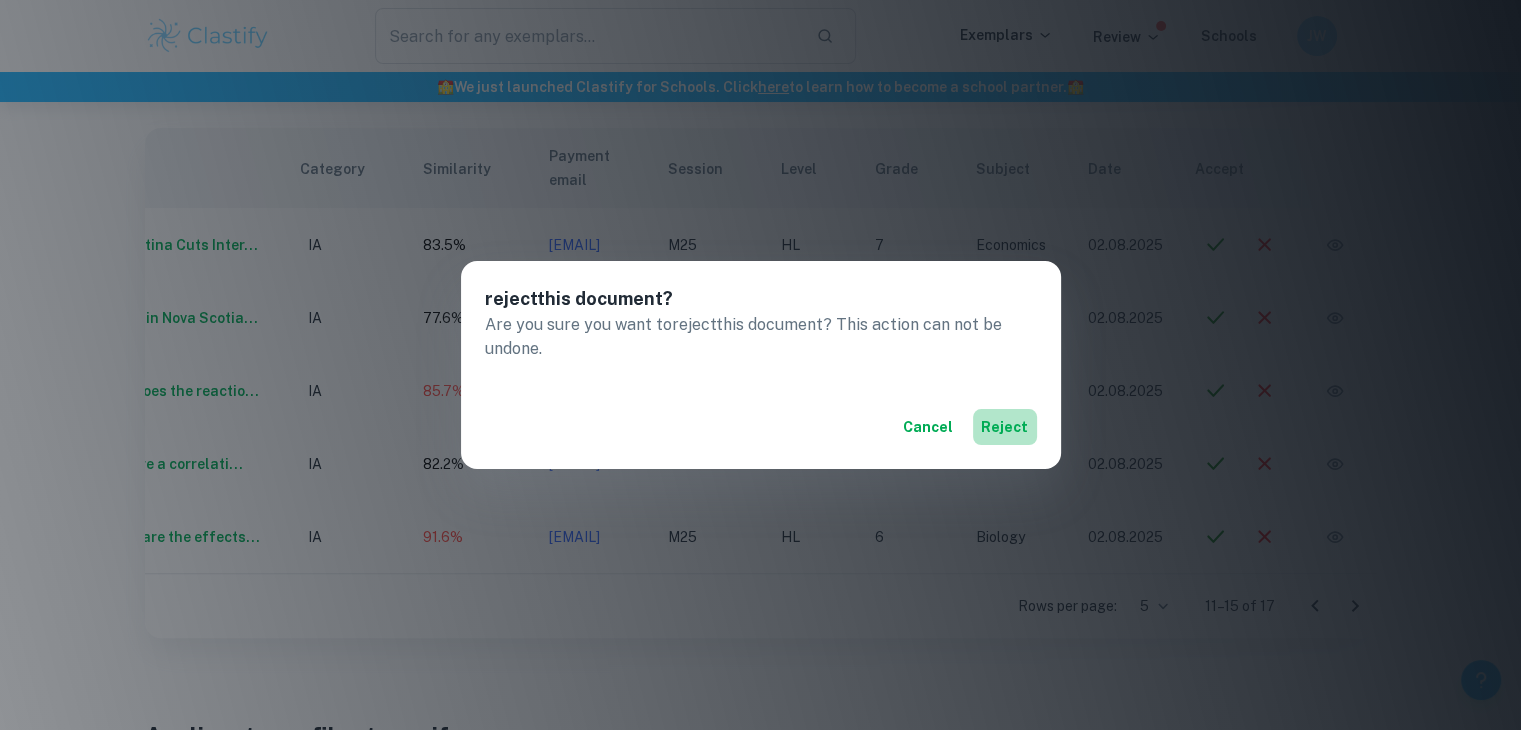 click on "reject" at bounding box center [1005, 427] 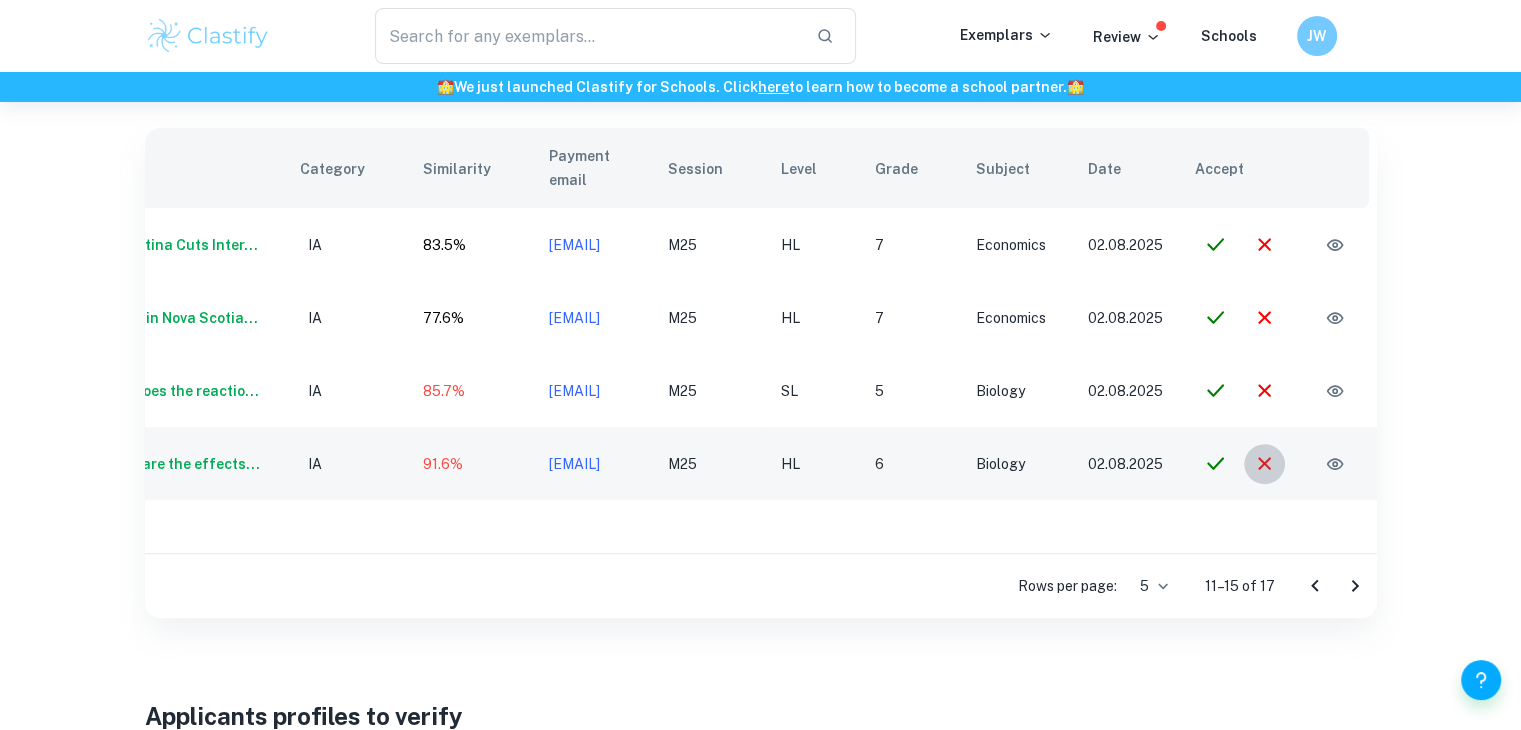click 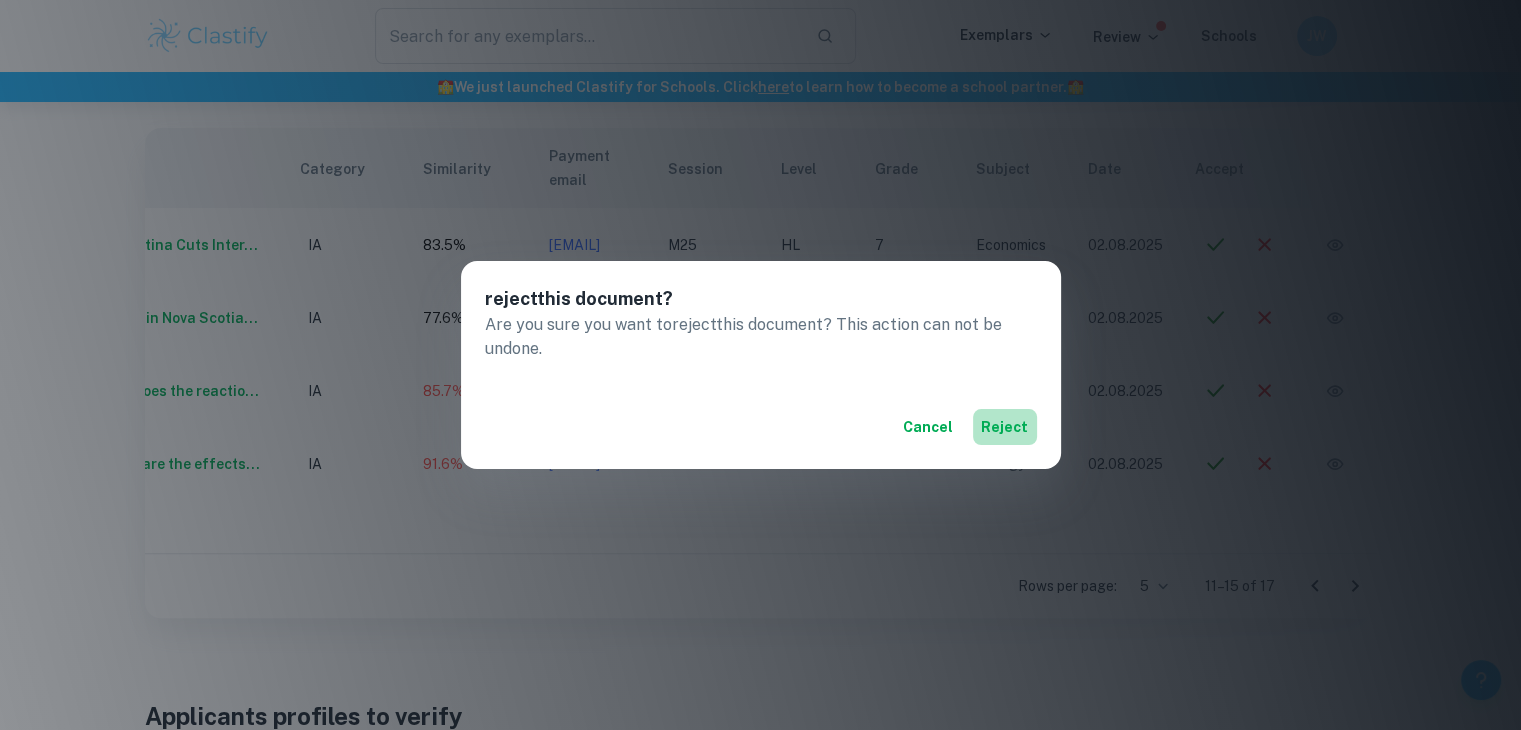click on "reject" at bounding box center [1005, 427] 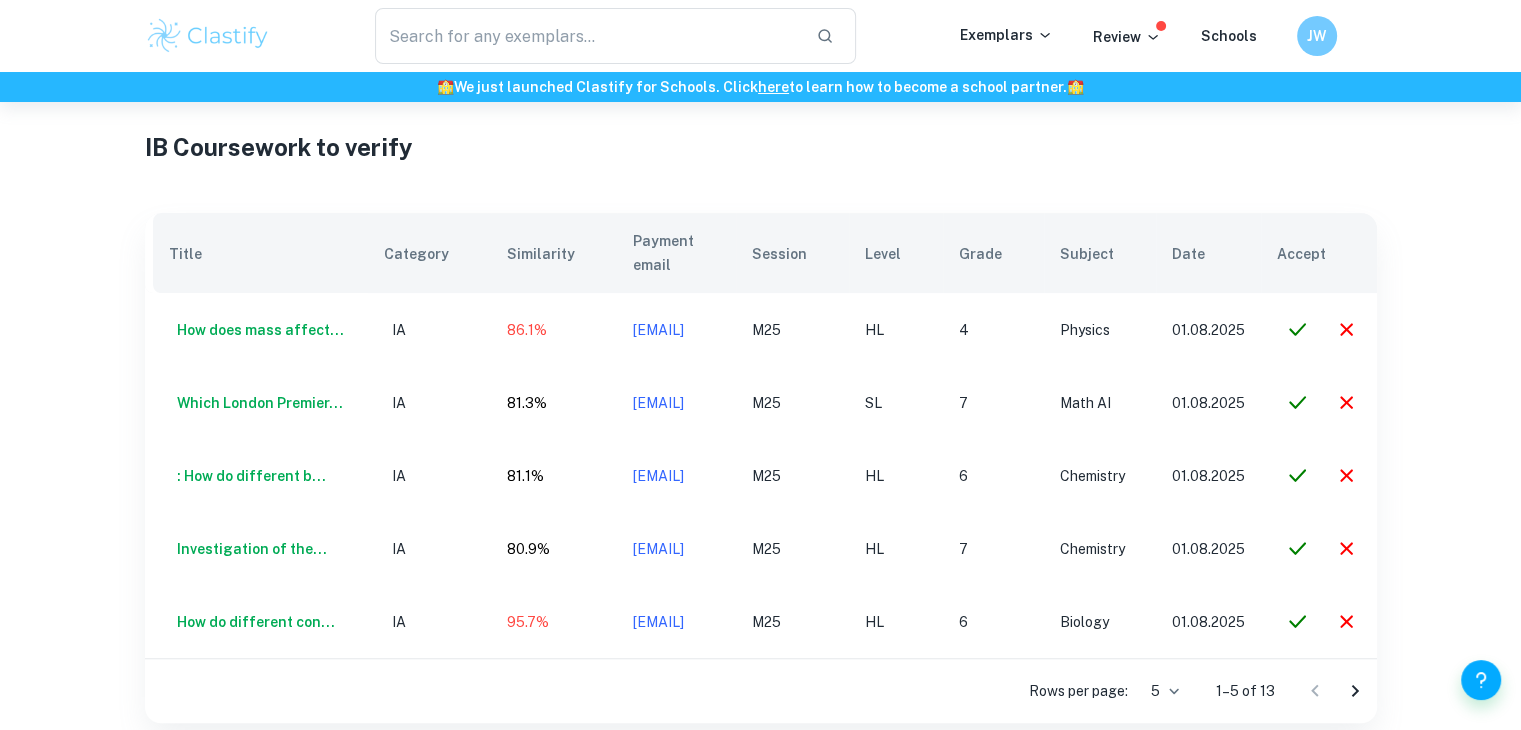 scroll, scrollTop: 652, scrollLeft: 0, axis: vertical 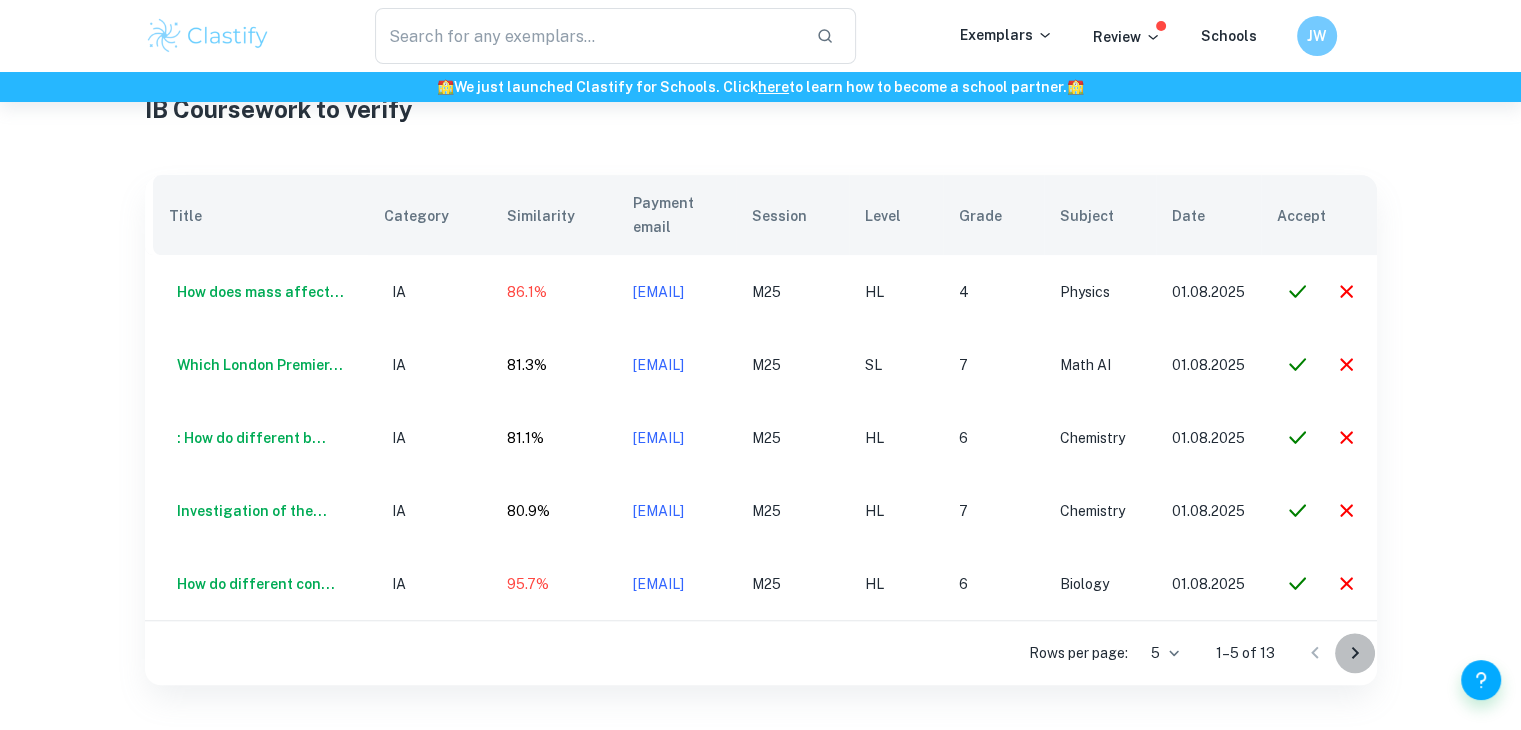 click 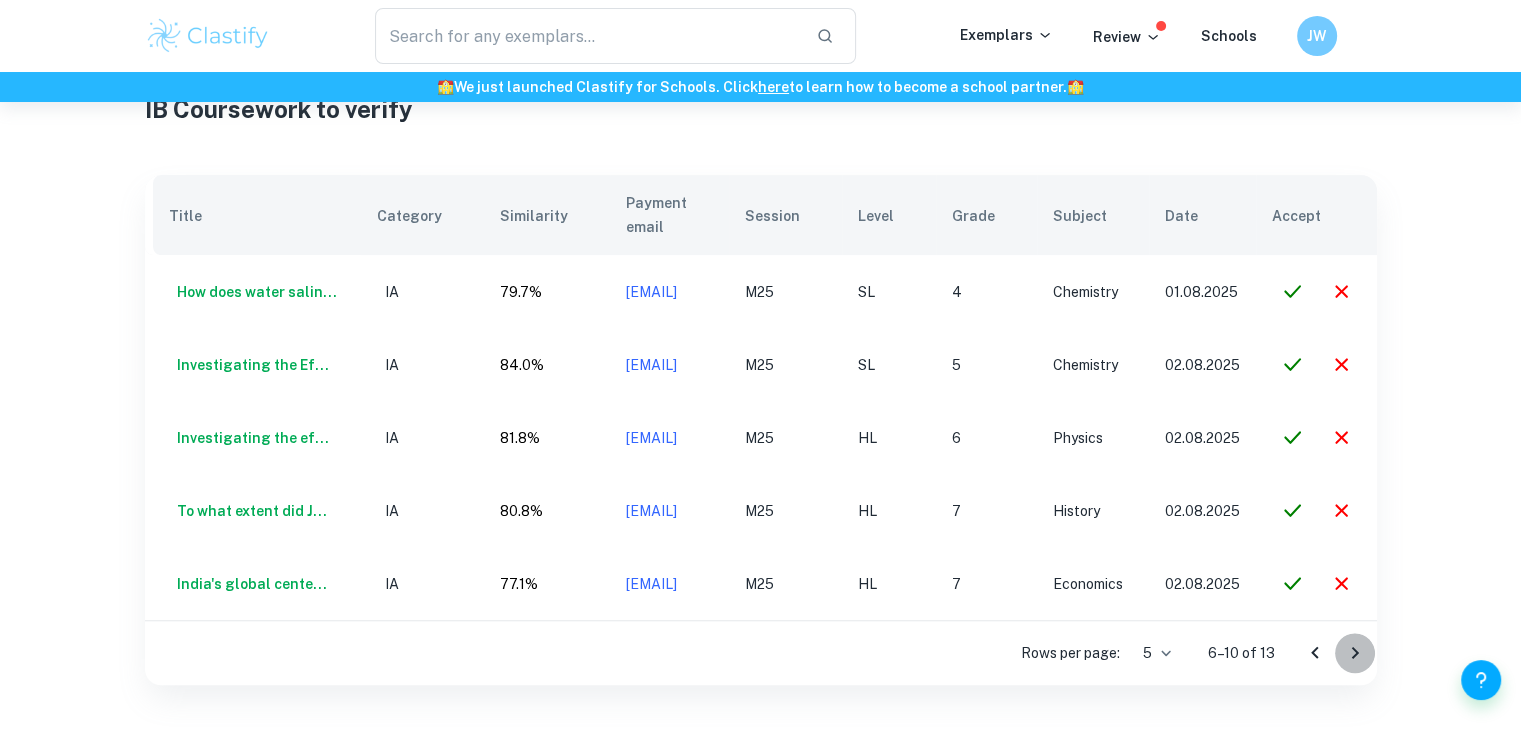 click 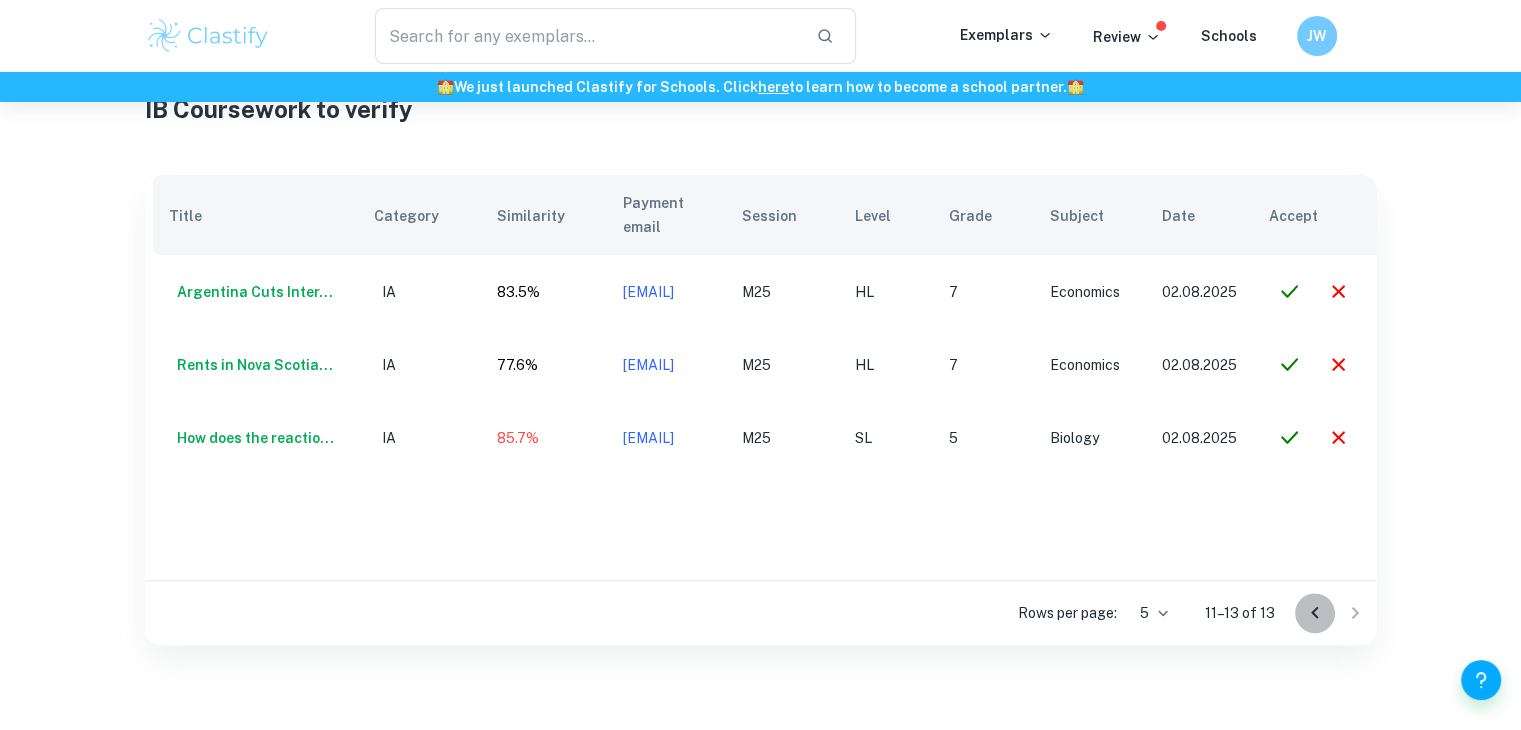 click 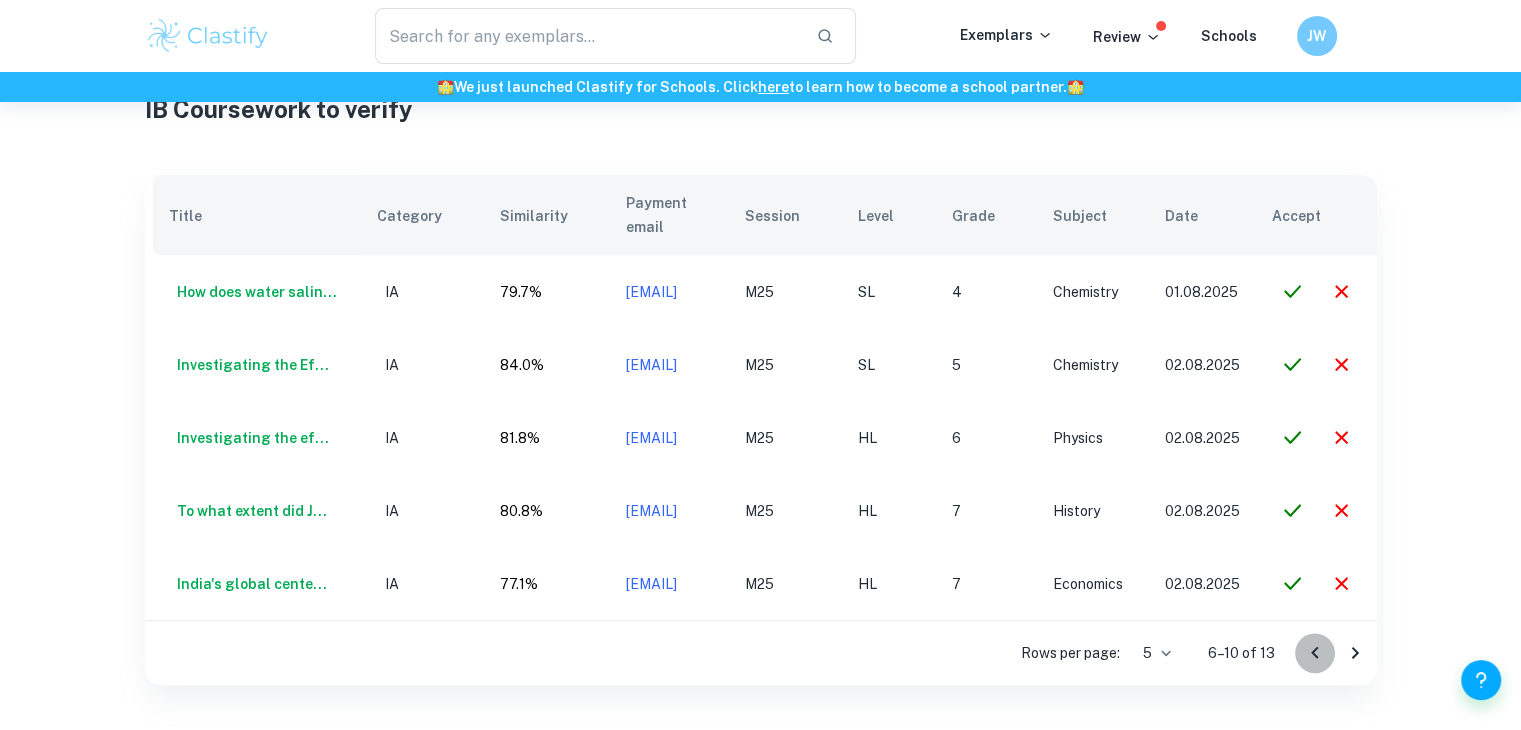 click 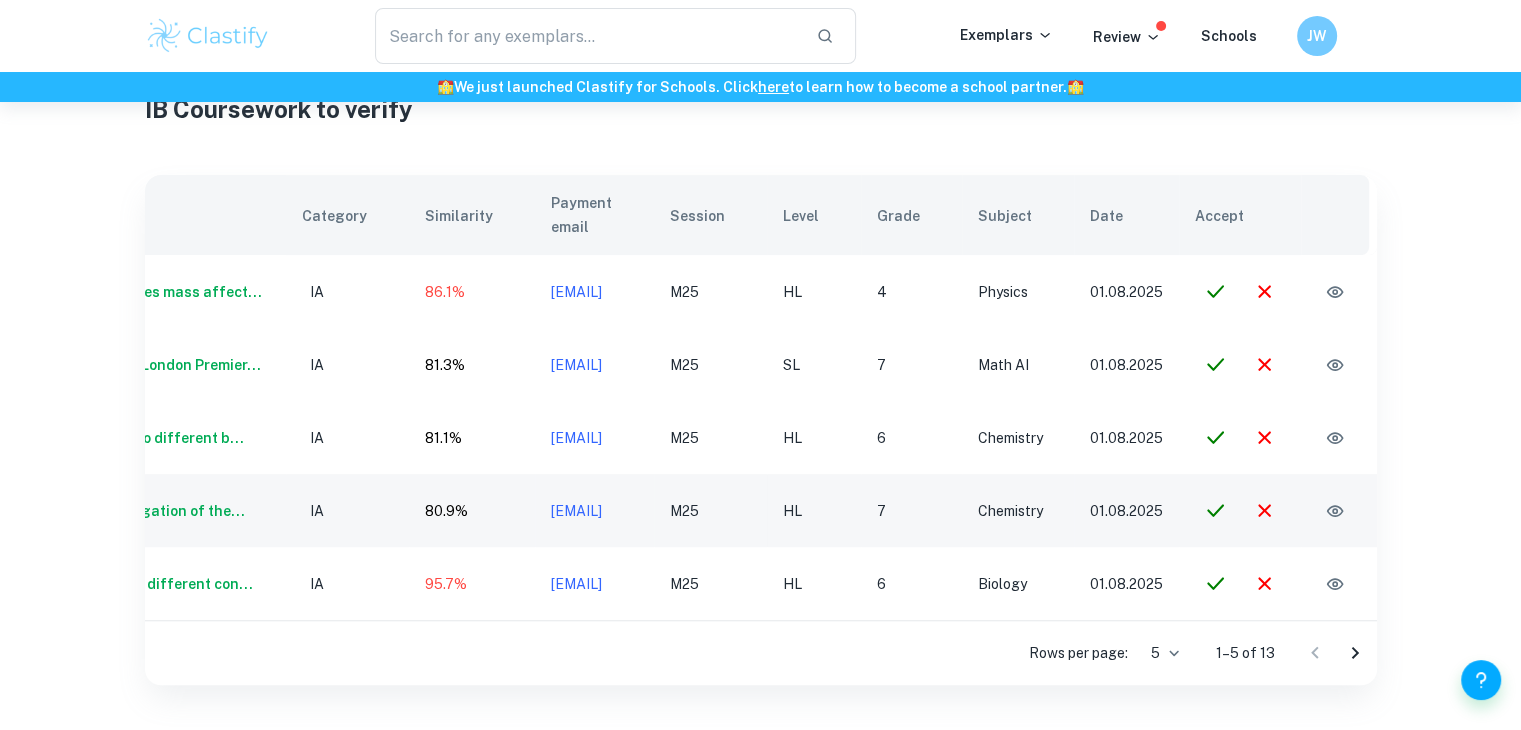 scroll, scrollTop: 0, scrollLeft: 160, axis: horizontal 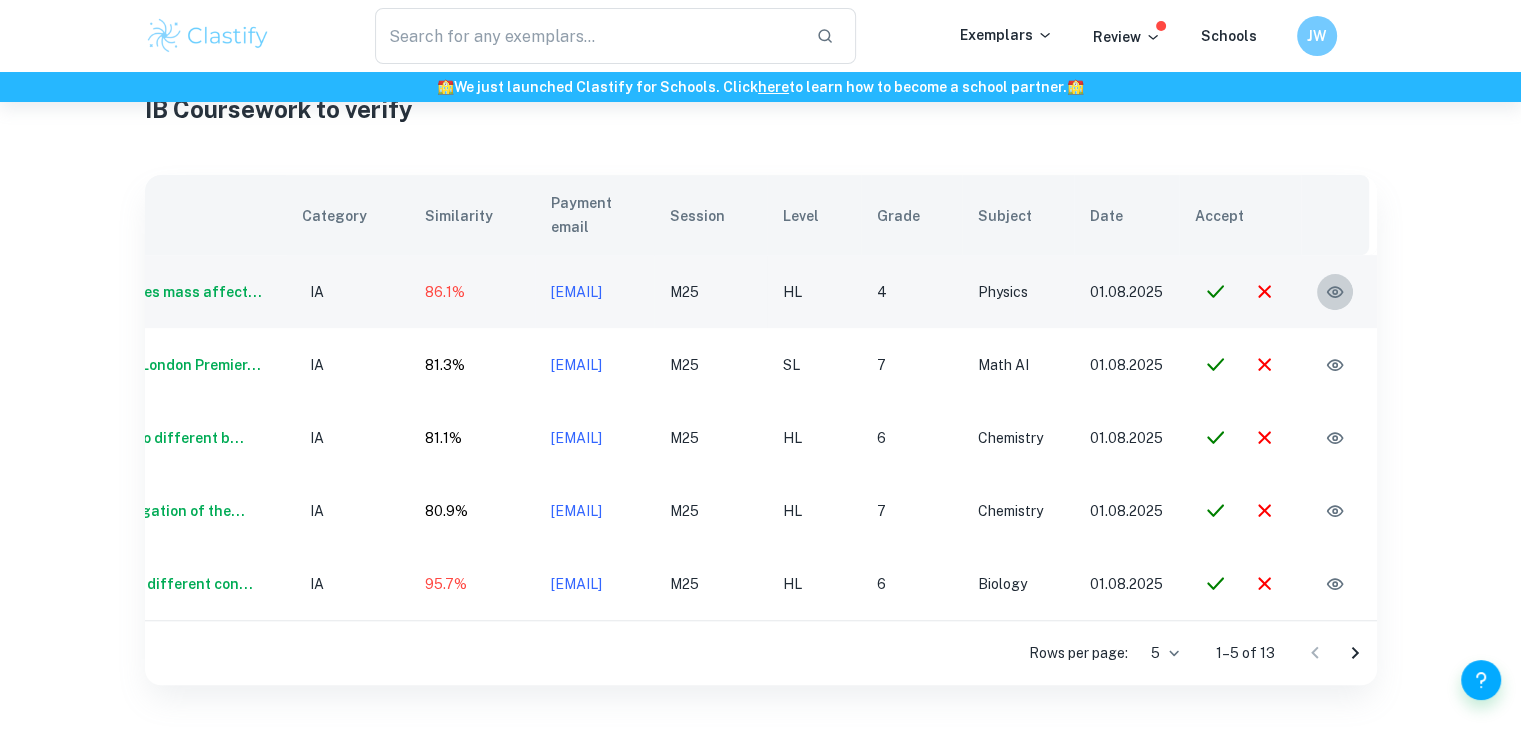 click at bounding box center (1335, 292) 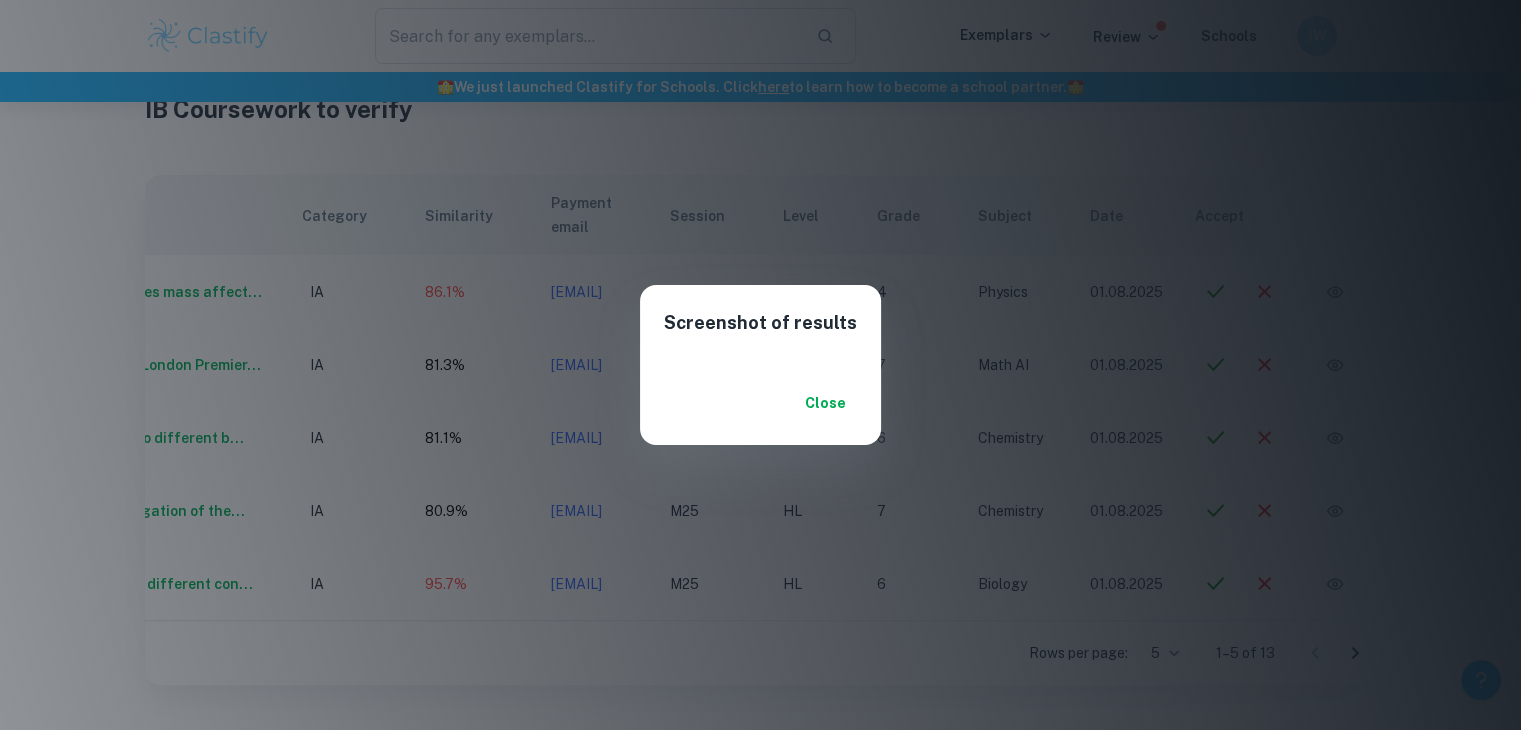 scroll, scrollTop: 418, scrollLeft: 0, axis: vertical 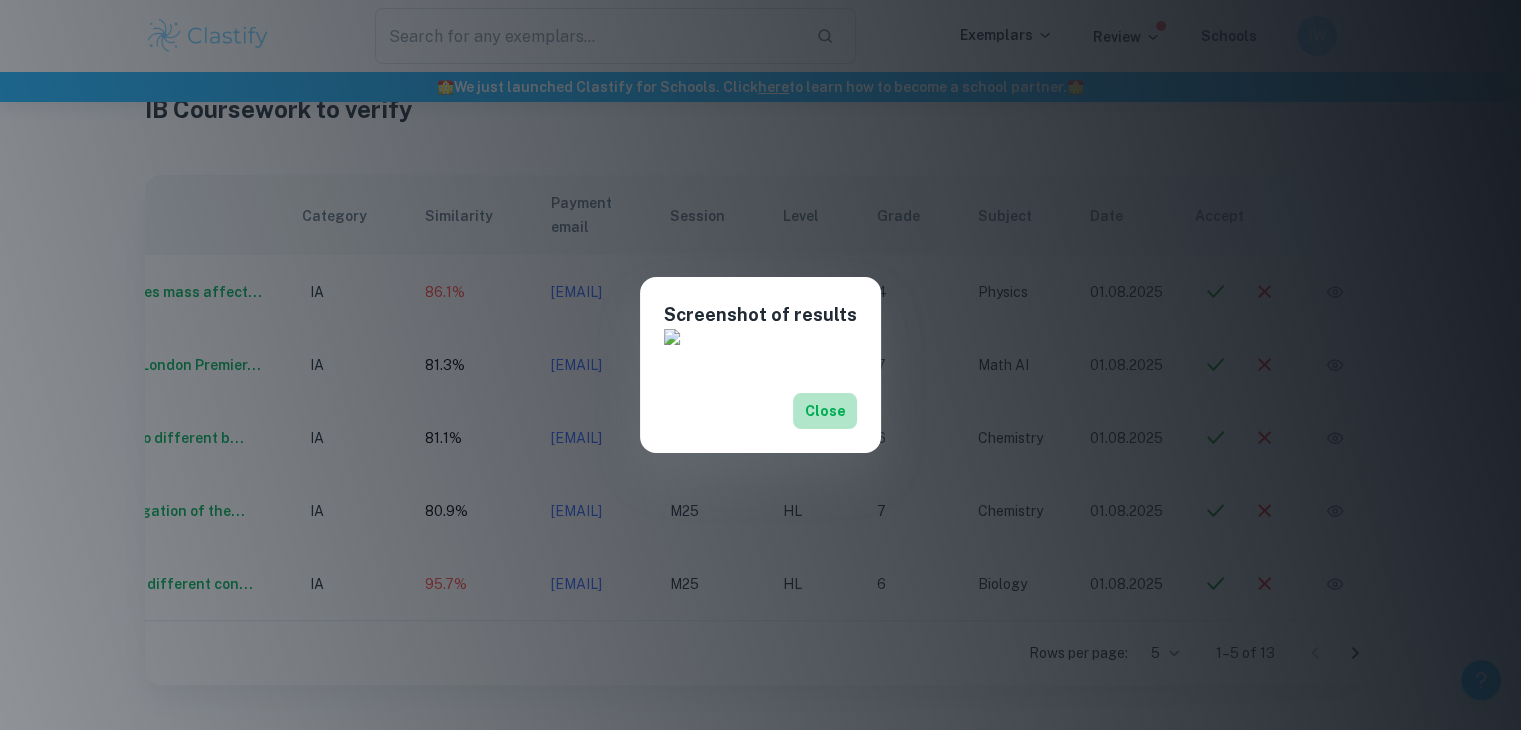 click on "Close" at bounding box center [825, 411] 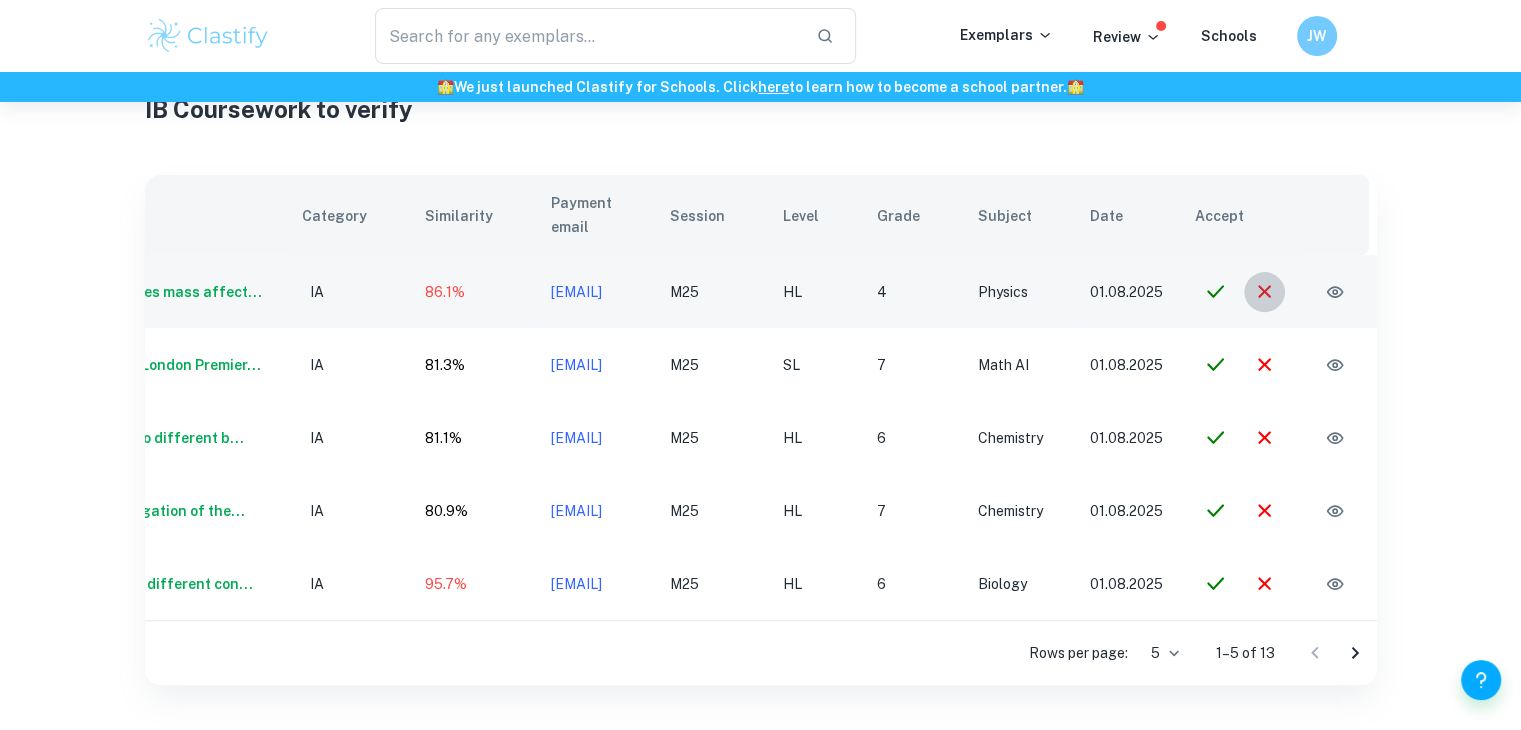 click 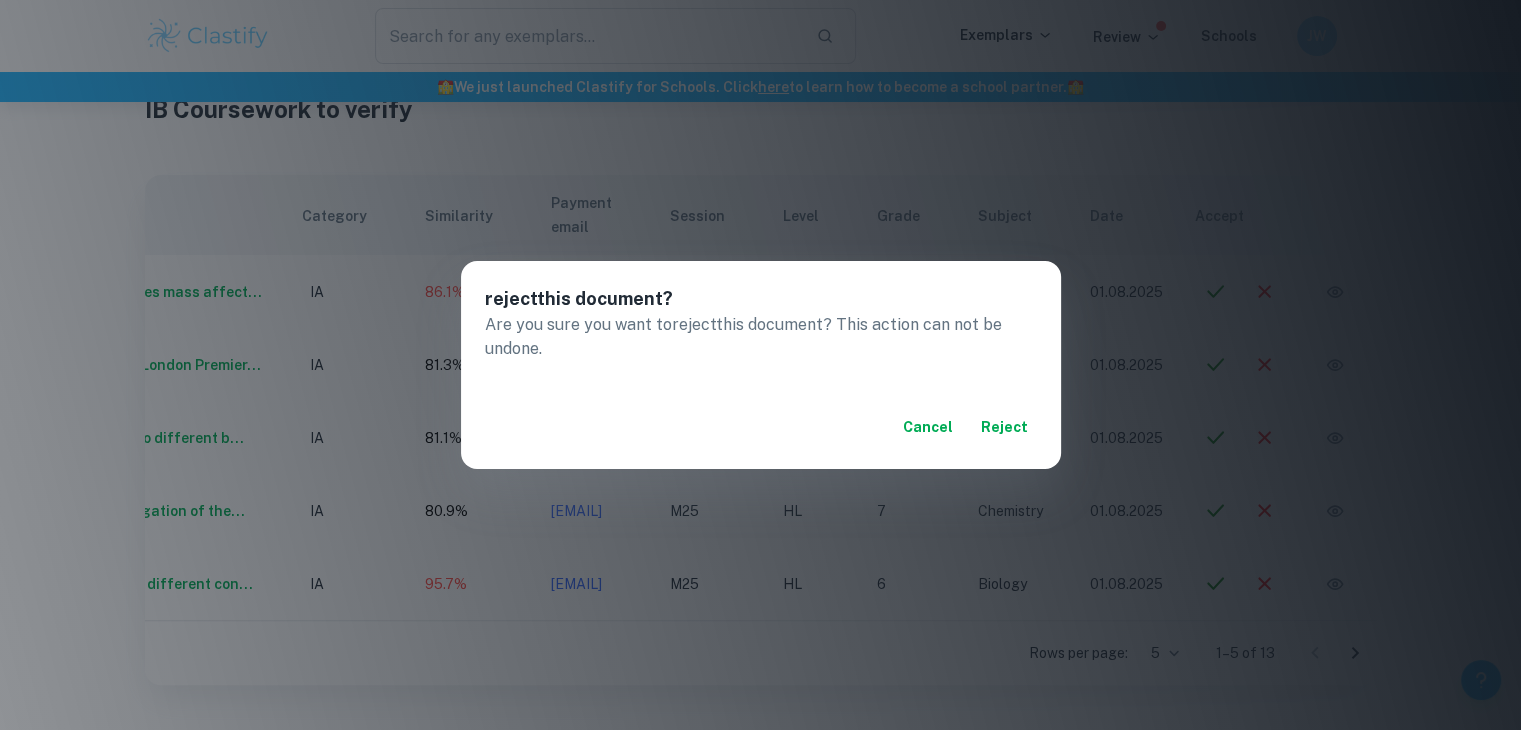 click on "reject" at bounding box center (1005, 427) 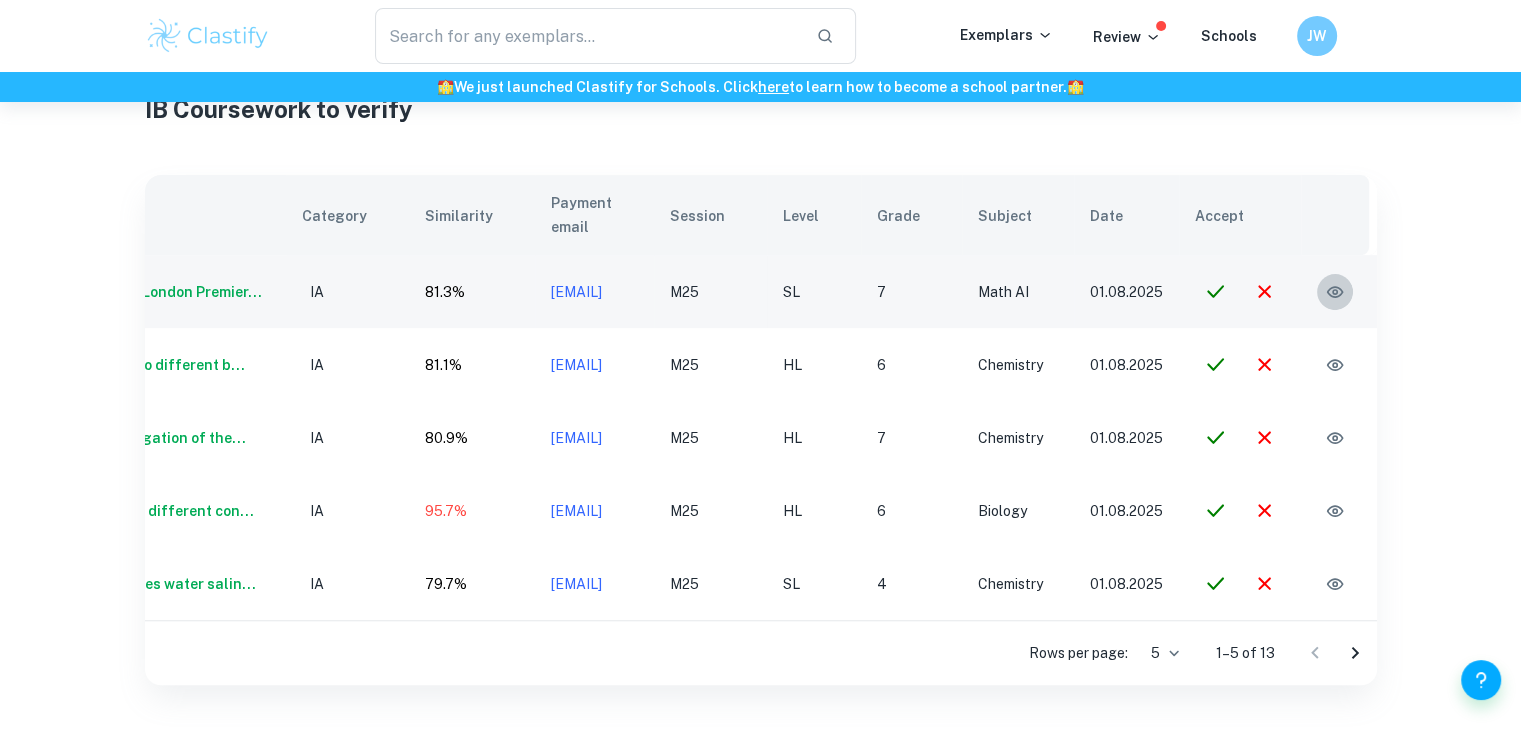 click at bounding box center (1335, 292) 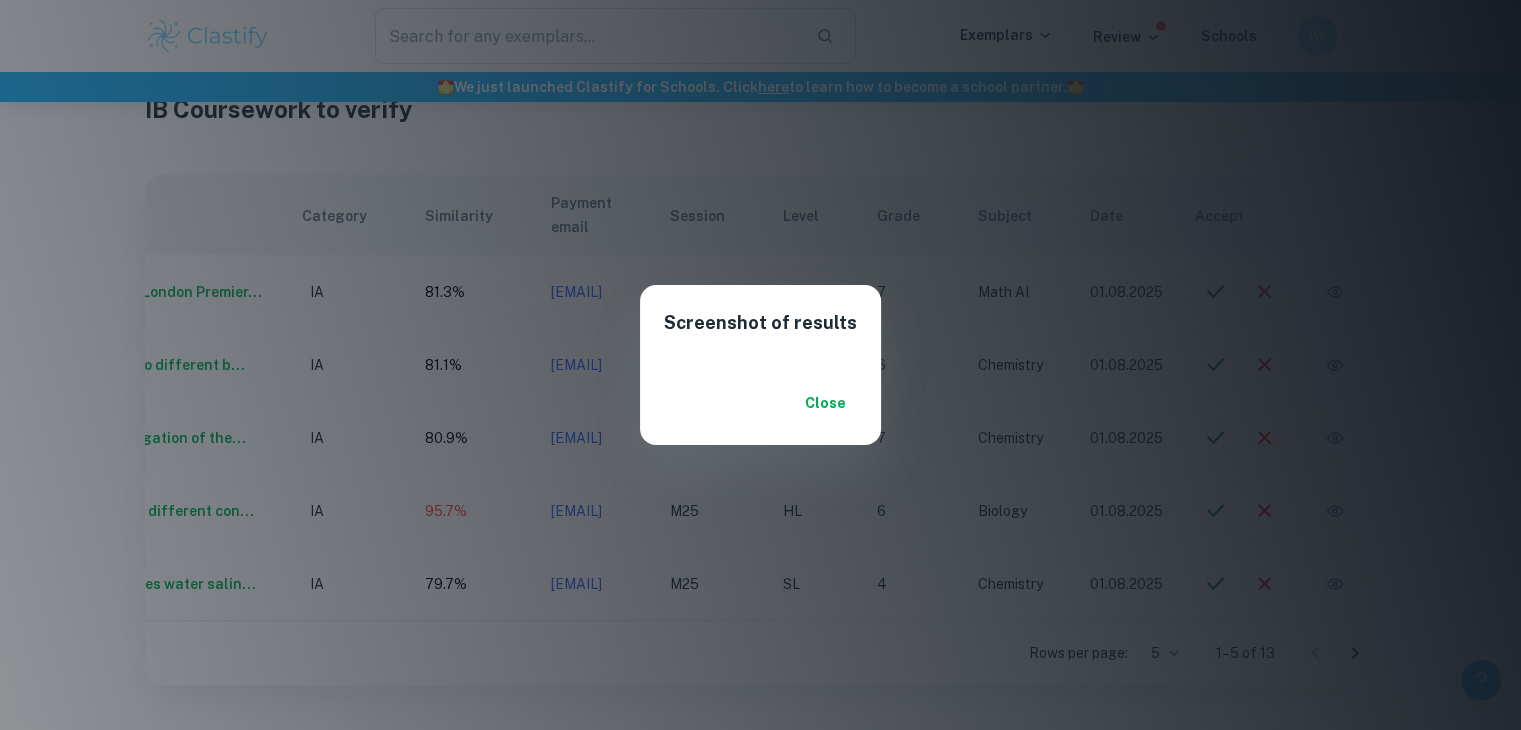 scroll, scrollTop: 660, scrollLeft: 0, axis: vertical 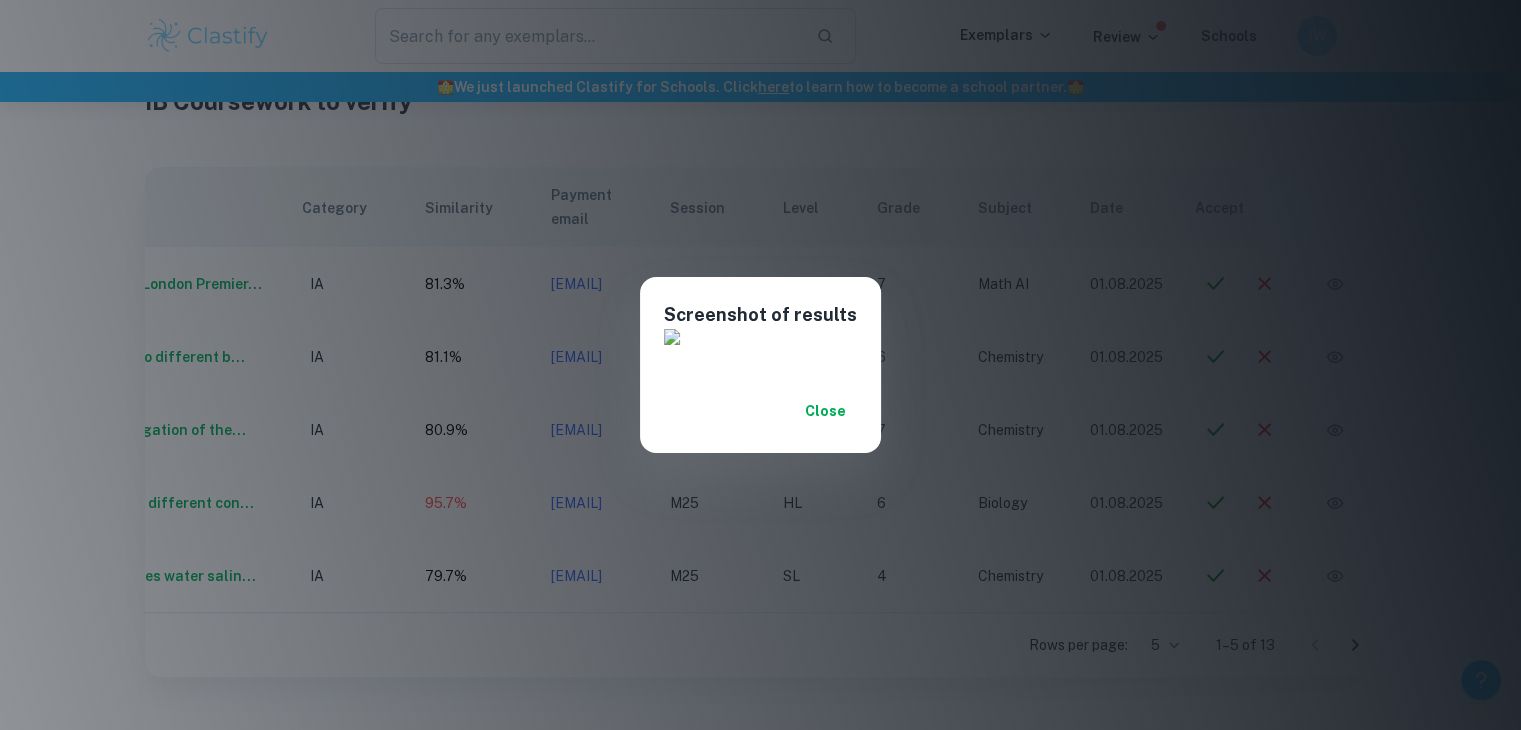 click on "Close" at bounding box center (760, 411) 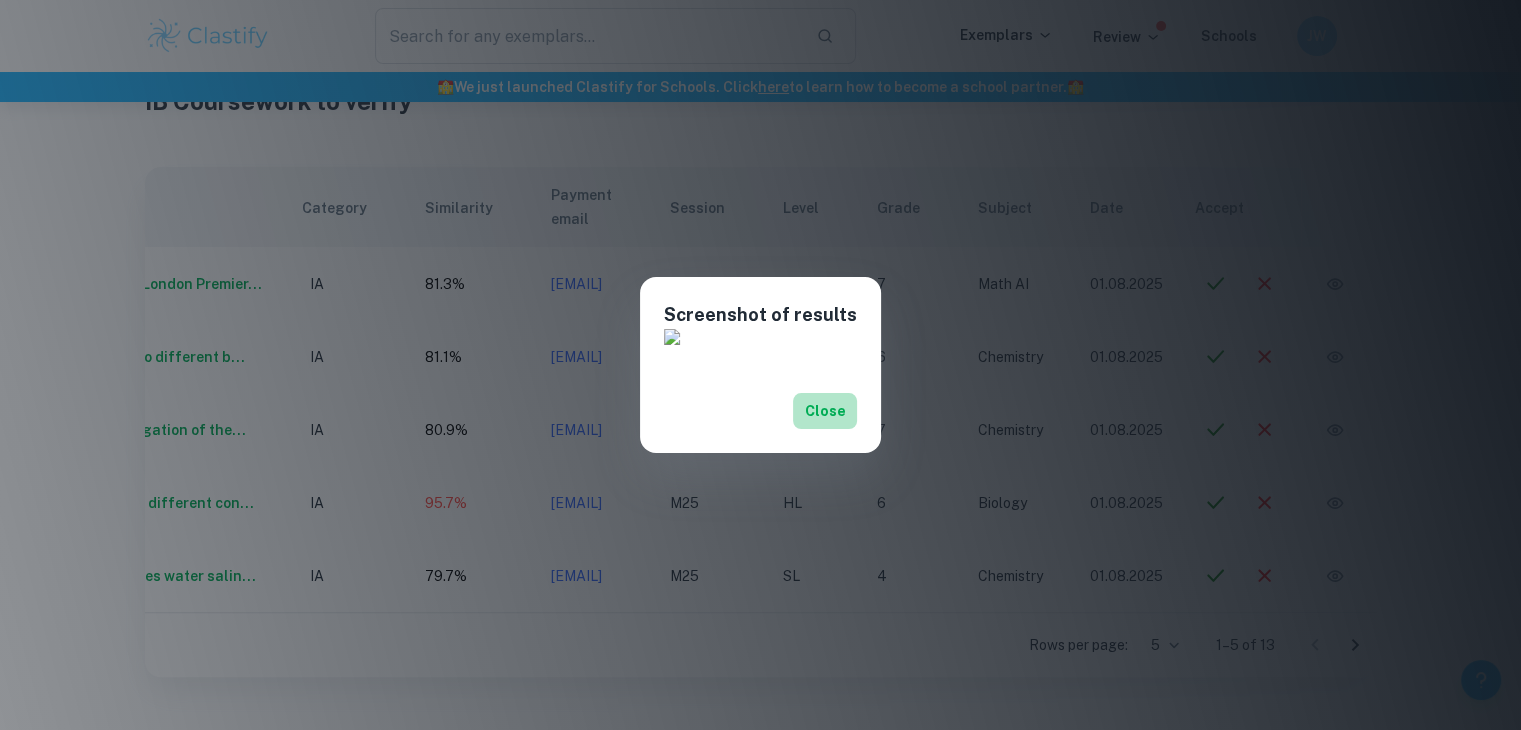 click on "Close" at bounding box center (825, 411) 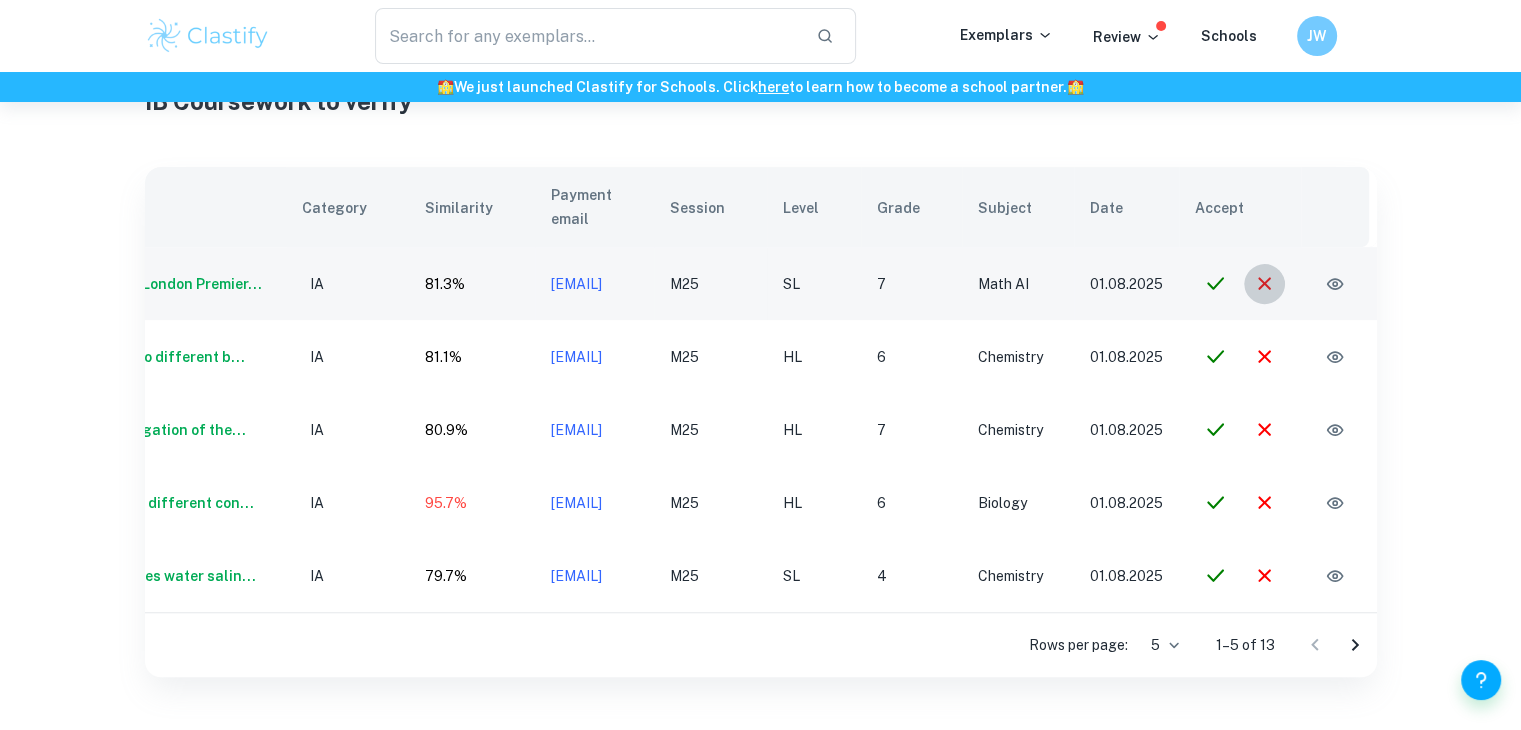 click 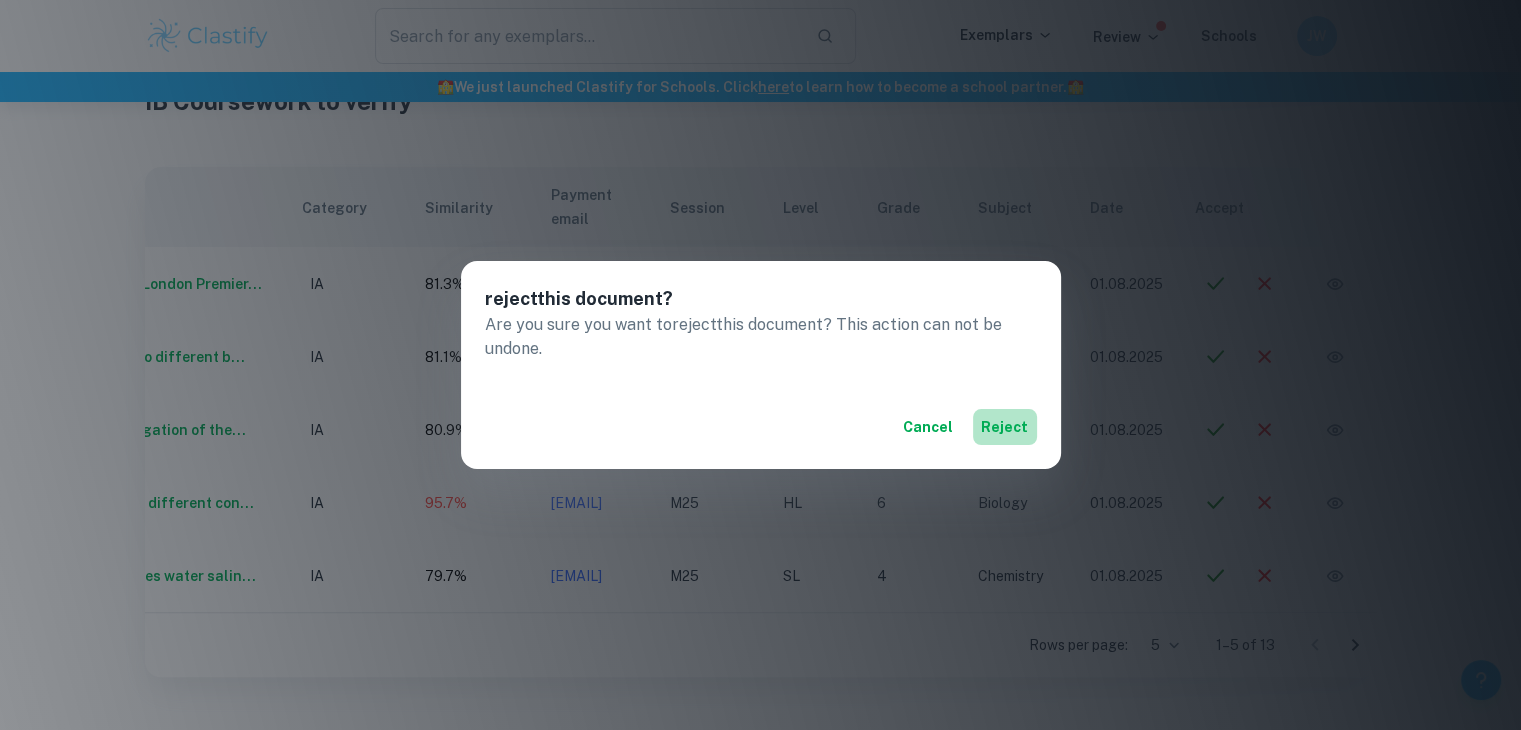 click on "reject" at bounding box center (1005, 427) 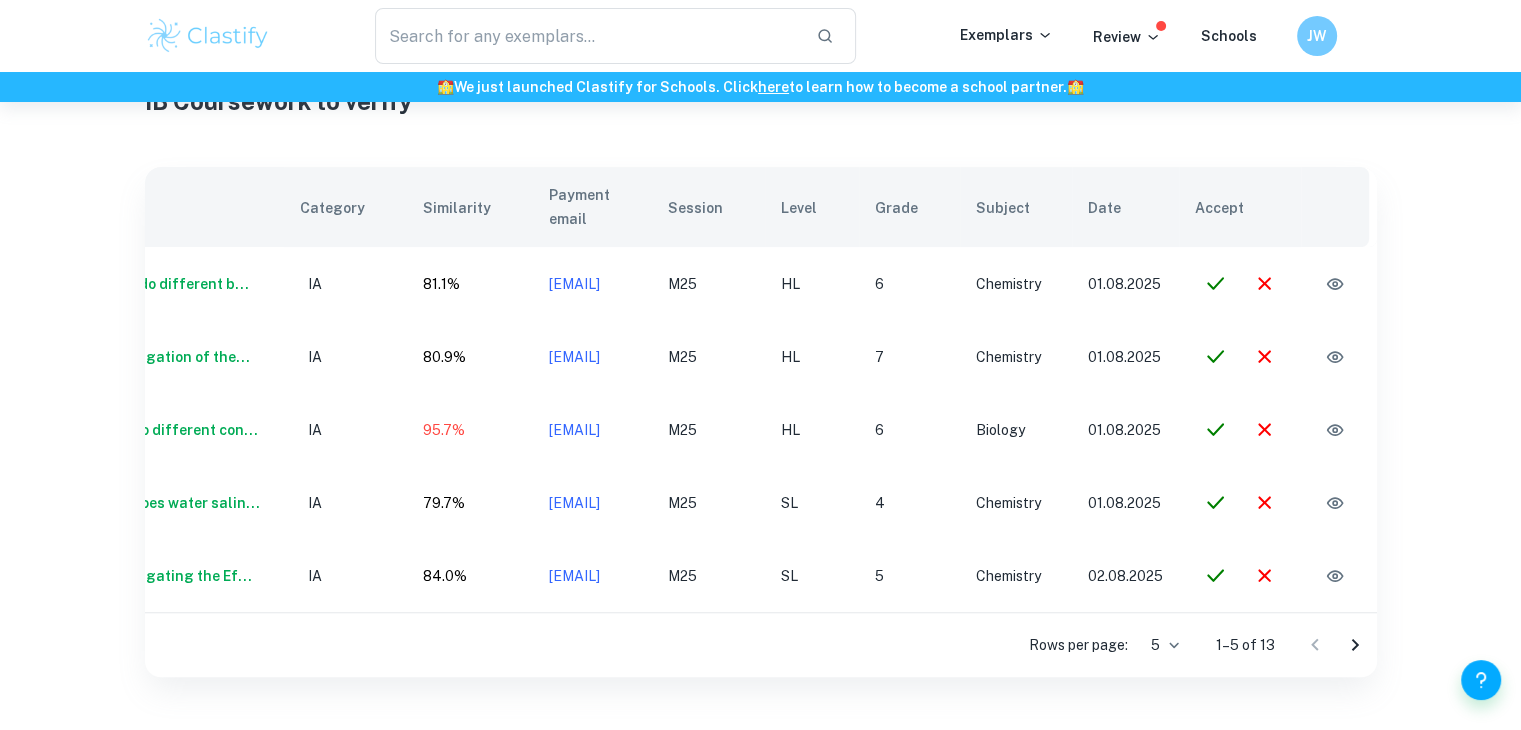 scroll, scrollTop: 0, scrollLeft: 140, axis: horizontal 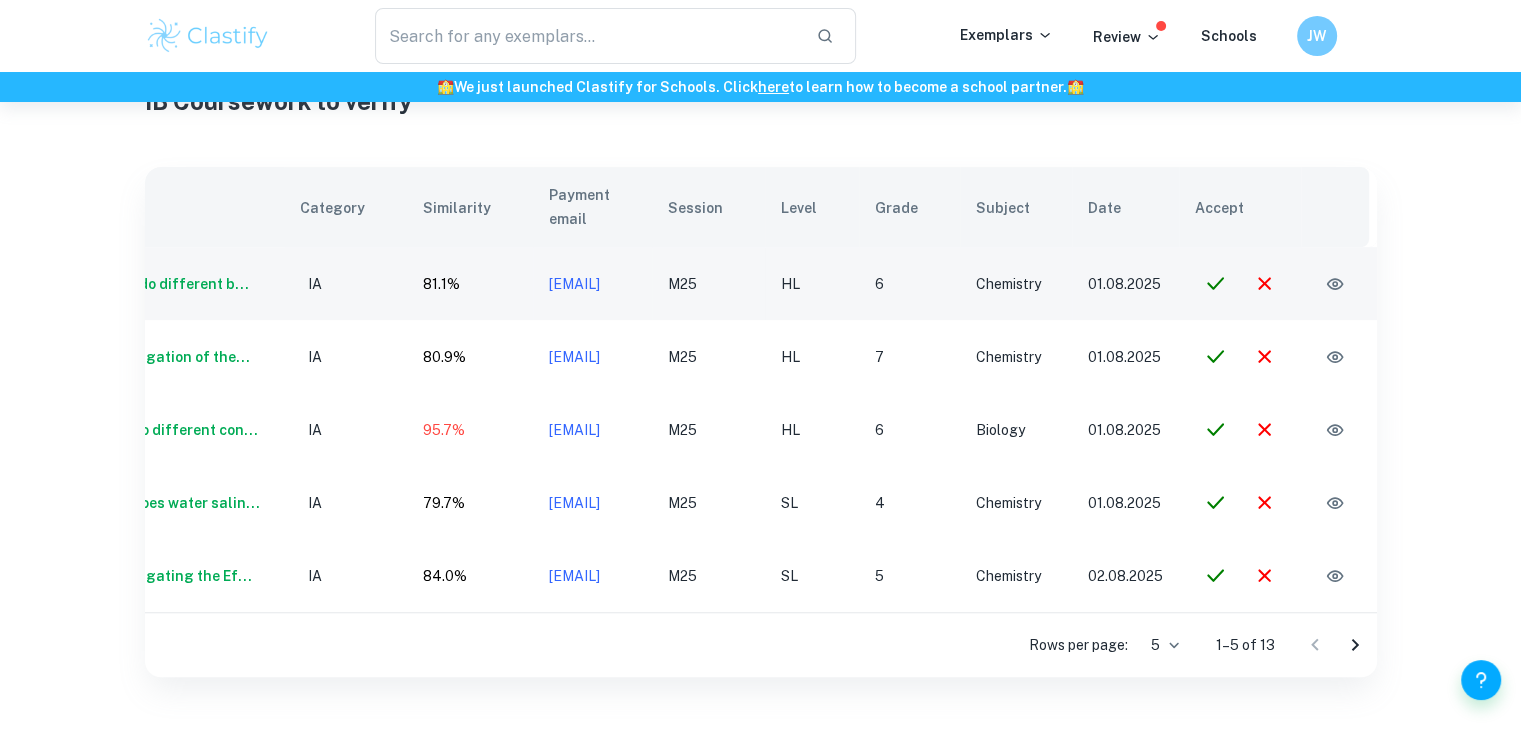 click 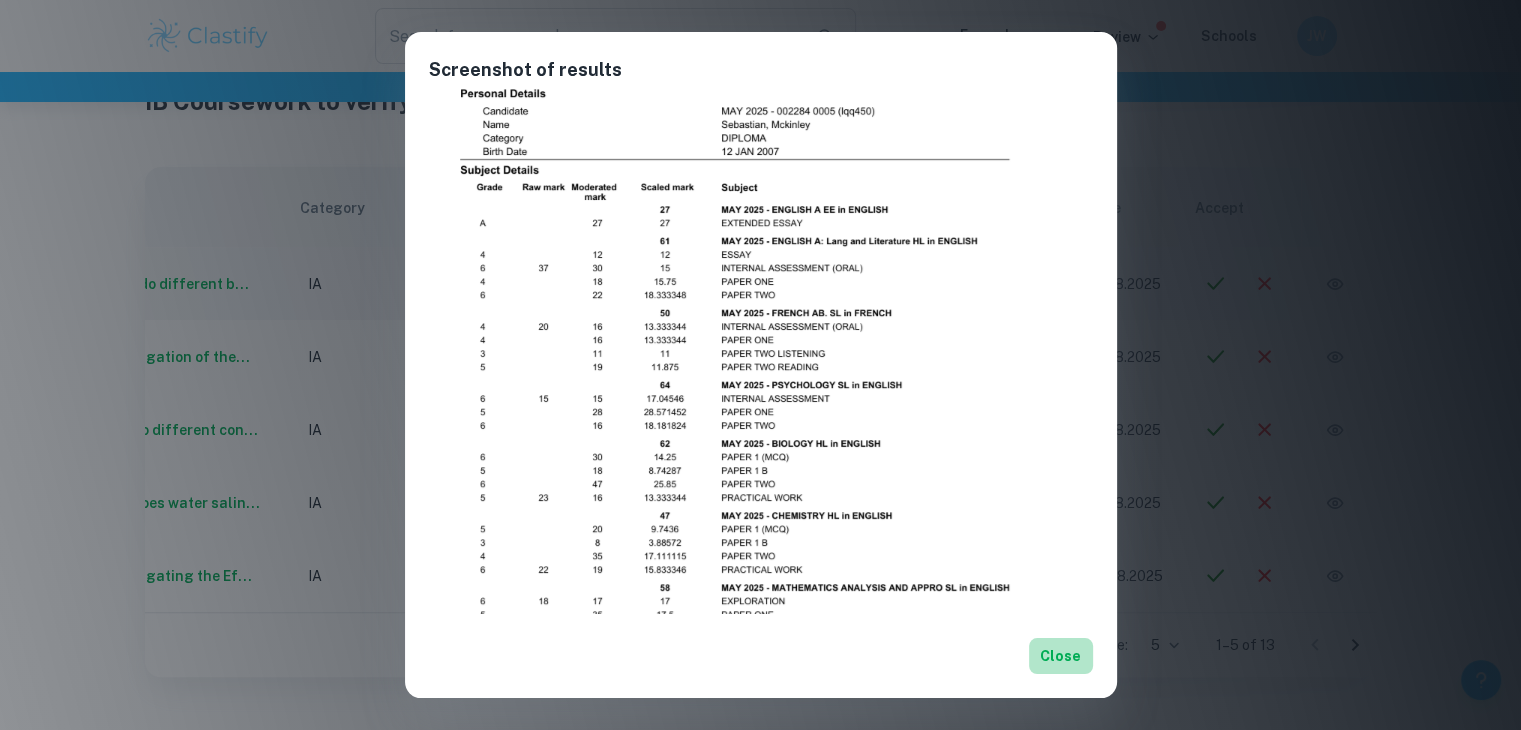click on "Close" at bounding box center [1061, 656] 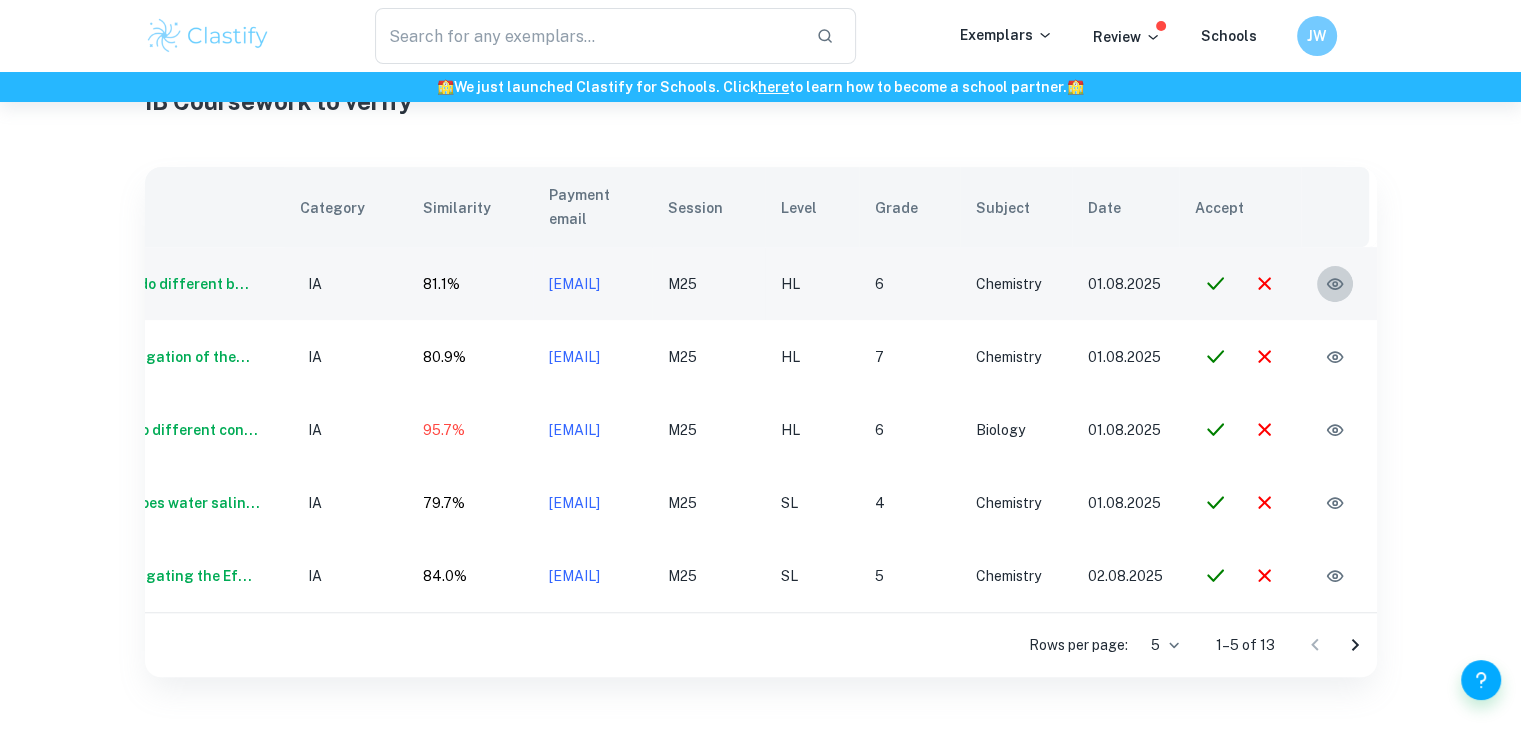 click 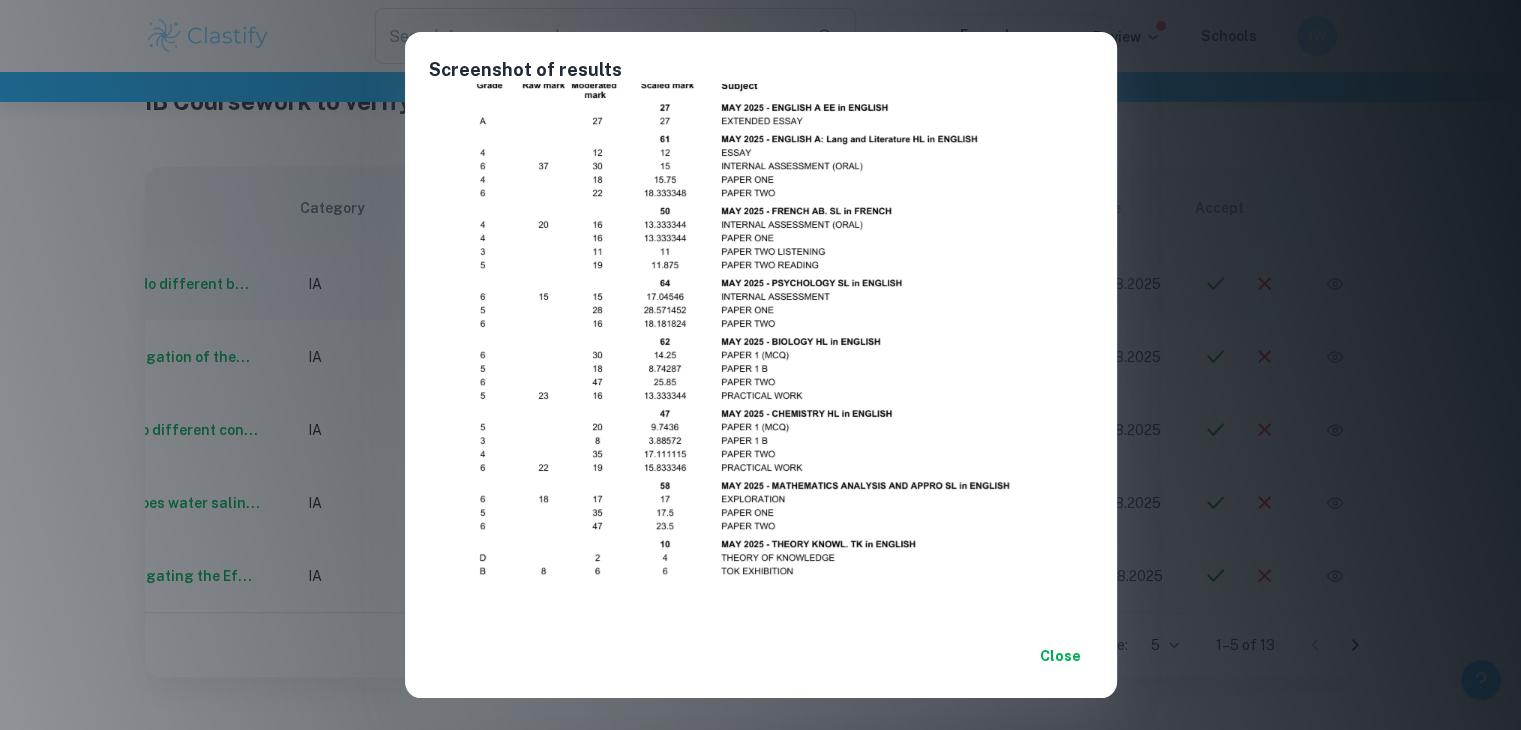 scroll, scrollTop: 103, scrollLeft: 0, axis: vertical 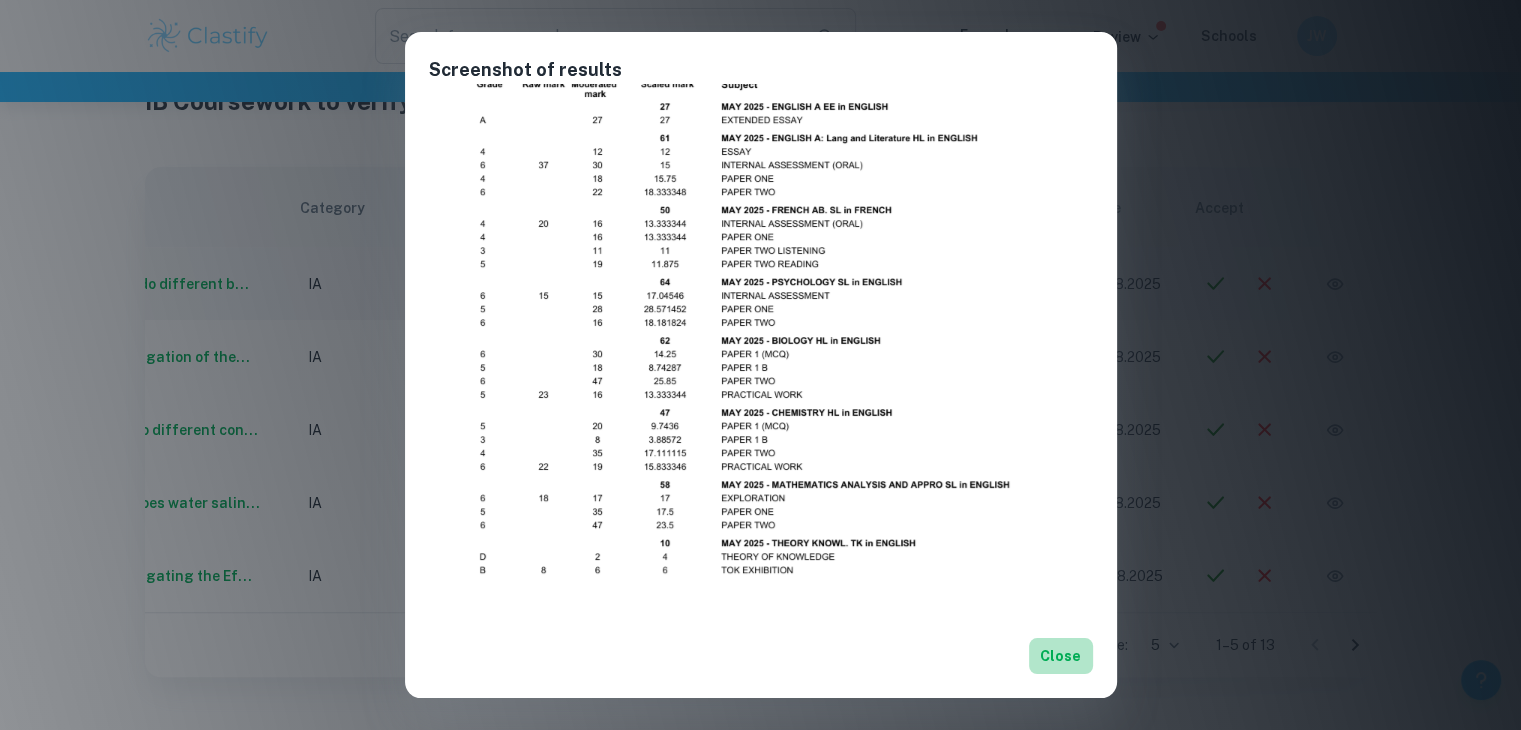 click on "Close" at bounding box center (1061, 656) 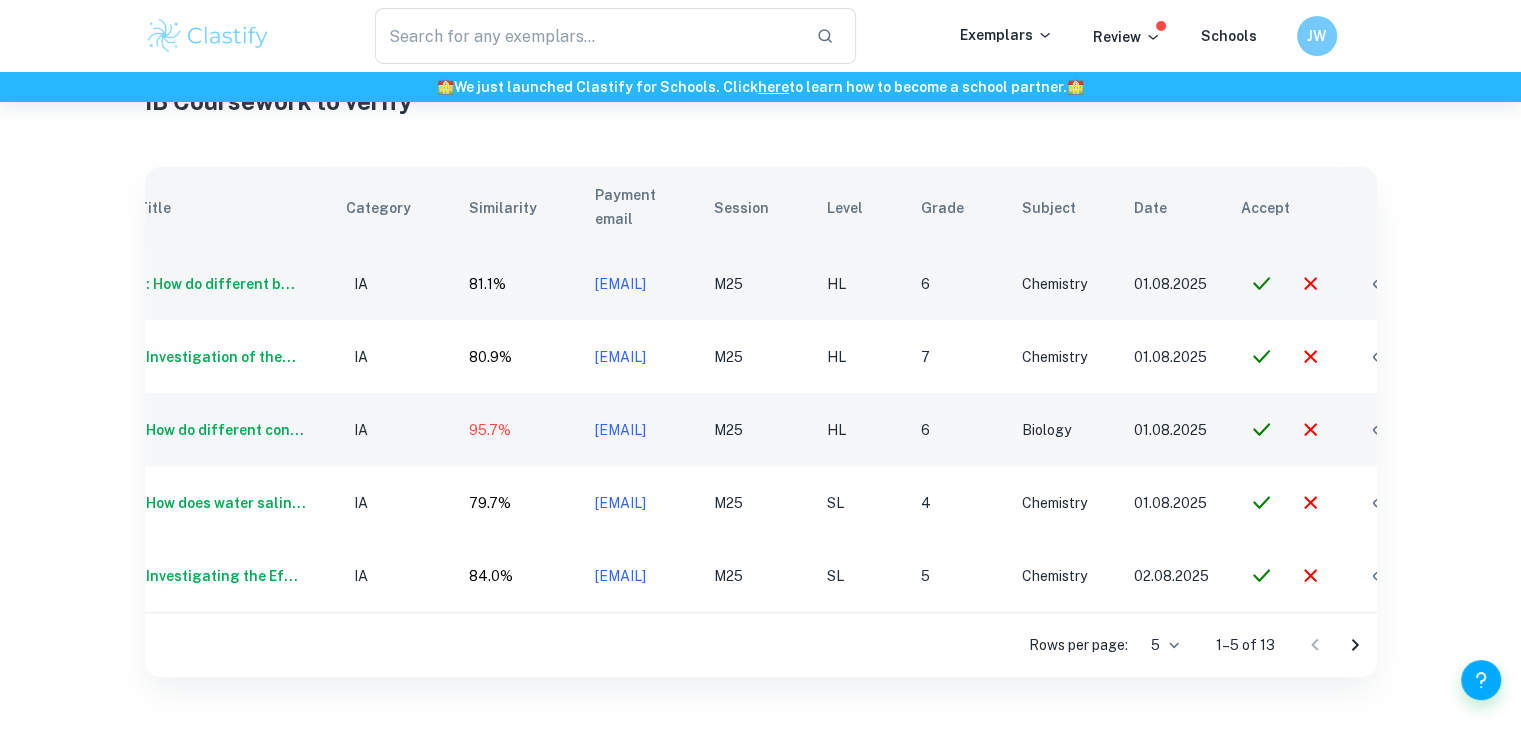 scroll, scrollTop: 0, scrollLeft: 0, axis: both 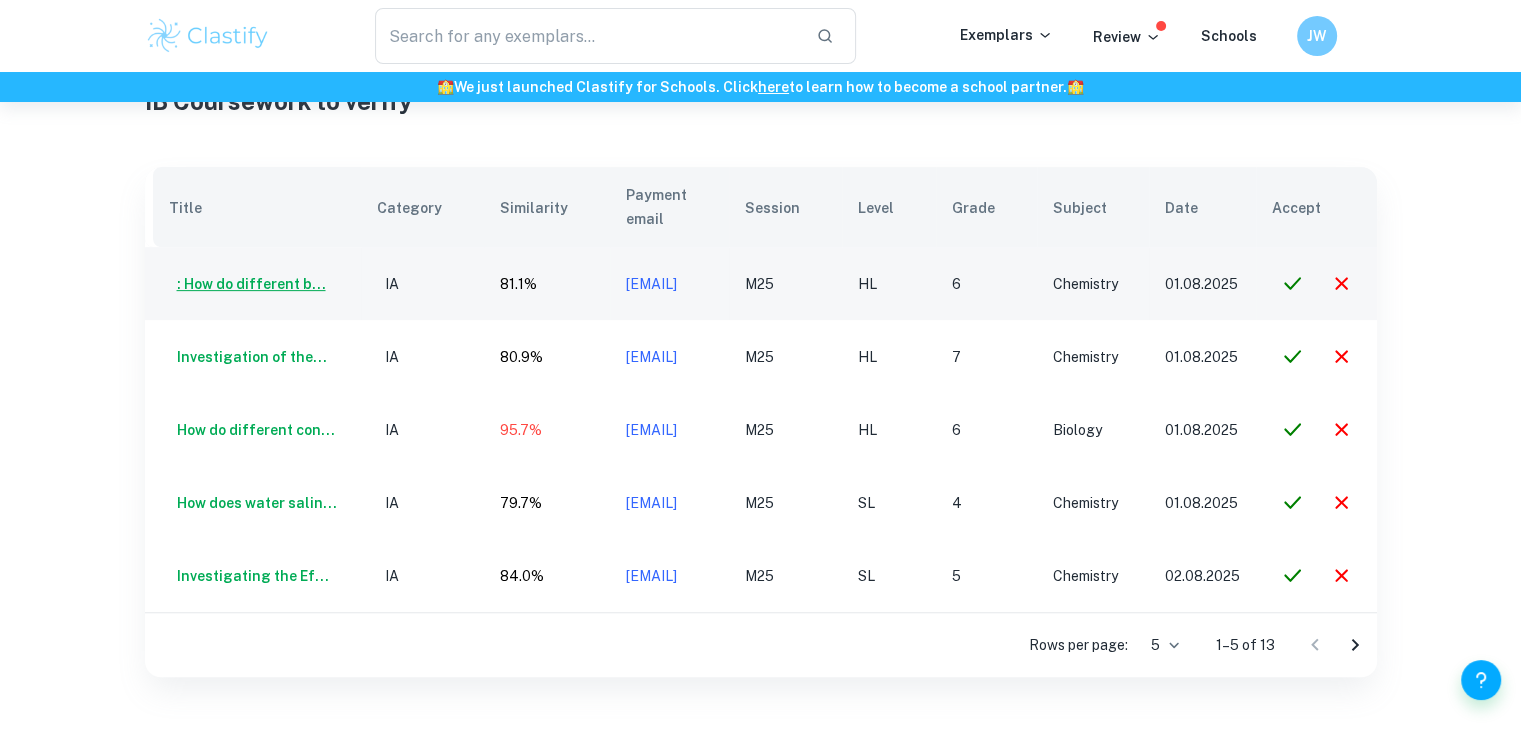 click on ": How do different b..." at bounding box center (247, 284) 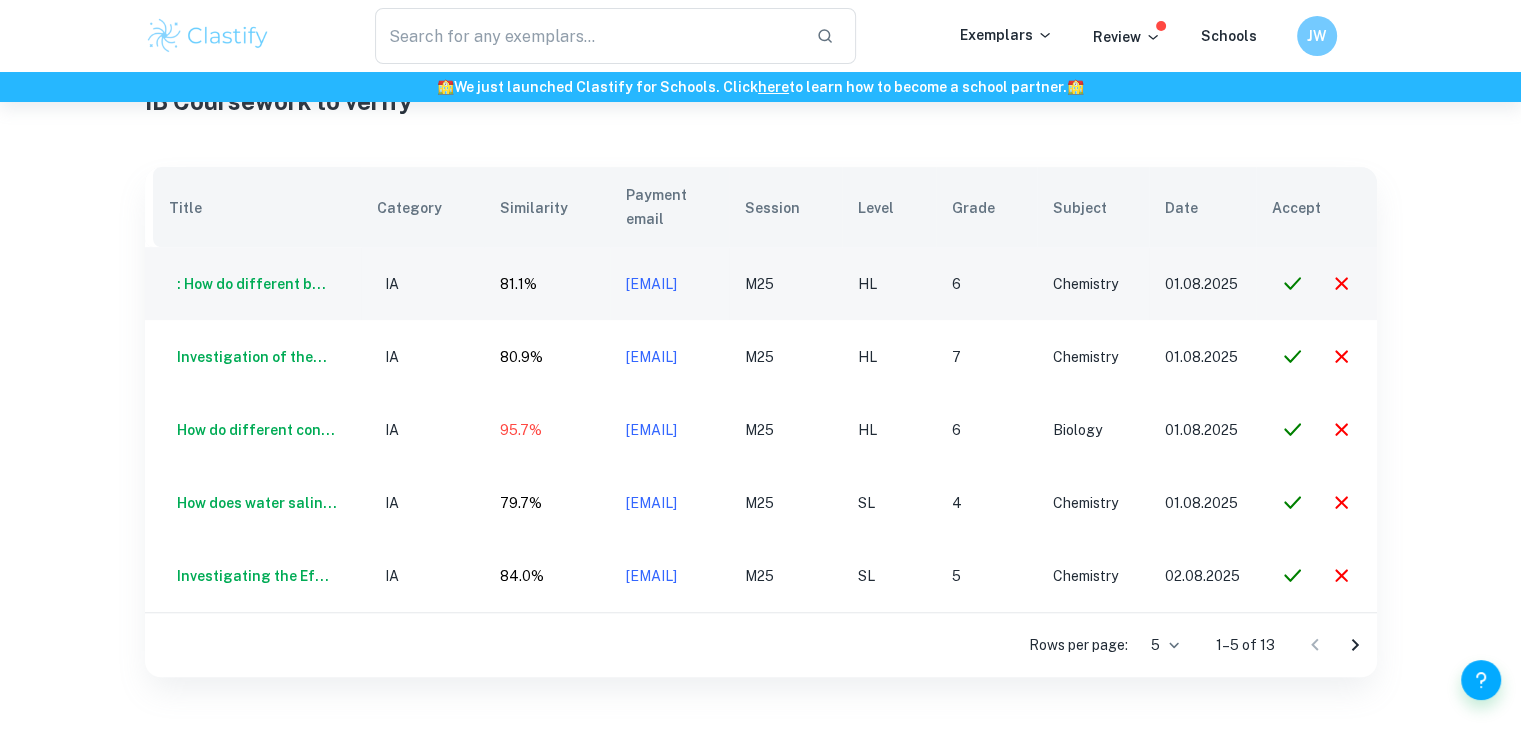 drag, startPoint x: 780, startPoint y: 272, endPoint x: 600, endPoint y: 278, distance: 180.09998 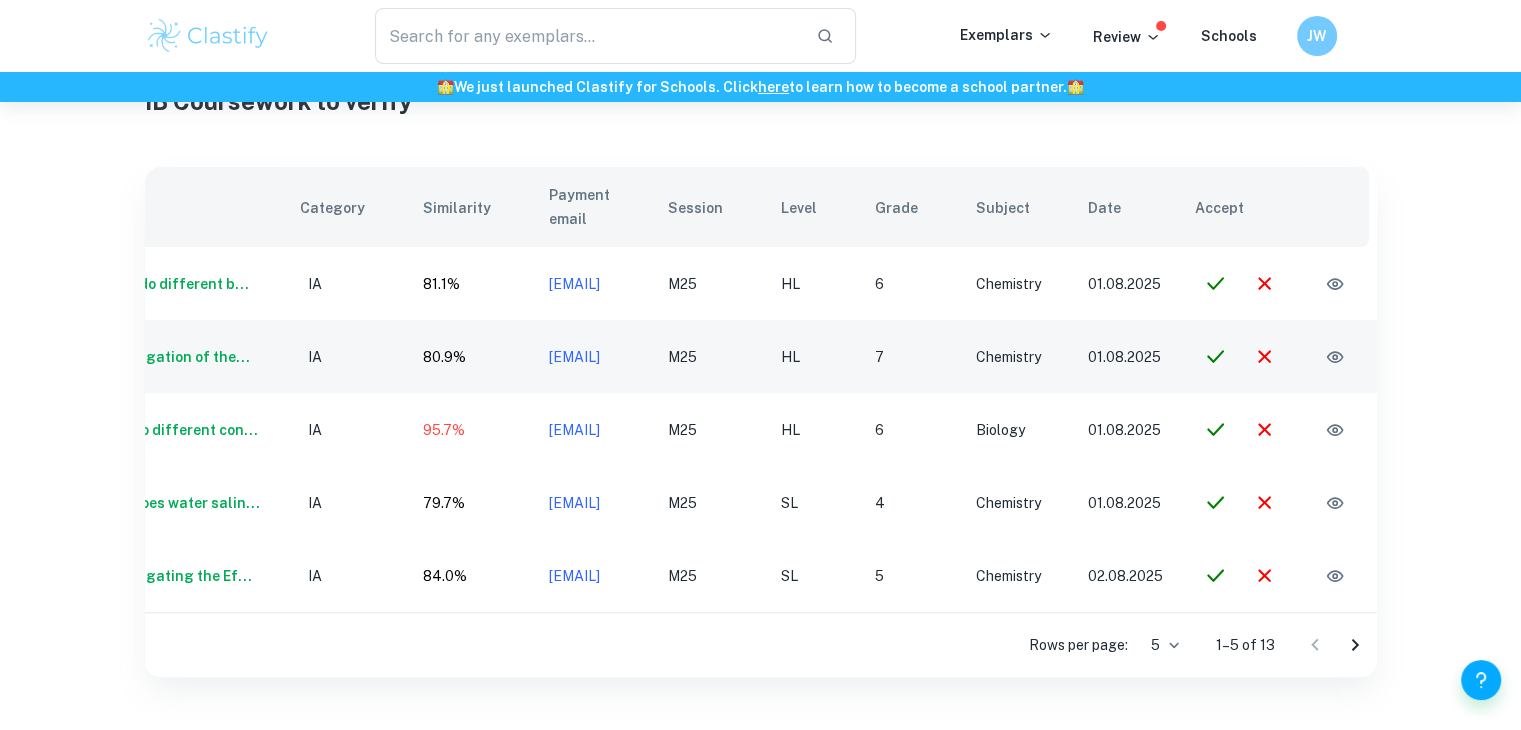 scroll, scrollTop: 0, scrollLeft: 86, axis: horizontal 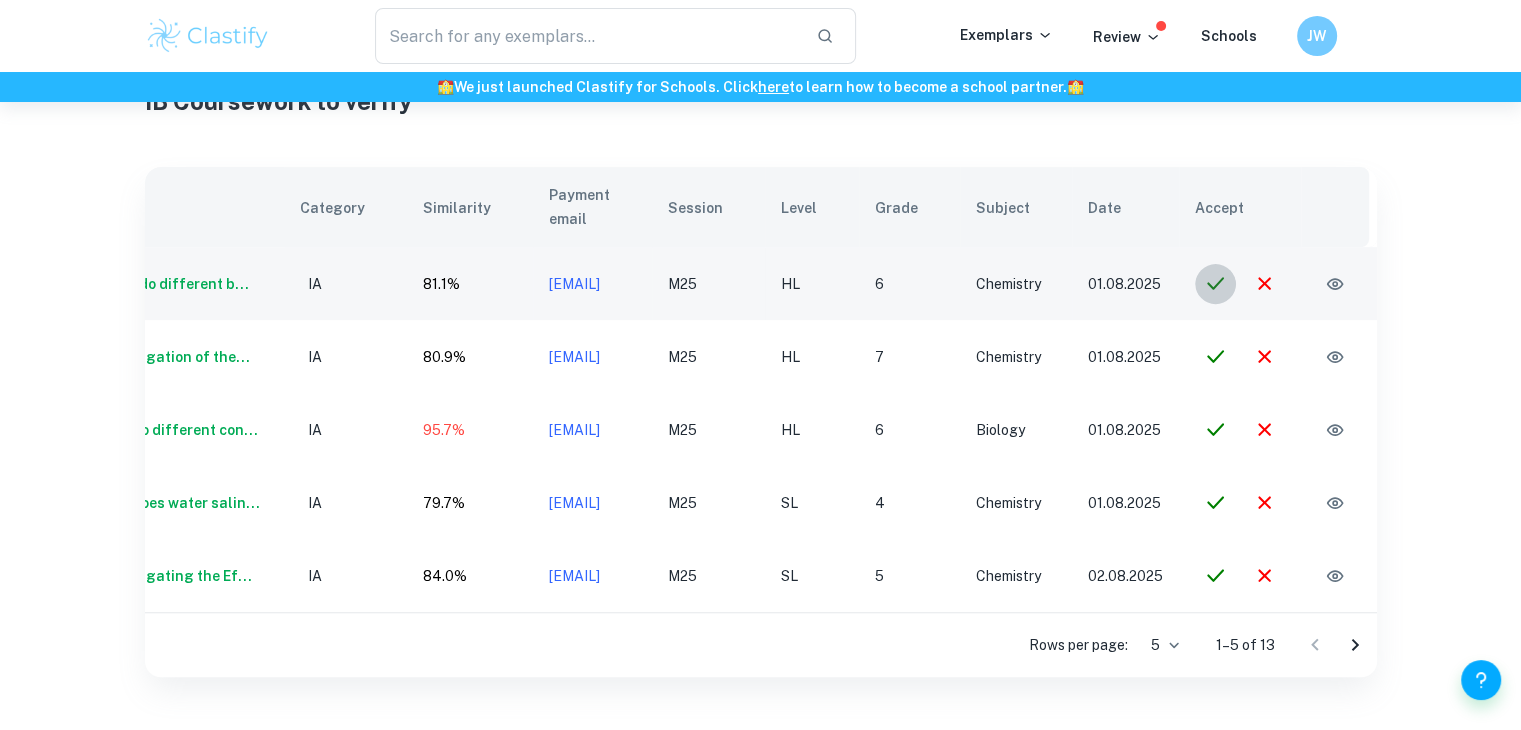 click 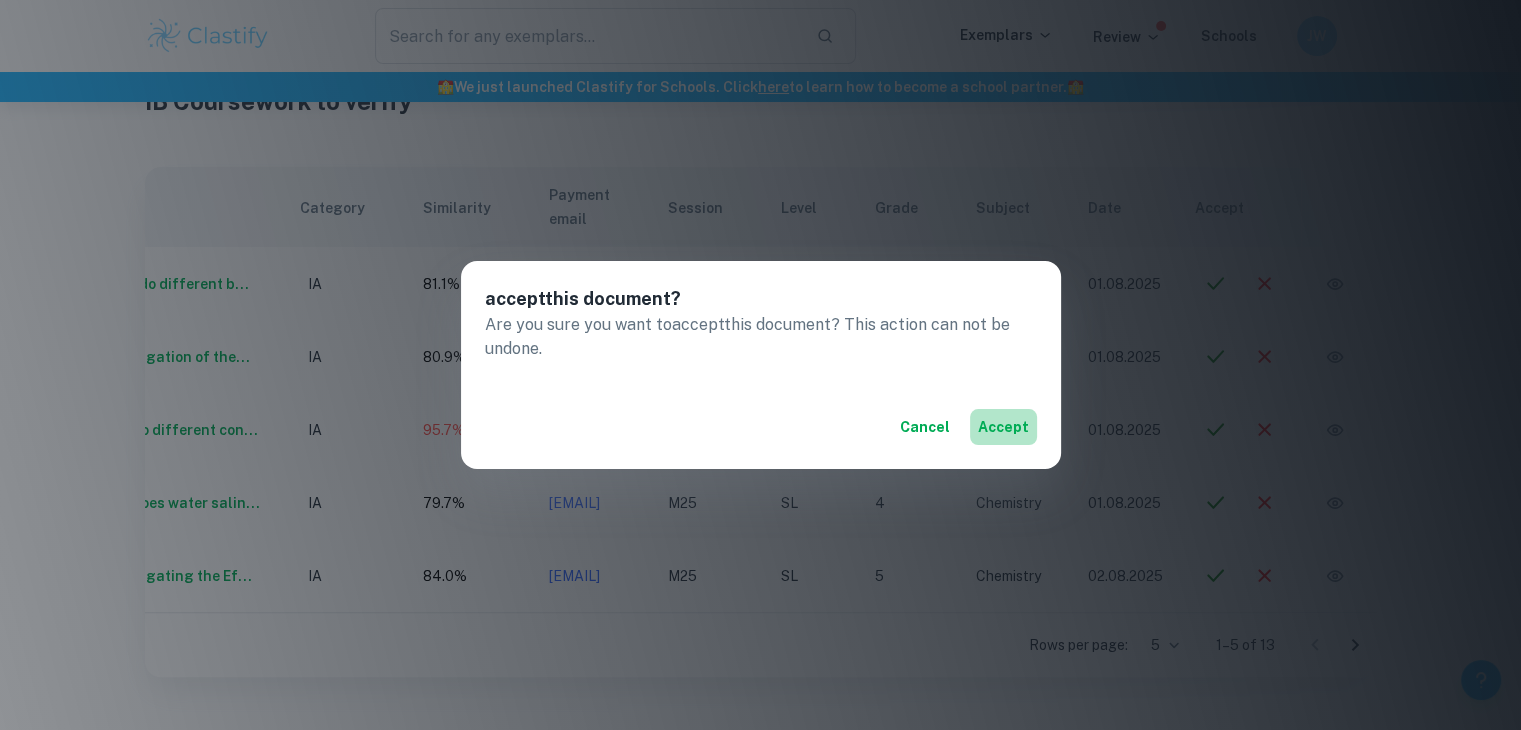 click on "accept" at bounding box center [1003, 427] 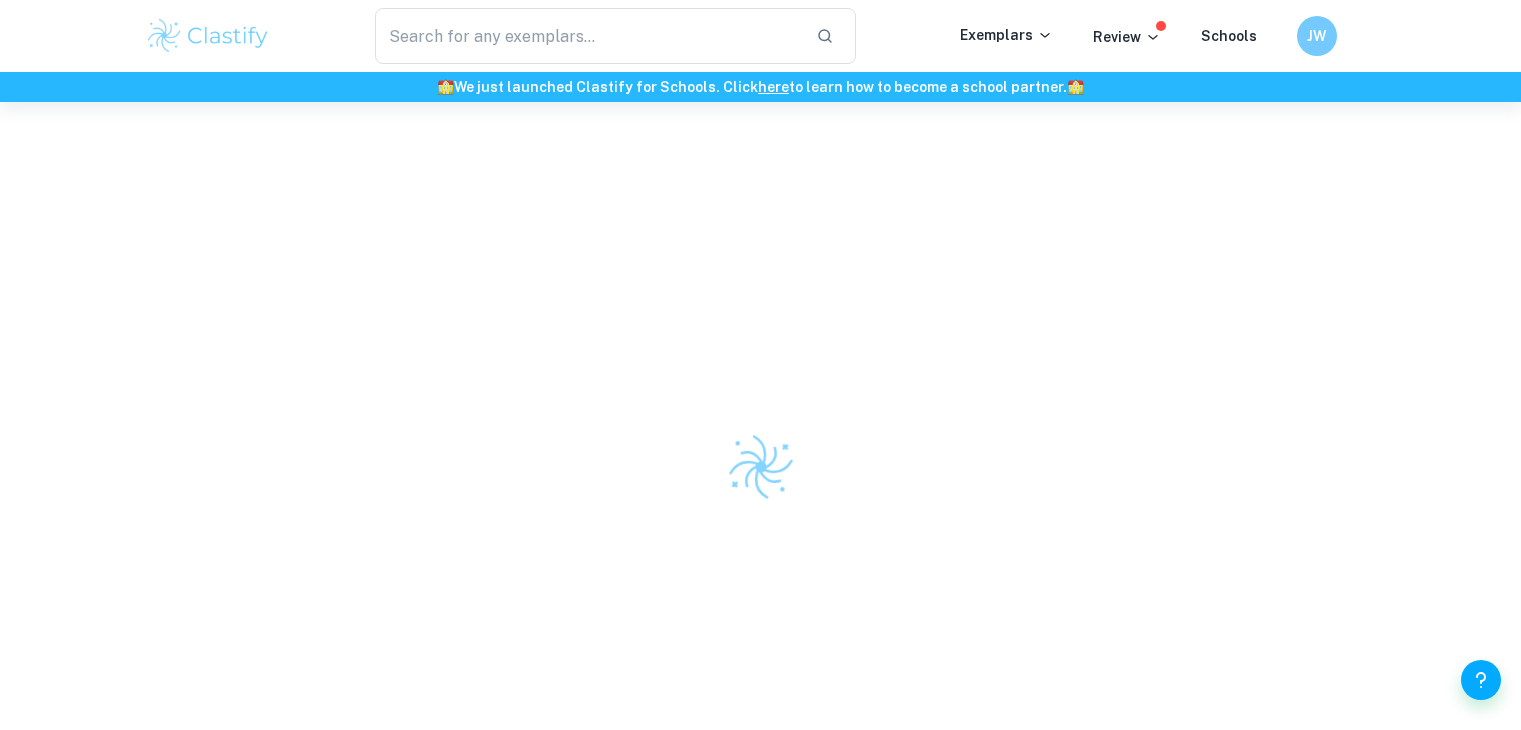scroll, scrollTop: 0, scrollLeft: 0, axis: both 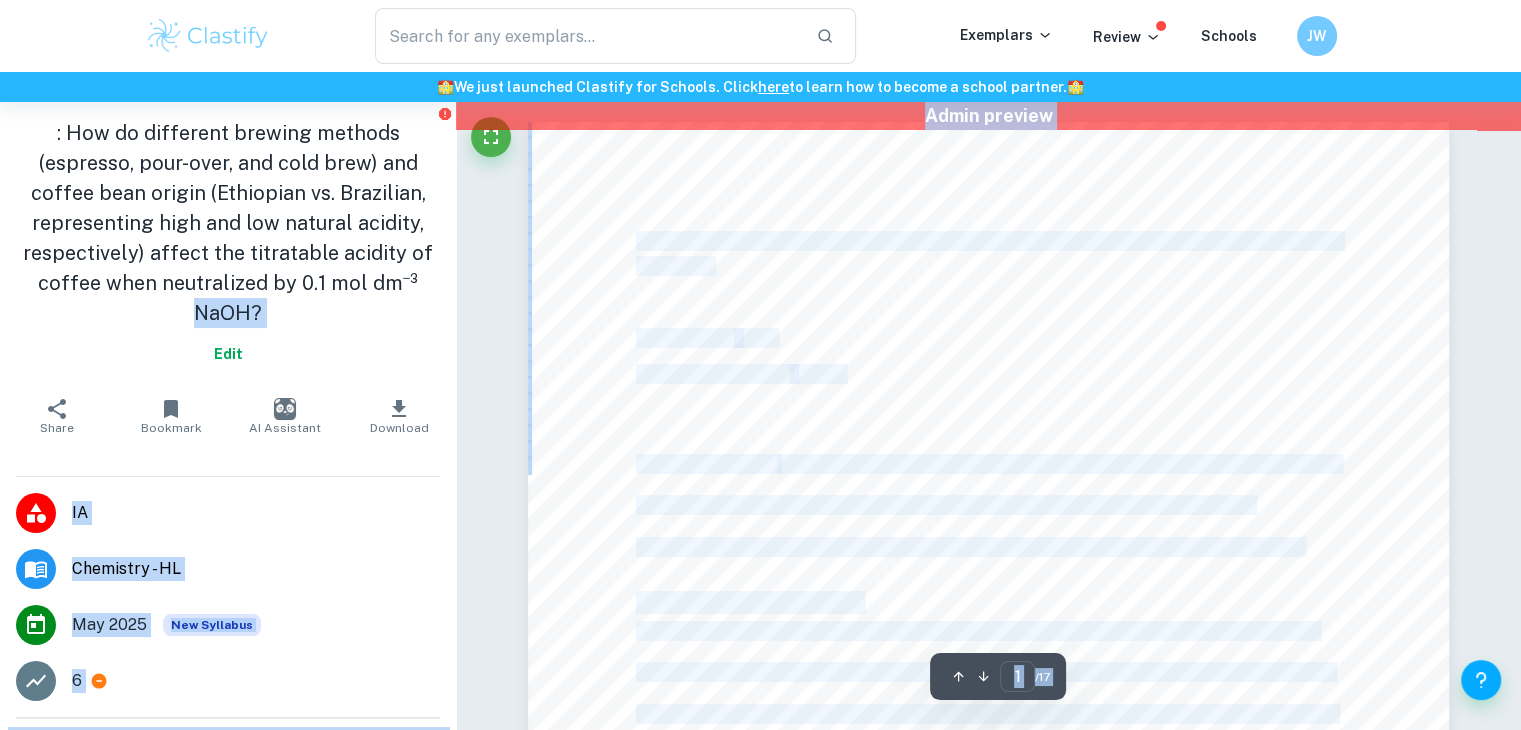 drag, startPoint x: 724, startPoint y: 286, endPoint x: 192, endPoint y: 324, distance: 533.3554 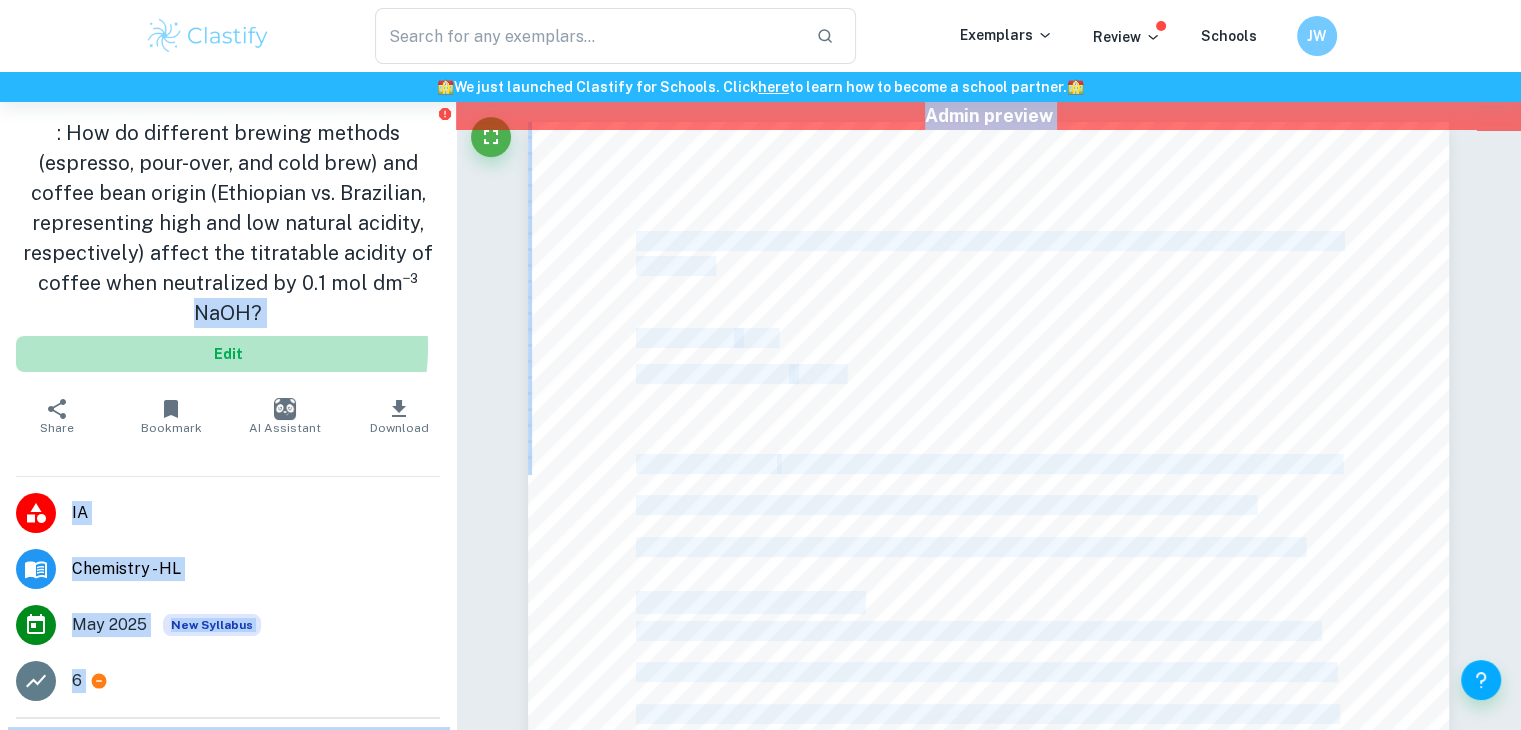 click on "Edit" at bounding box center [228, 354] 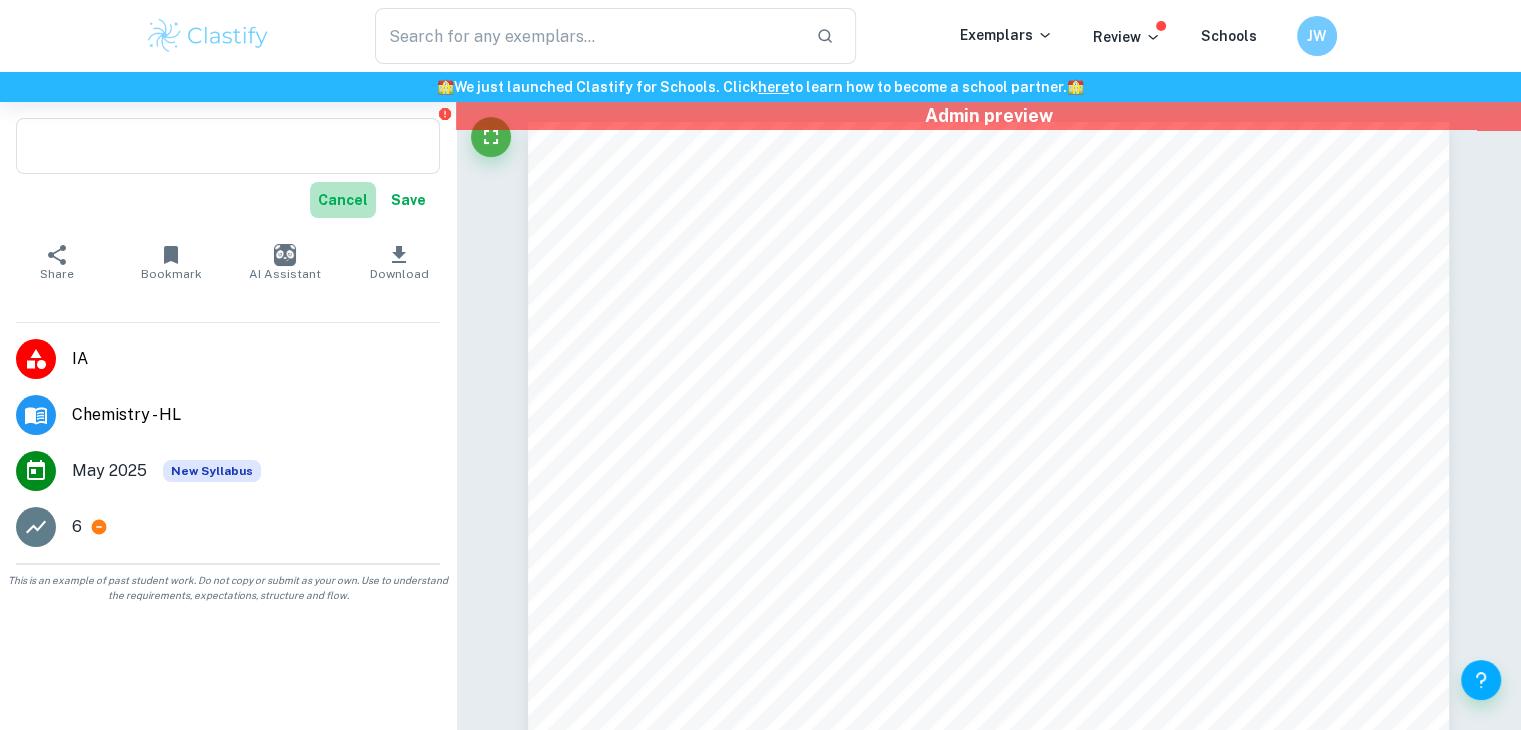 click on "Cancel" at bounding box center (343, 200) 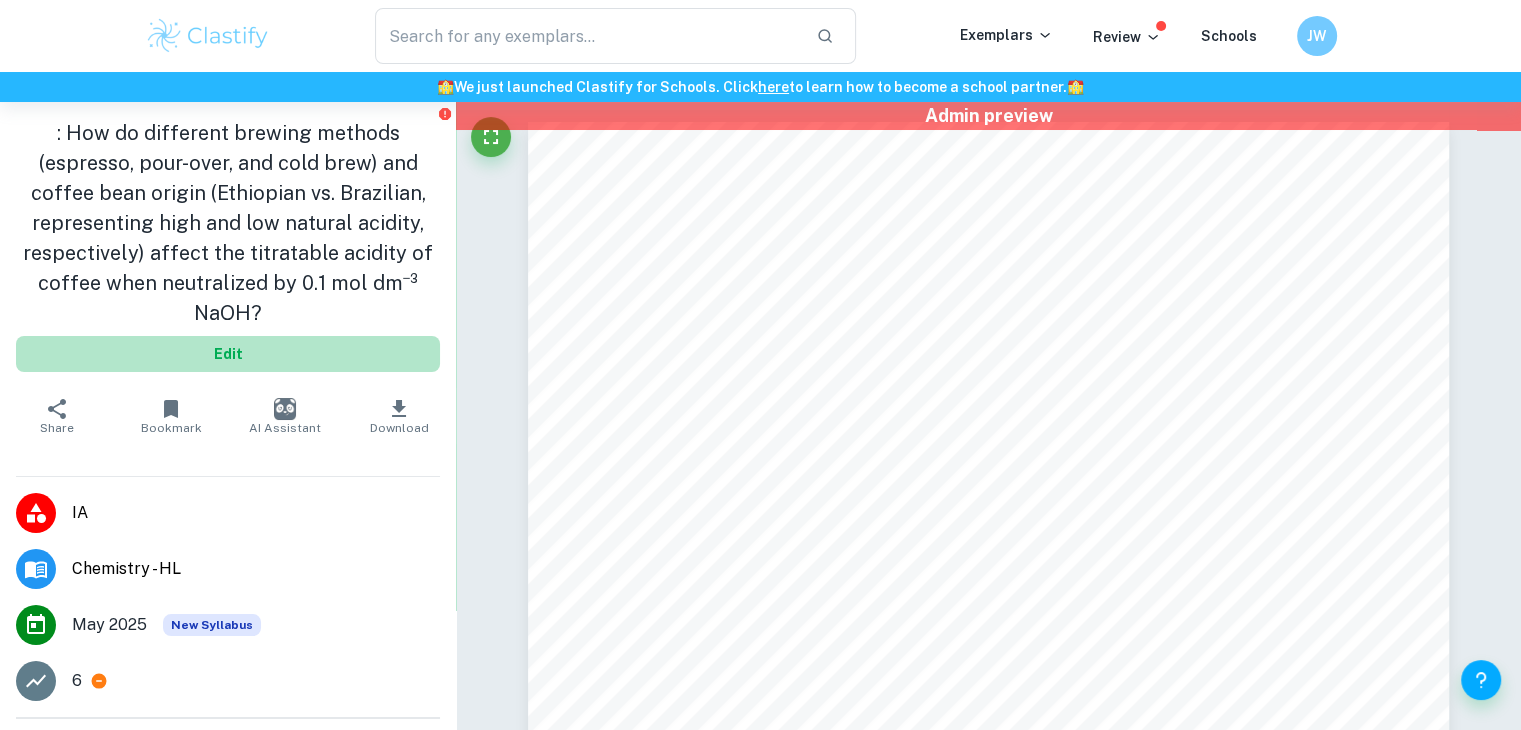 click on "Edit" at bounding box center [228, 354] 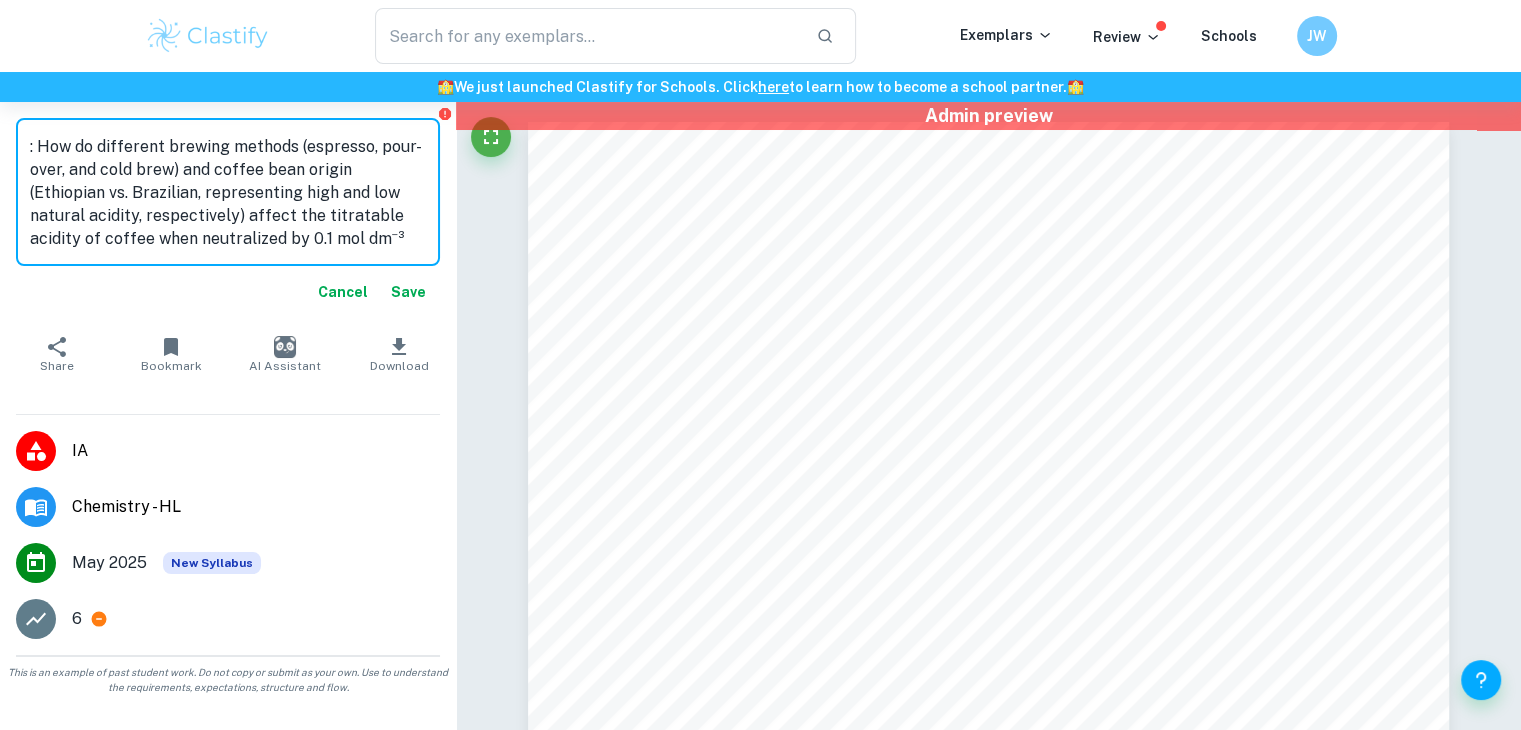 click on ": How do different brewing methods (espresso, pour-over, and cold brew) and coffee bean origin (Ethiopian vs. Brazilian, representing high and low natural acidity, respectively) affect the titratable acidity of coffee when neutralized by 0.1 mol dm⁻³ NaOH?" at bounding box center (228, 192) 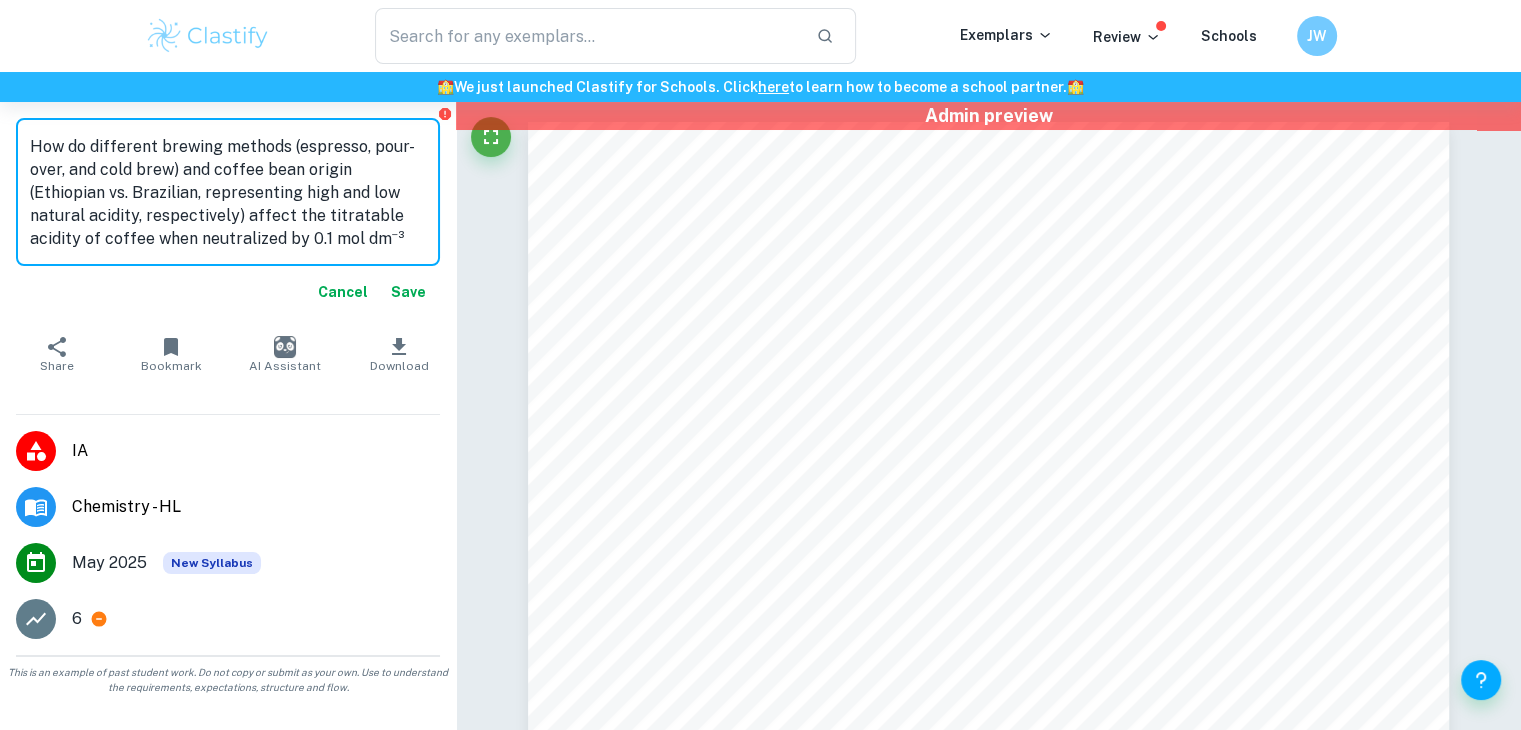 type on "How do different brewing methods (espresso, pour-over, and cold brew) and coffee bean origin (Ethiopian vs. Brazilian, representing high and low natural acidity, respectively) affect the titratable acidity of coffee when neutralized by 0.1 mol dm⁻³ NaOH?" 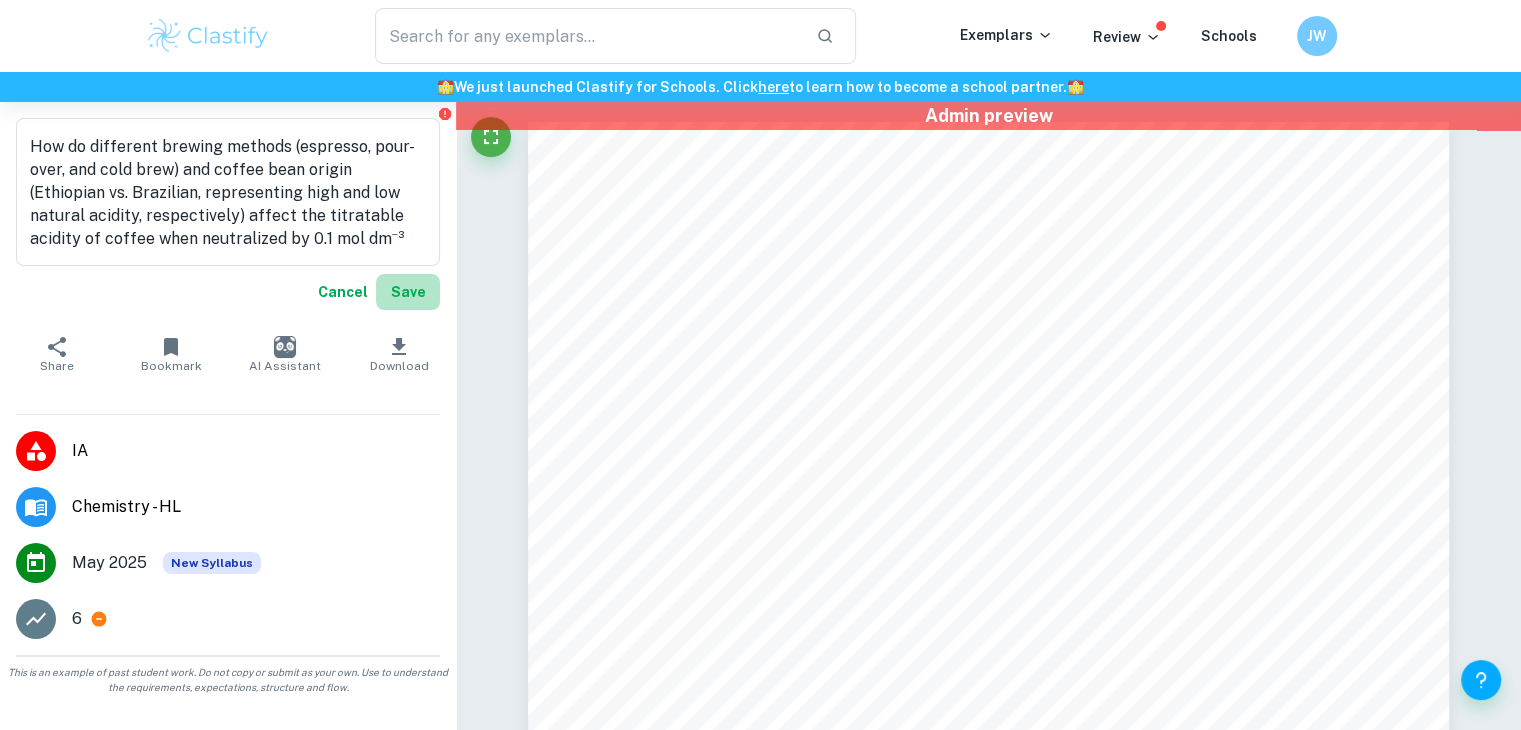 click on "Save" at bounding box center (408, 292) 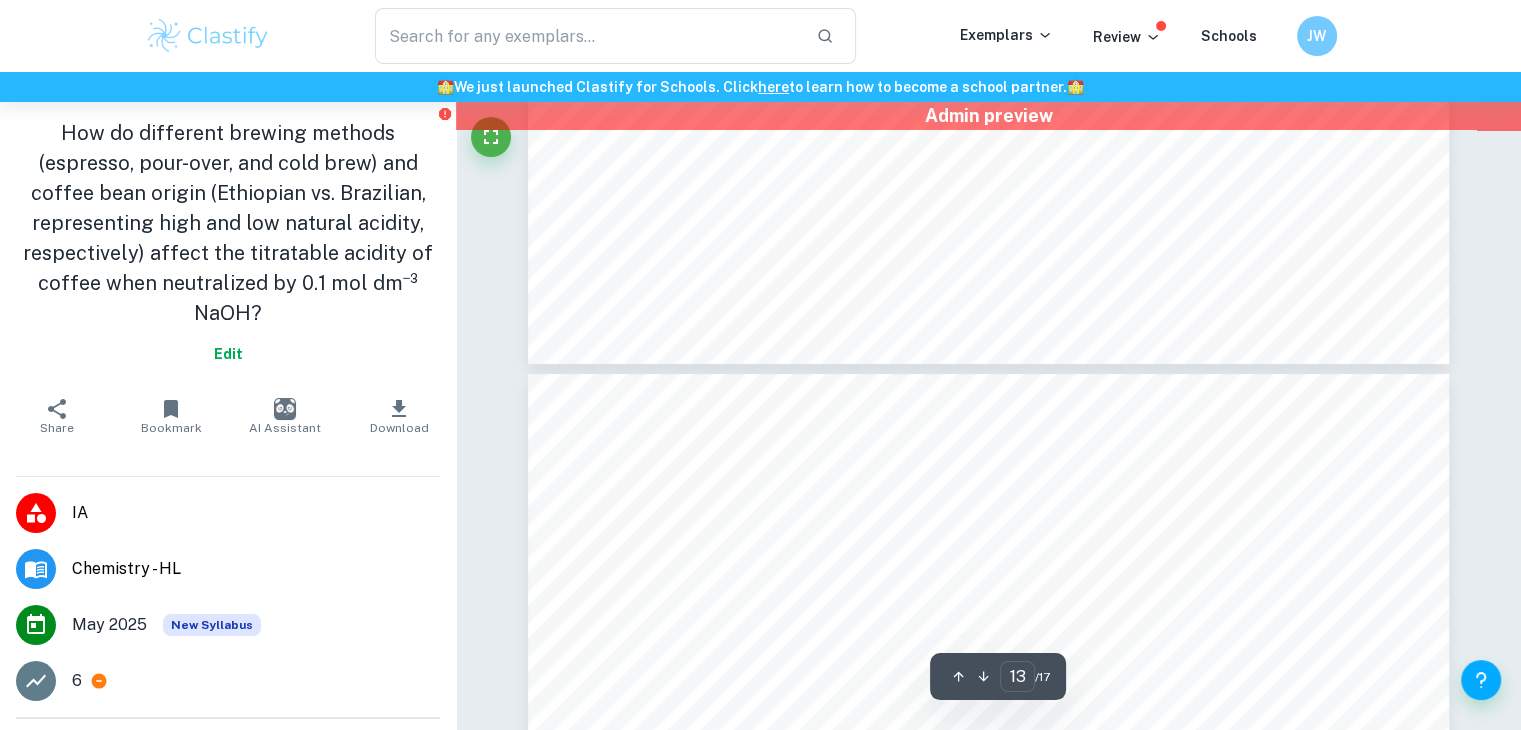 type on "14" 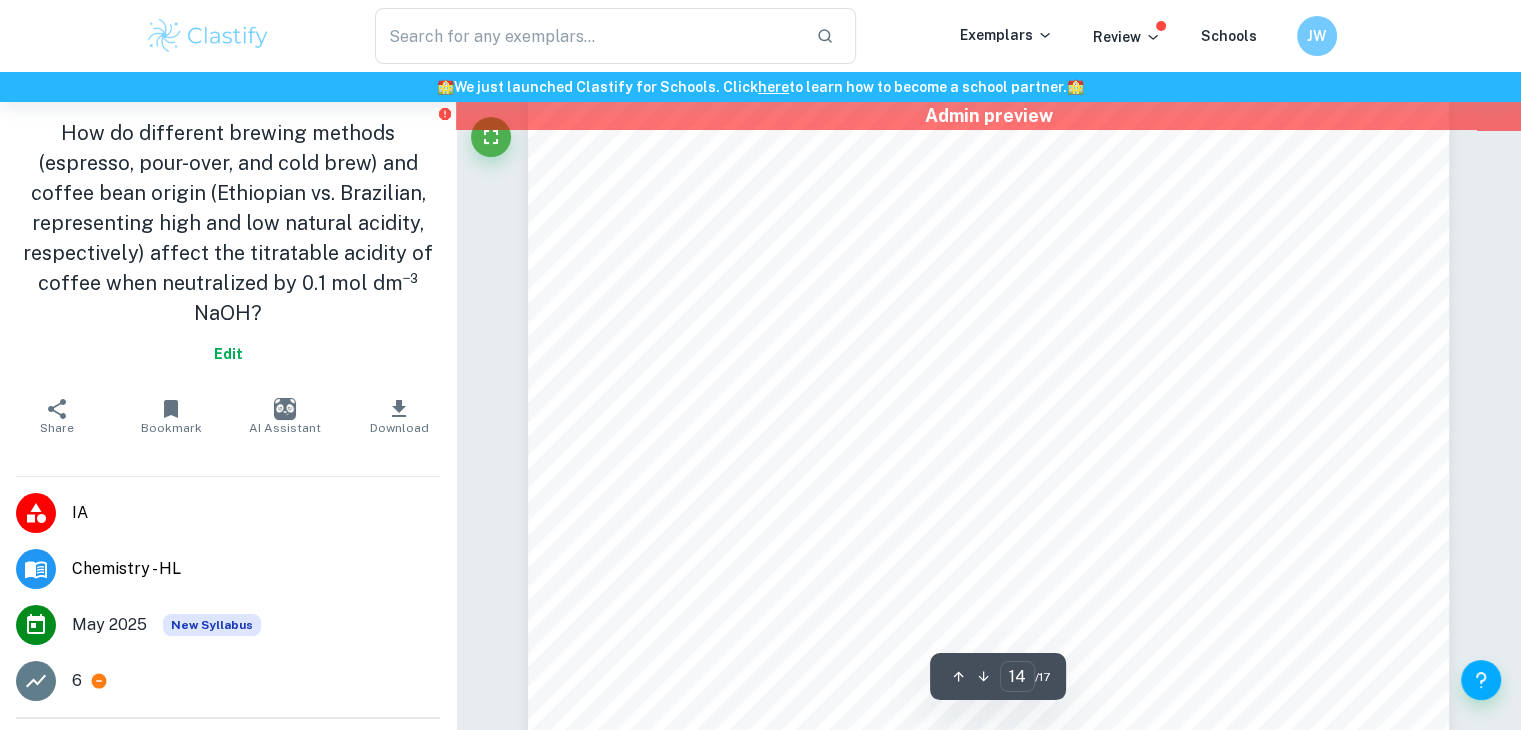 scroll, scrollTop: 16158, scrollLeft: 0, axis: vertical 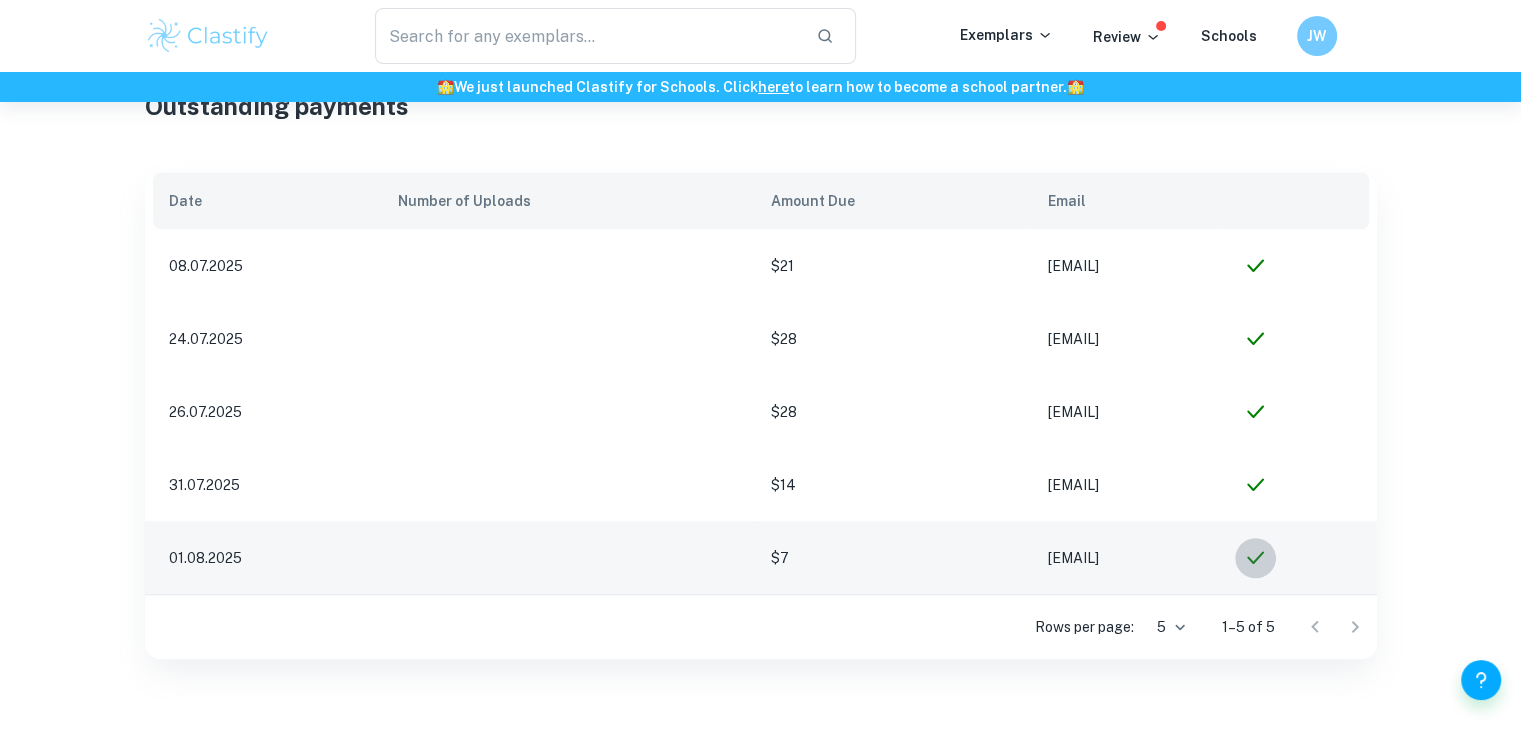 click 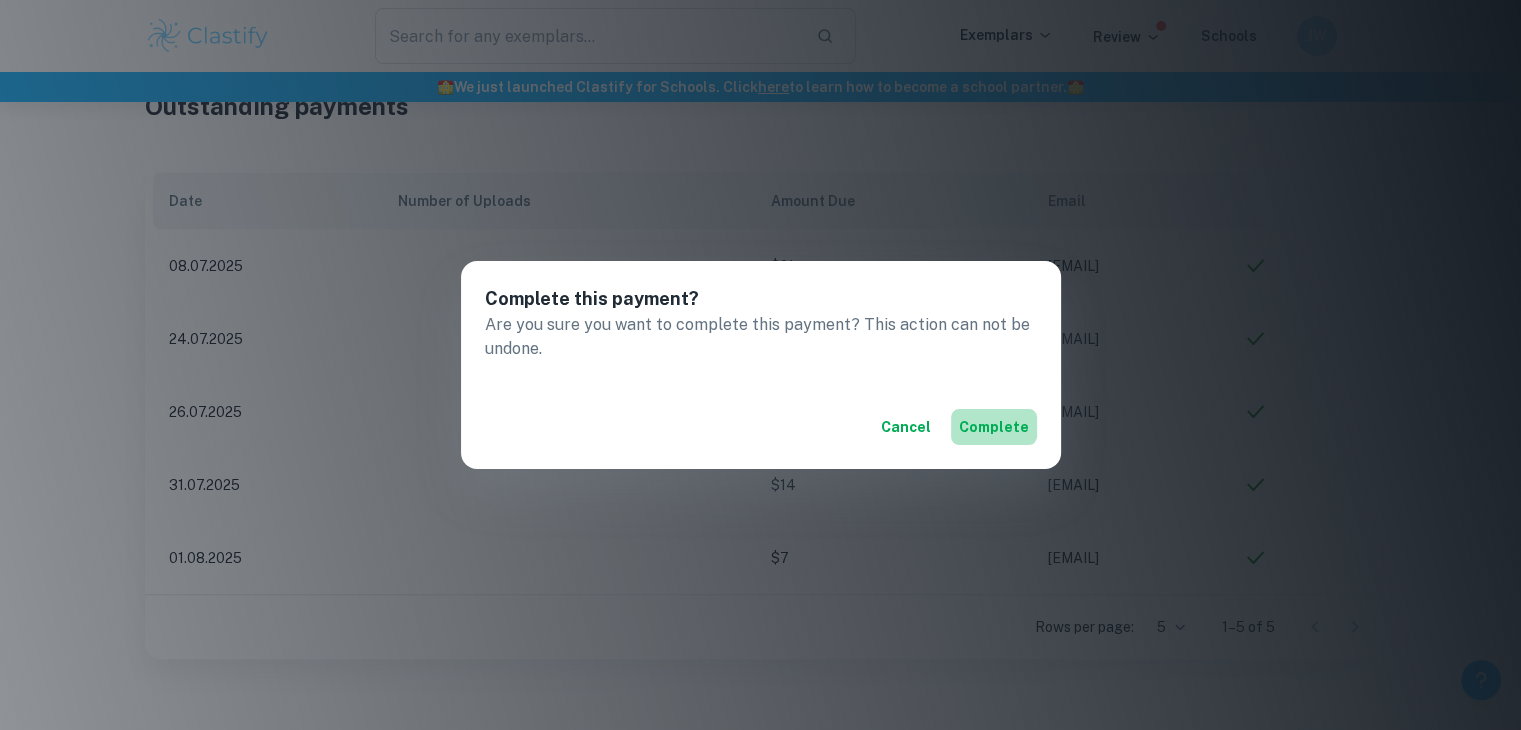 click on "Complete" at bounding box center (994, 427) 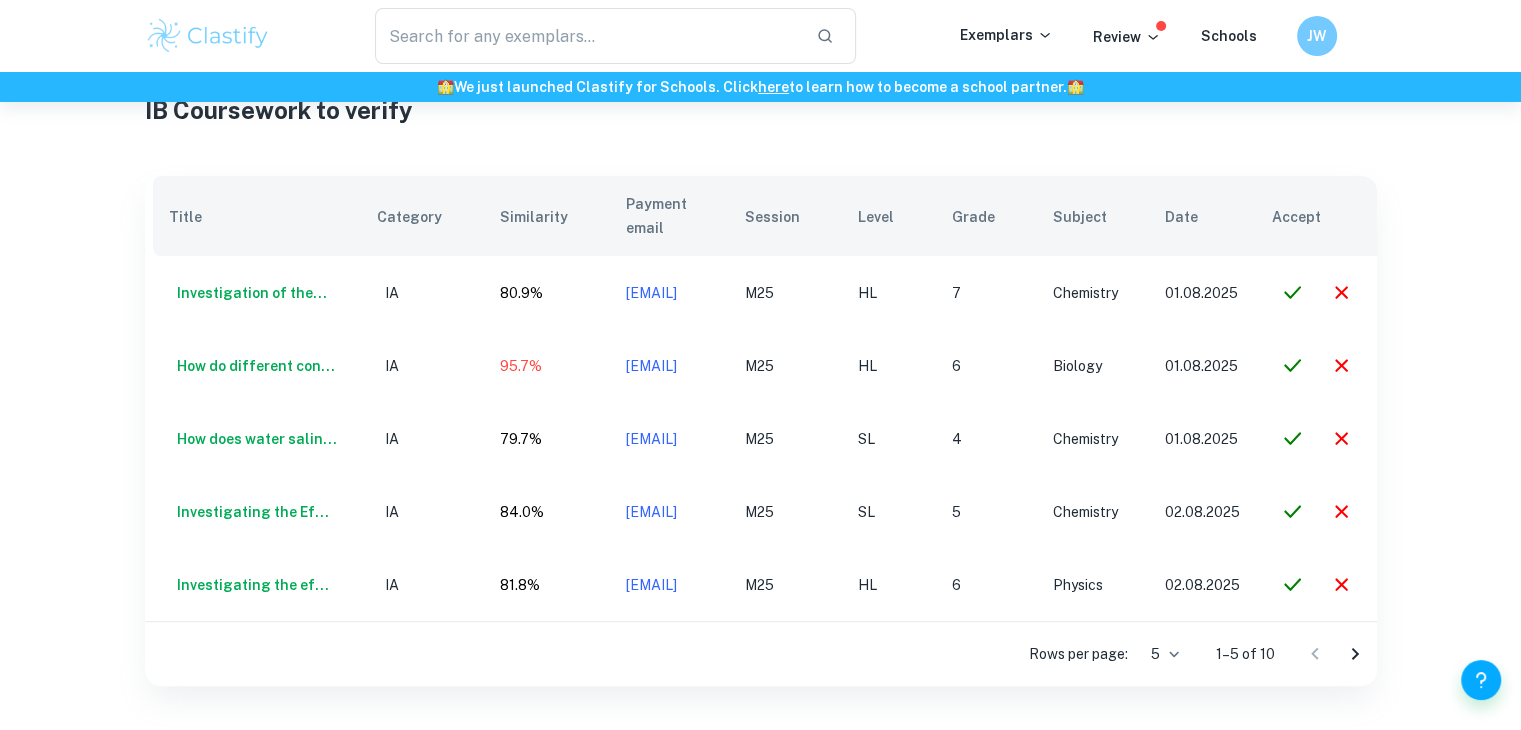 scroll, scrollTop: 650, scrollLeft: 0, axis: vertical 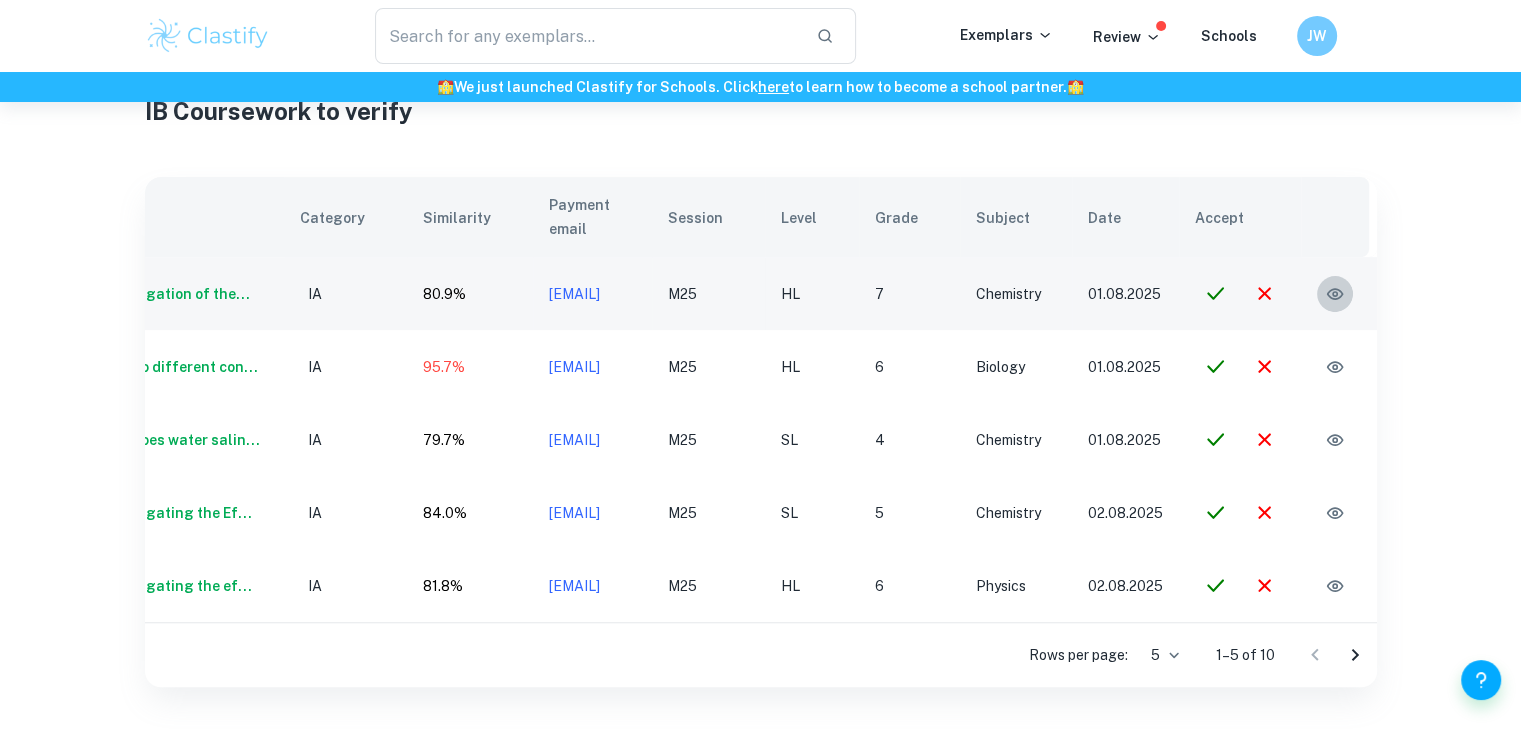 click 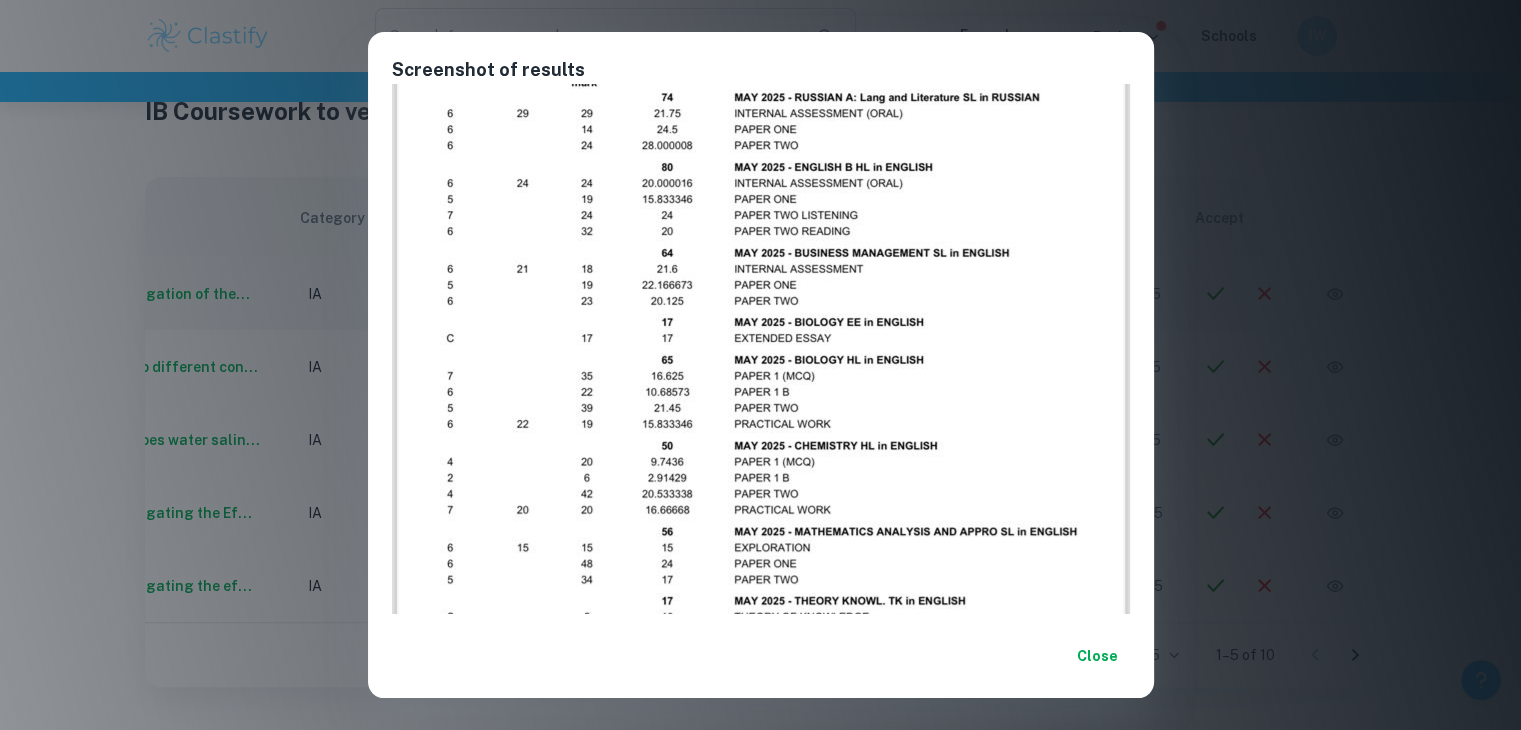 scroll, scrollTop: 612, scrollLeft: 0, axis: vertical 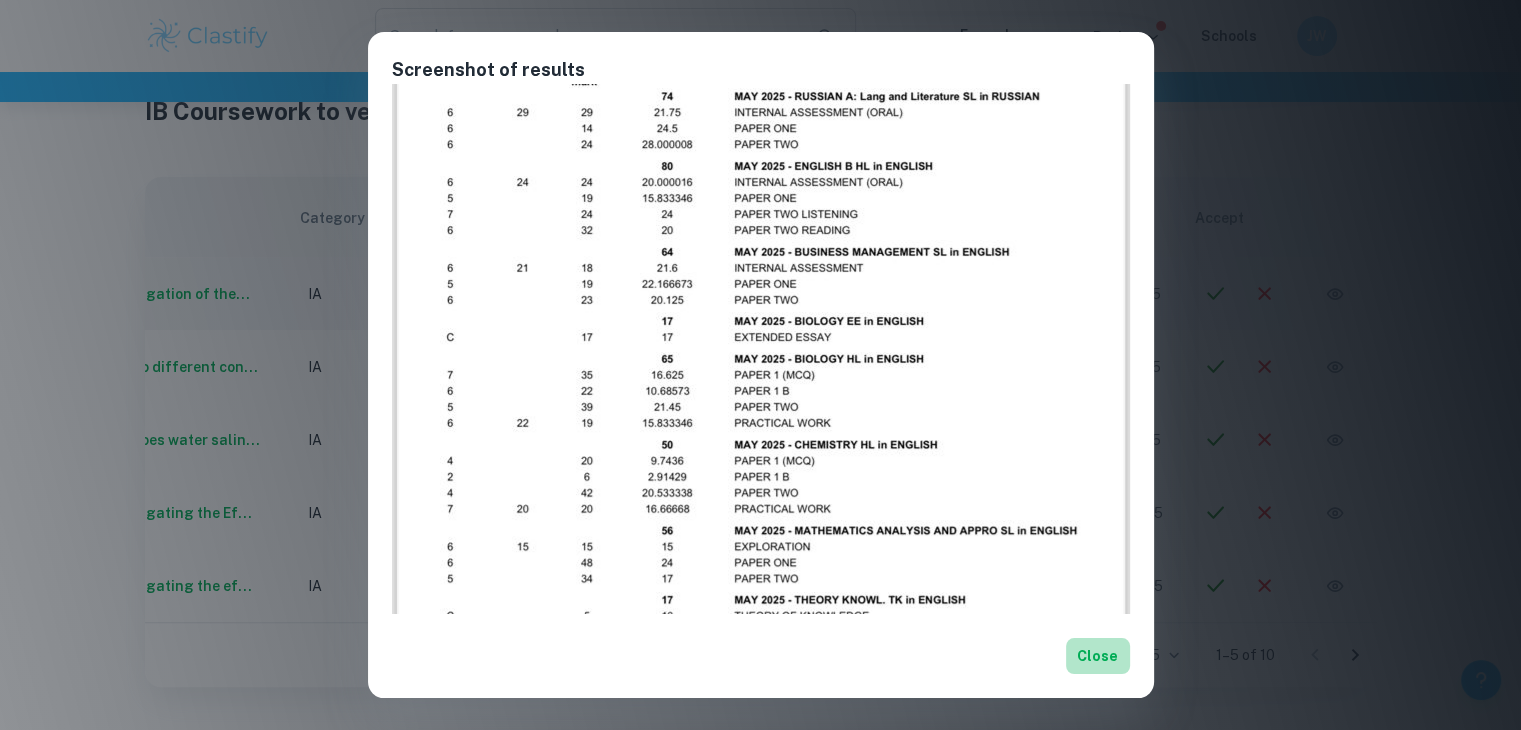 click on "Close" at bounding box center (1098, 656) 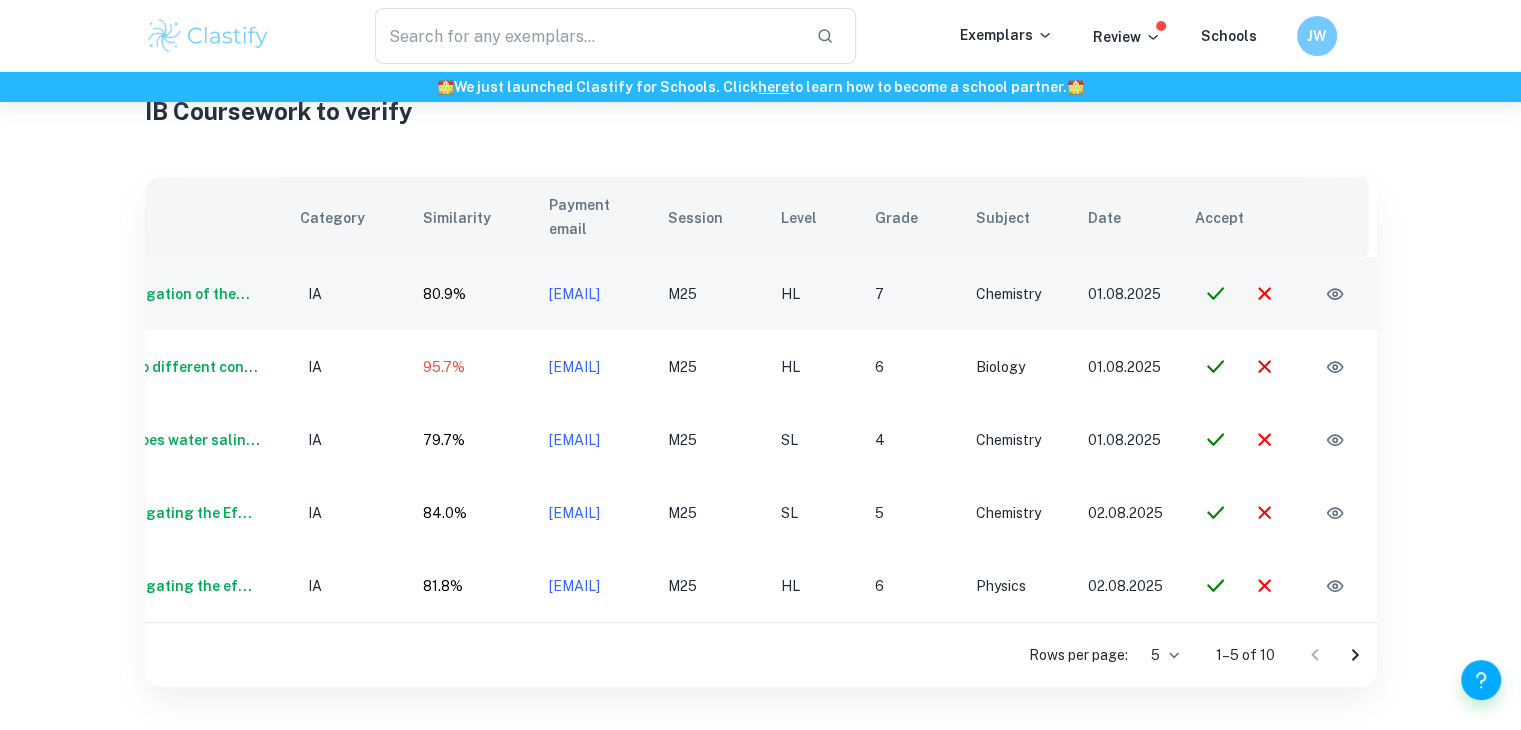 scroll, scrollTop: 0, scrollLeft: 0, axis: both 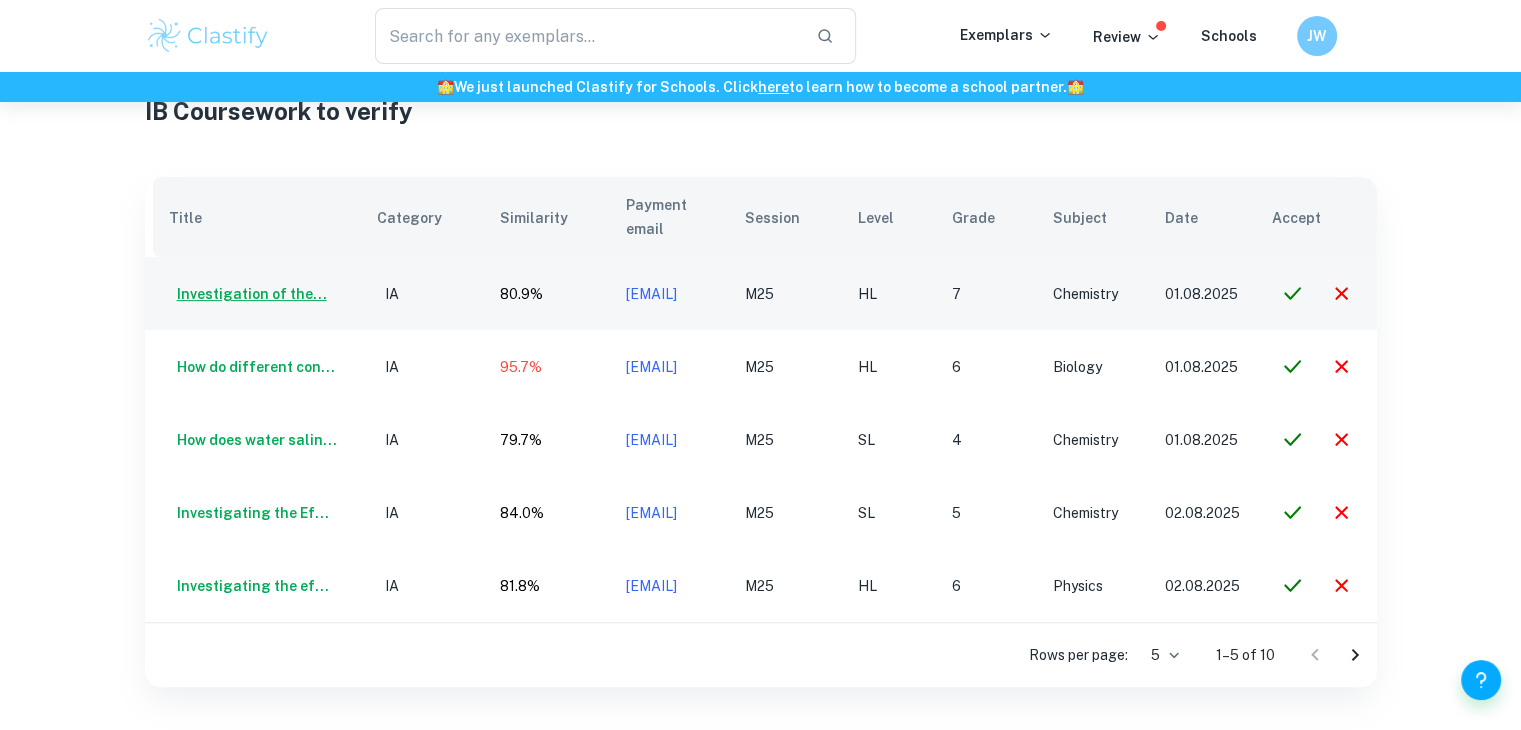 click on "Investigation of the..." at bounding box center (248, 294) 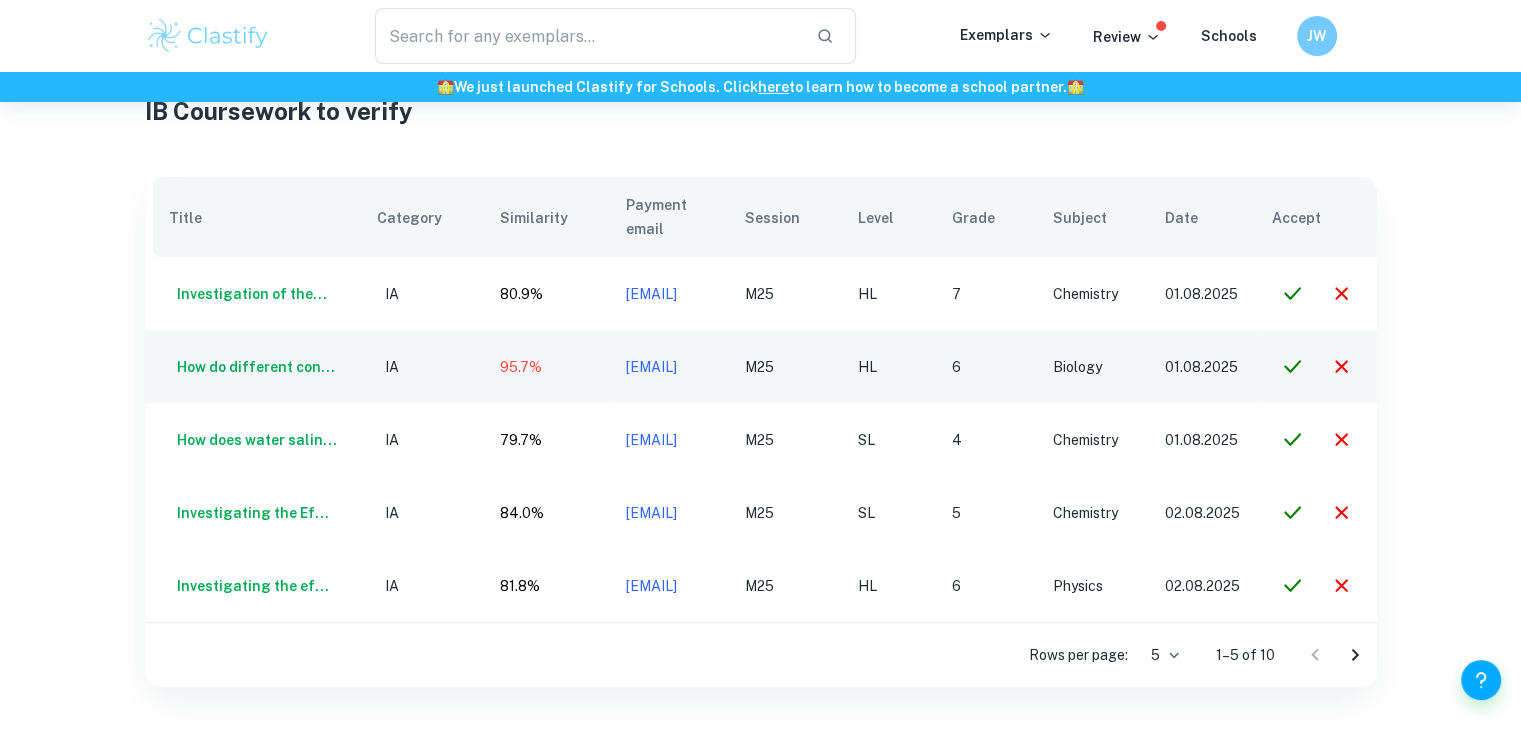 drag, startPoint x: 792, startPoint y: 341, endPoint x: 595, endPoint y: 350, distance: 197.20547 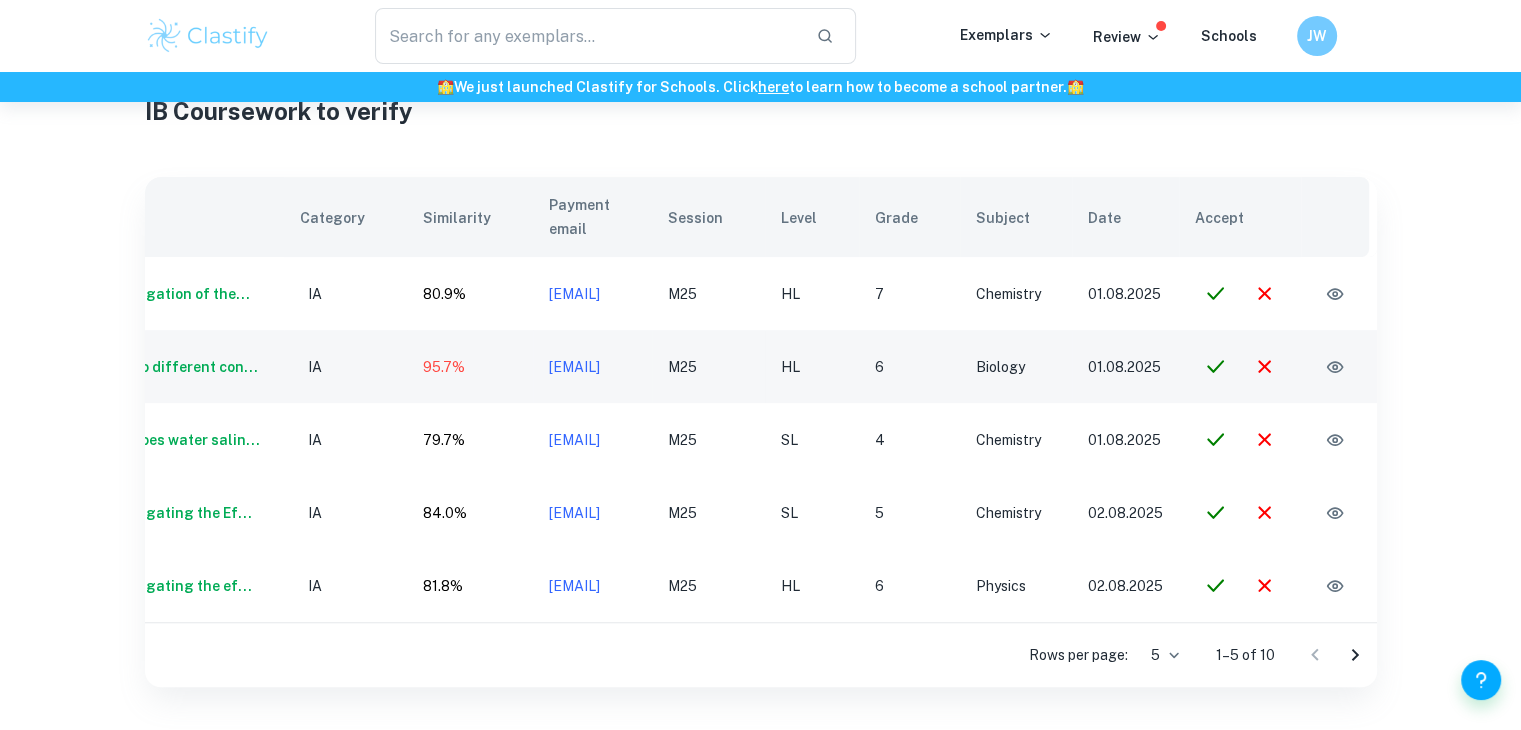 scroll, scrollTop: 0, scrollLeft: 128, axis: horizontal 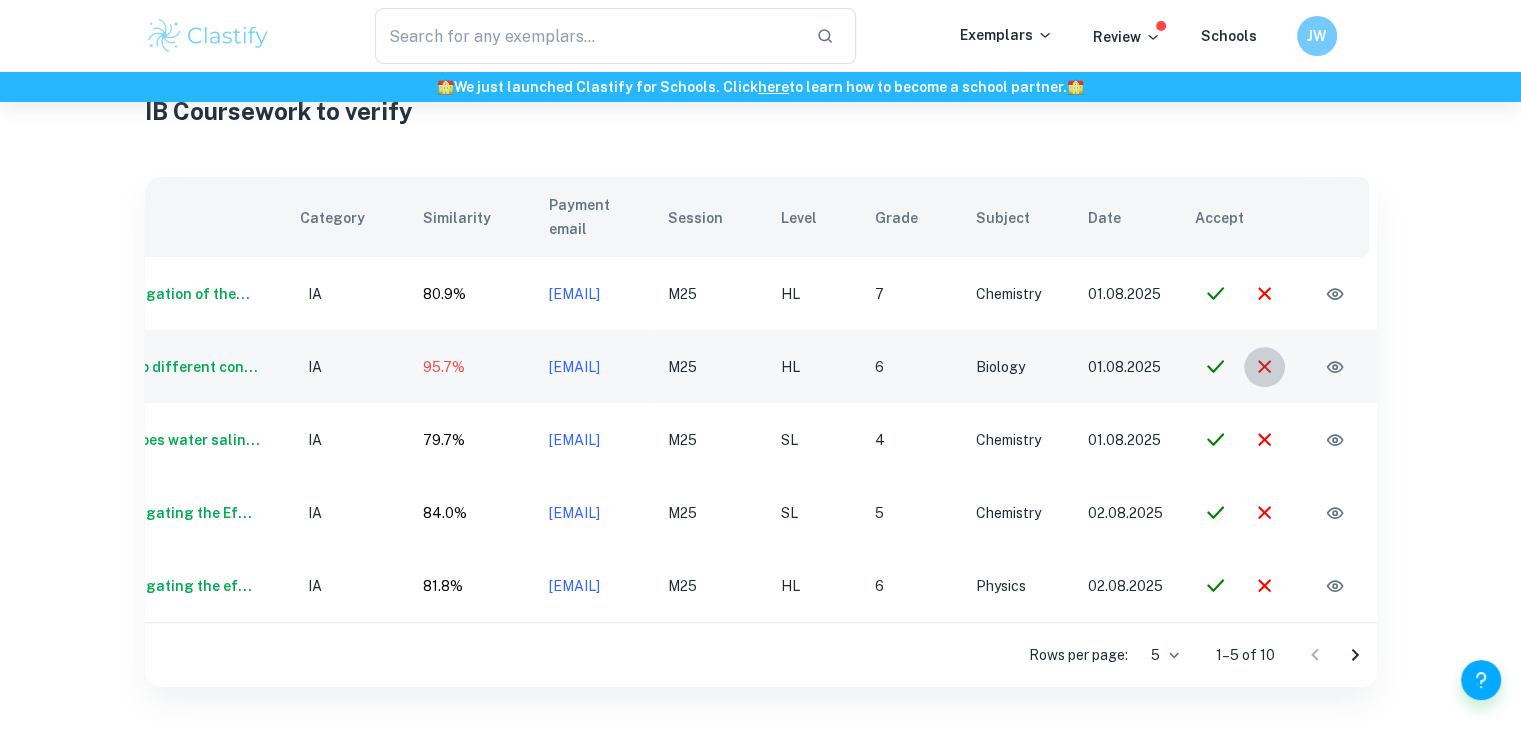 click 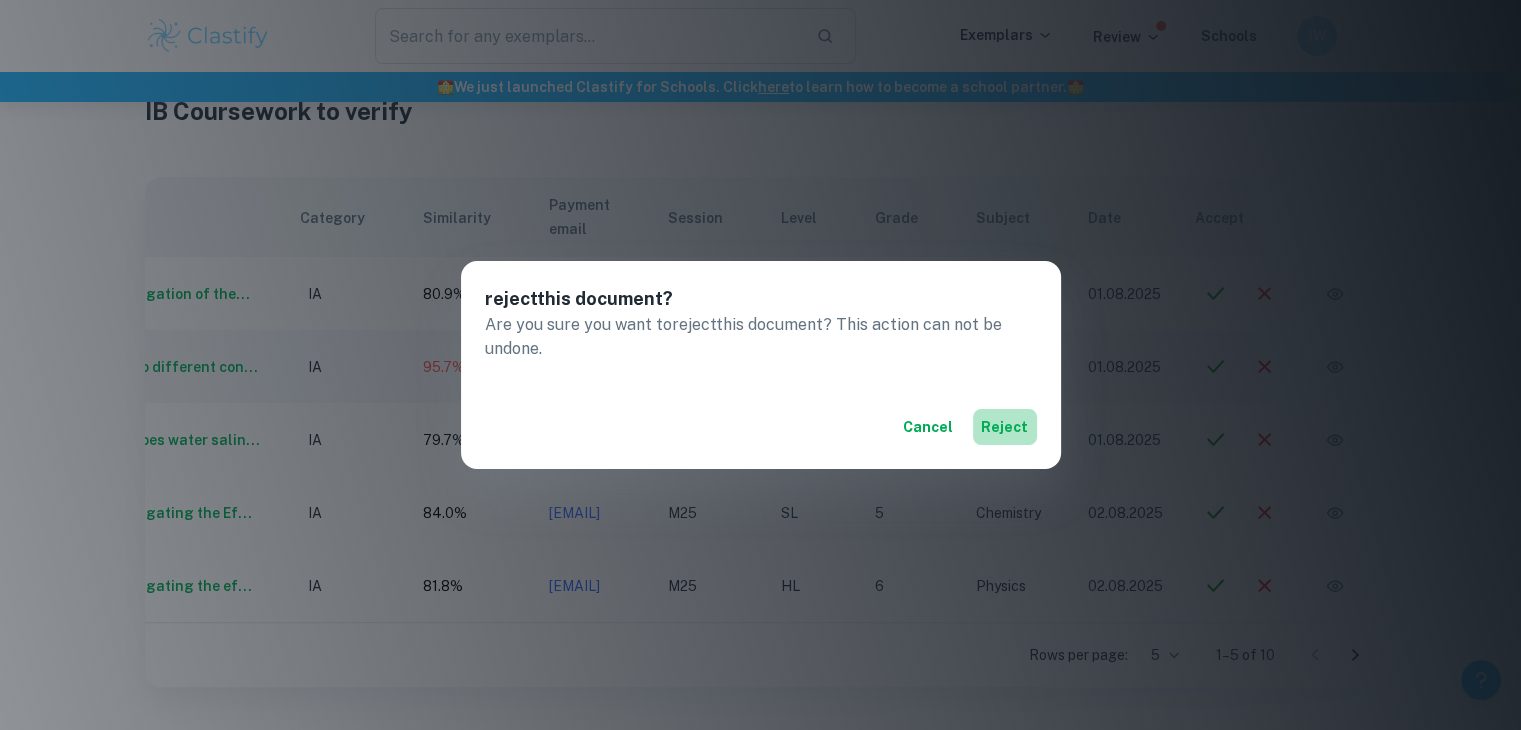 click on "reject" at bounding box center (1005, 427) 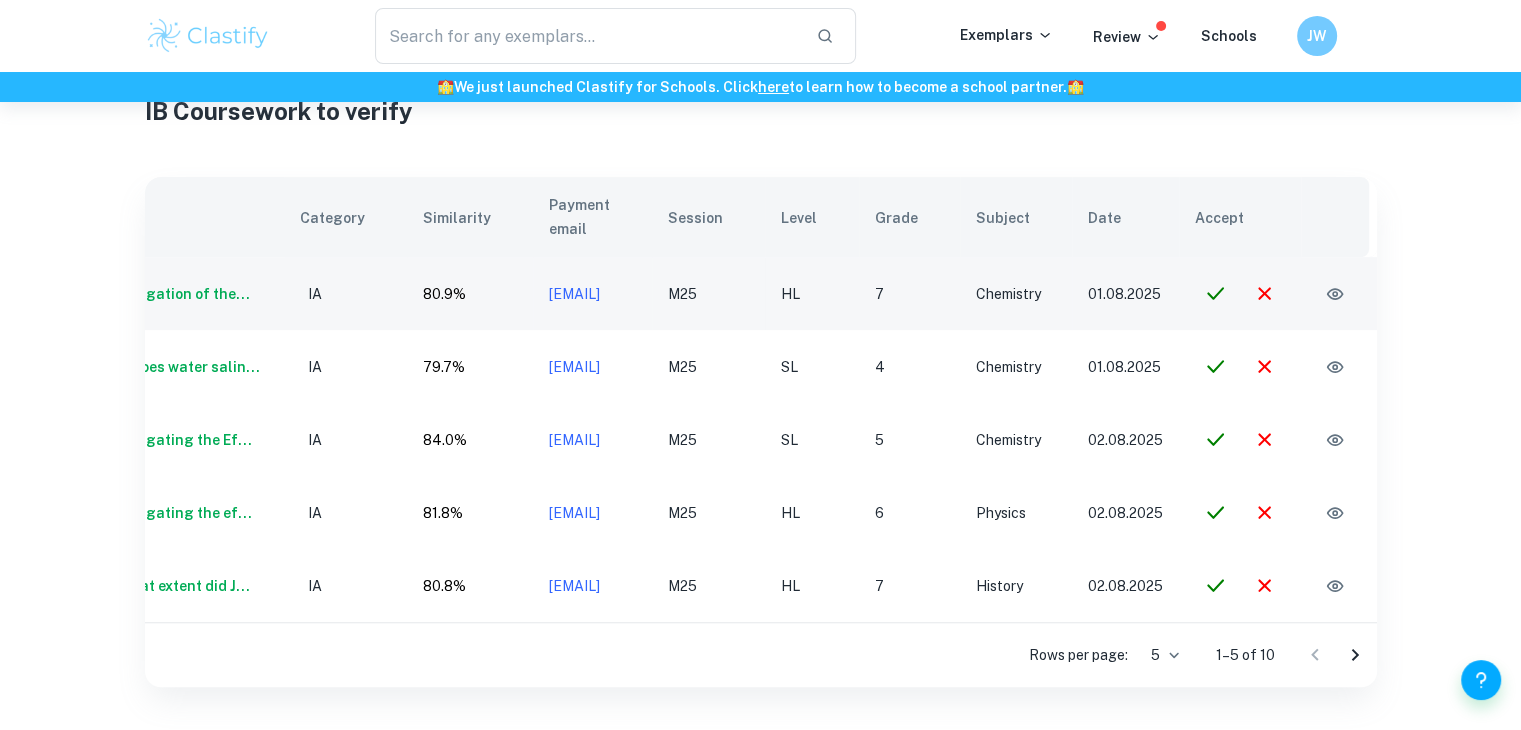 drag, startPoint x: 668, startPoint y: 272, endPoint x: 472, endPoint y: 287, distance: 196.57314 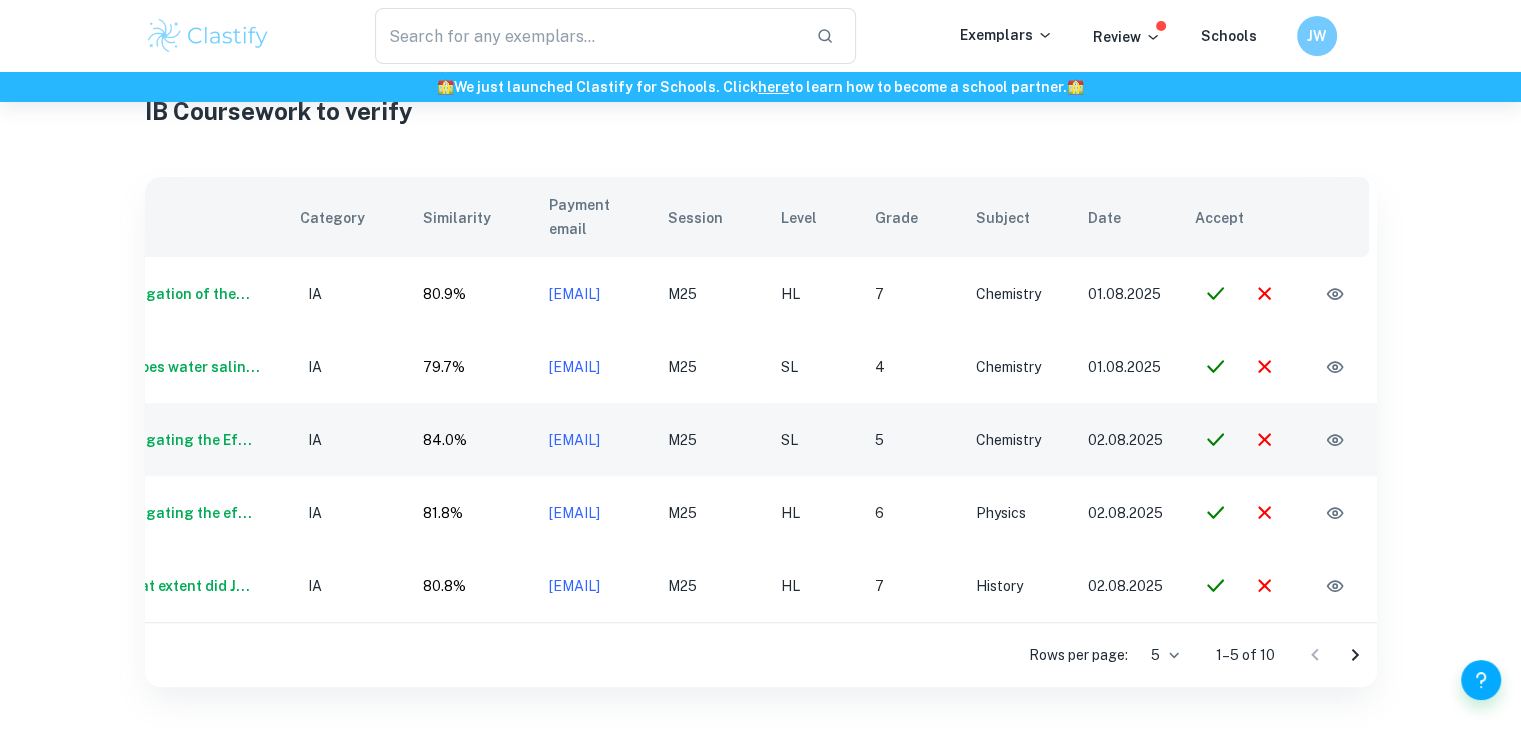 scroll, scrollTop: 0, scrollLeft: 139, axis: horizontal 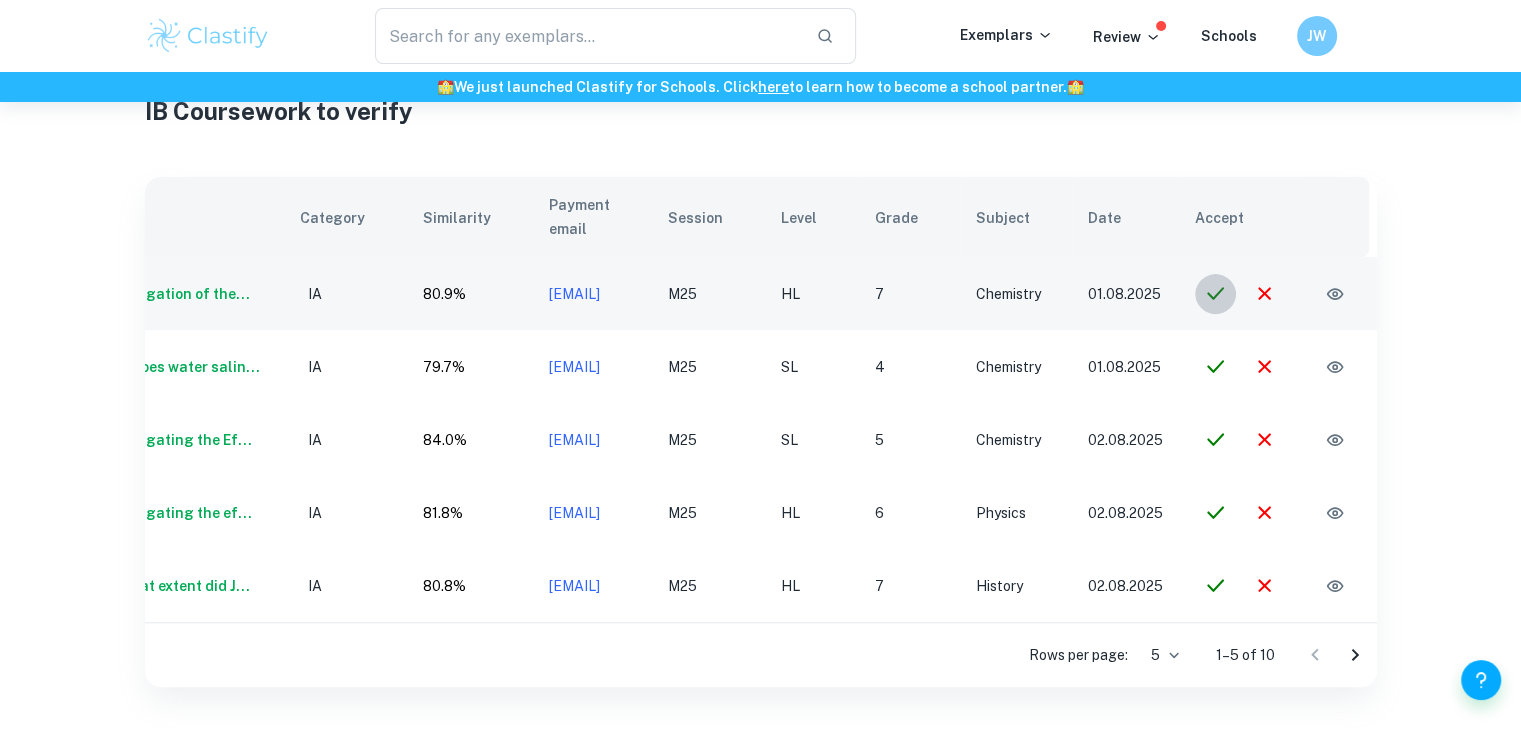 click at bounding box center (1215, 293) 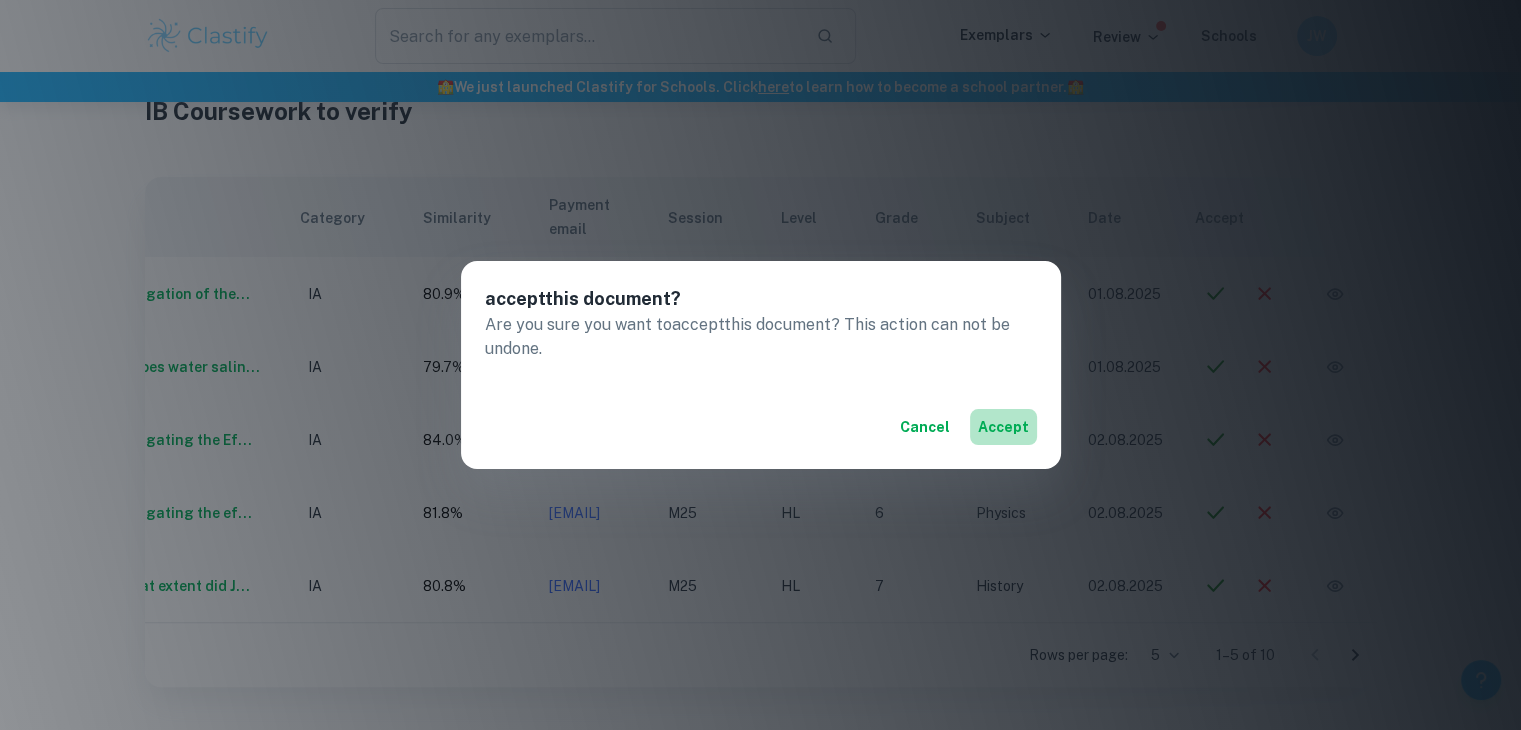 click on "accept" at bounding box center (1003, 427) 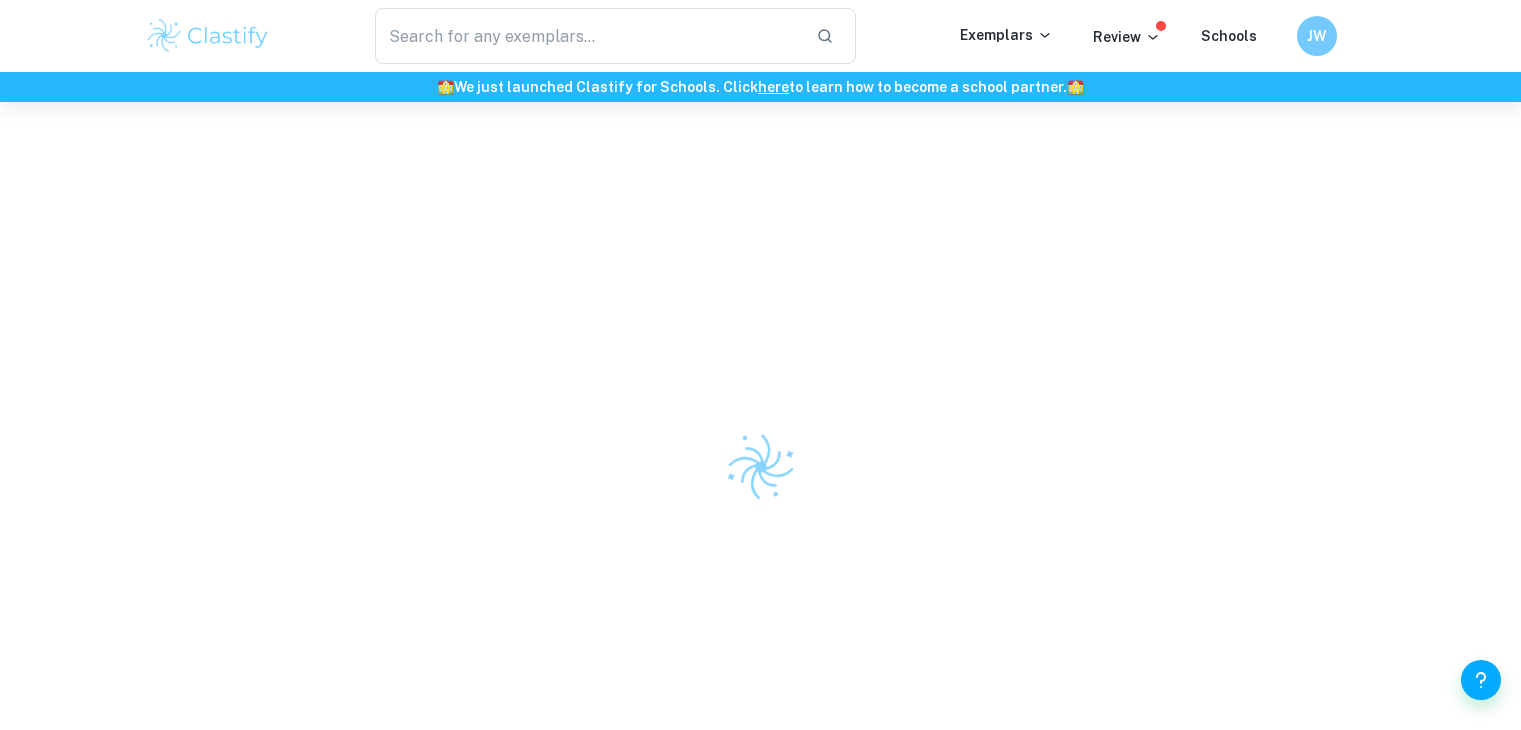 scroll, scrollTop: 0, scrollLeft: 0, axis: both 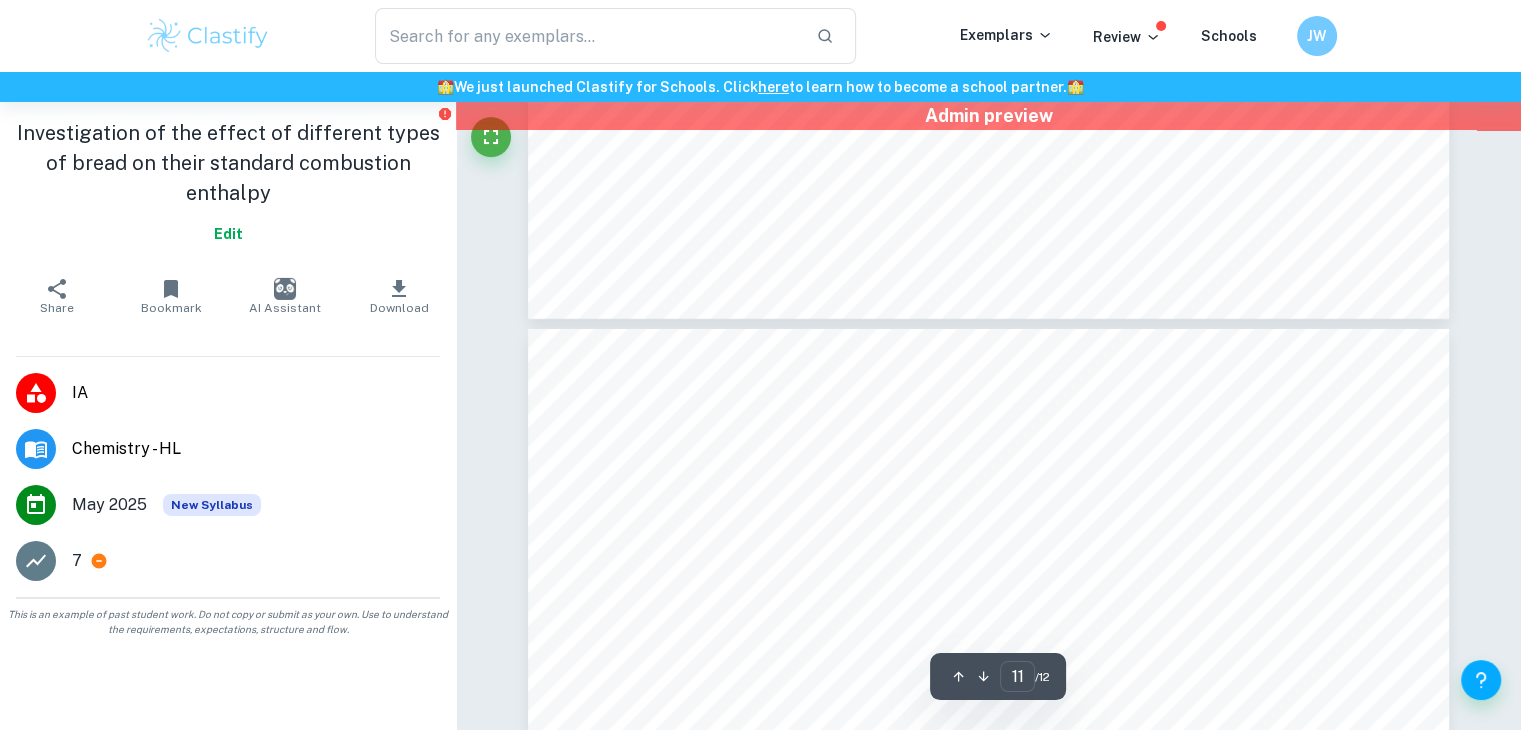 type on "12" 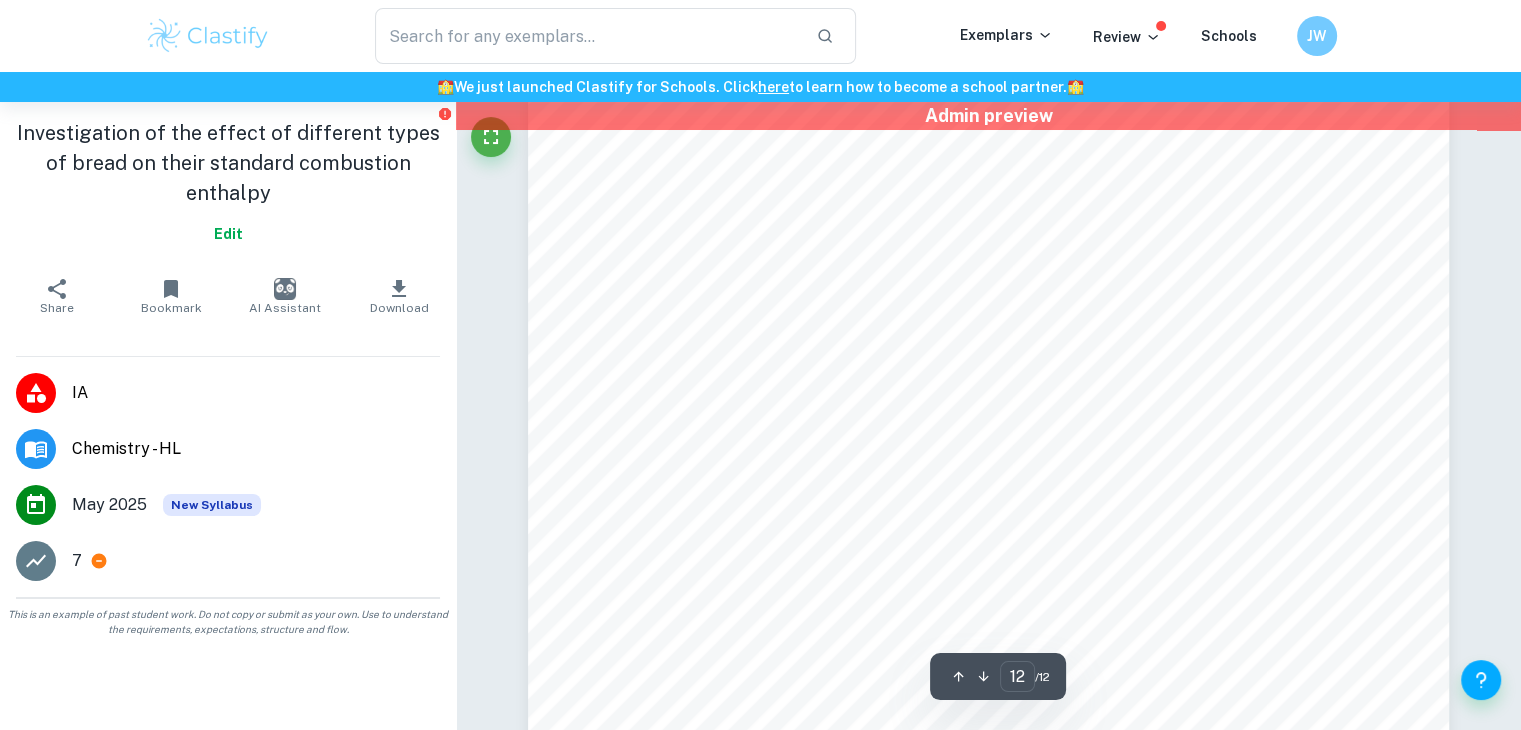 scroll, scrollTop: 15158, scrollLeft: 0, axis: vertical 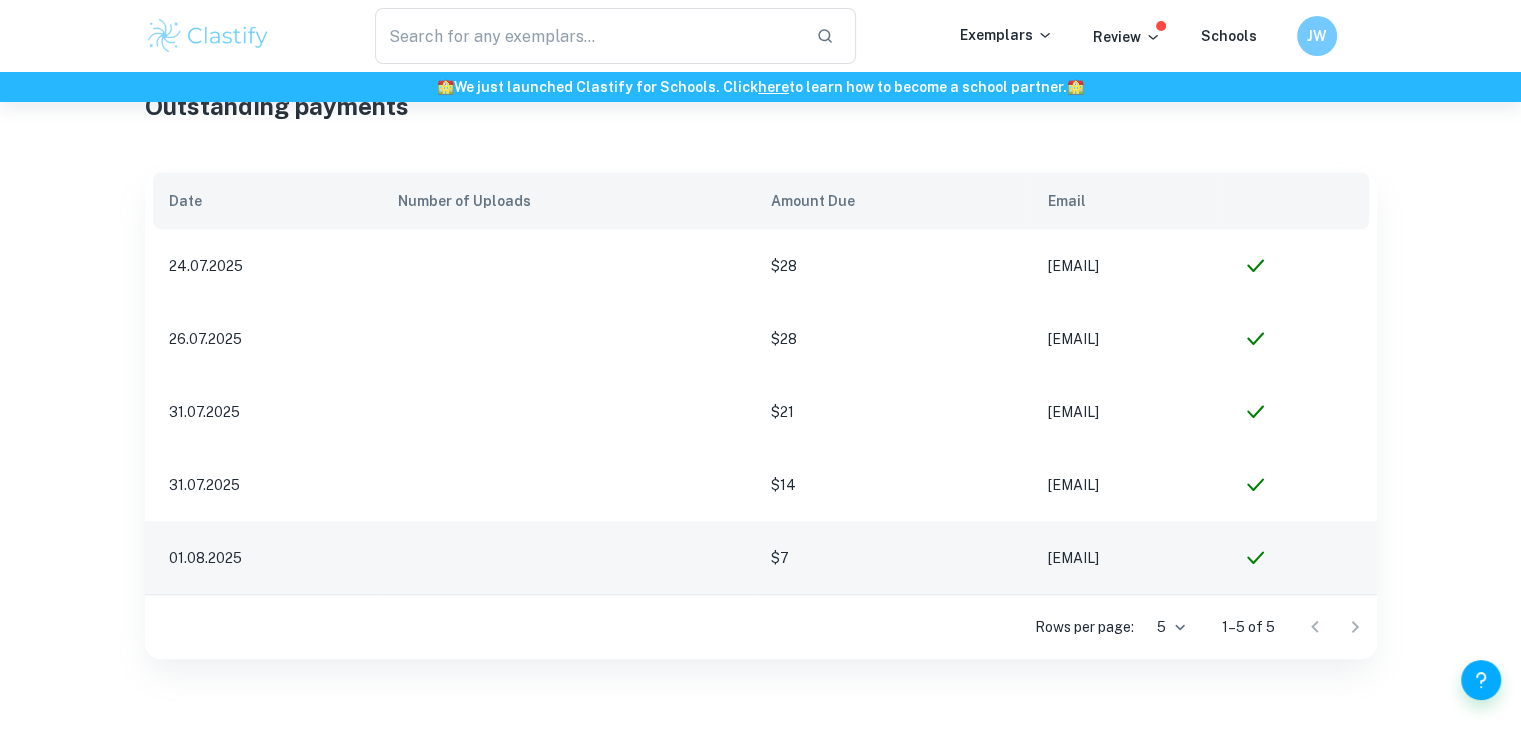 click at bounding box center (1298, 557) 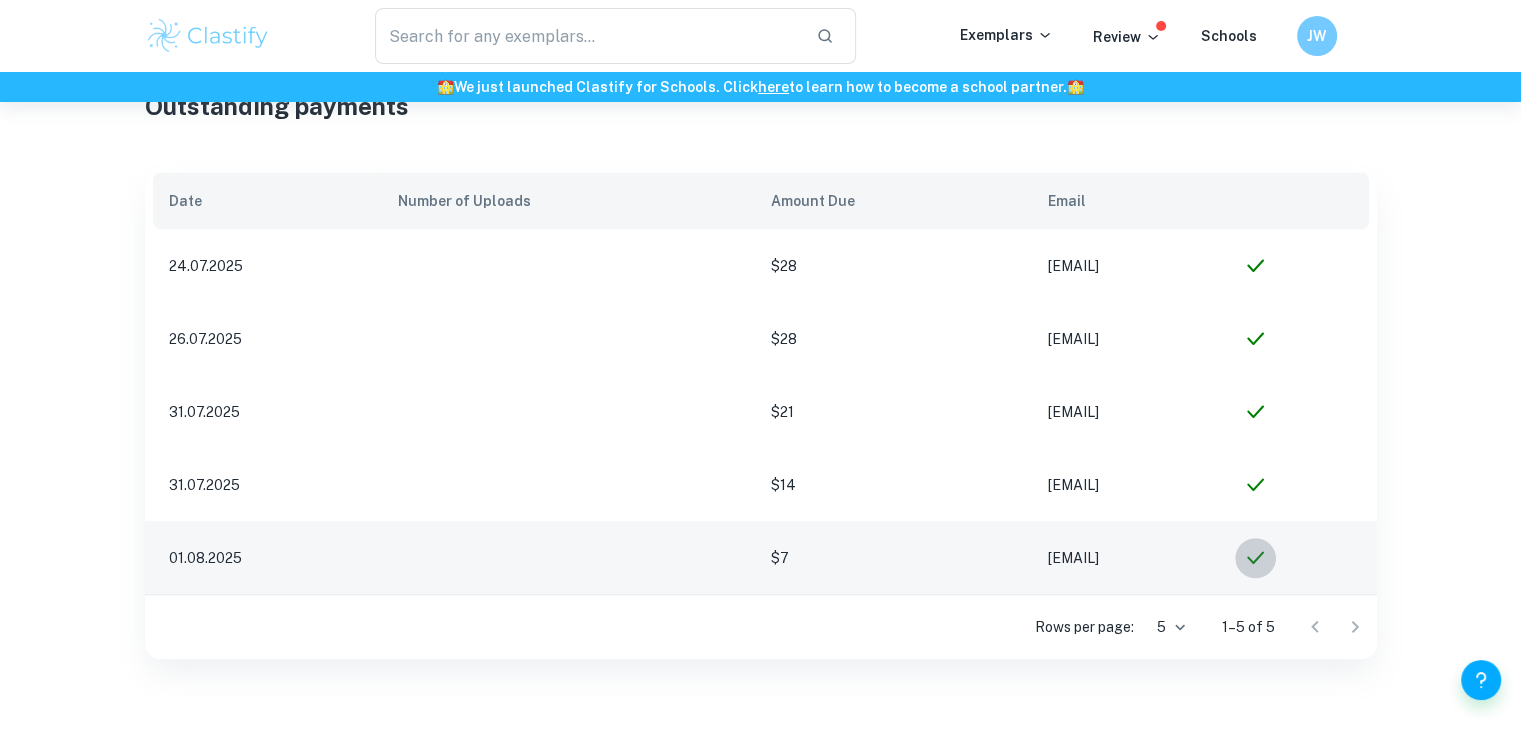 click 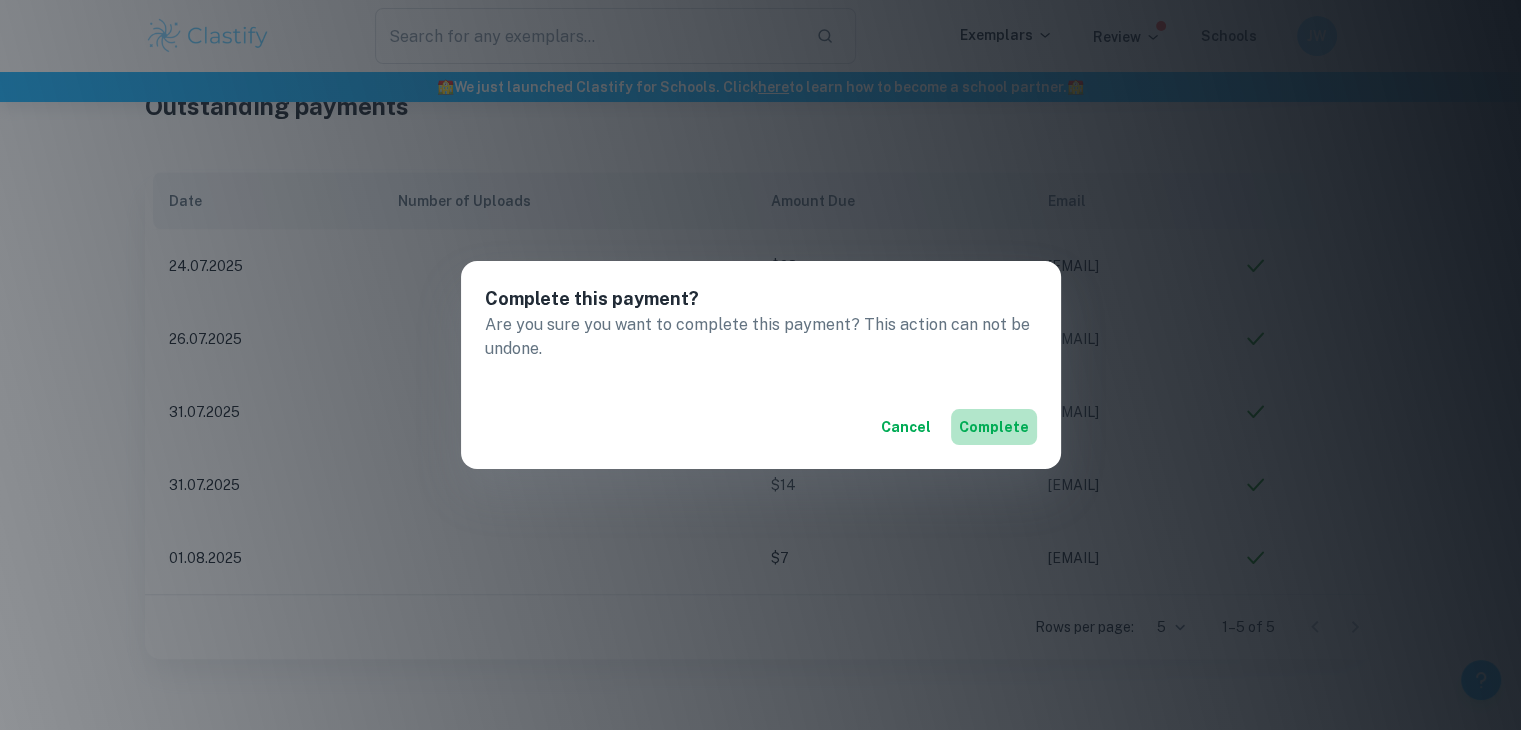 click on "Complete" at bounding box center (994, 427) 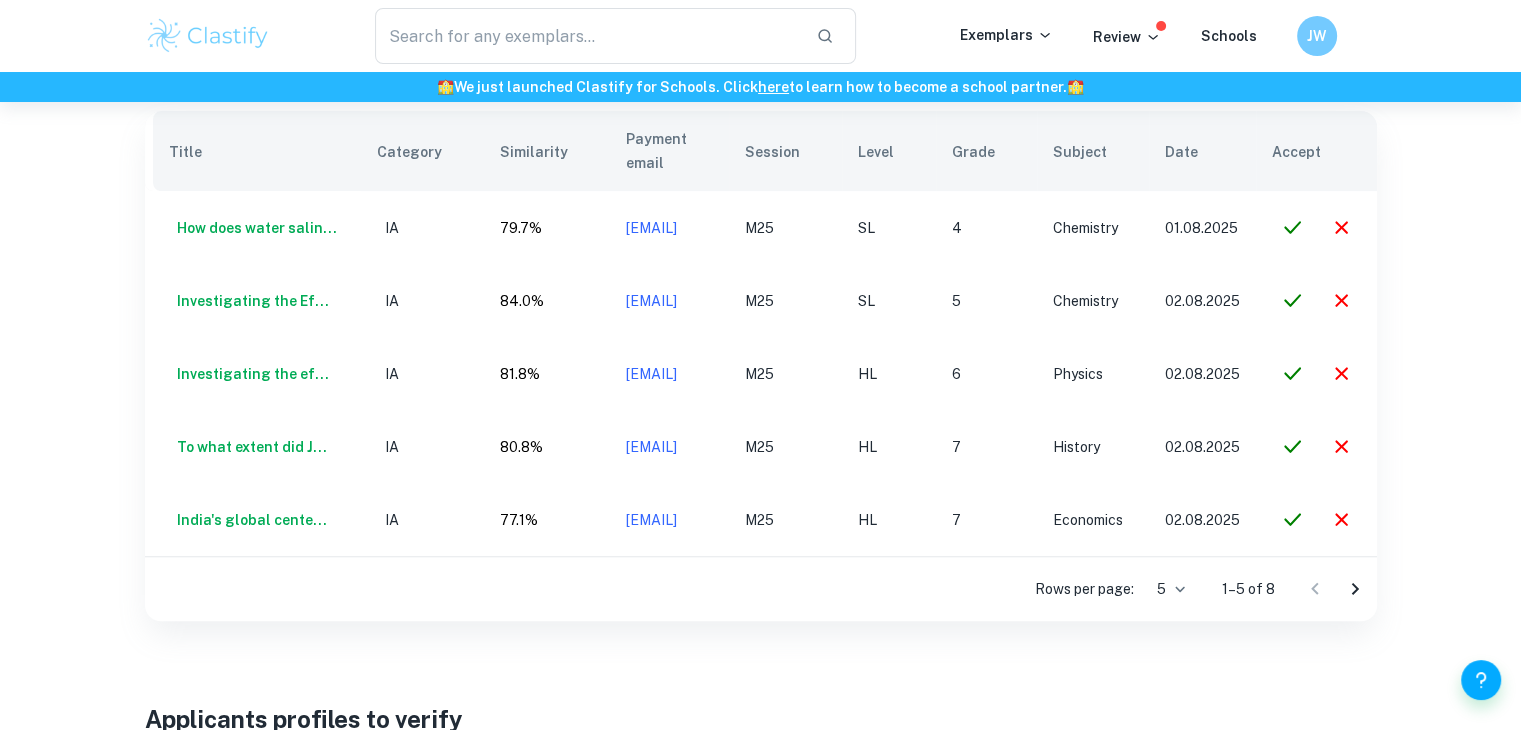 scroll, scrollTop: 715, scrollLeft: 0, axis: vertical 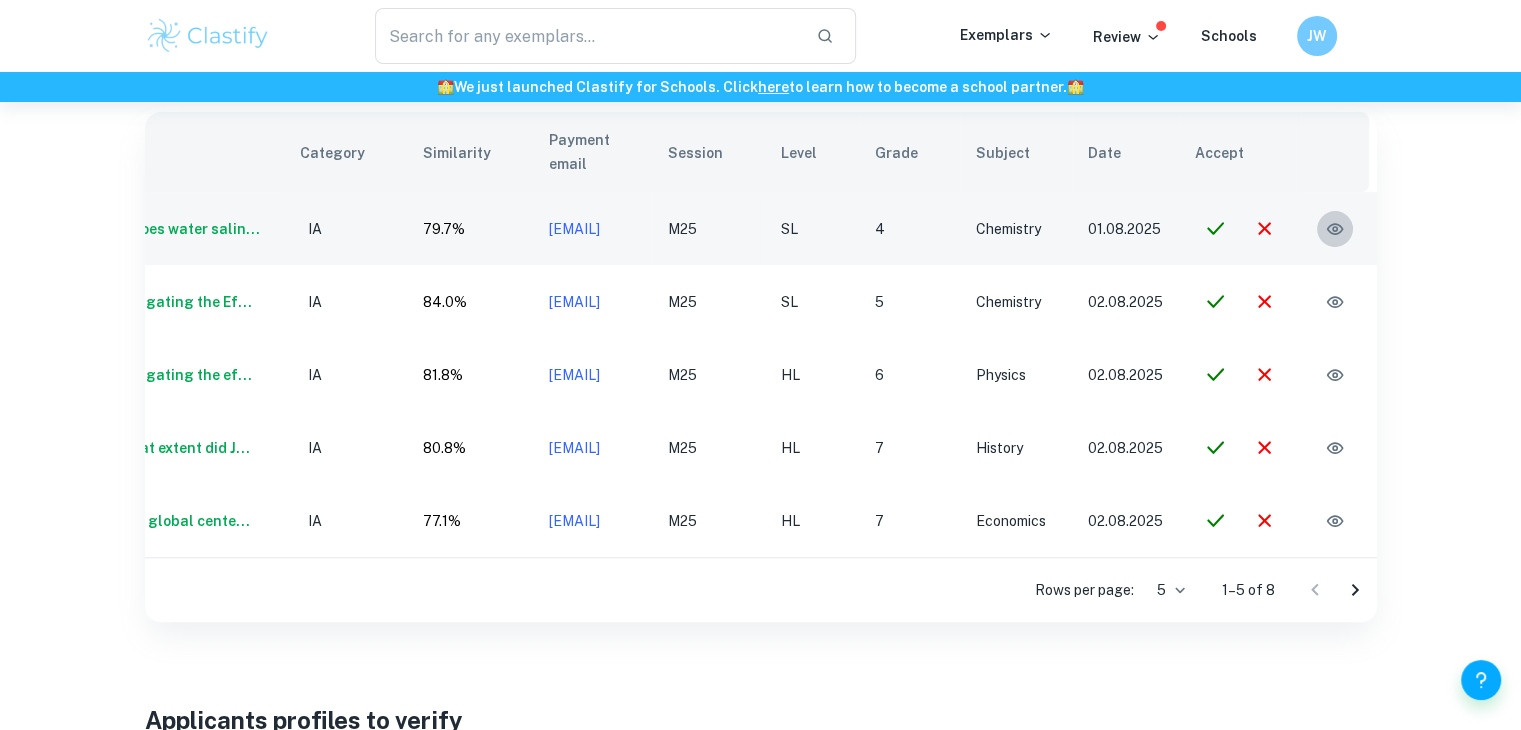 click 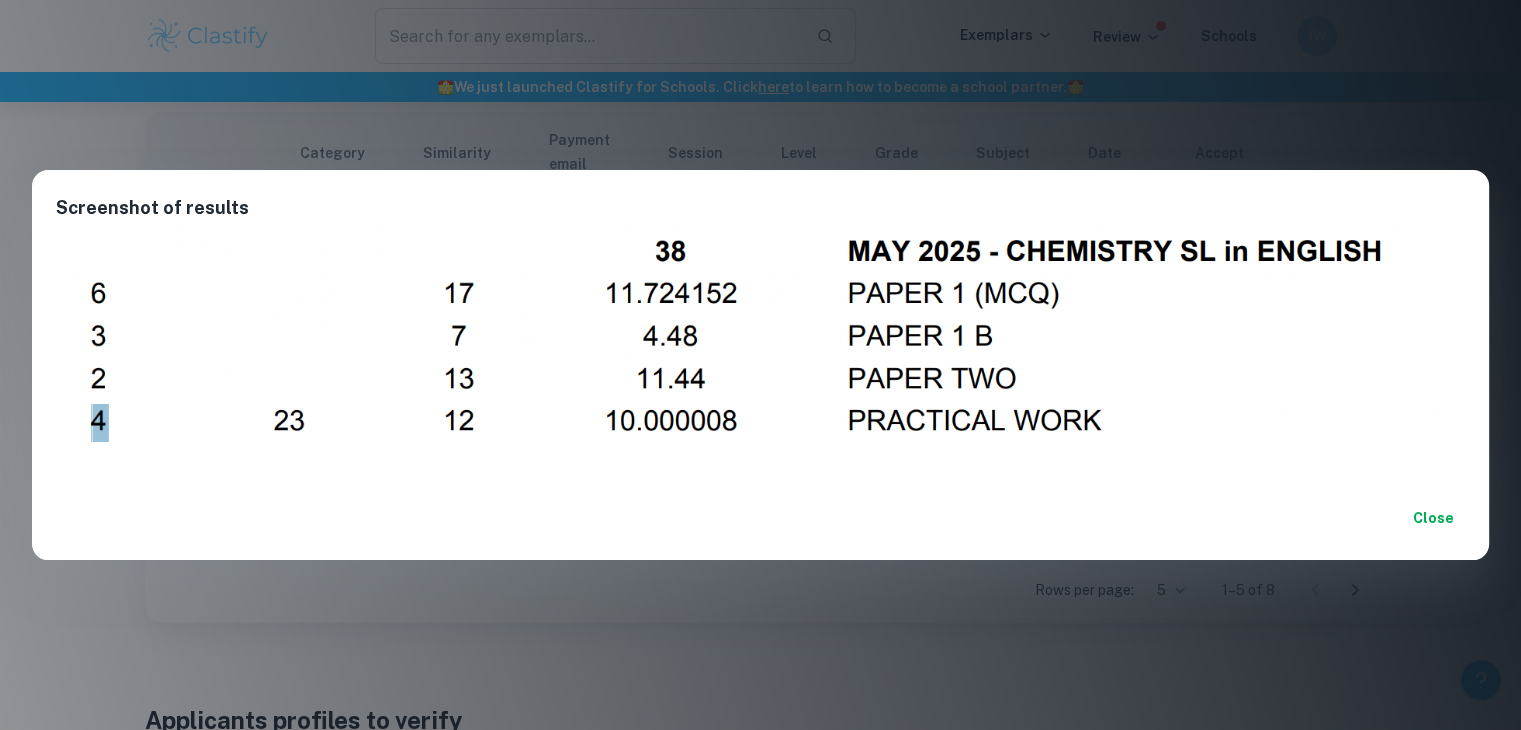click on "Close" at bounding box center [1433, 518] 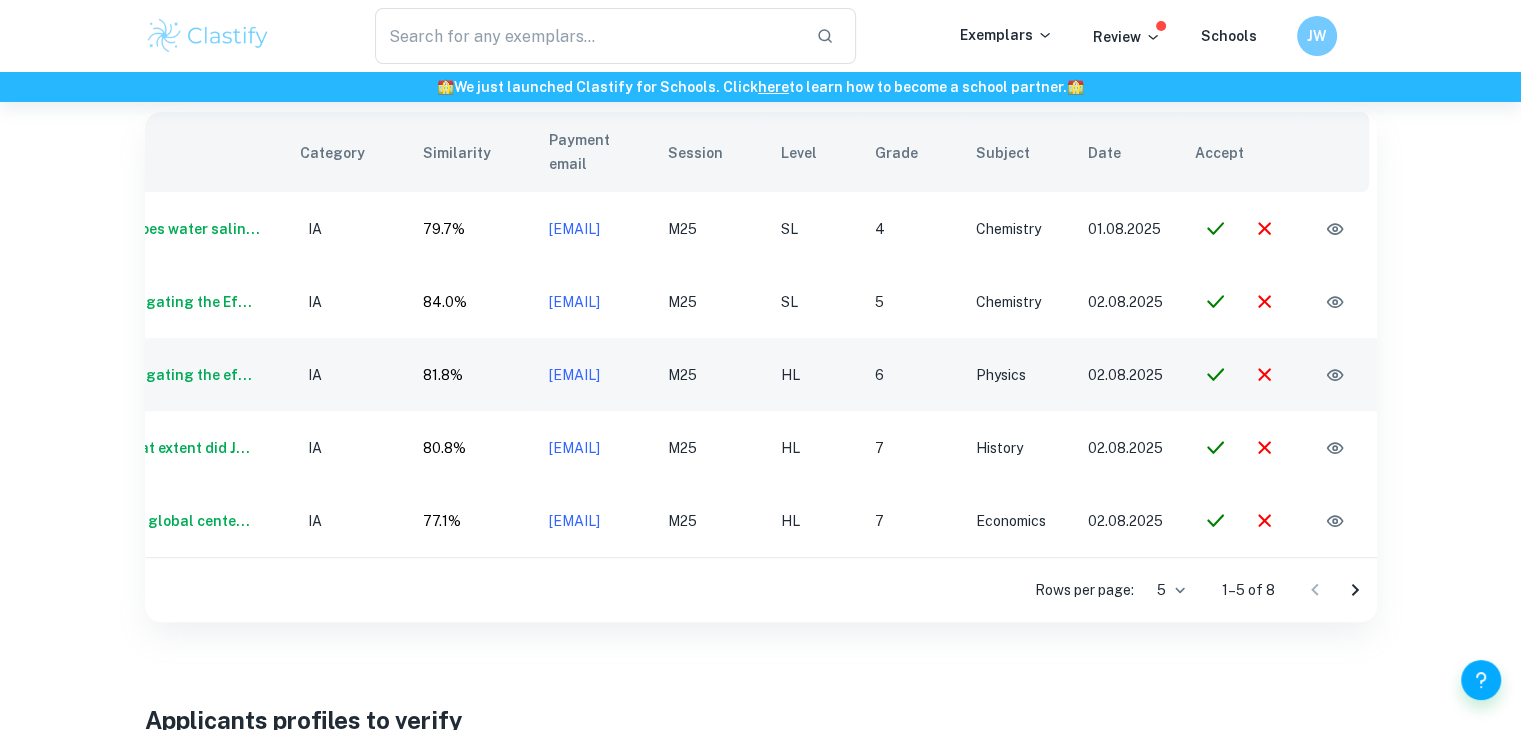 scroll, scrollTop: 0, scrollLeft: 0, axis: both 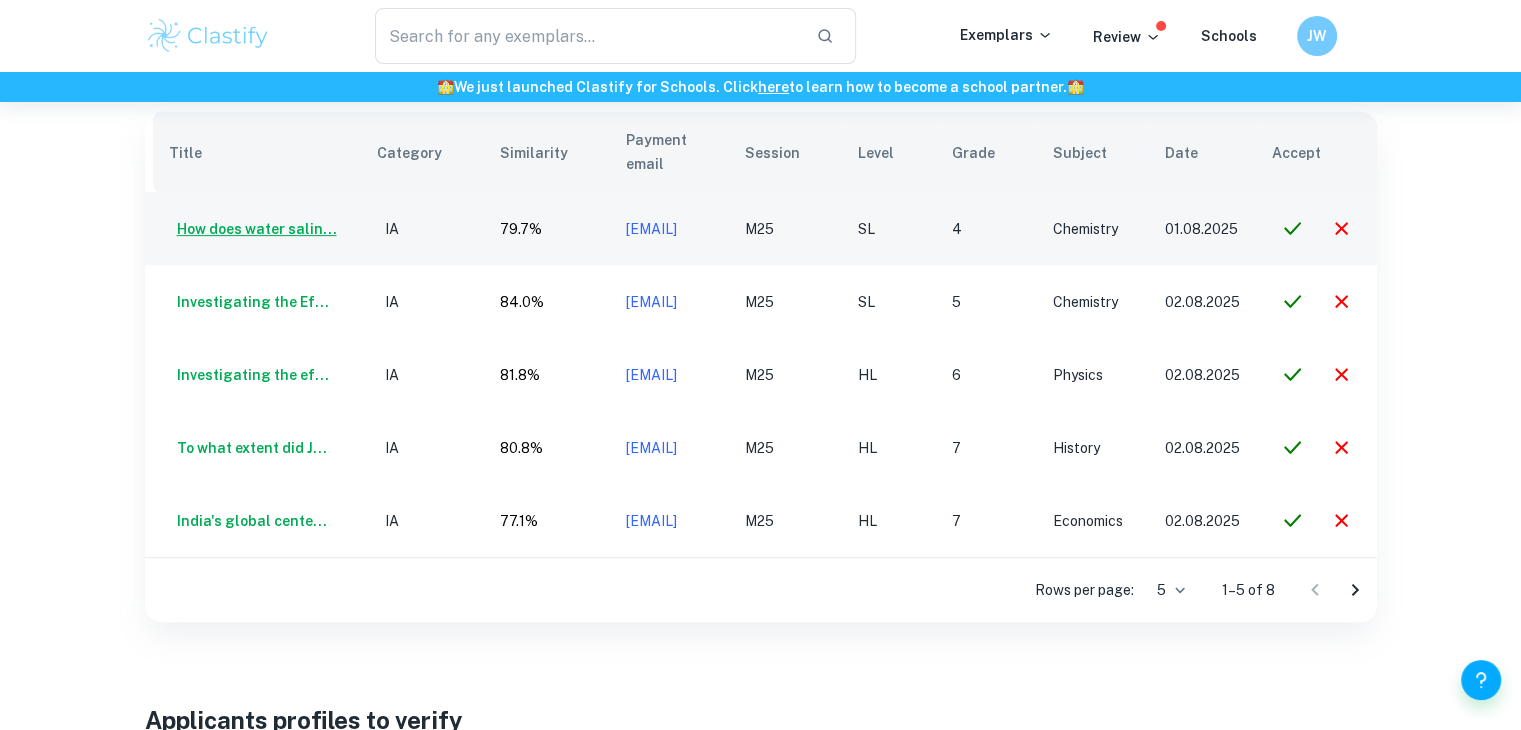 click on "How does water salin..." at bounding box center [253, 229] 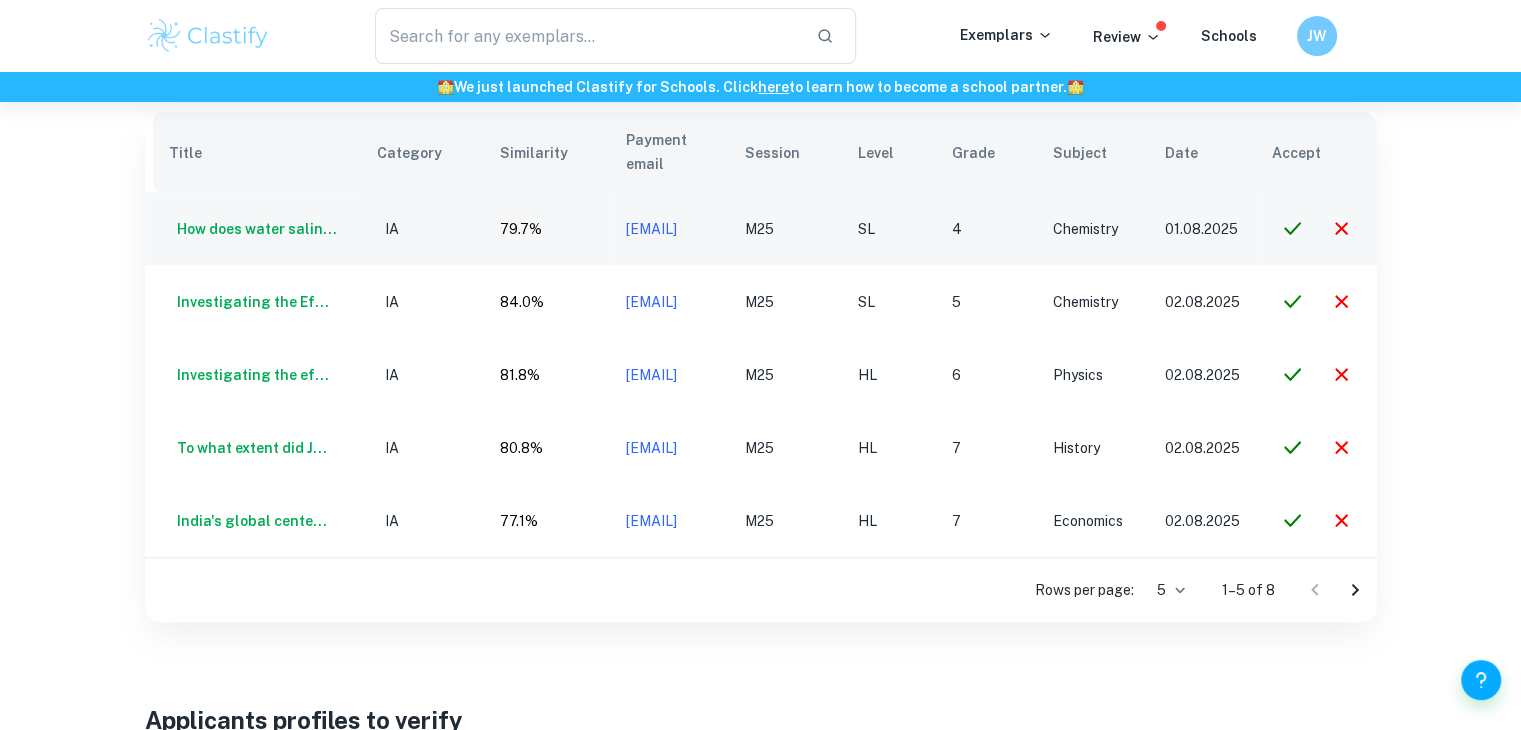 drag, startPoint x: 790, startPoint y: 209, endPoint x: 598, endPoint y: 221, distance: 192.37463 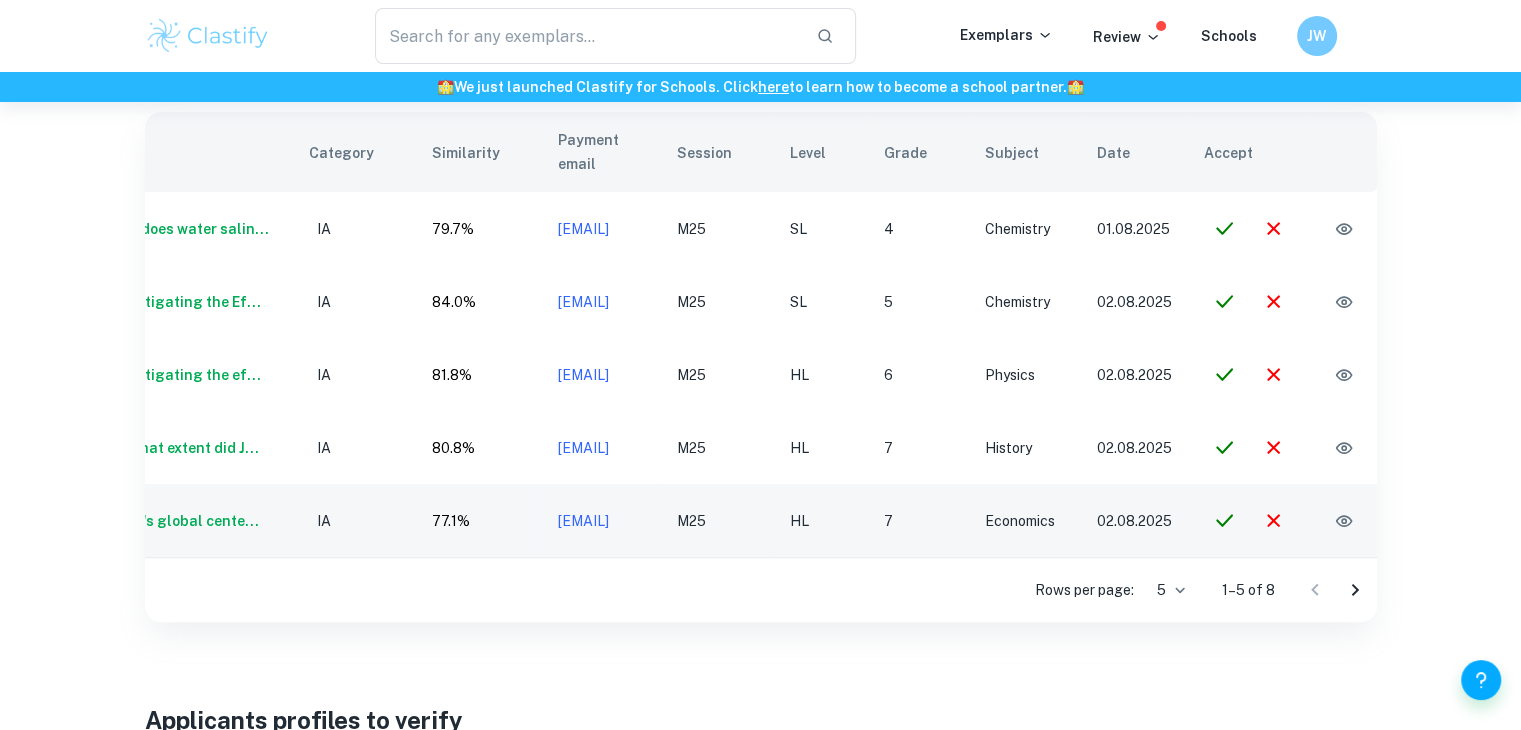 scroll, scrollTop: 0, scrollLeft: 68, axis: horizontal 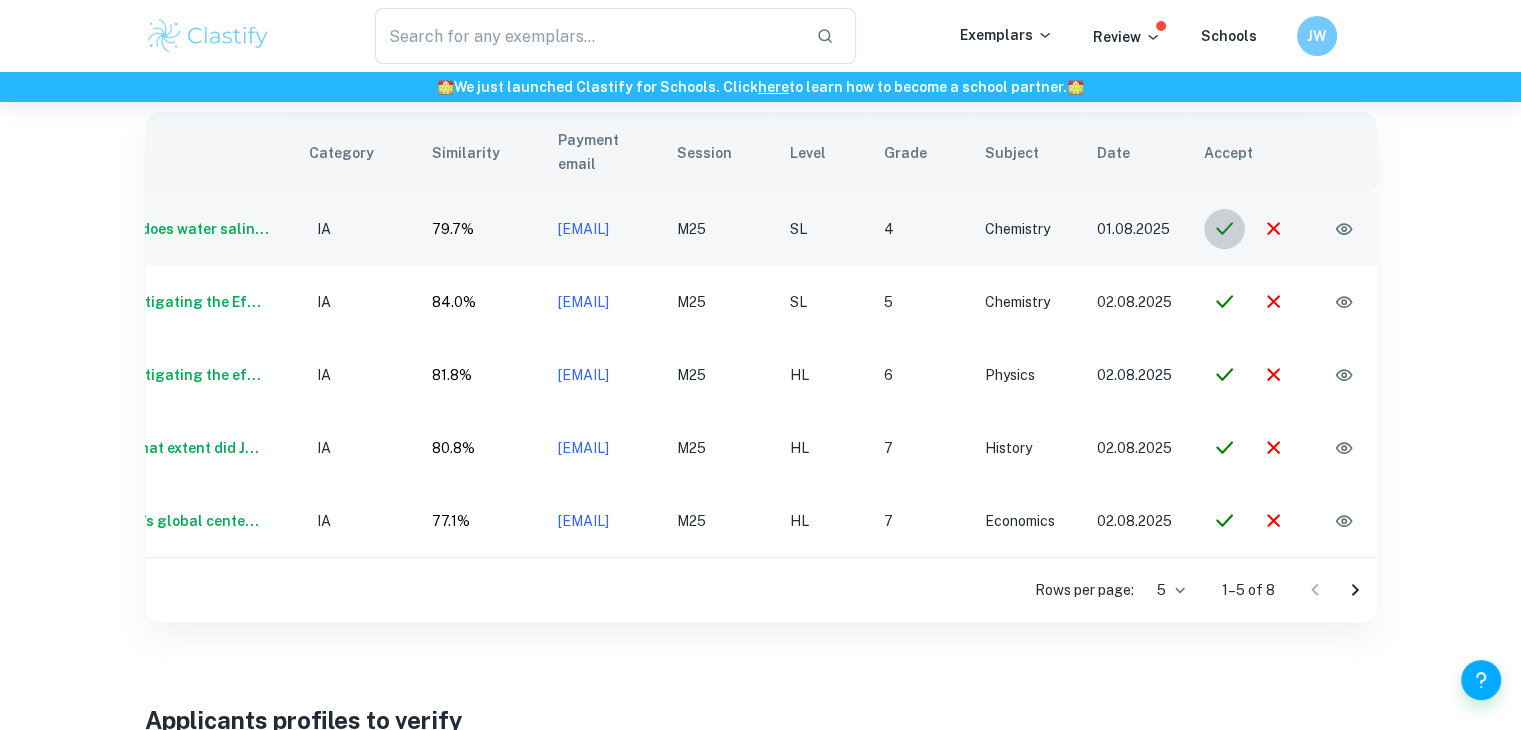 click at bounding box center [1224, 228] 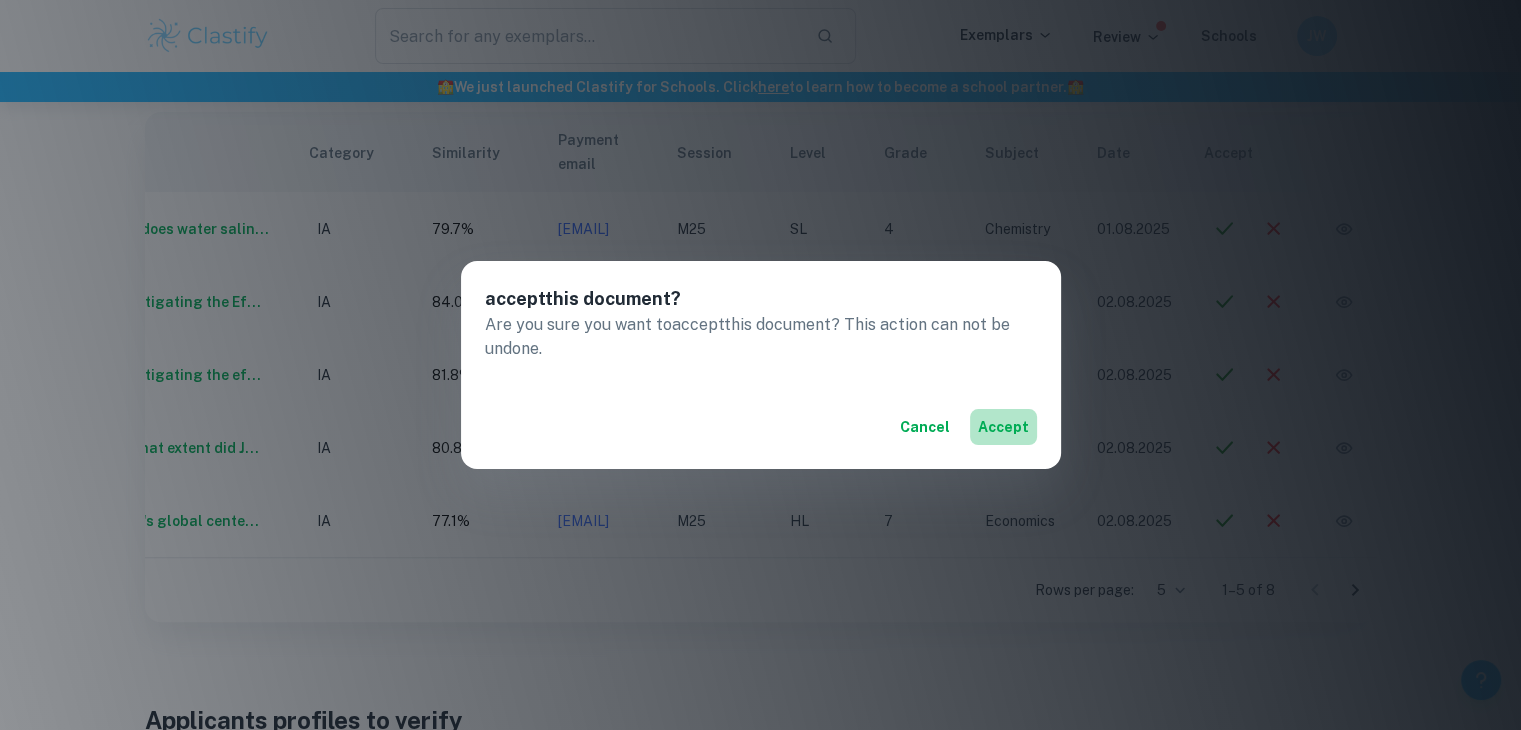 click on "accept" at bounding box center [1003, 427] 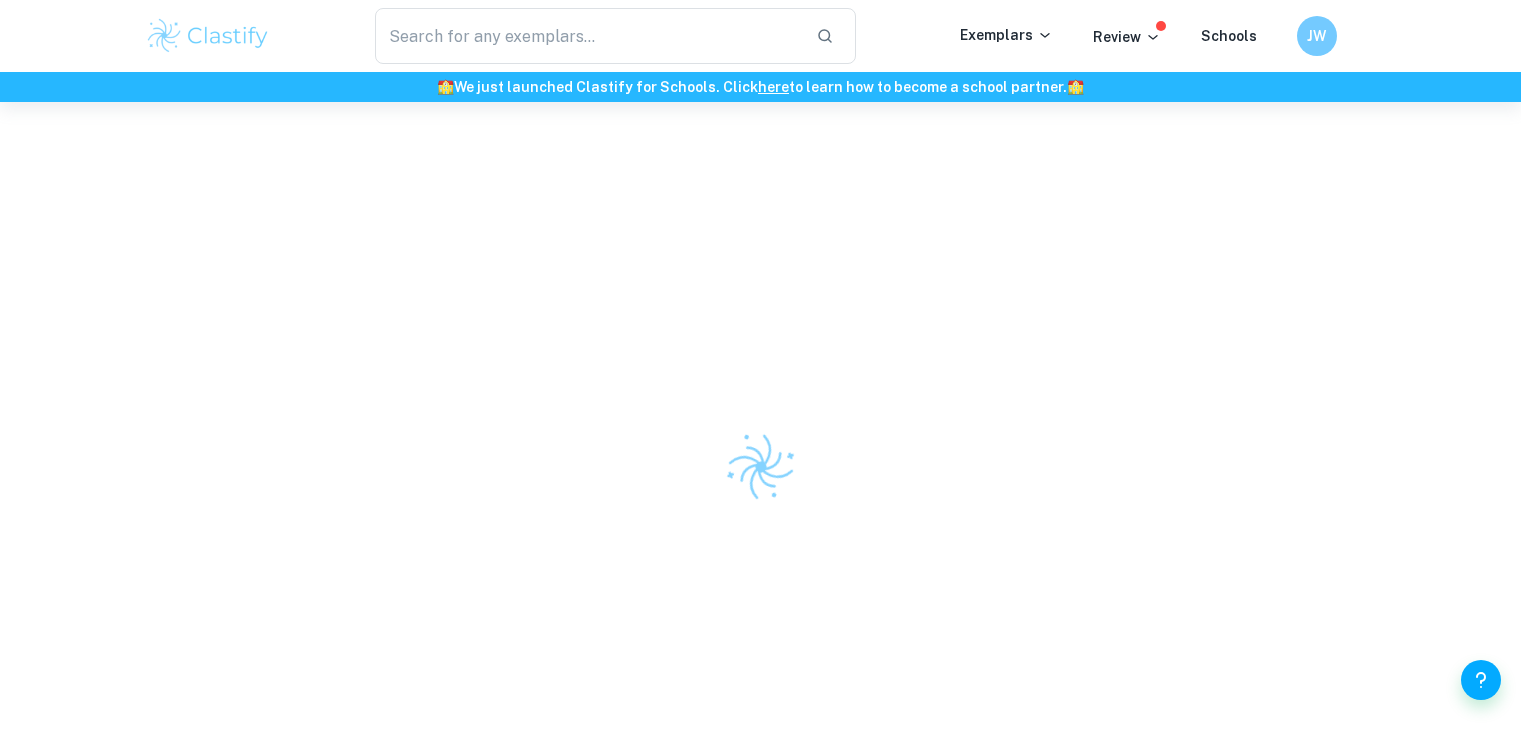 scroll, scrollTop: 0, scrollLeft: 0, axis: both 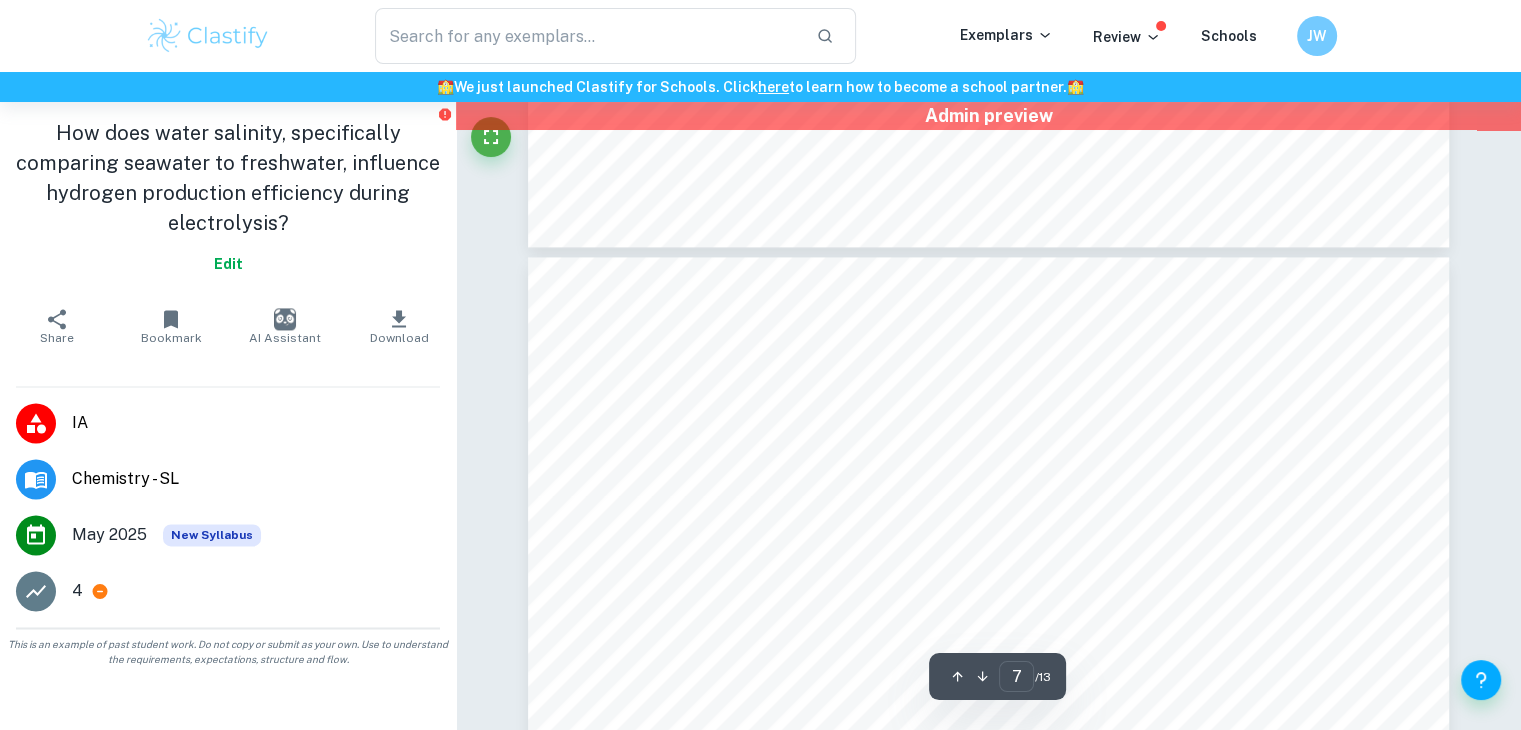 type on "8" 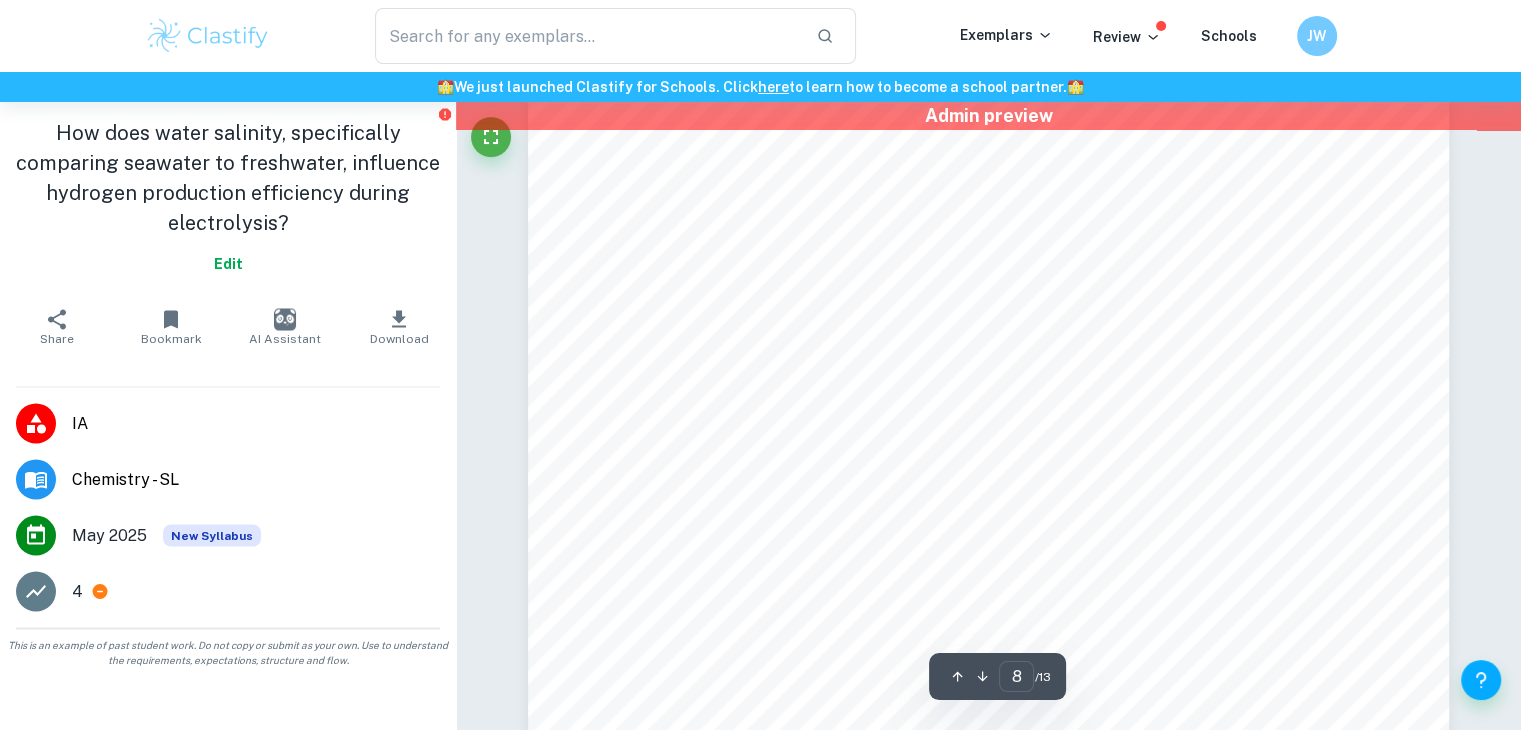 scroll, scrollTop: 11091, scrollLeft: 0, axis: vertical 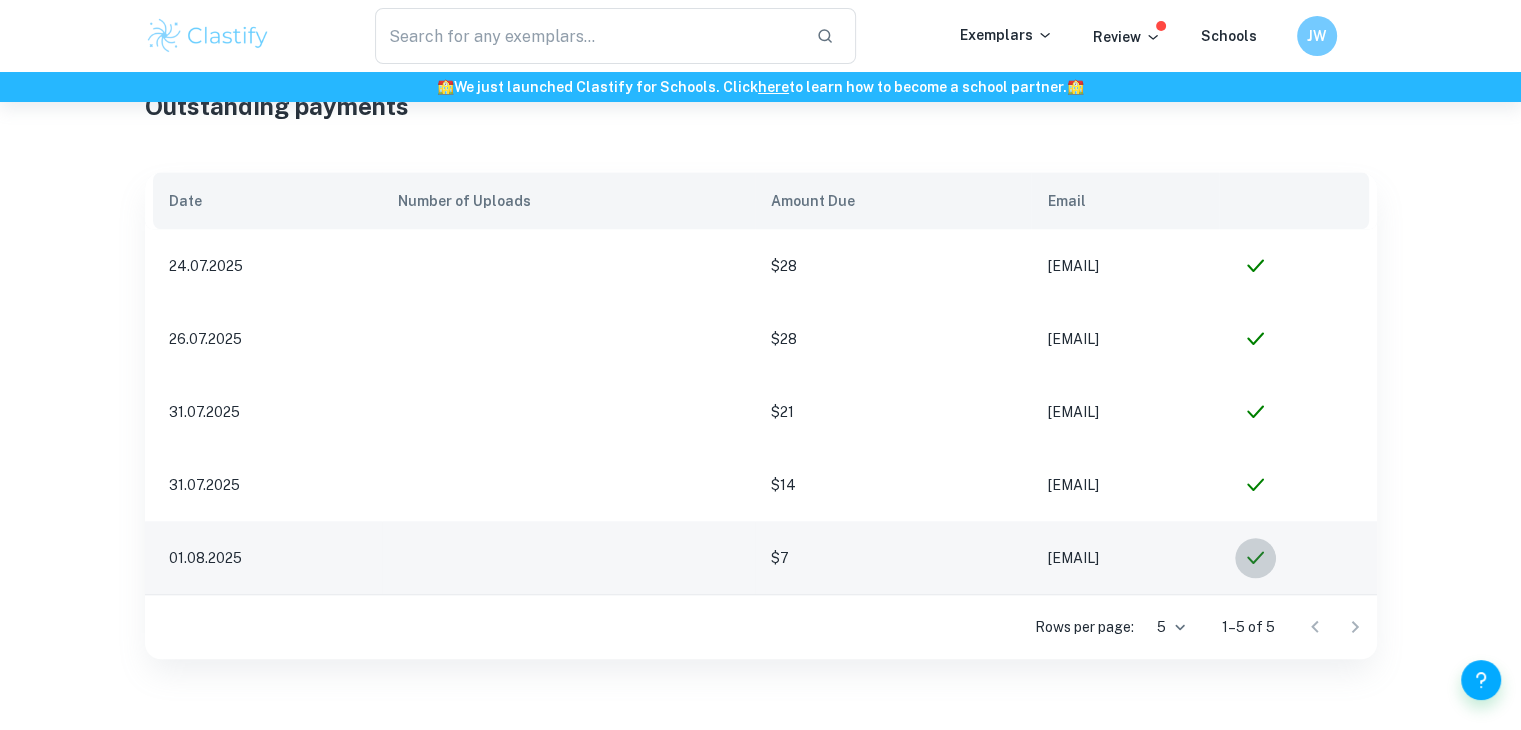 click 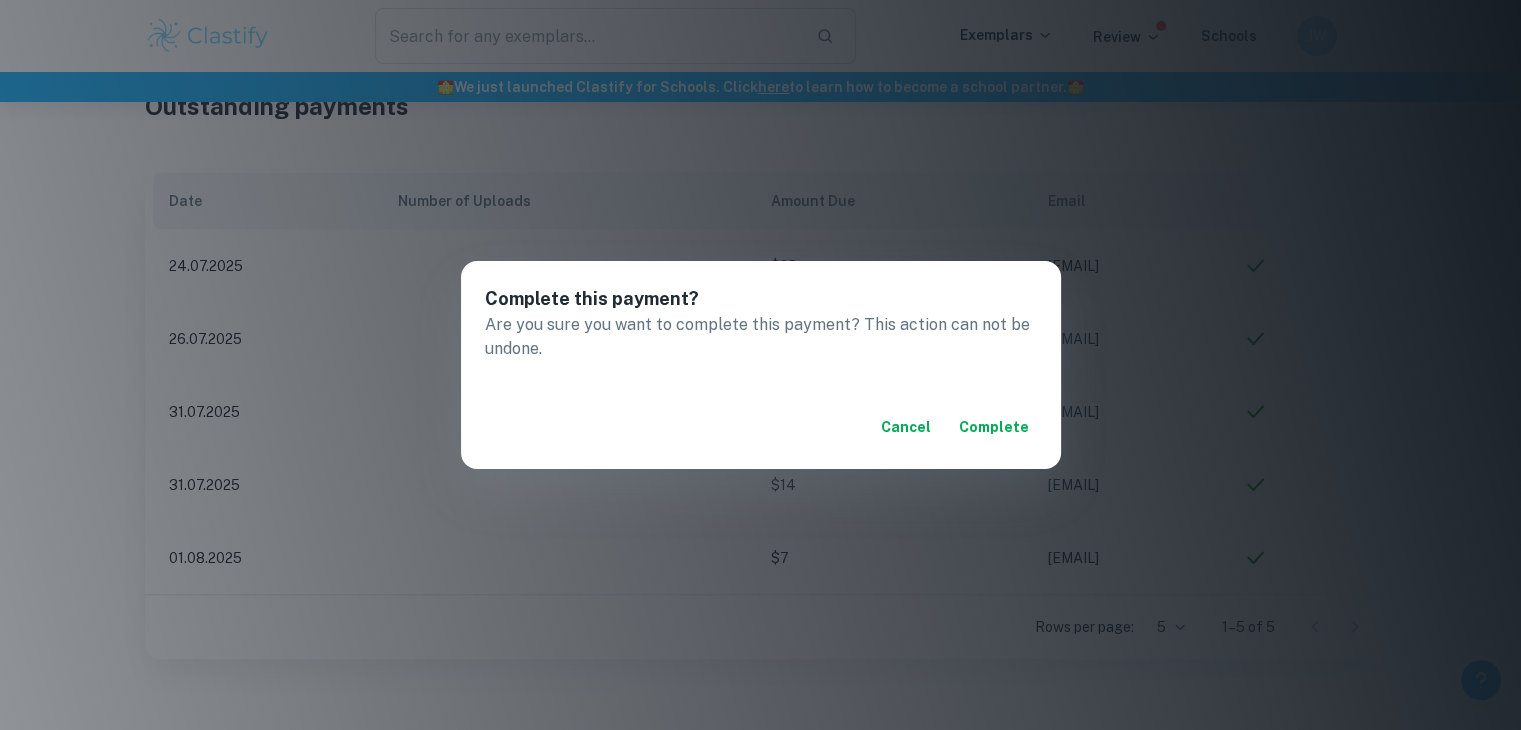 click on "Complete" at bounding box center [994, 427] 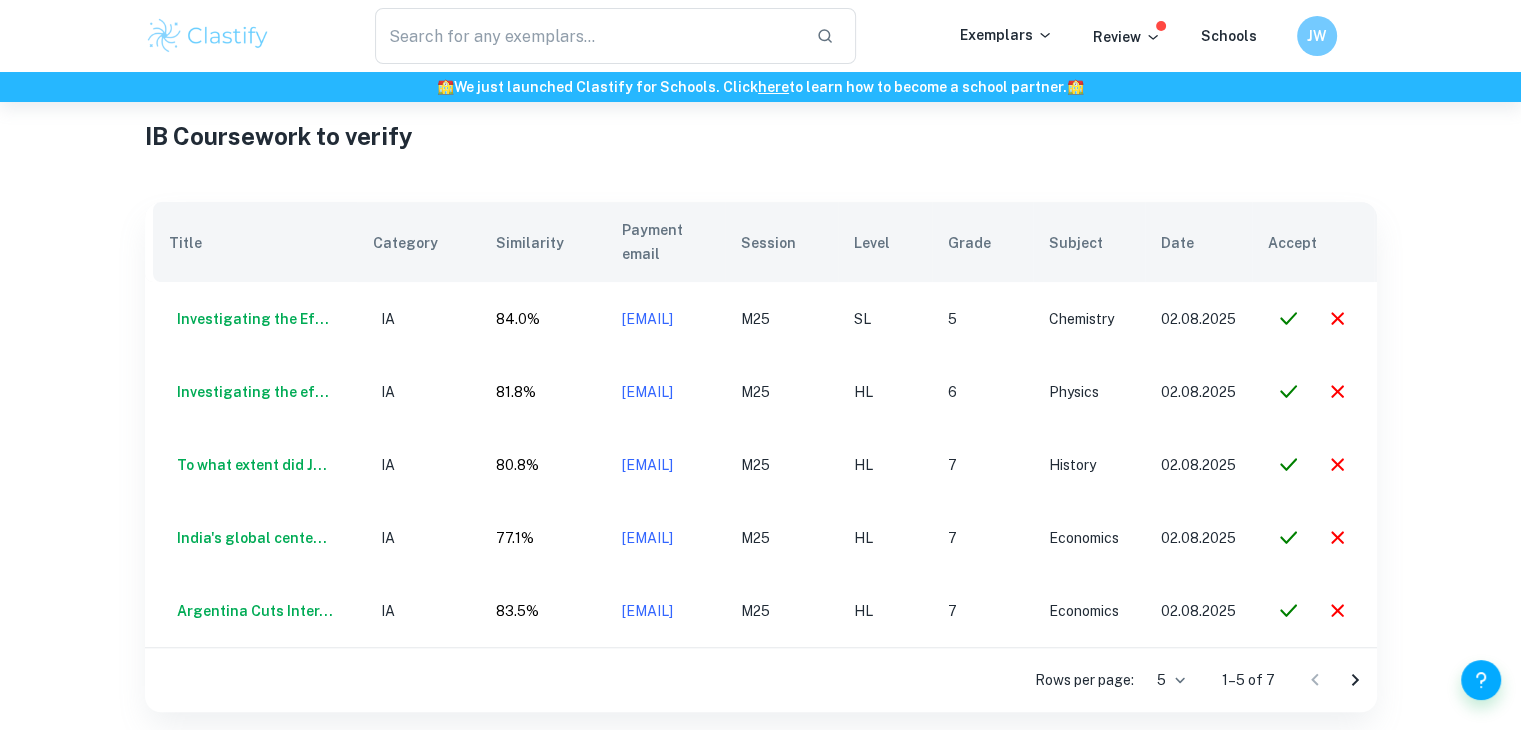 scroll, scrollTop: 677, scrollLeft: 0, axis: vertical 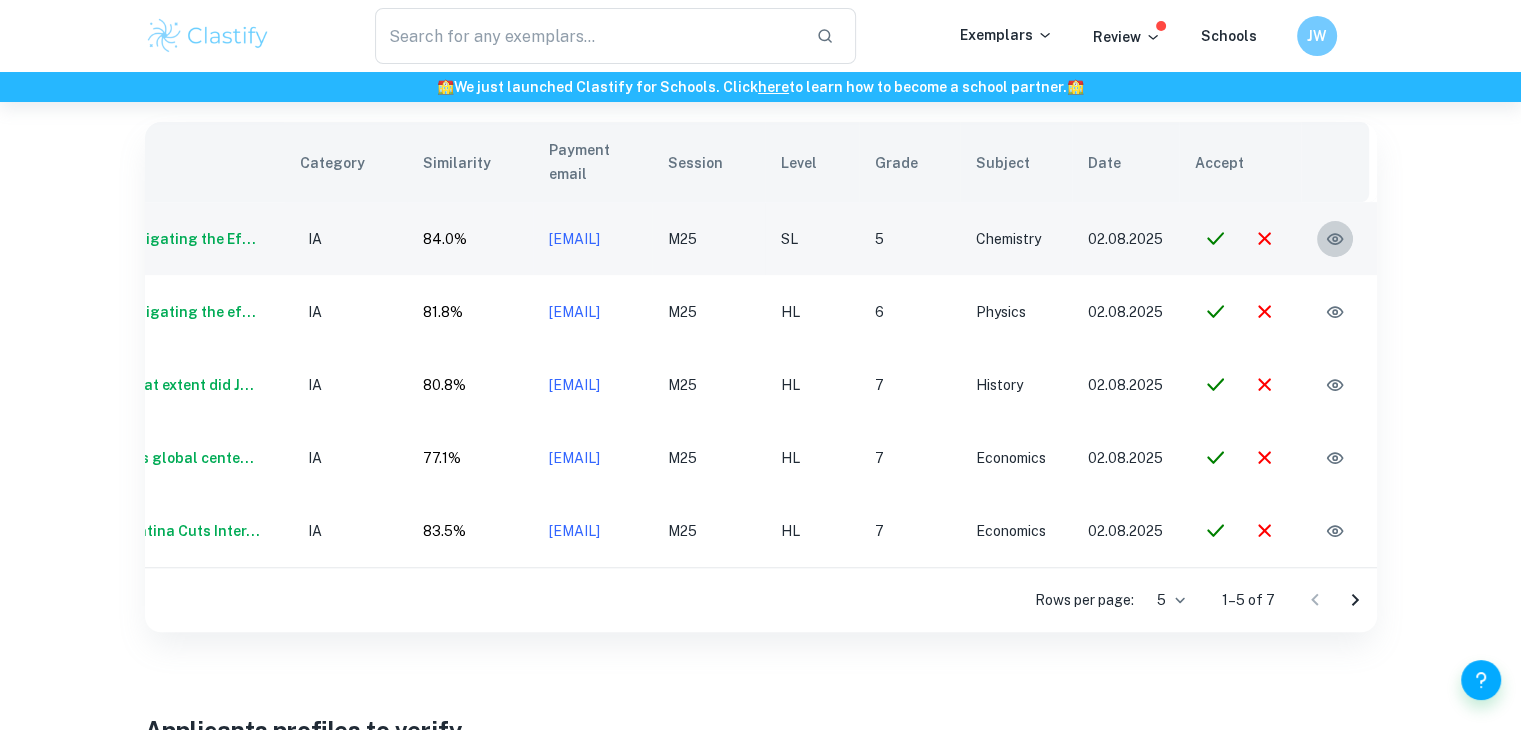 click 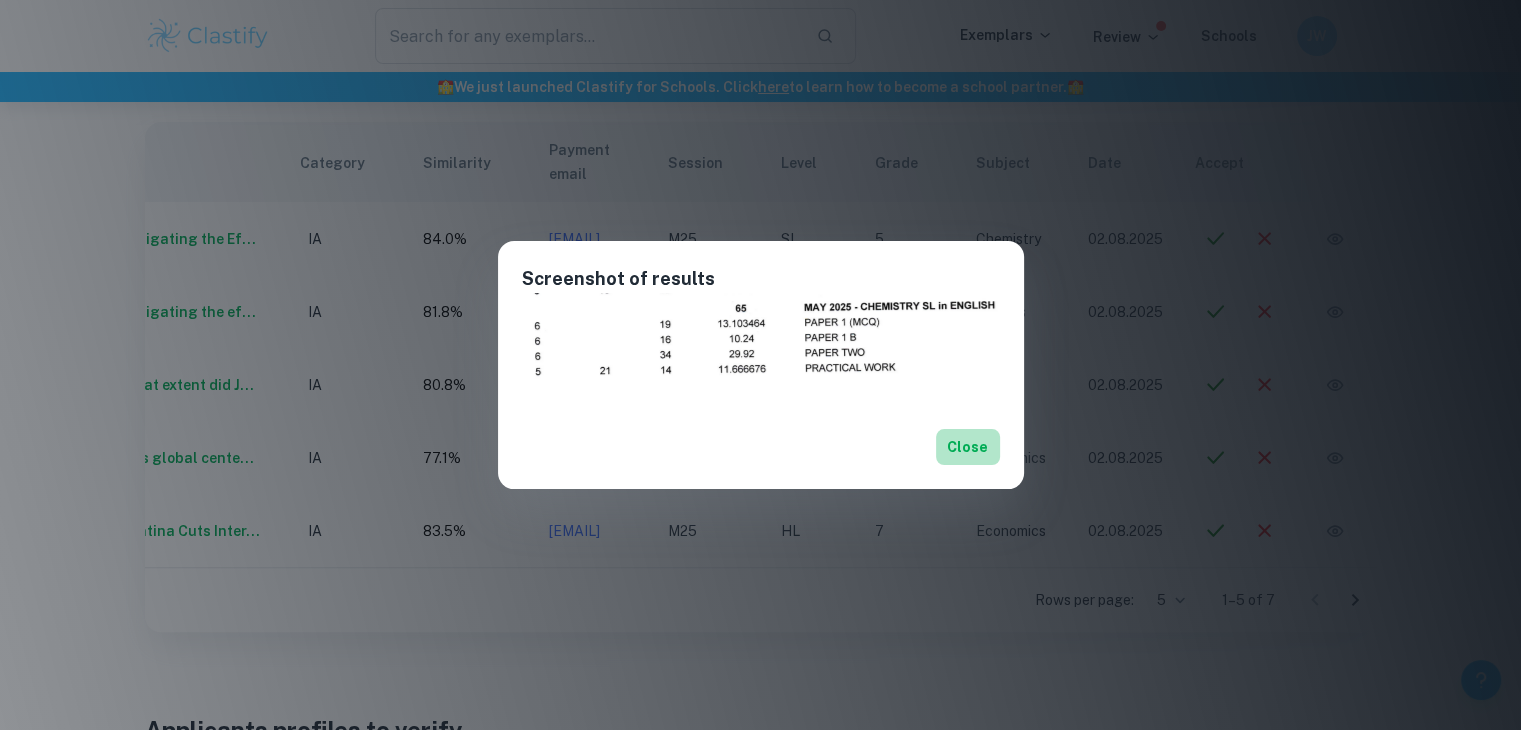 click on "Close" at bounding box center [968, 447] 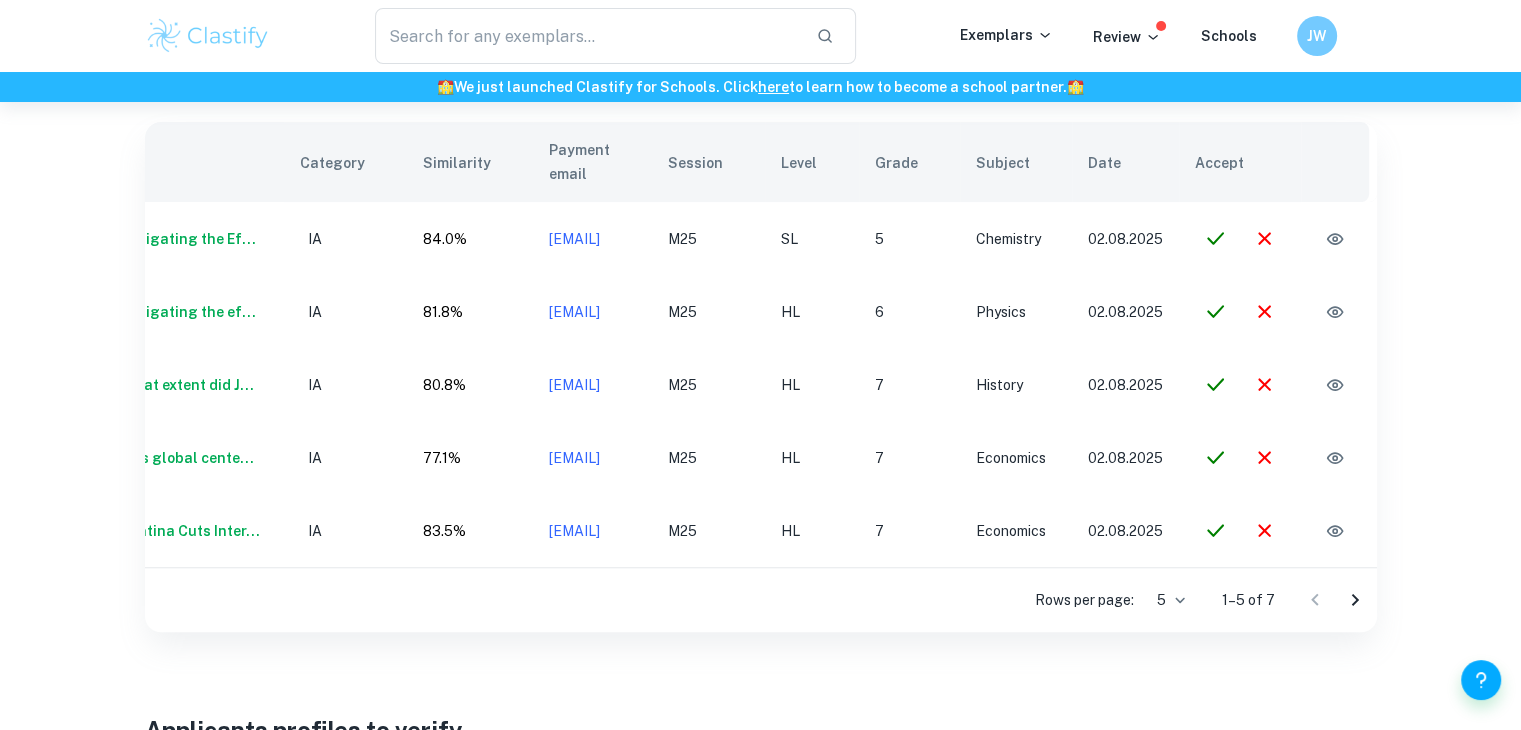 click on "Resources Title Category Premium Subject Date How does water salin... IA True Chemistry 02.08.2025 Investigation of the... IA True Chemistry 02.08.2025 How do different bre... IA False Chemistry 02.08.2025 How does the Un... Supplement True UChicago 01.08.2025 And, as always…... Supplement True UChicago 01.08.2025 Rows per page: 5 5 1–5 of 12354 IB Coursework to verify Title Category Similarity Payment email Session Level Grade Subject Date Accept Investigating the Ef... IA 84.0% syazkhalli@gmail.com M25 SL 5 Chemistry 02.08.2025 Investigating the ef... IA 81.8% syazkhalli@gmail.com M25 HL 6 Physics 02.08.2025 To what extent did J... IA 80.8% syazkhalli@gmail.com M25 HL 7 History 02.08.2025 India's global cente... IA 77.1% sivakotamraju25@gmail.com M25 HL 7 Economics 02.08.2025 Argentina Cuts Inter... IA 83.5% sivakotamraju25@gmail.com M25 HL 7 Economics 02.08.2025 Rows per page: 5 5 1–5 of 7 Applicants profiles to verify Total Accepted:  131 Id Email College Application Year Date 688723d975fd7ee... 5 5" at bounding box center [761, 483] 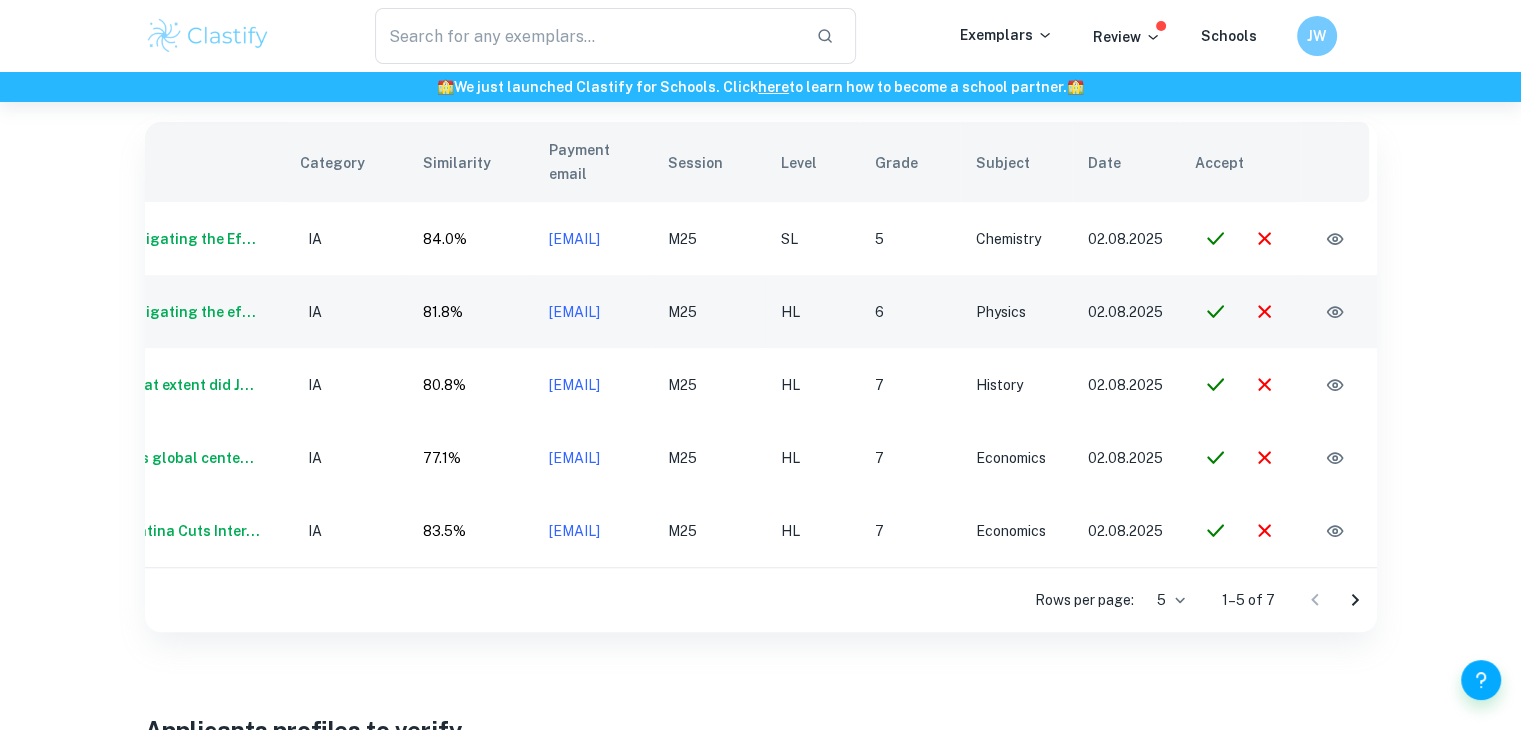 click at bounding box center (1335, 312) 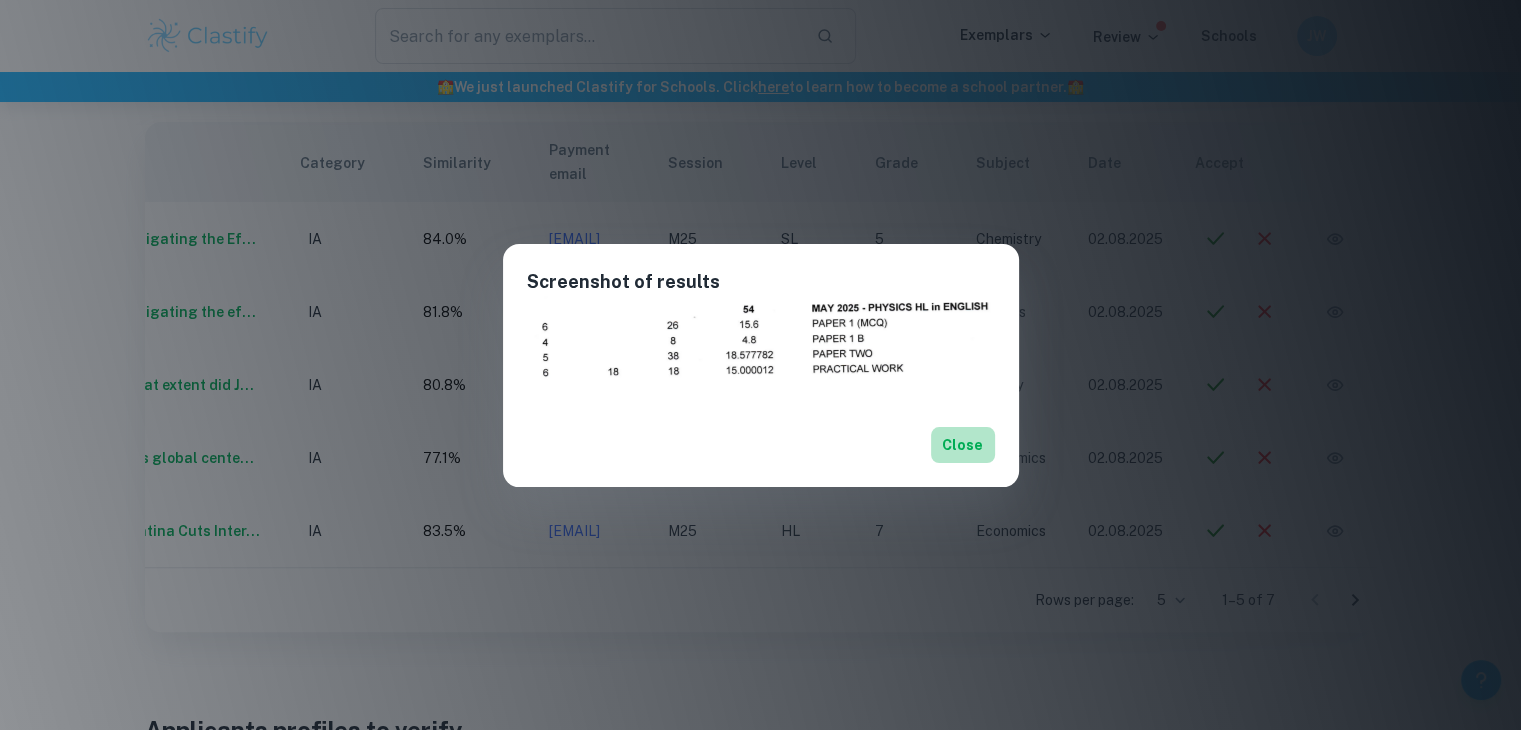 click on "Close" at bounding box center (963, 445) 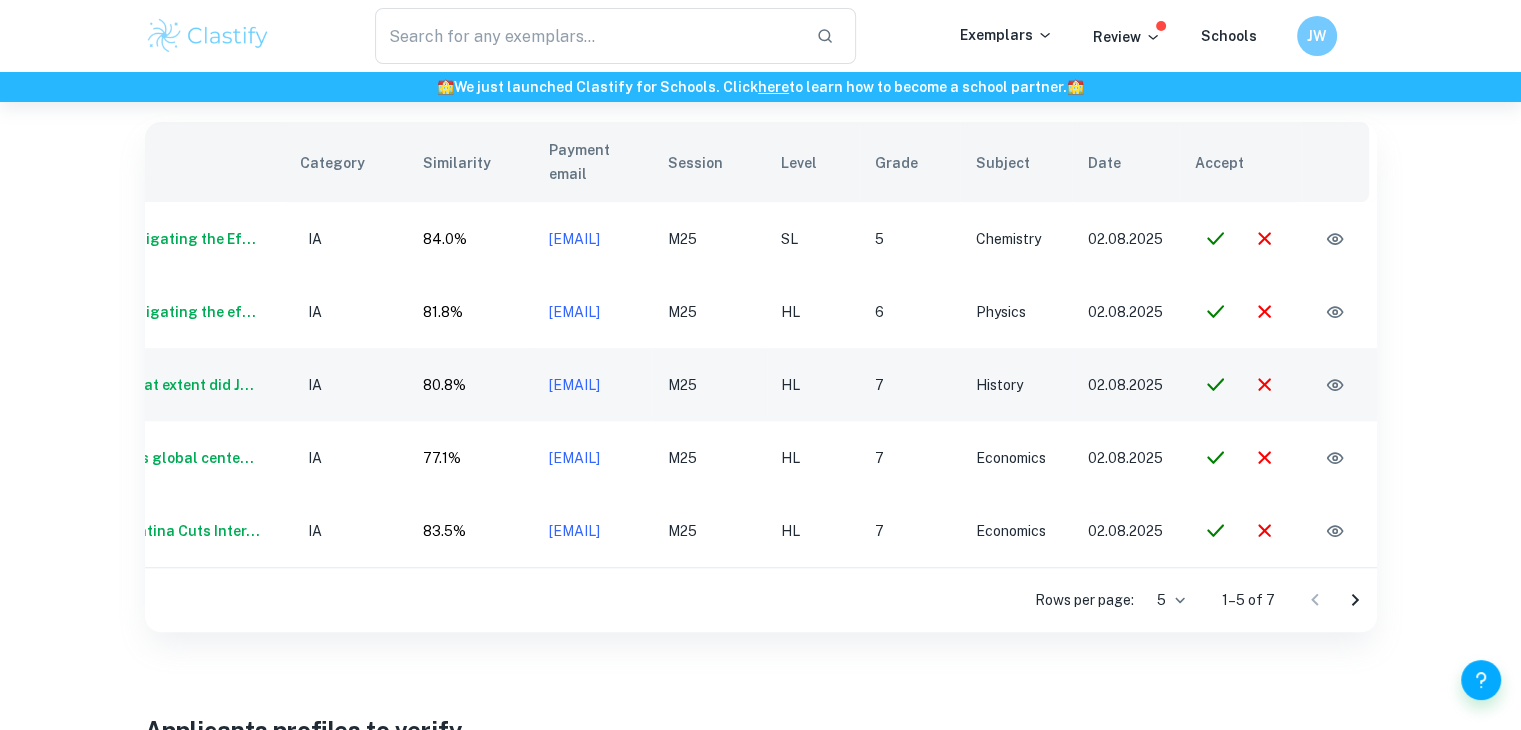 scroll, scrollTop: 0, scrollLeft: 0, axis: both 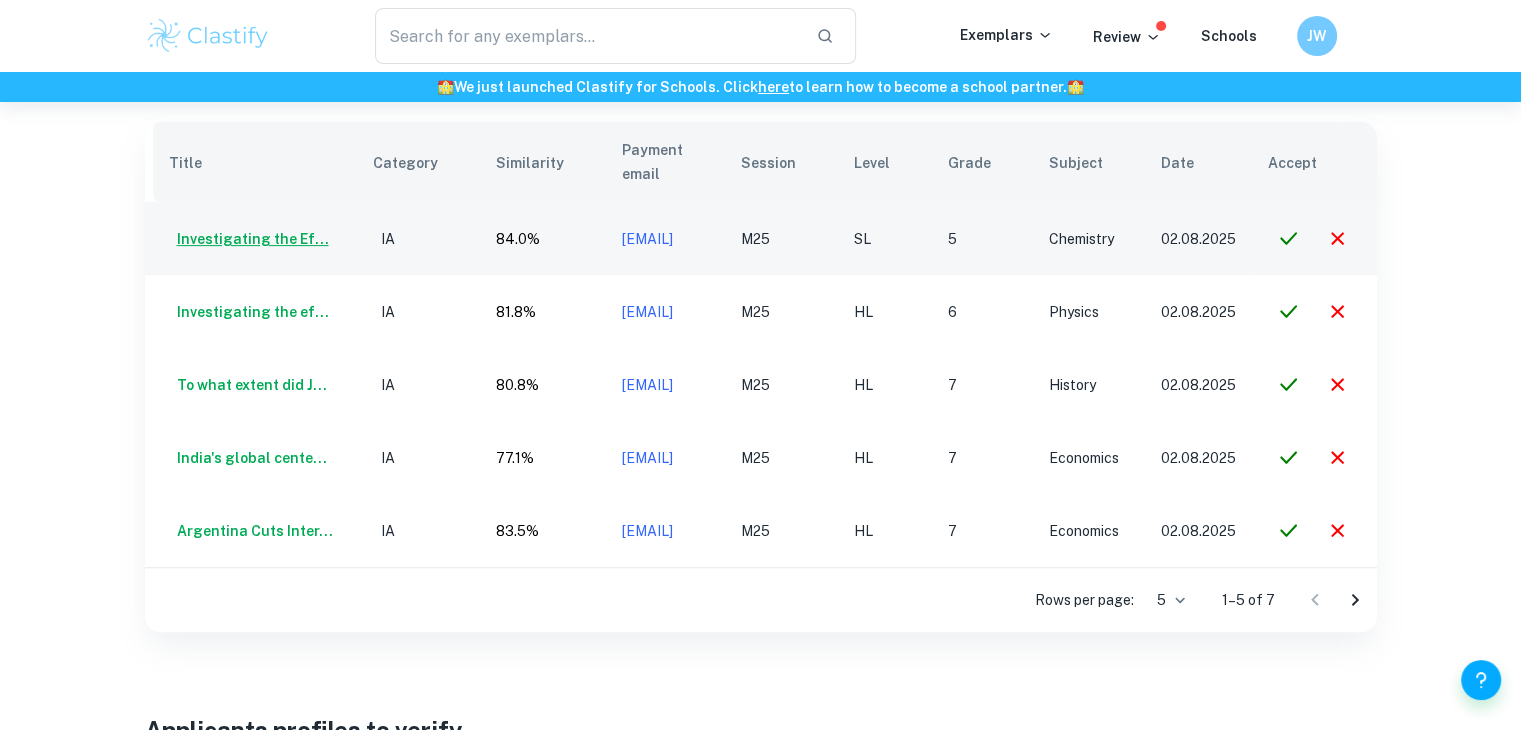 click on "Investigating the Ef..." at bounding box center [249, 239] 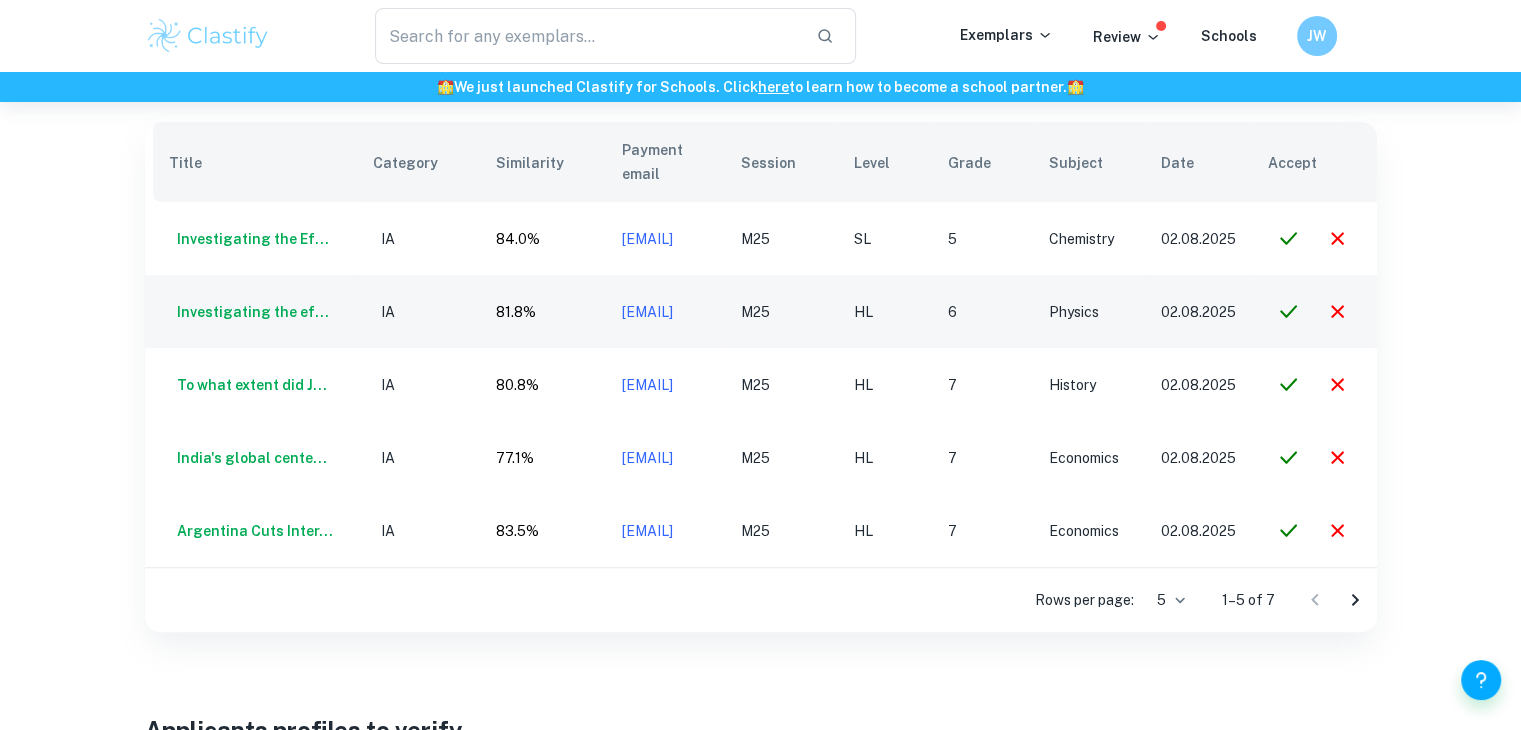drag, startPoint x: 794, startPoint y: 287, endPoint x: 576, endPoint y: 300, distance: 218.38727 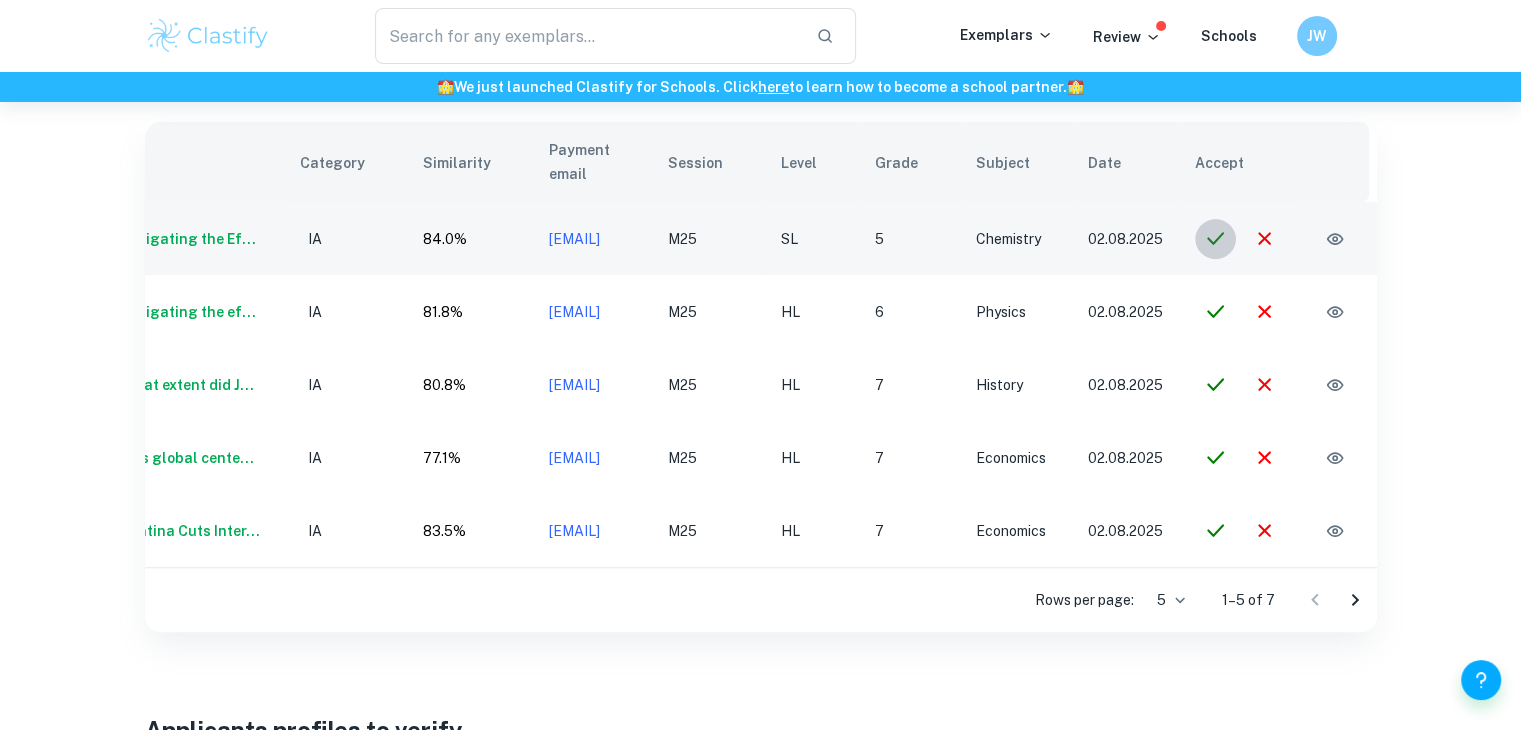 click 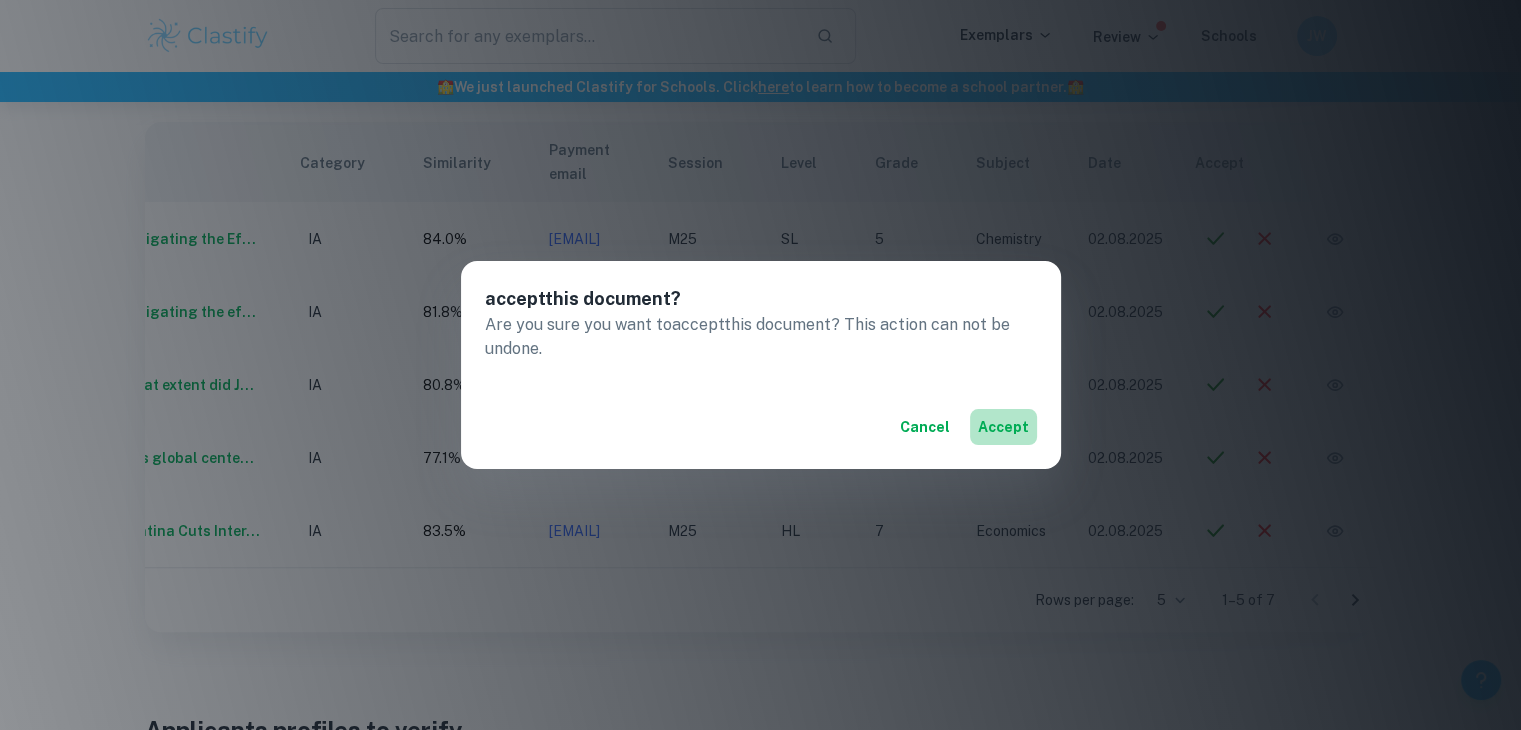 click on "accept" at bounding box center (1003, 427) 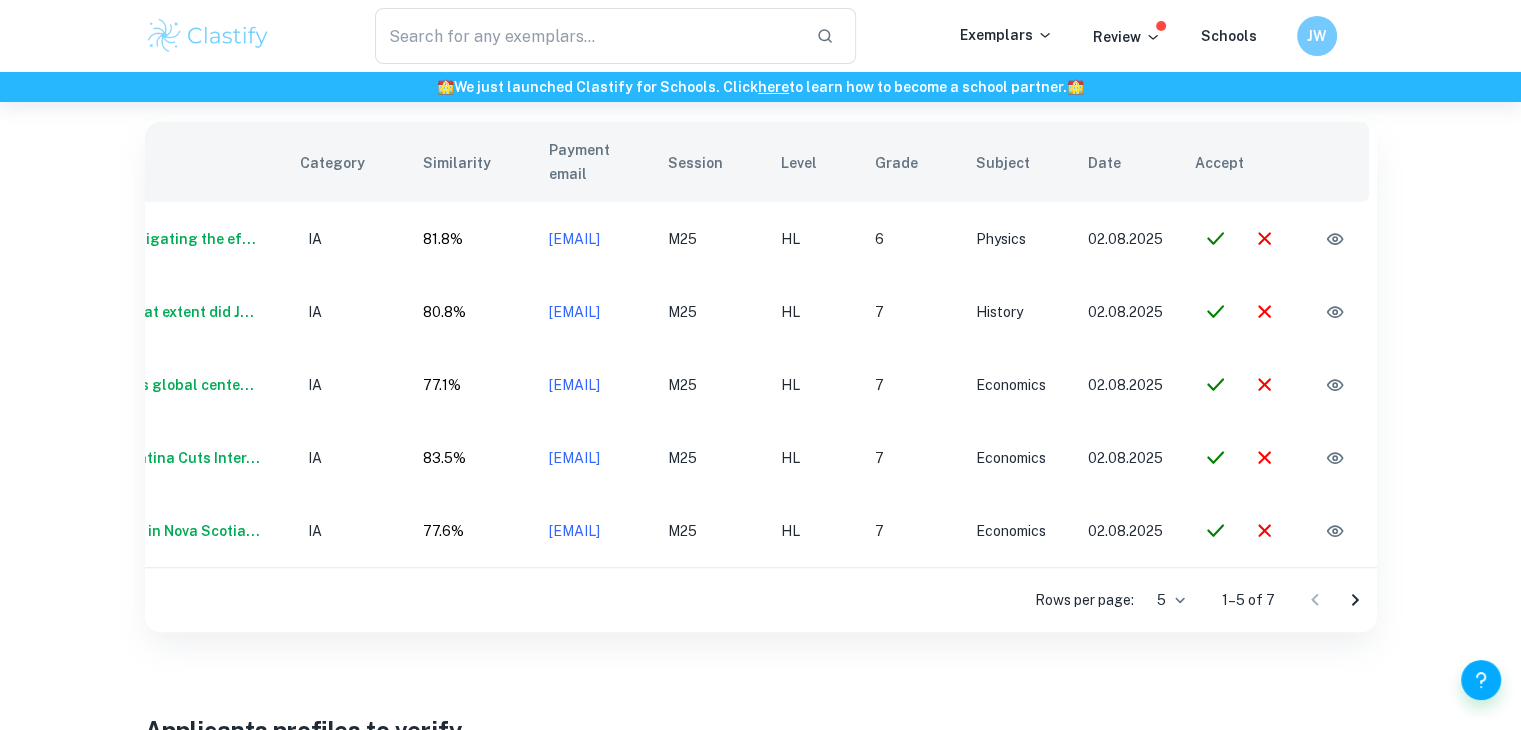 scroll, scrollTop: 0, scrollLeft: 0, axis: both 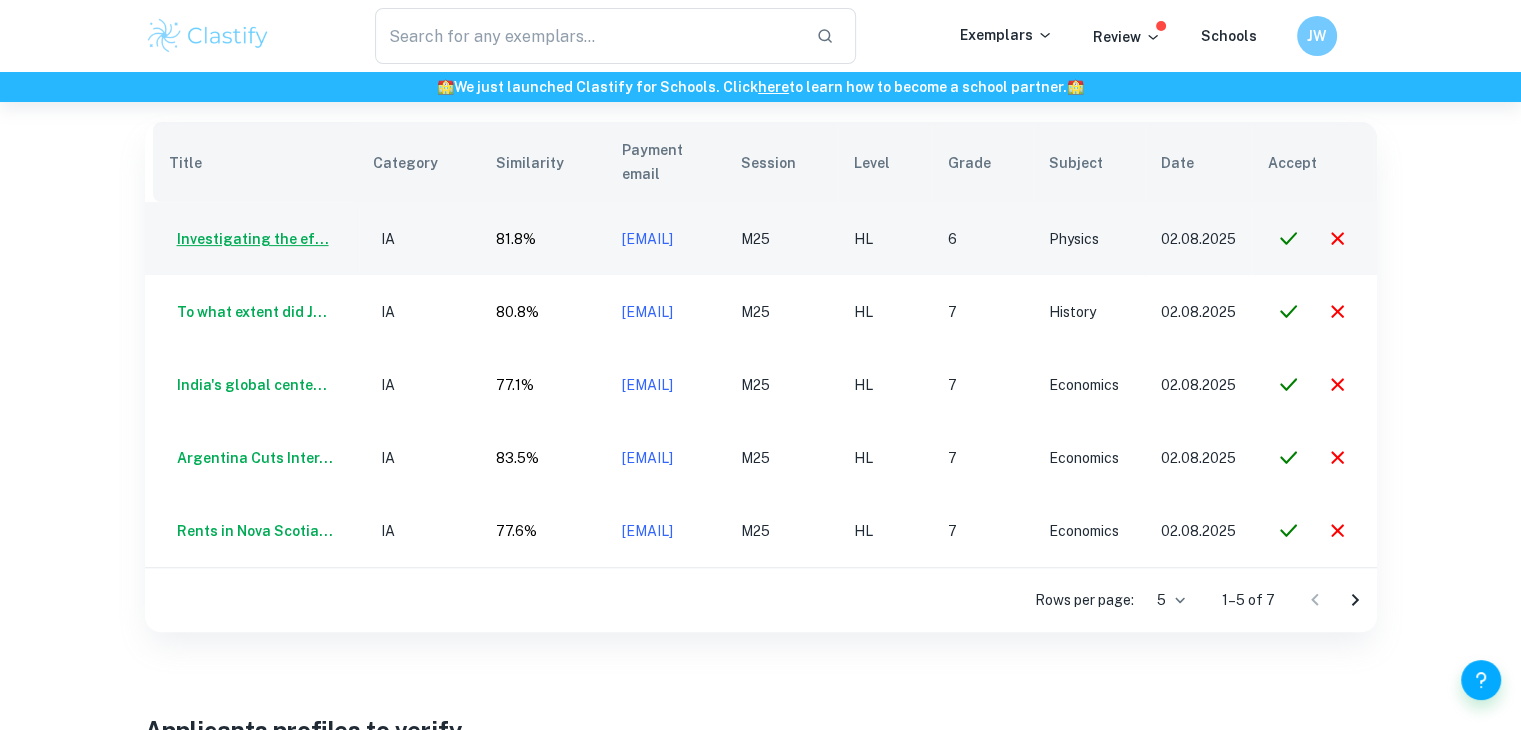click on "Investigating the ef..." at bounding box center [249, 239] 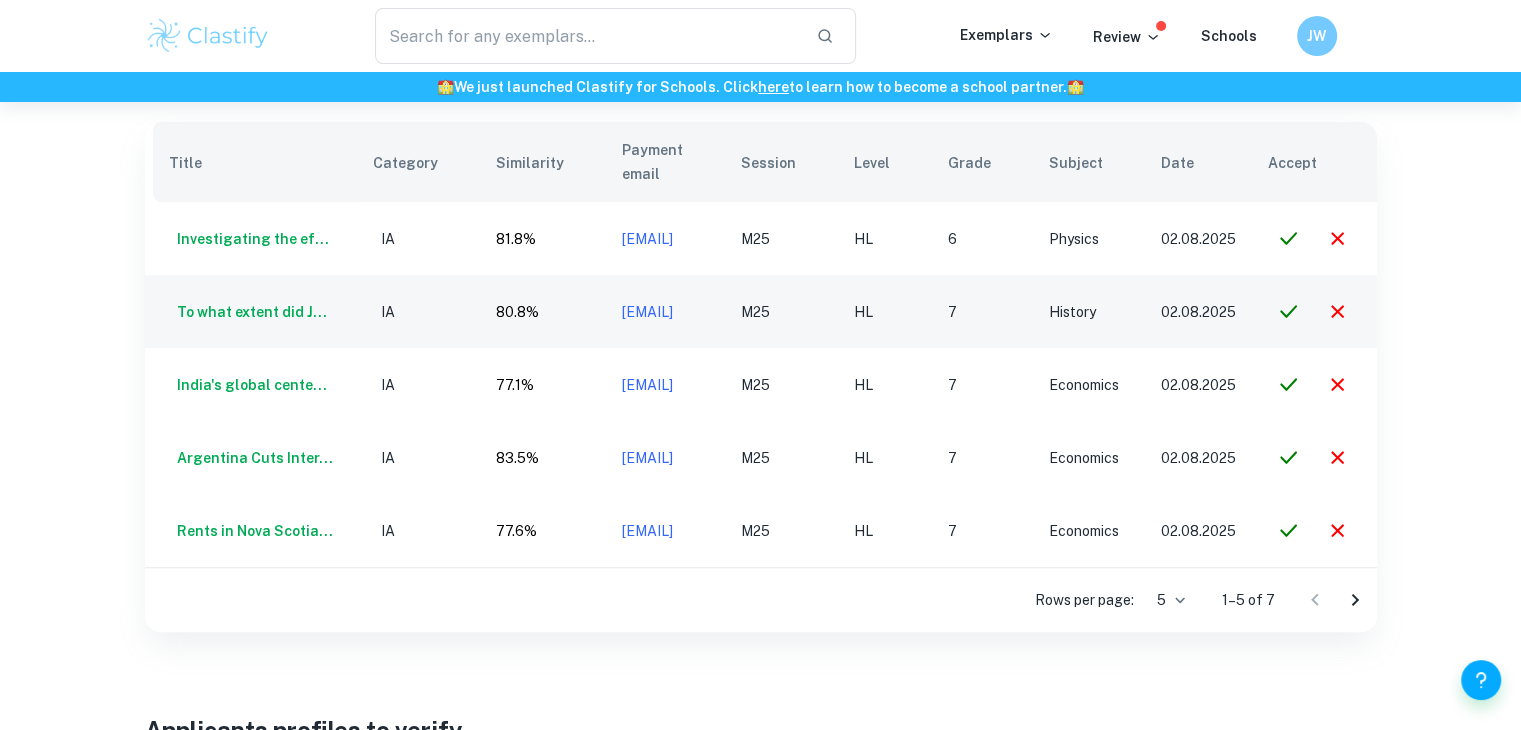 scroll, scrollTop: 0, scrollLeft: 66, axis: horizontal 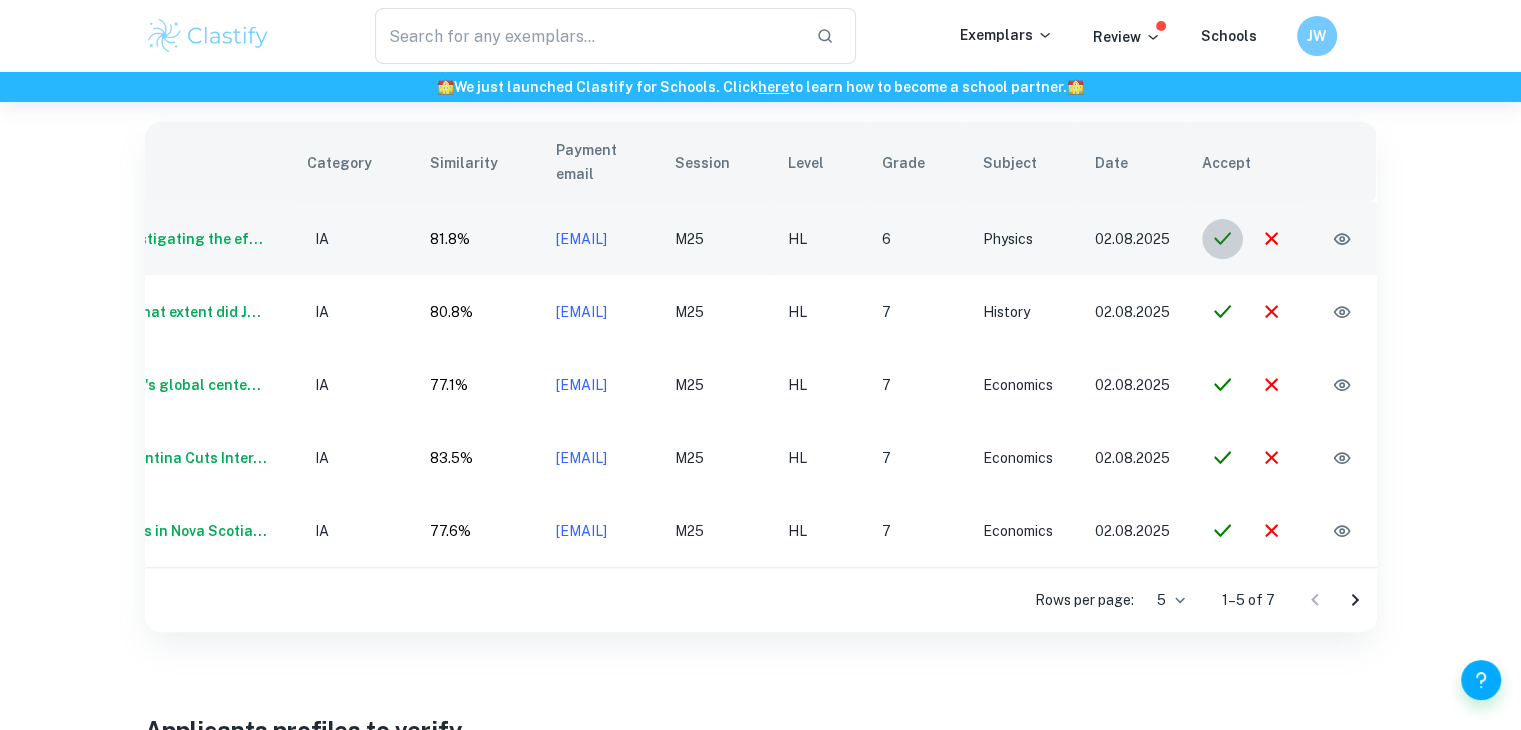 click 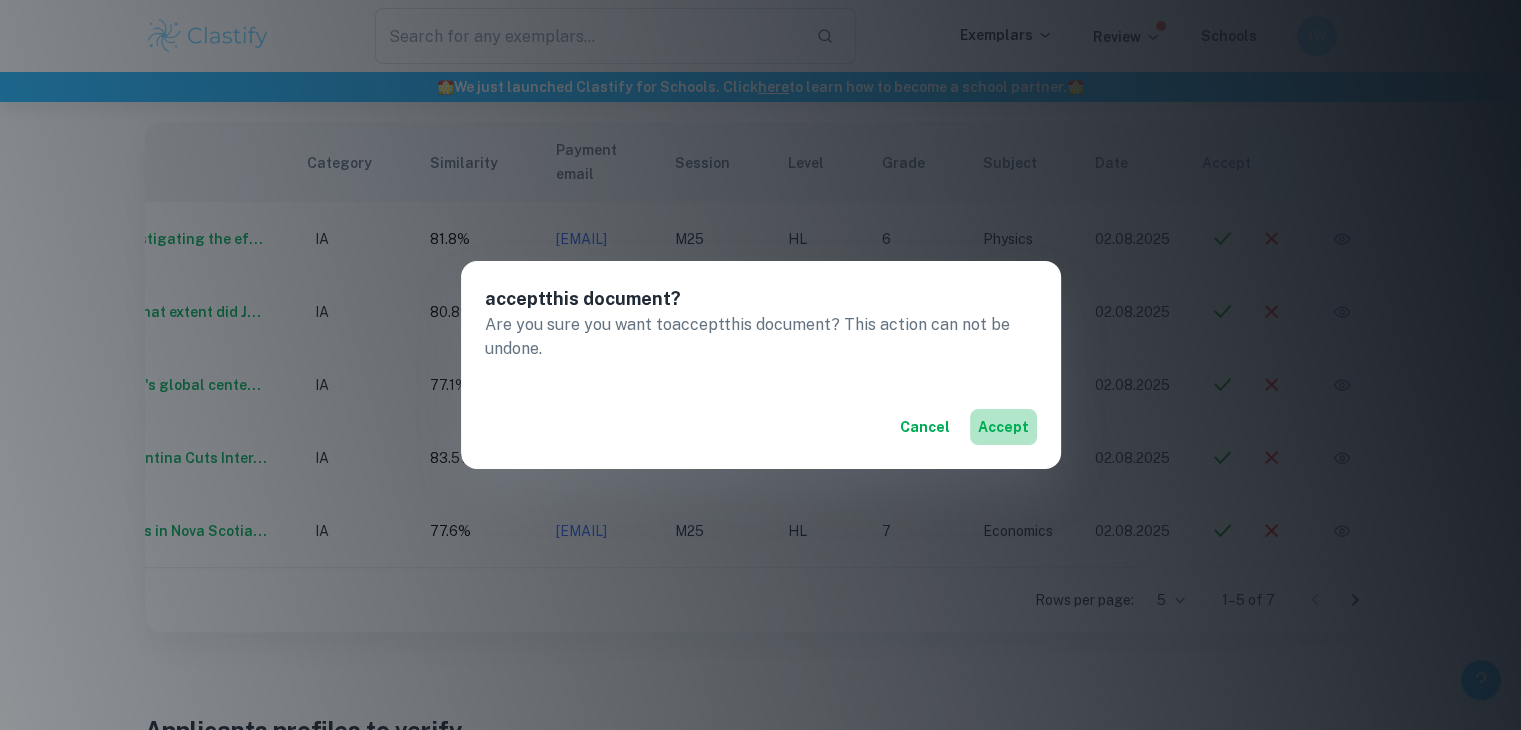 click on "accept" at bounding box center (1003, 427) 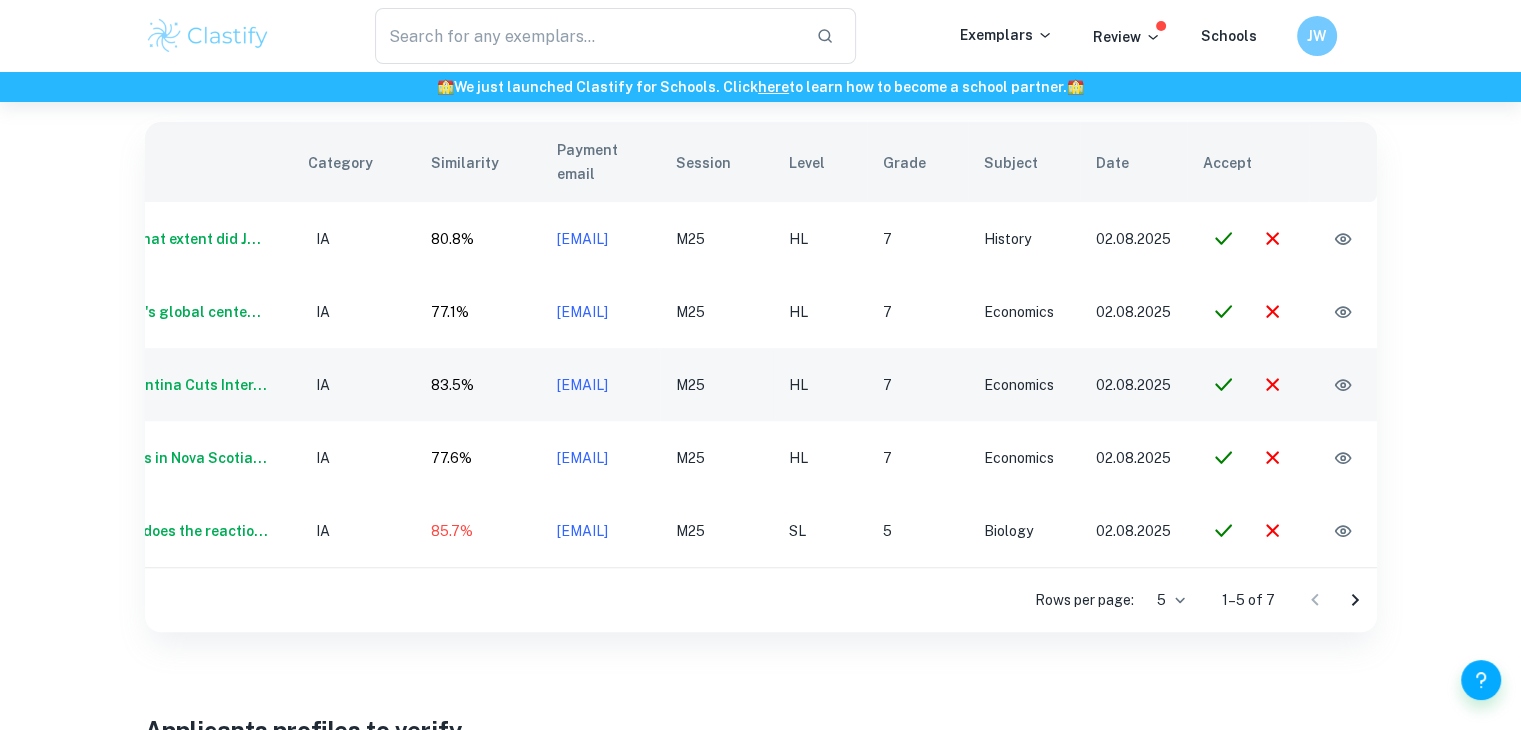 scroll, scrollTop: 0, scrollLeft: 148, axis: horizontal 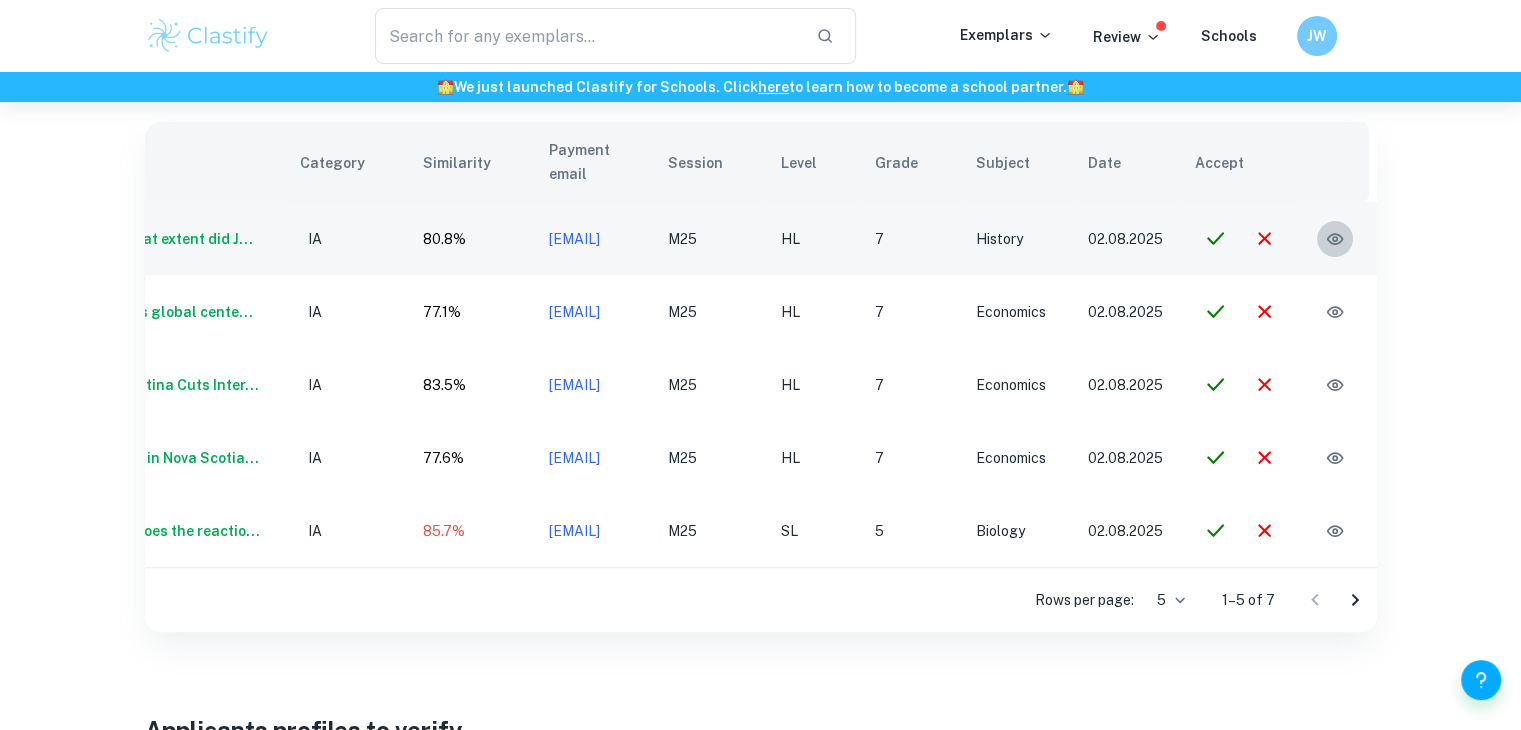 click 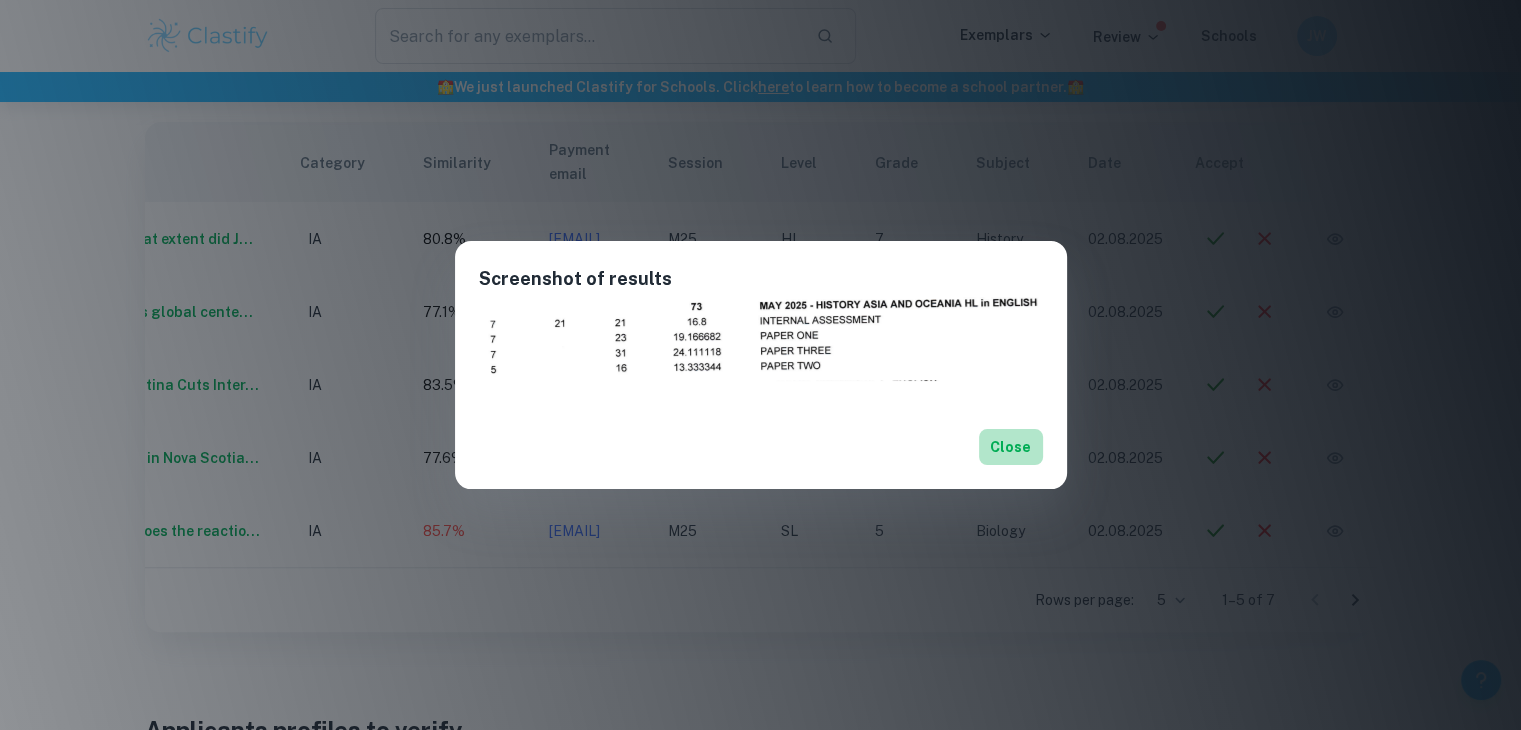 click on "Close" at bounding box center (1011, 447) 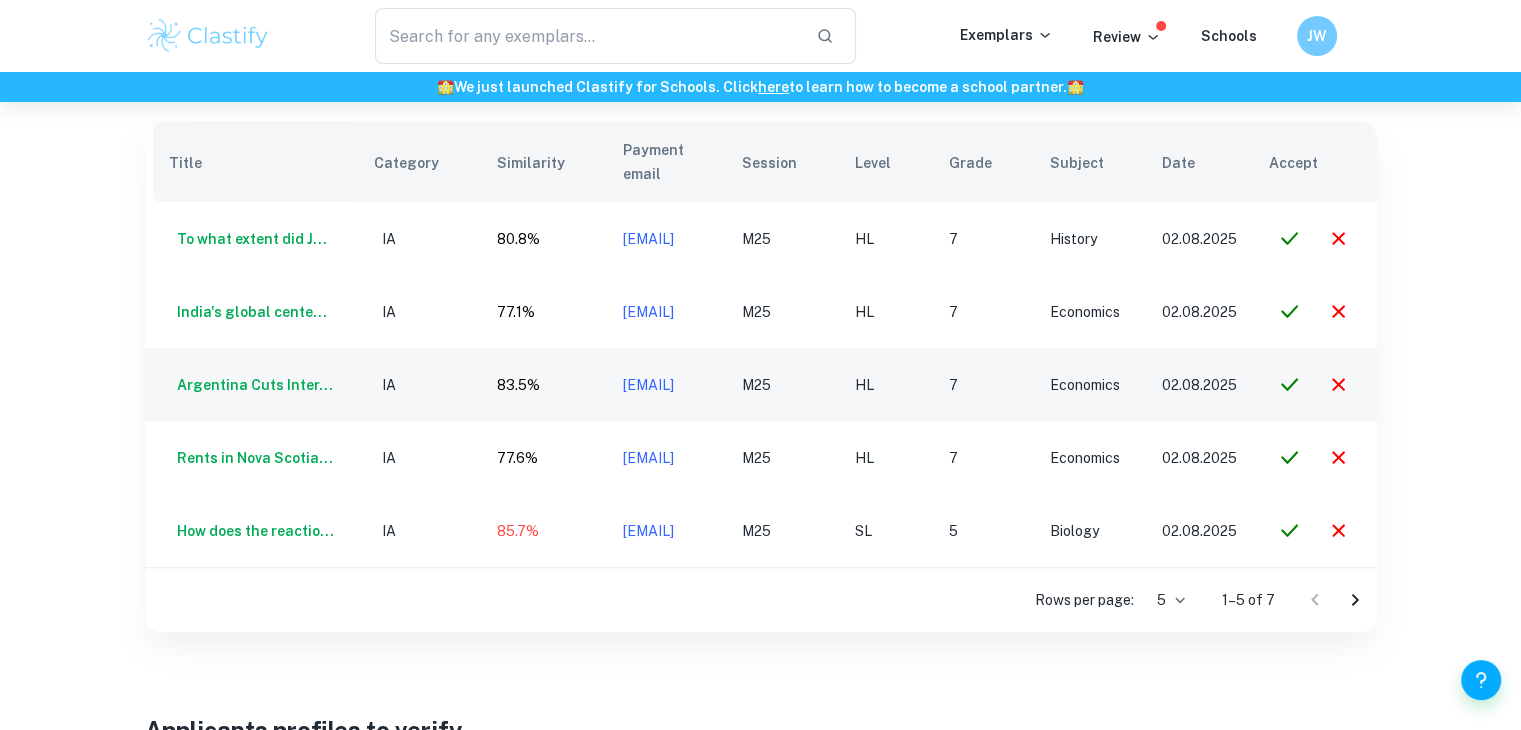scroll, scrollTop: 0, scrollLeft: 148, axis: horizontal 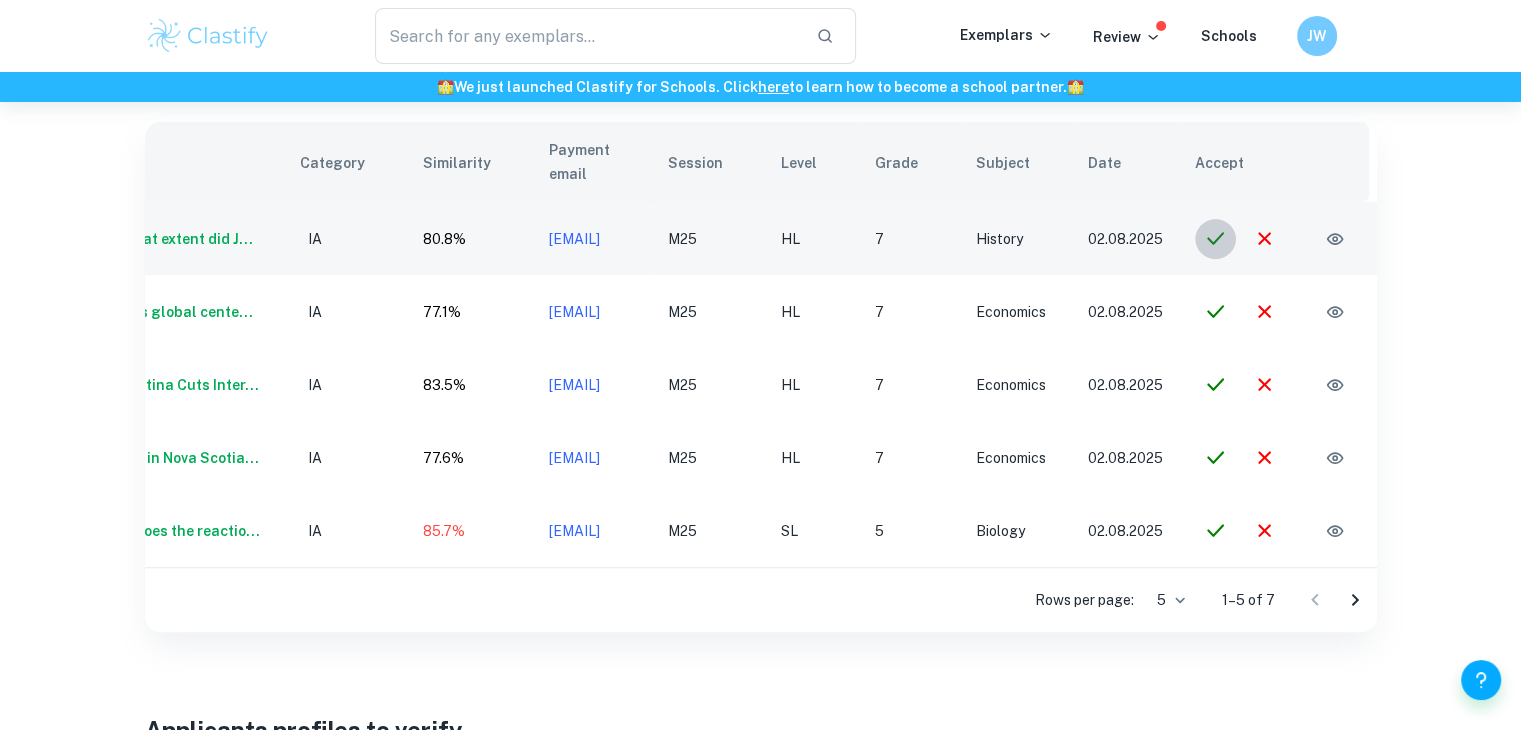 click 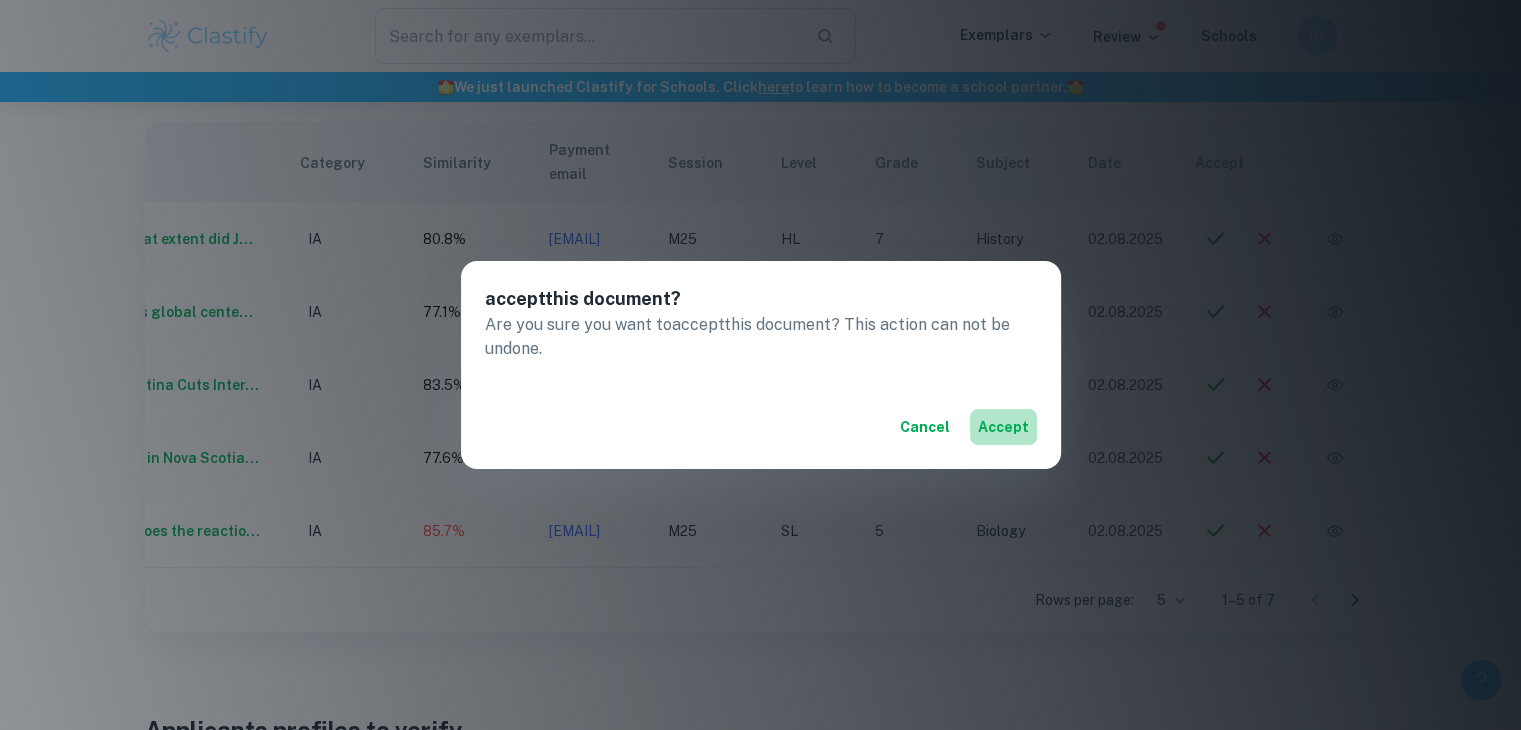 click on "accept" at bounding box center (1003, 427) 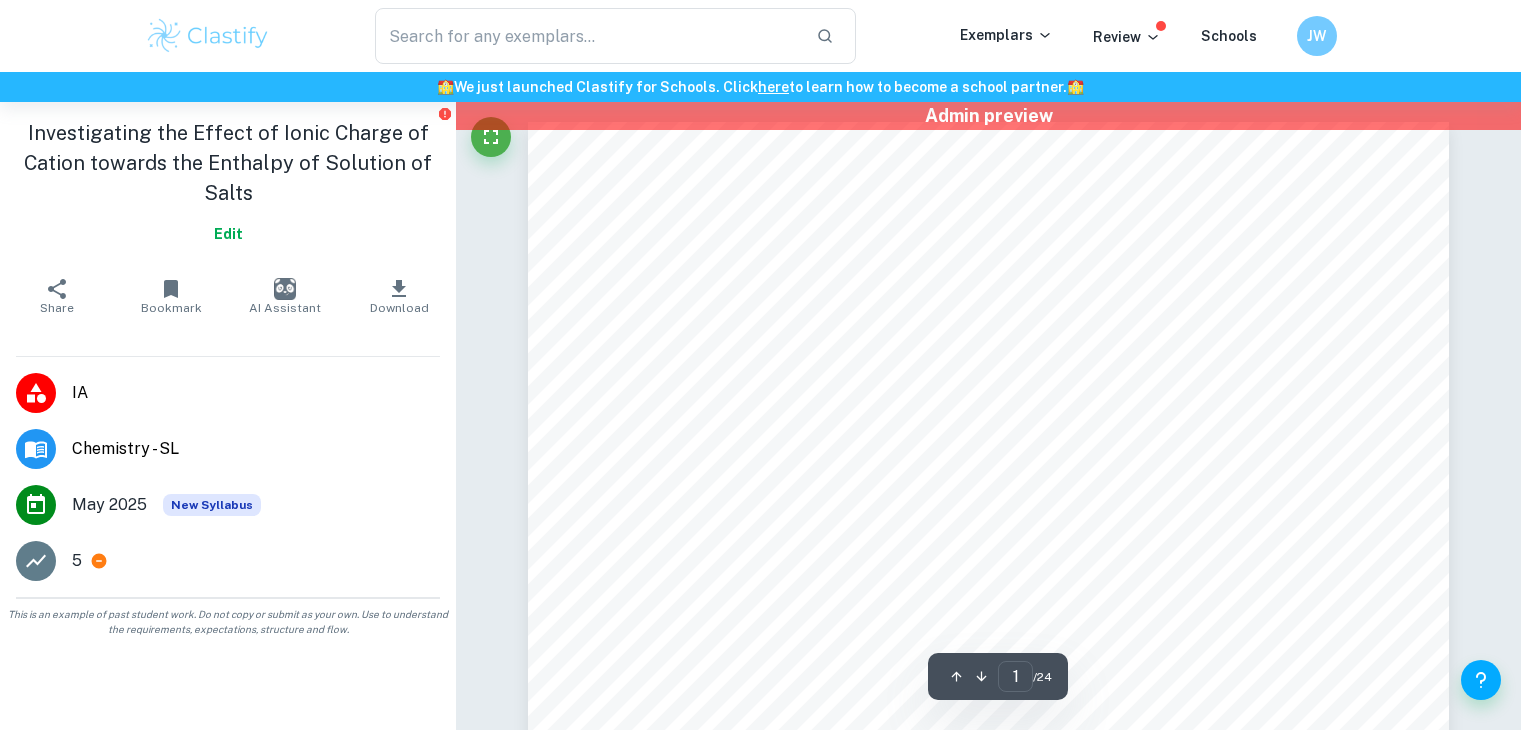 scroll, scrollTop: 0, scrollLeft: 0, axis: both 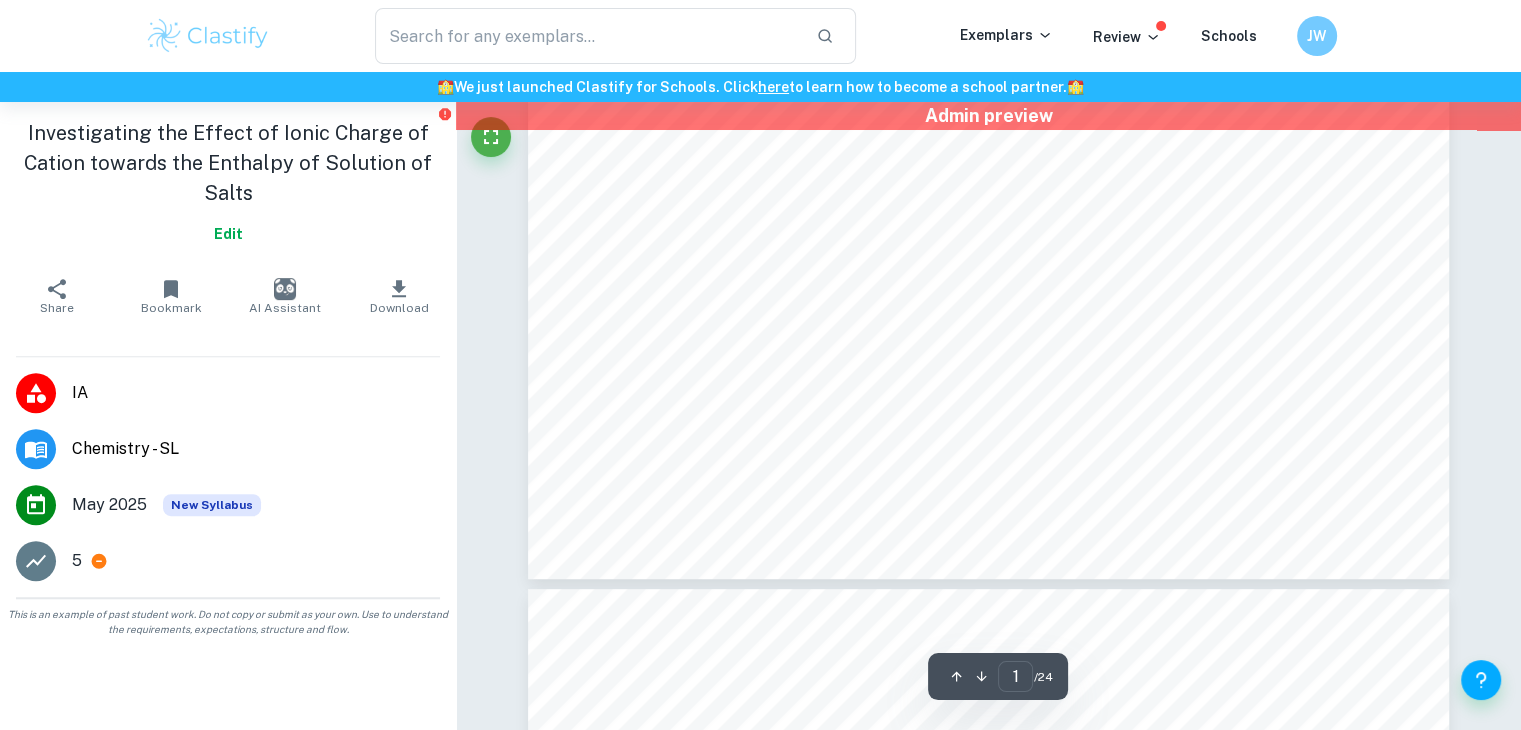 type on "2" 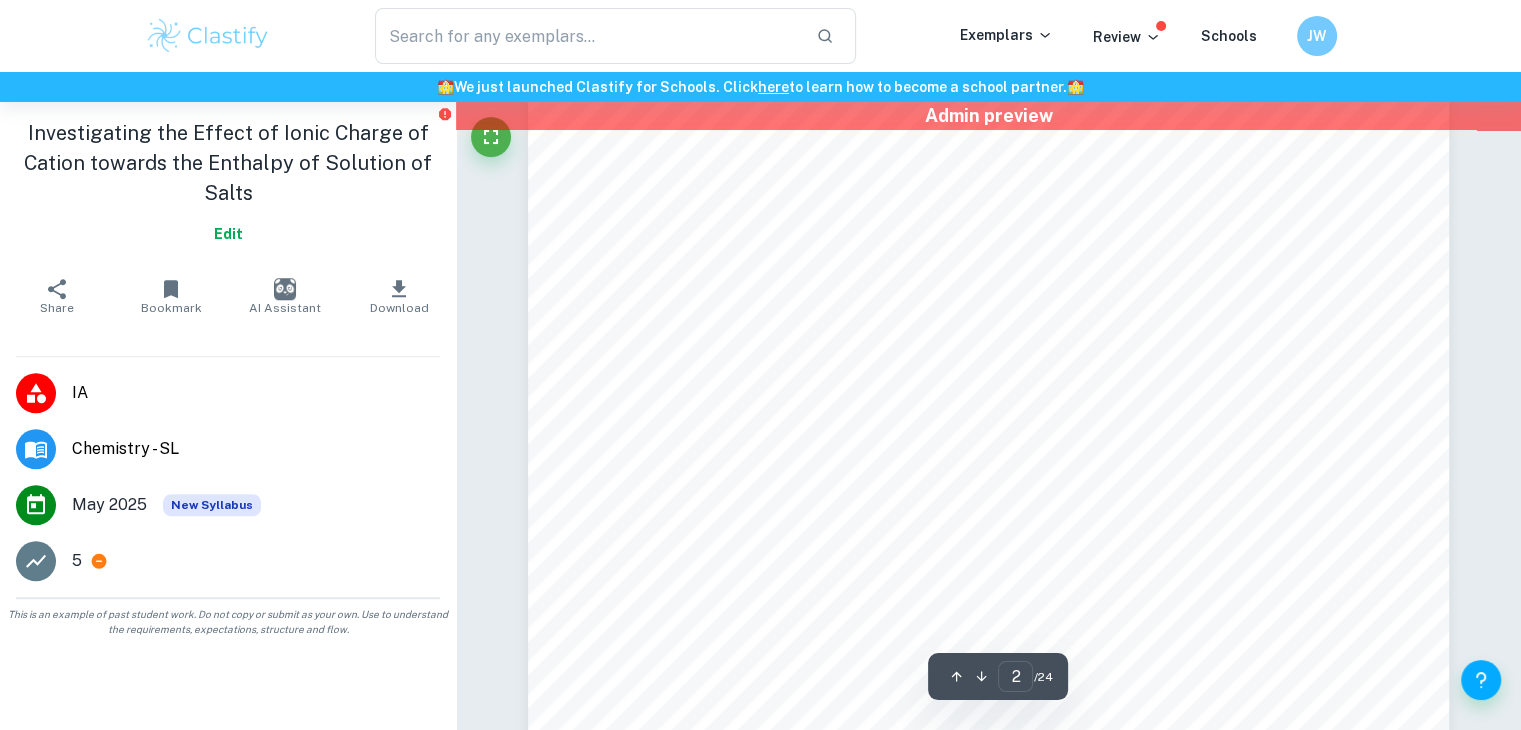 scroll, scrollTop: 1748, scrollLeft: 0, axis: vertical 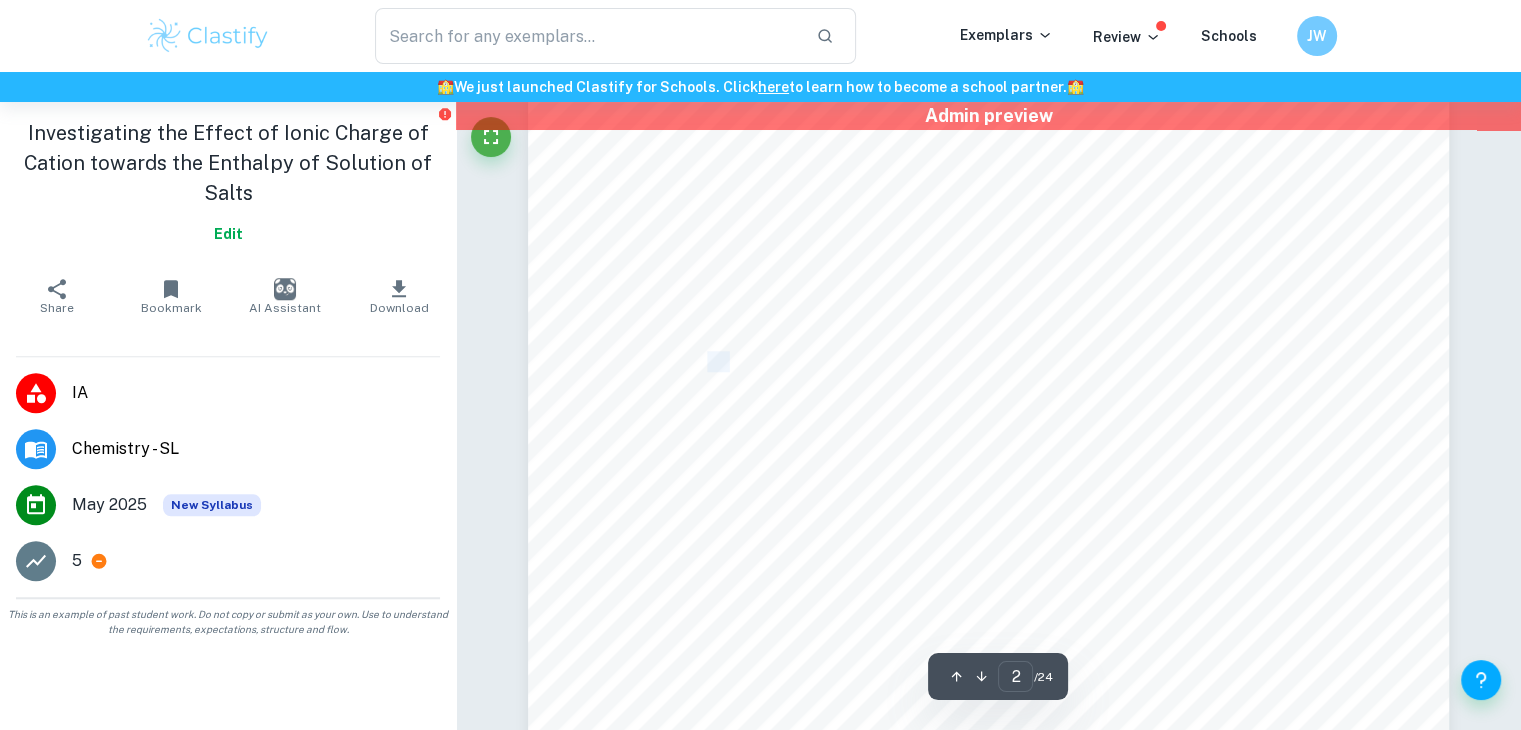 drag, startPoint x: 702, startPoint y: 365, endPoint x: 725, endPoint y: 369, distance: 23.345236 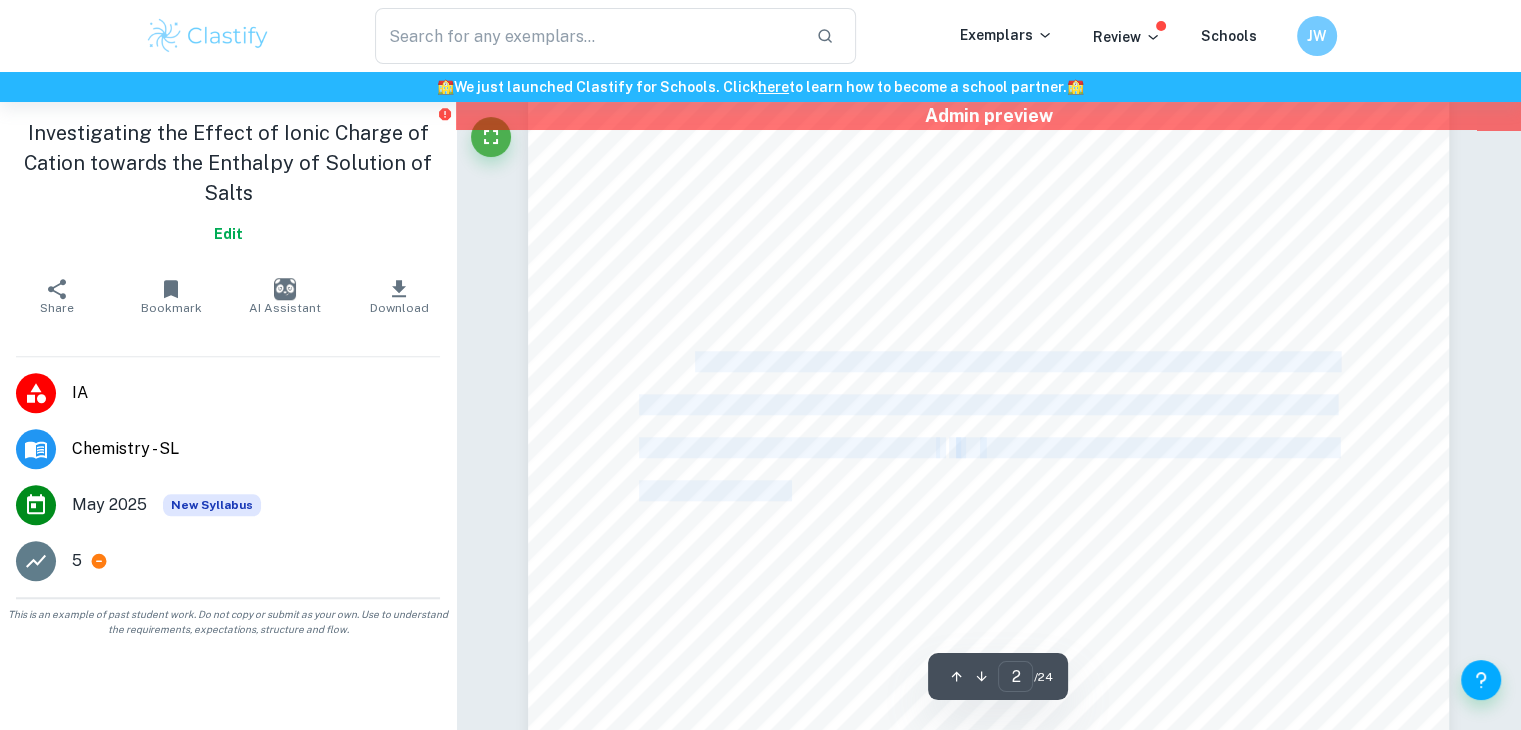 drag, startPoint x: 696, startPoint y: 363, endPoint x: 792, endPoint y: 486, distance: 156.02884 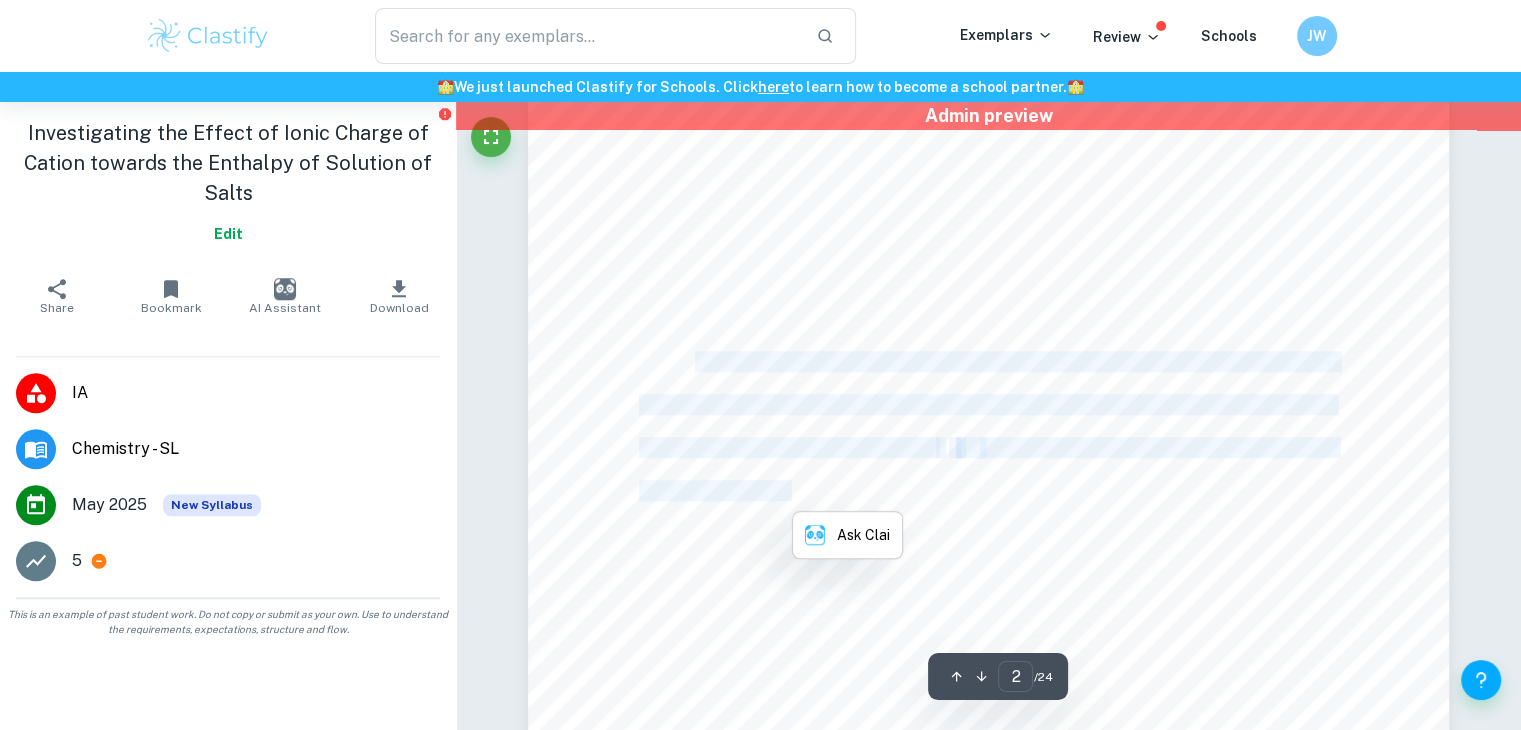 copy on "How does the difference in the ionic charge of the cation (+1, +2, +3) in nitrate salts (Sodium Nitrate, Potassium Nitrate, Calcium Nitrate, Aluminium Nitrate and Ammonium Nitrate) affect the enthalpy of solution   (   ) of the salt in the cold pack measured by the &ÿ calorimeter method?" 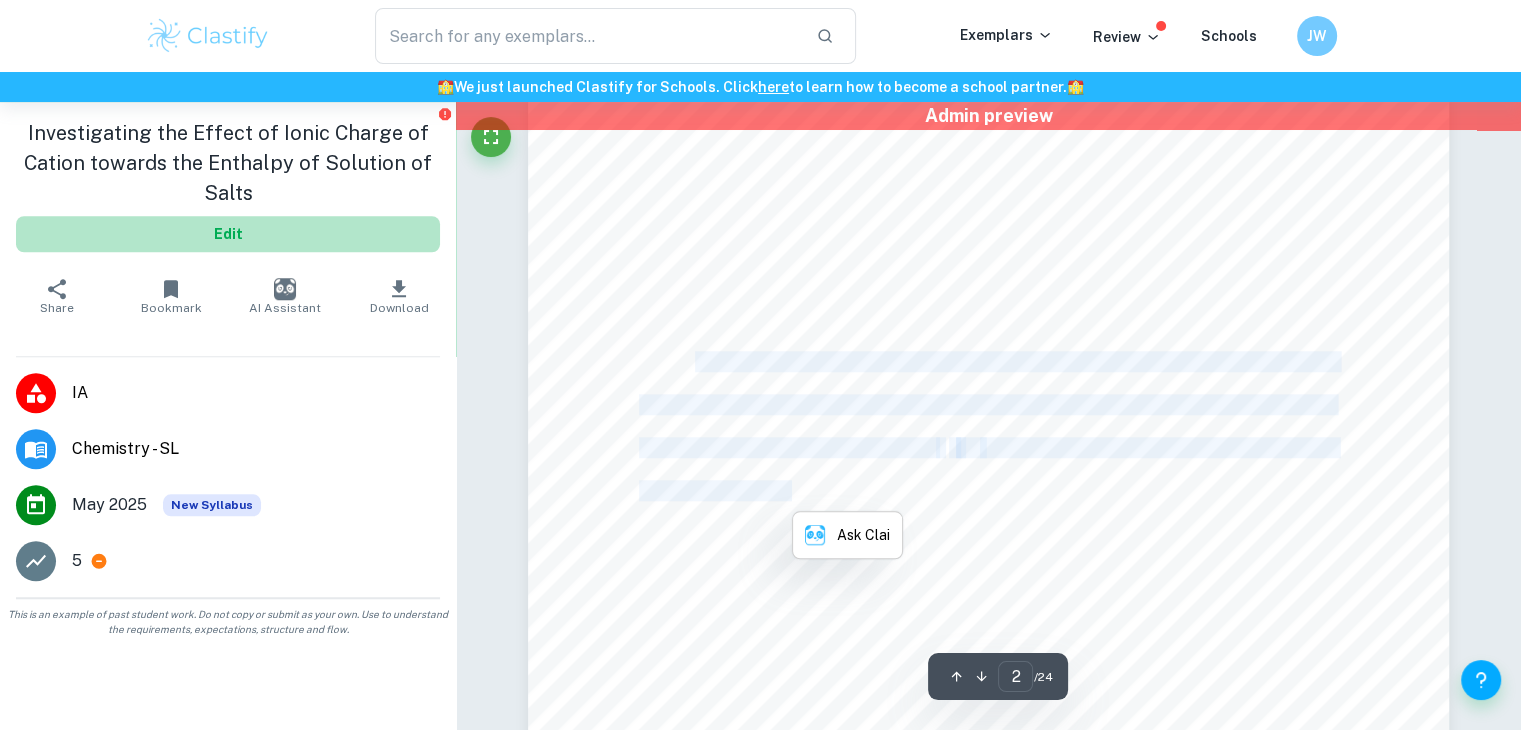 click on "Edit" at bounding box center [228, 234] 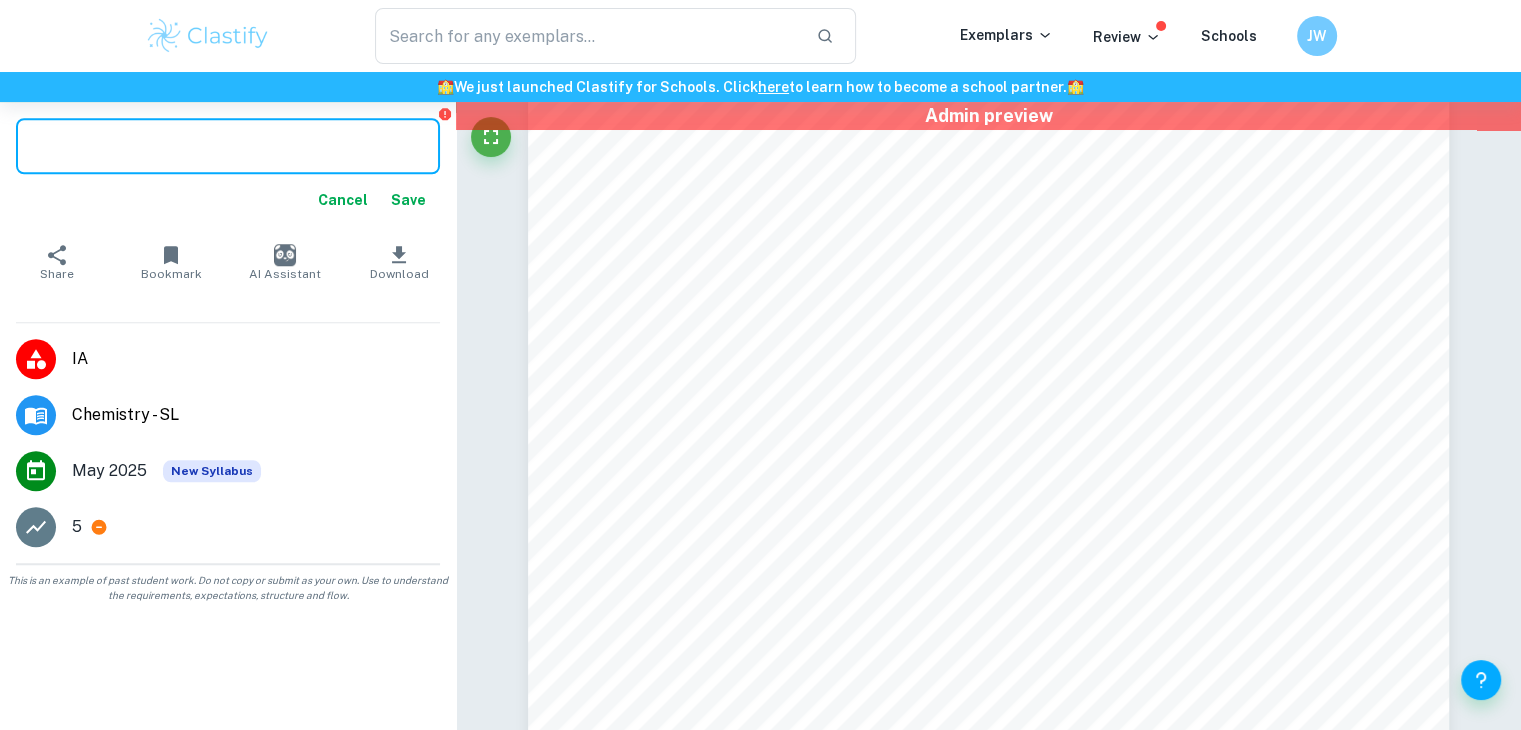 click at bounding box center (228, 146) 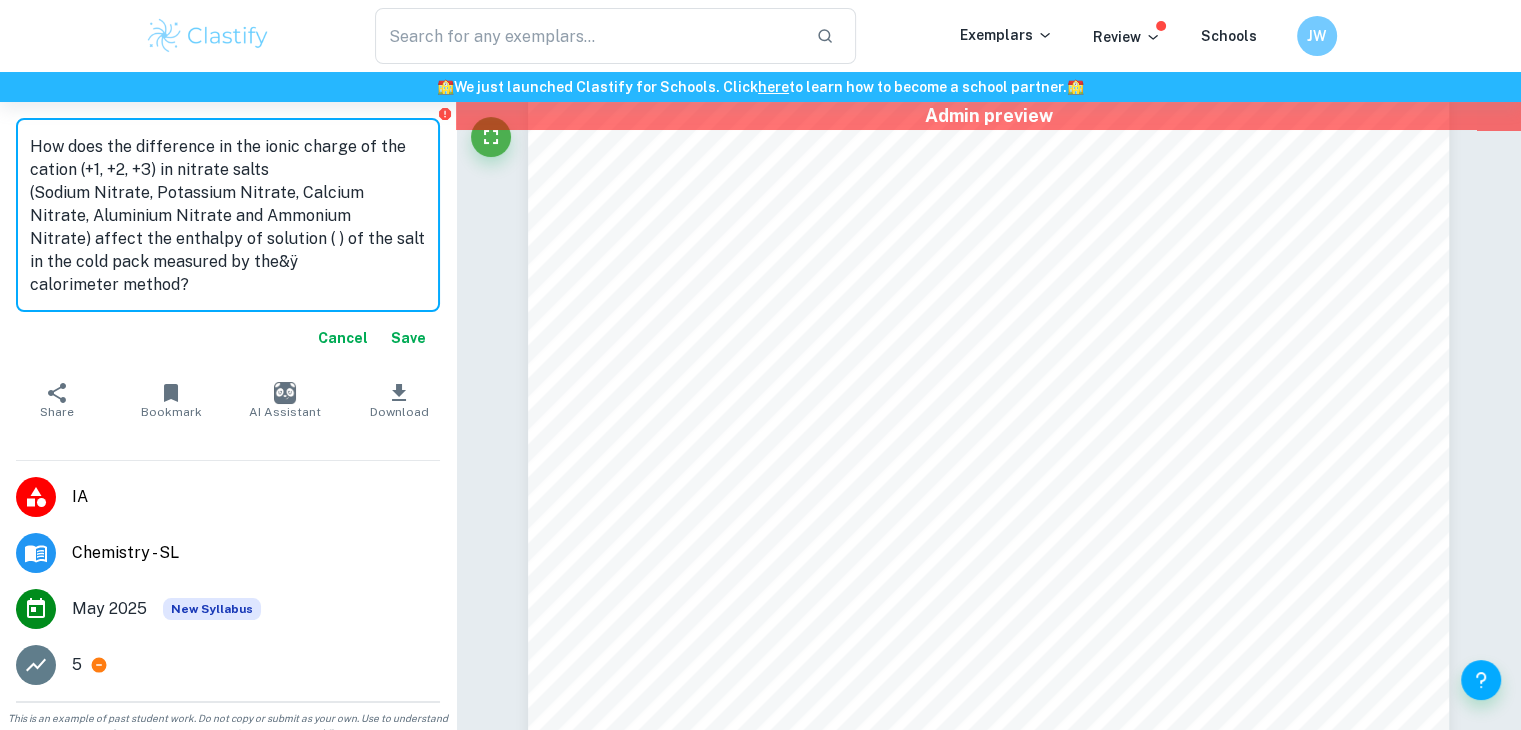 click on "How does the difference in the ionic charge of the cation (+1, +2, +3) in nitrate salts
(Sodium Nitrate, Potassium Nitrate, Calcium Nitrate, Aluminium Nitrate and Ammonium
Nitrate) affect the enthalpy of solution ( ) of the salt in the cold pack measured by the&ÿ
calorimeter method?" at bounding box center [228, 215] 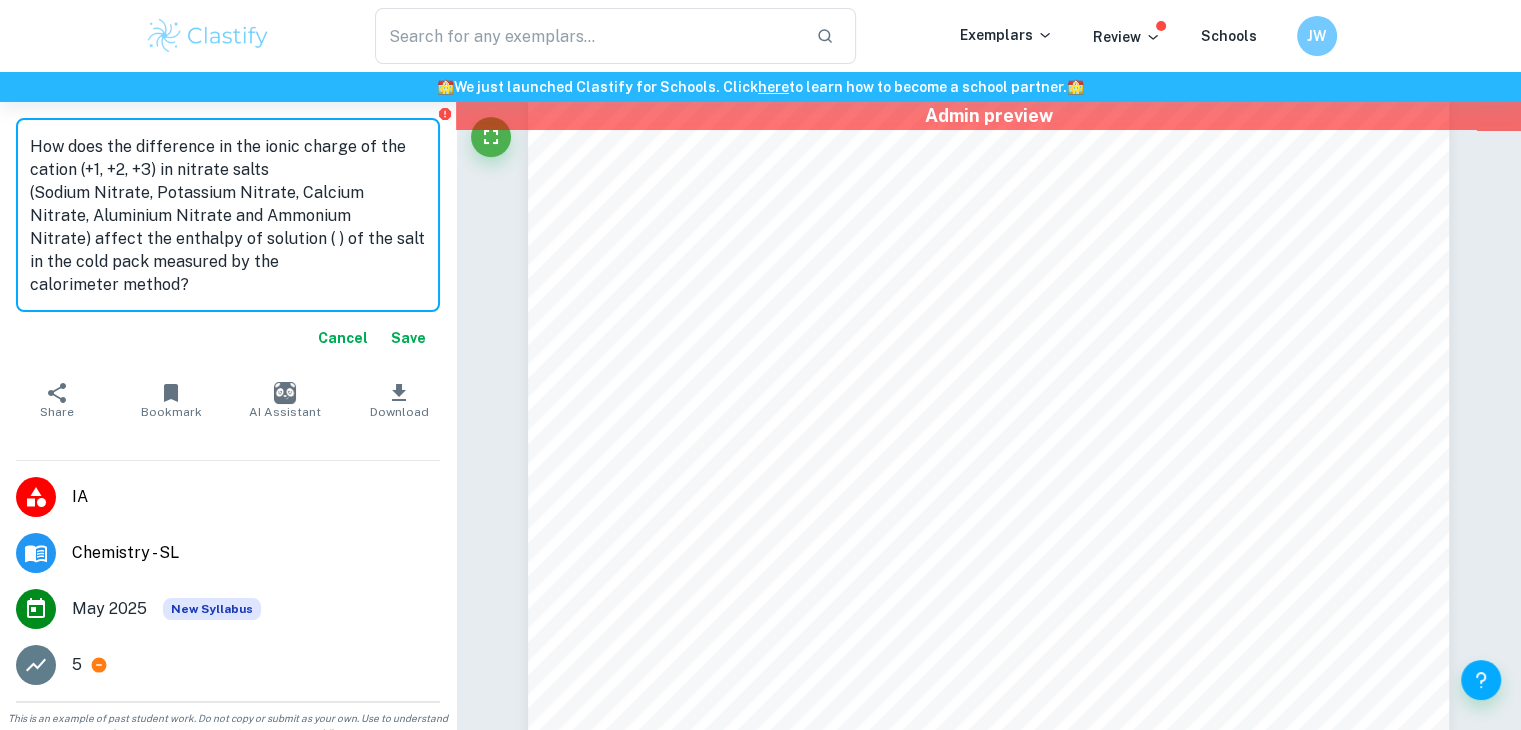 click on "How does the difference in the ionic charge of the cation (+1, +2, +3) in nitrate salts
(Sodium Nitrate, Potassium Nitrate, Calcium Nitrate, Aluminium Nitrate and Ammonium
Nitrate) affect the enthalpy of solution ( ) of the salt in the cold pack measured by the
calorimeter method?" at bounding box center (228, 215) 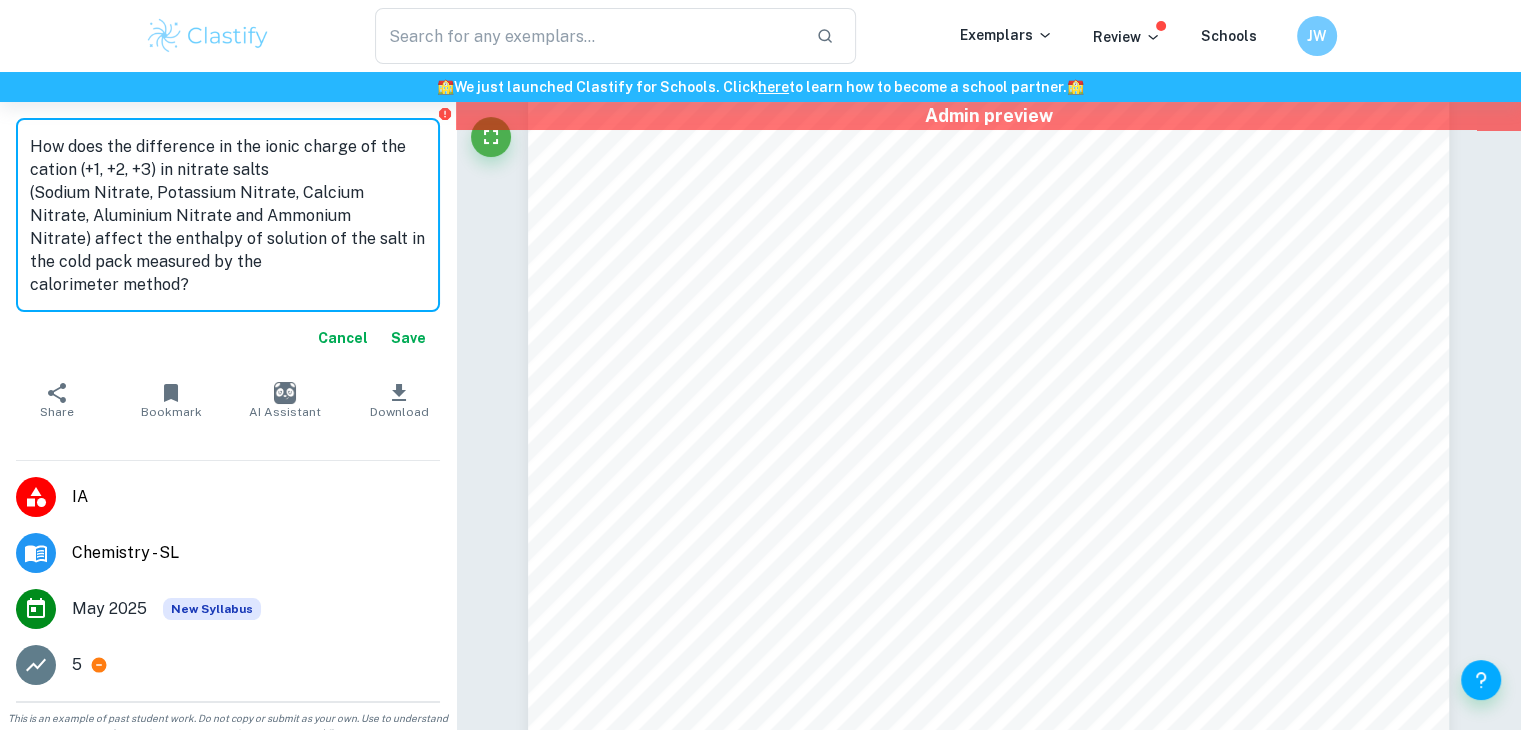 type on "How does the difference in the ionic charge of the cation (+1, +2, +3) in nitrate salts
(Sodium Nitrate, Potassium Nitrate, Calcium Nitrate, Aluminium Nitrate and Ammonium
Nitrate) affect the enthalpy of solution of the salt in the cold pack measured by the
calorimeter method?" 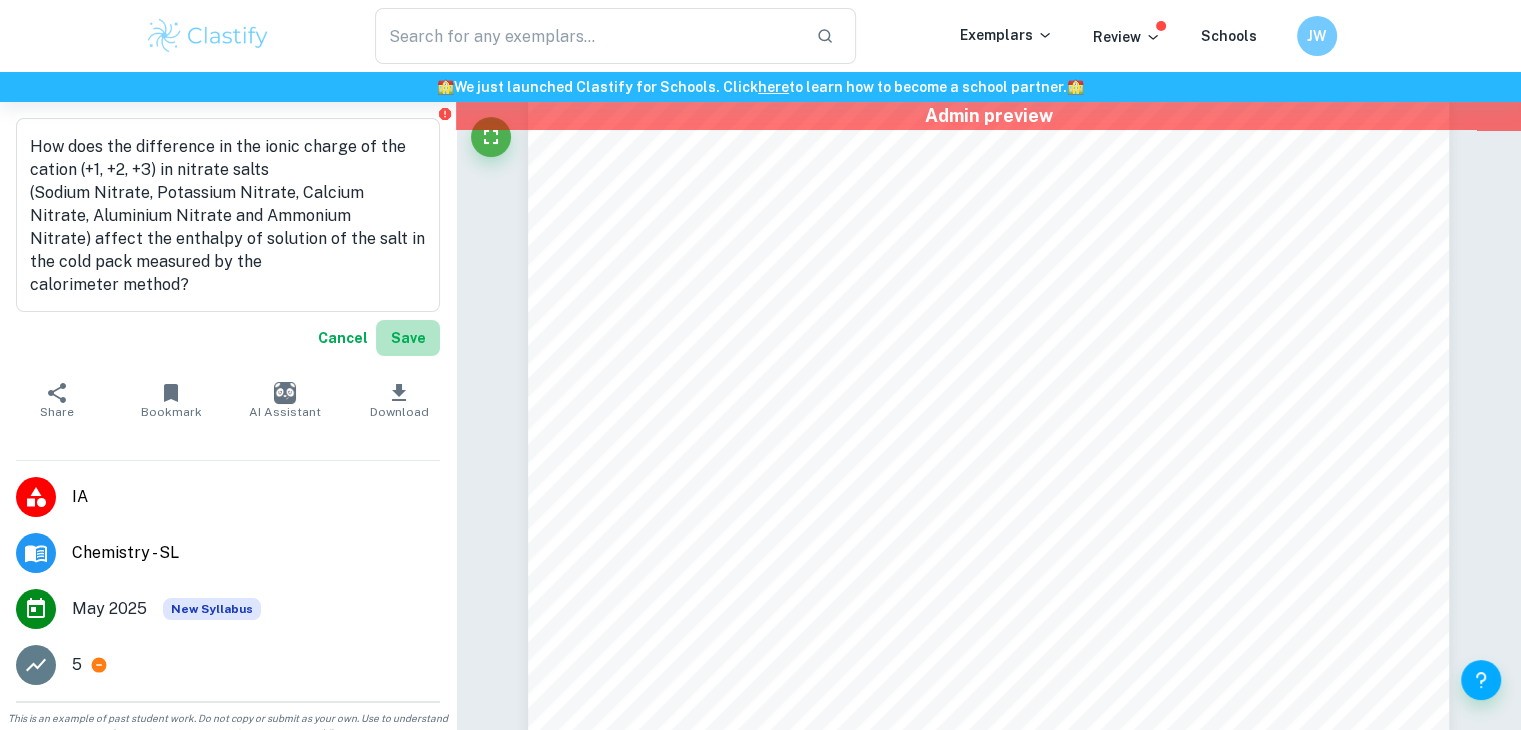 click on "Save" at bounding box center [408, 338] 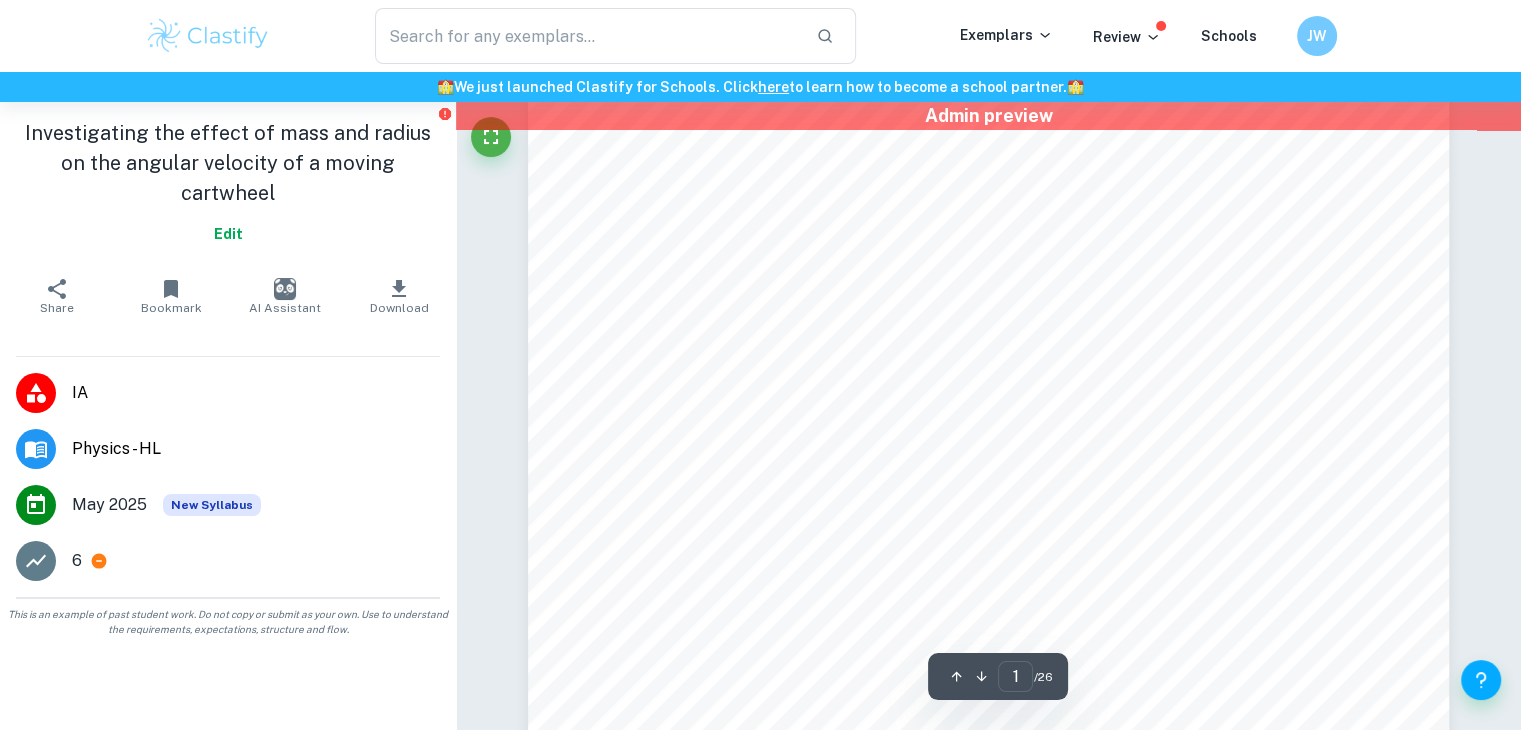 scroll, scrollTop: 0, scrollLeft: 0, axis: both 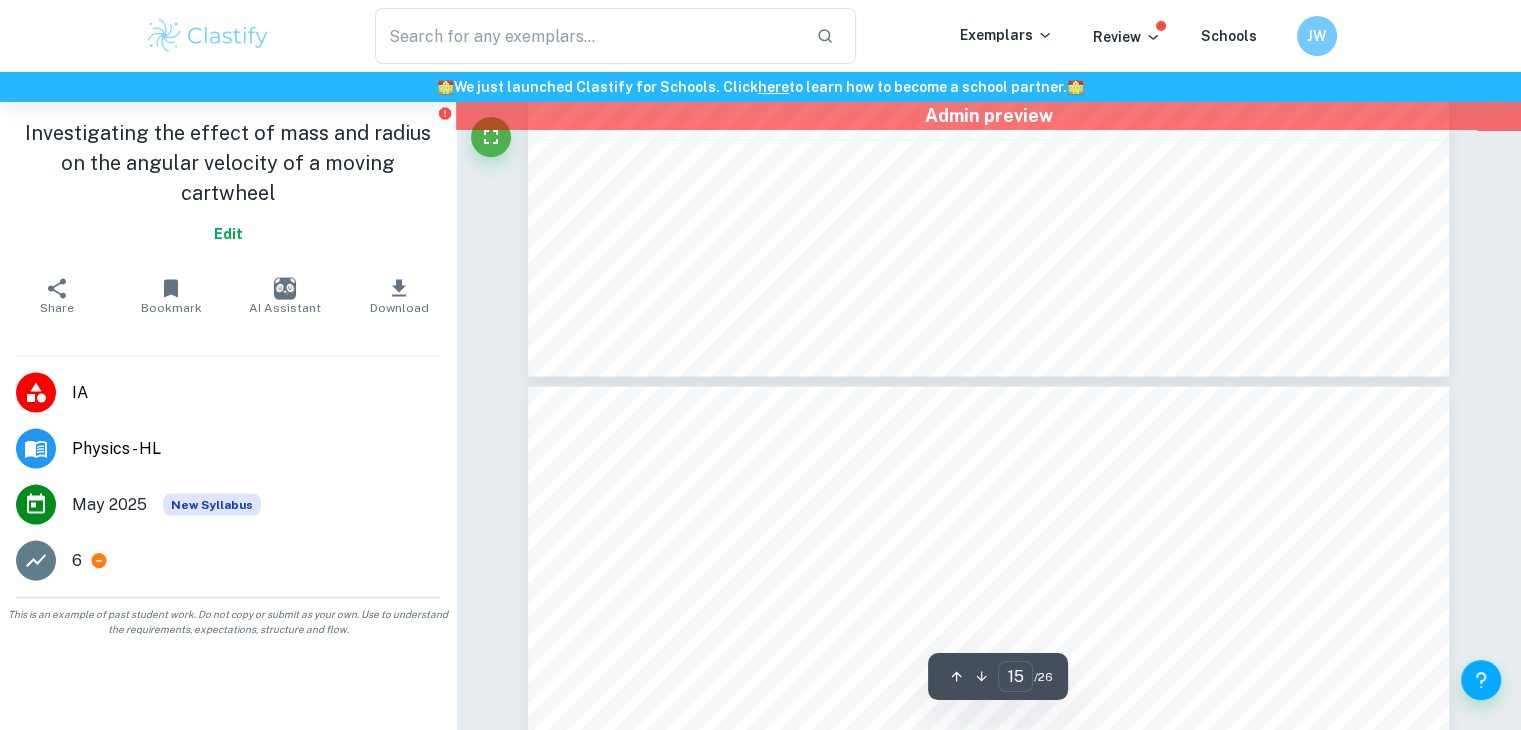 type on "16" 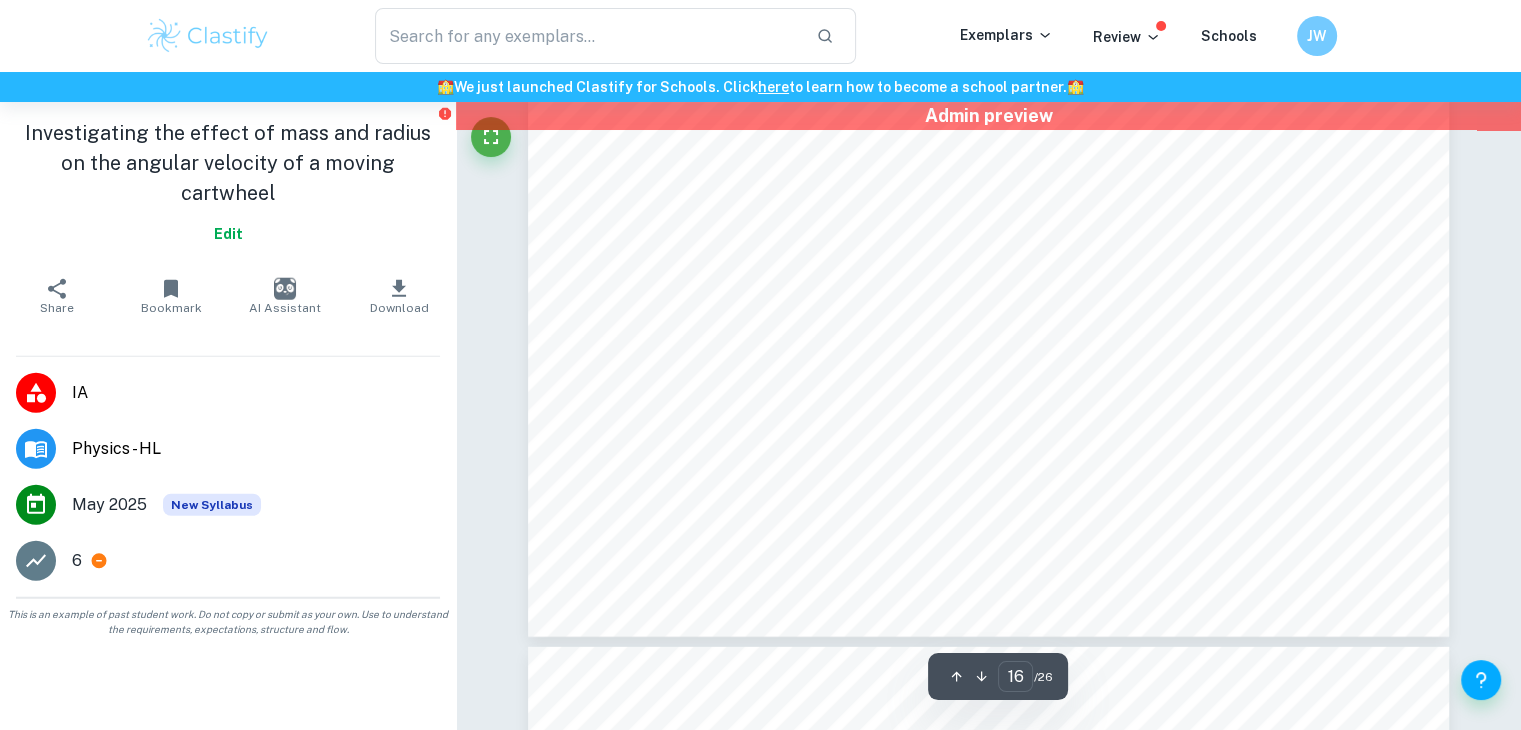 scroll, scrollTop: 20496, scrollLeft: 0, axis: vertical 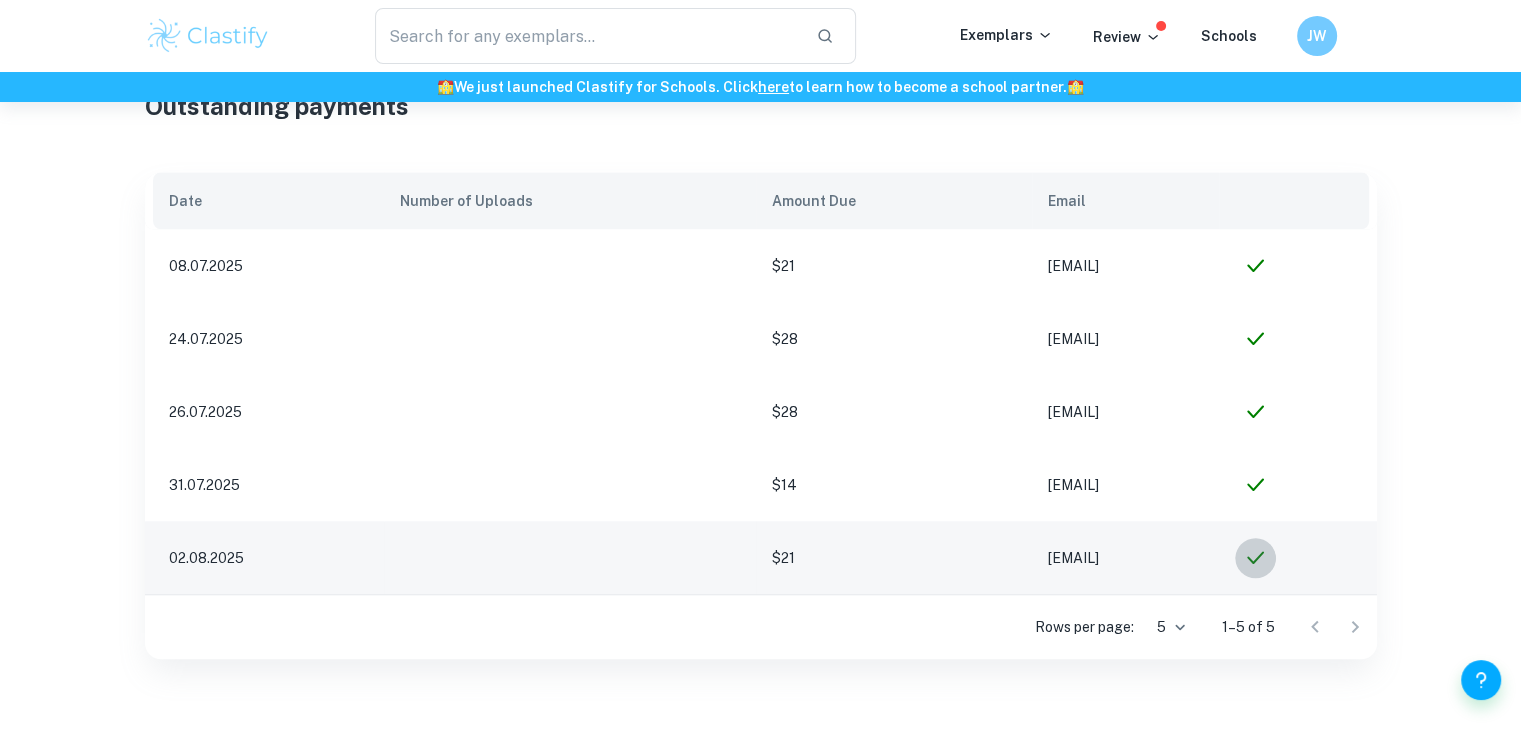 click 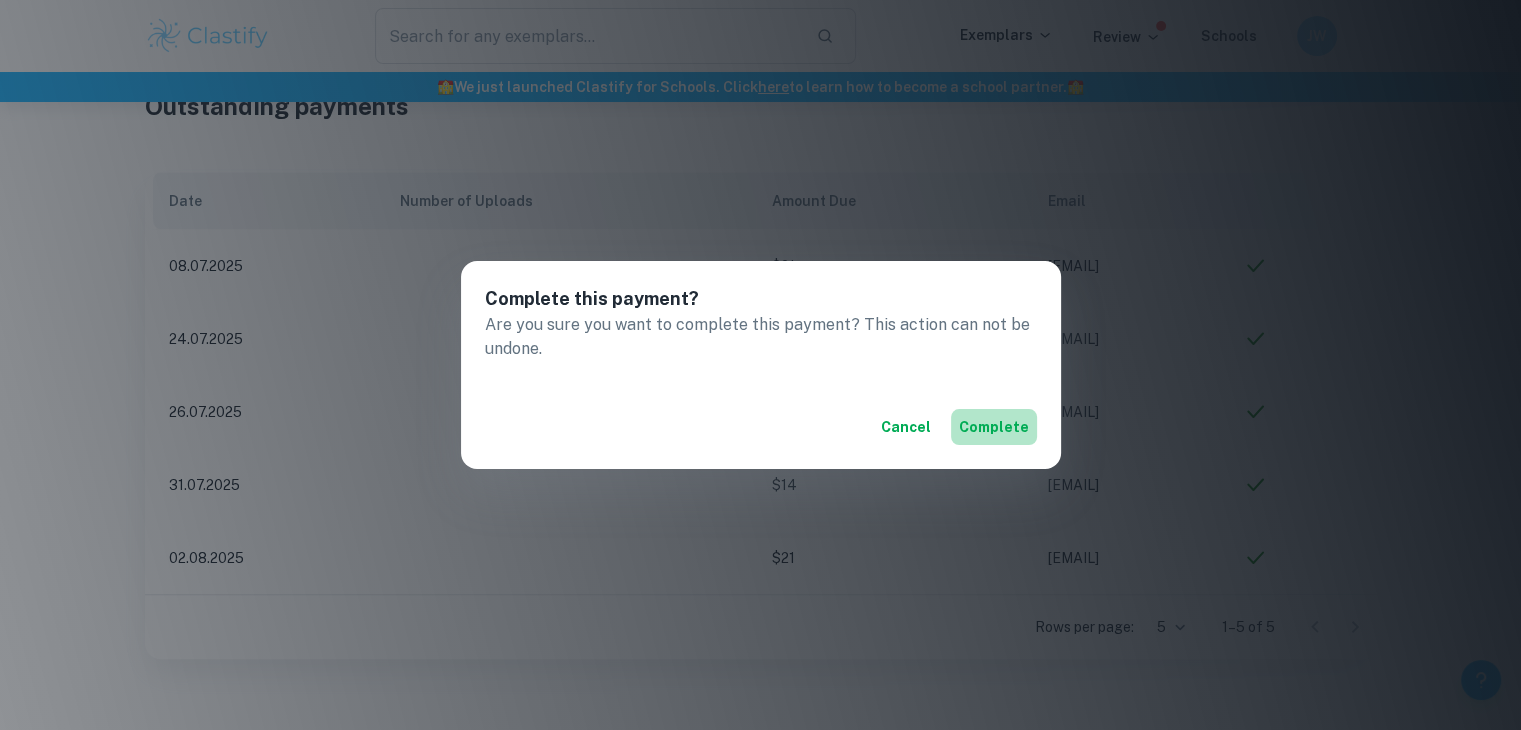 click on "Complete" at bounding box center (994, 427) 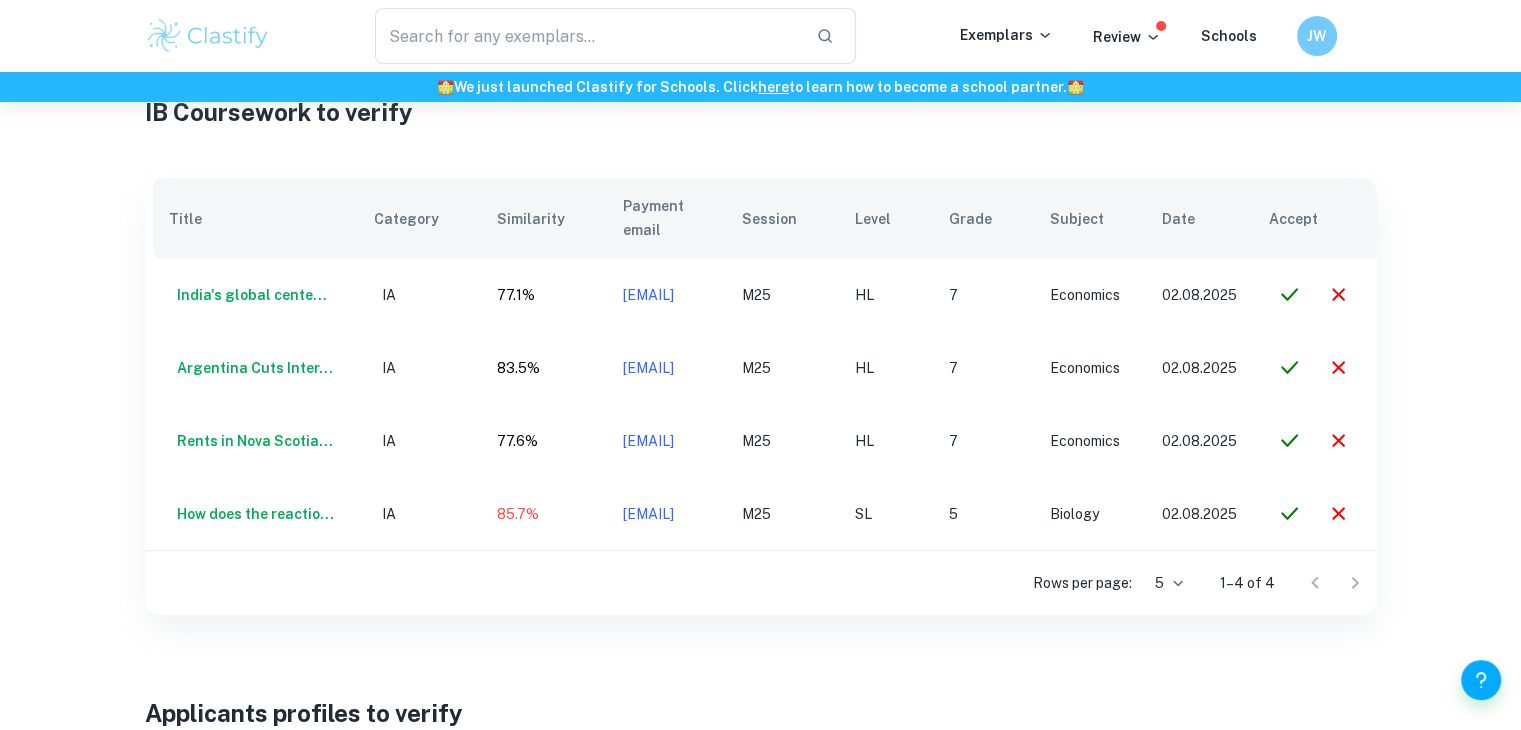 scroll, scrollTop: 650, scrollLeft: 0, axis: vertical 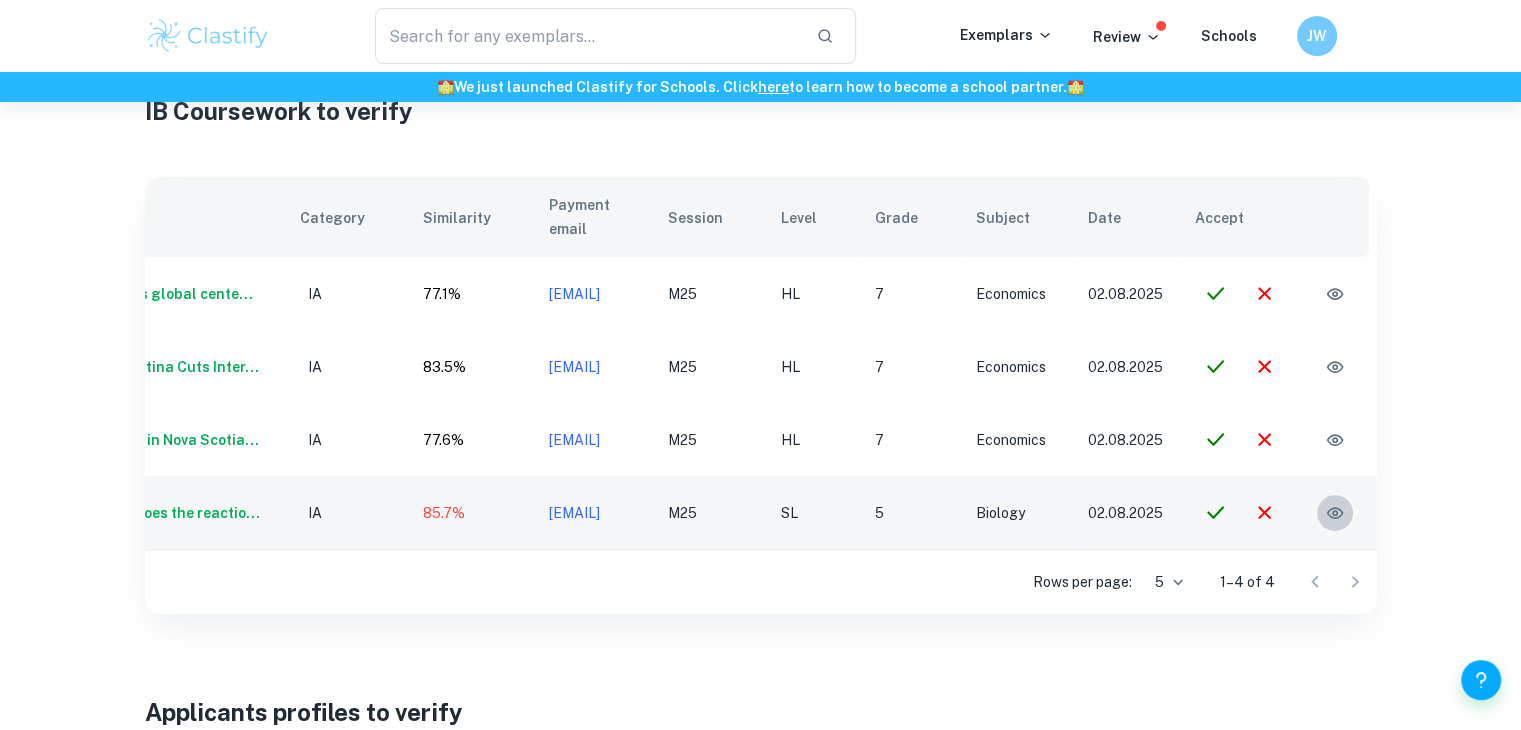 click 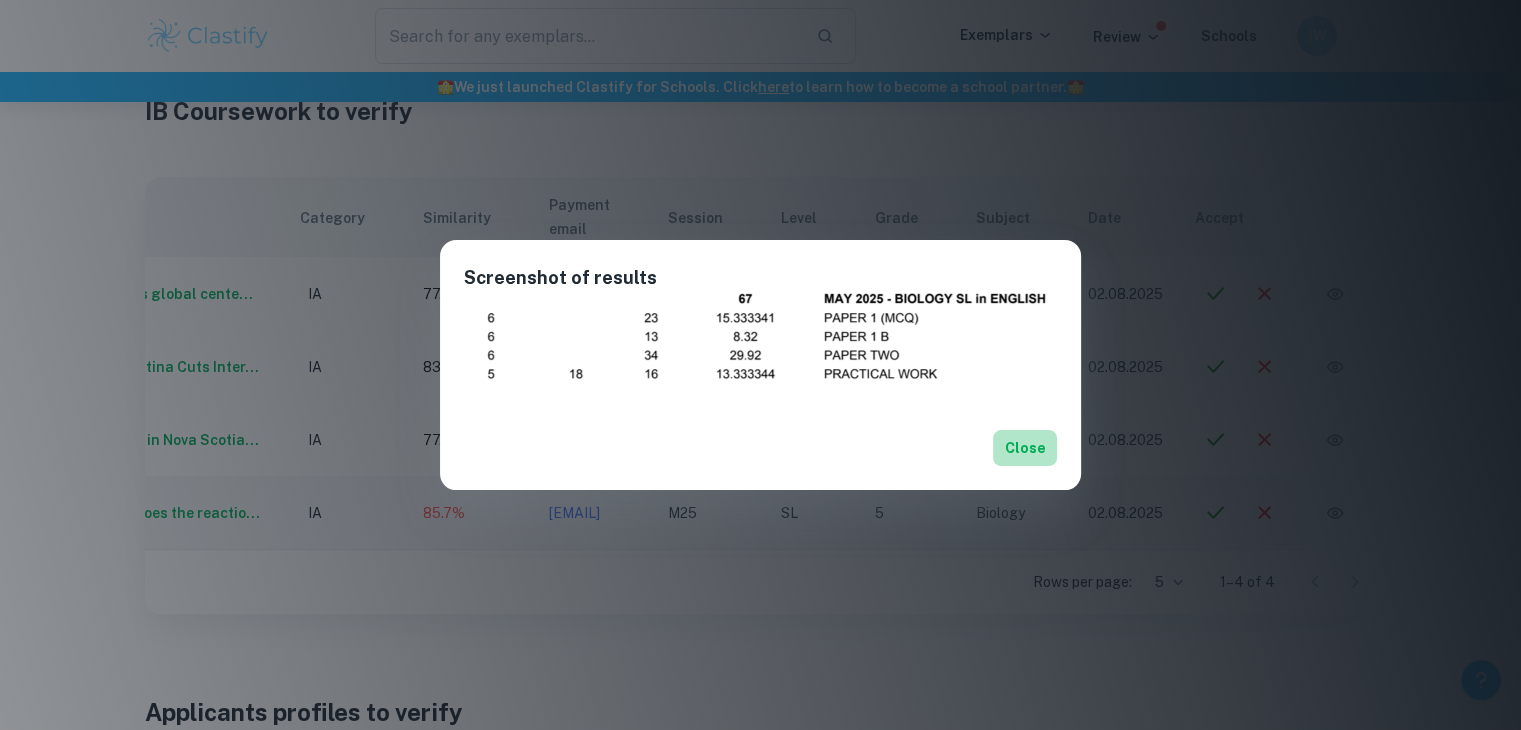 click on "Close" at bounding box center (1025, 448) 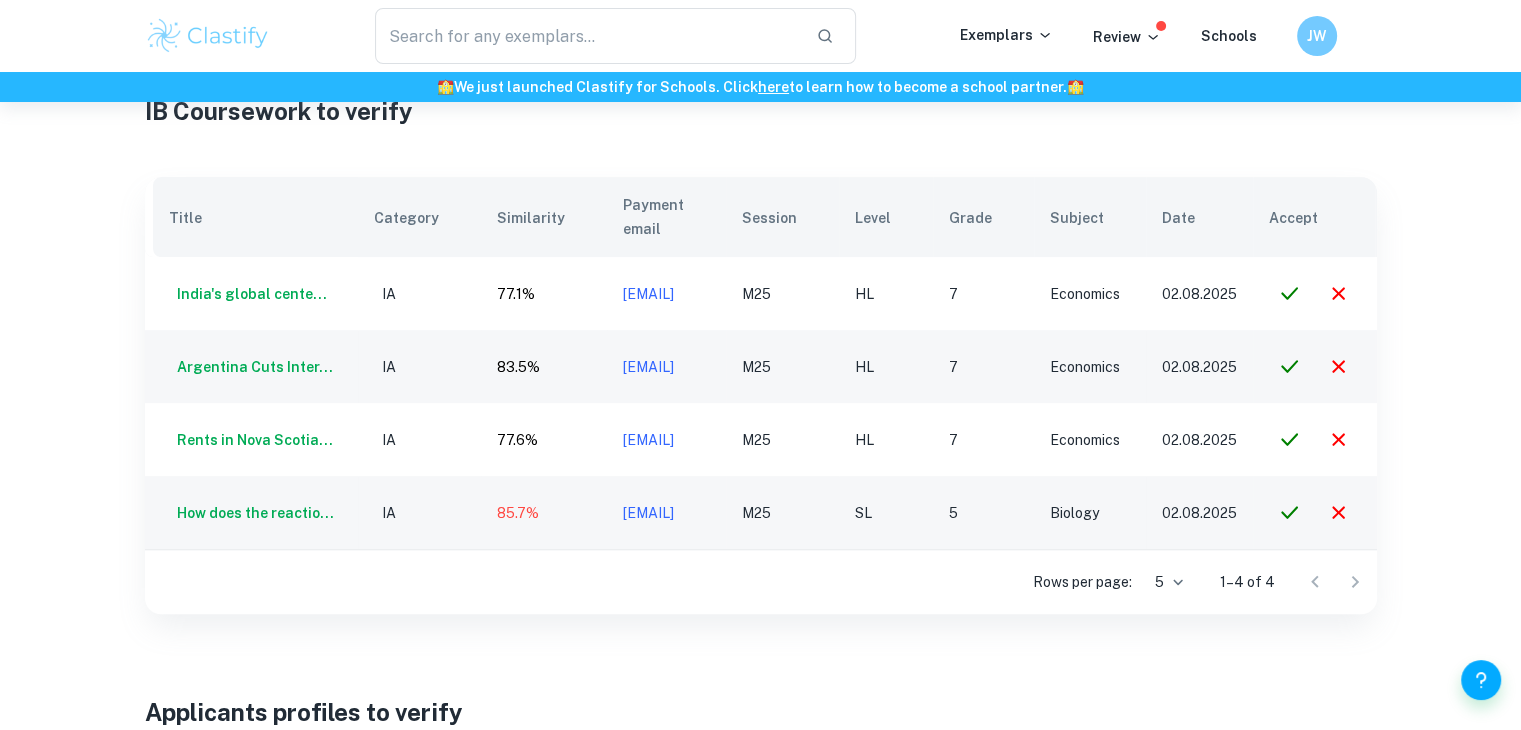 scroll, scrollTop: 0, scrollLeft: 0, axis: both 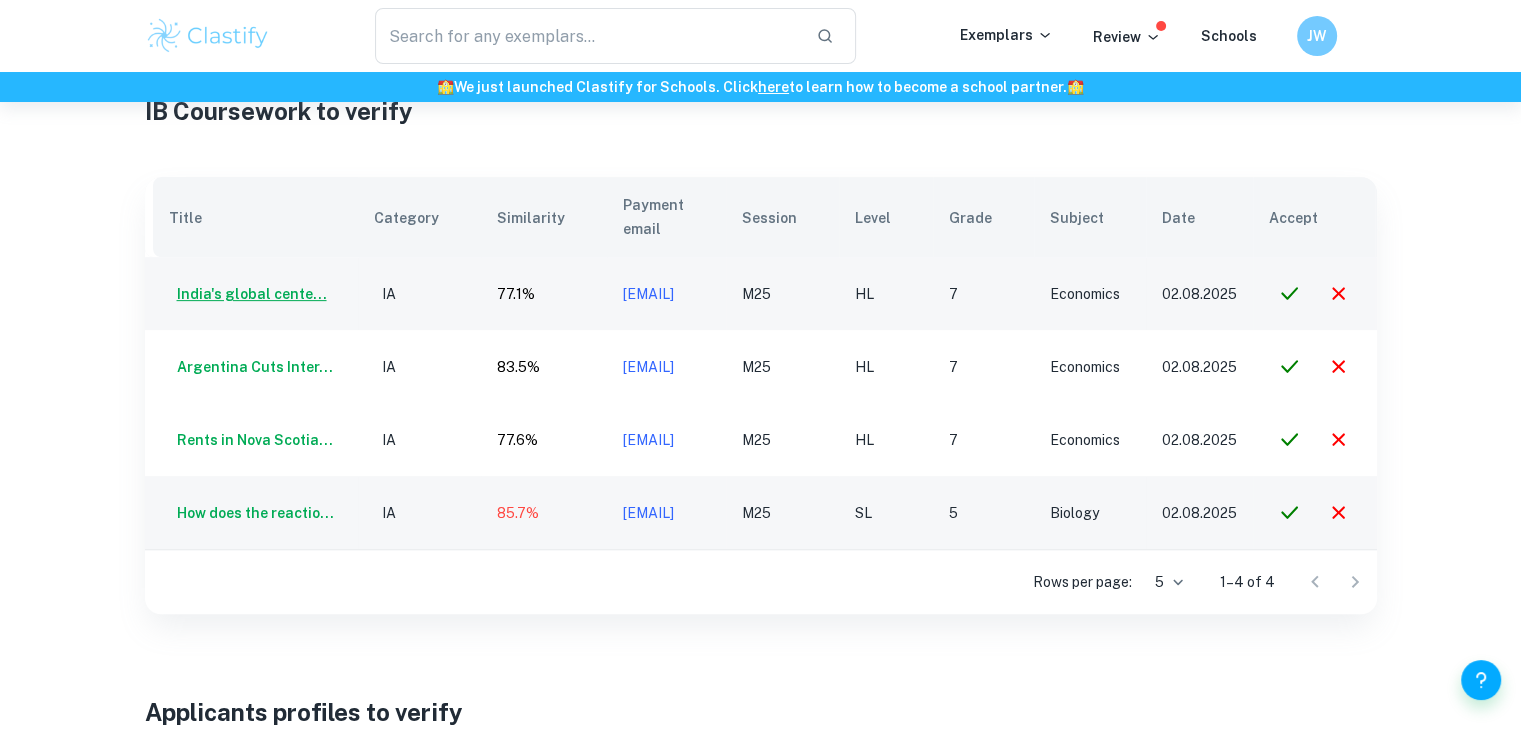 click on "India's global cente..." at bounding box center [248, 294] 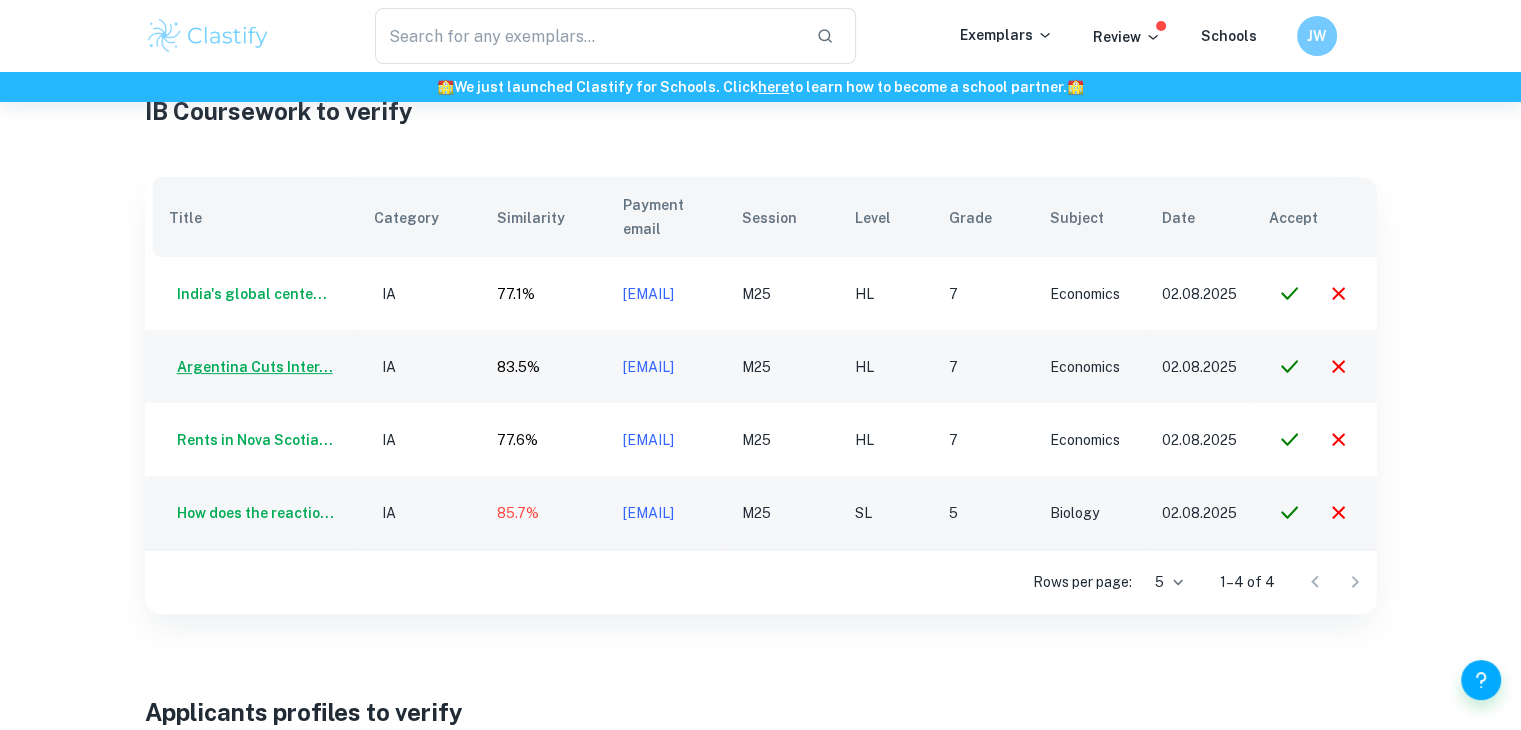click on "Argentina Cuts Inter..." at bounding box center (251, 367) 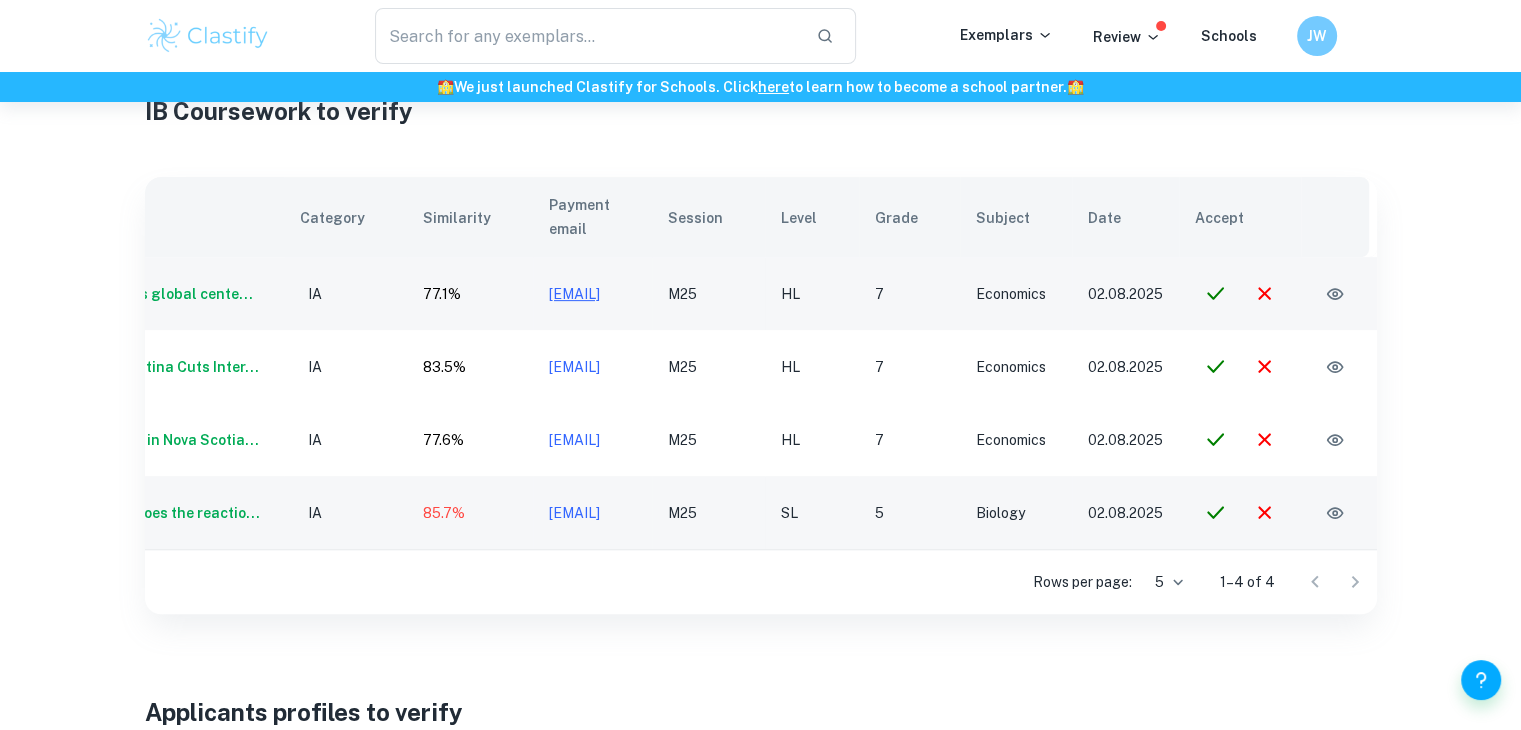 scroll, scrollTop: 0, scrollLeft: 139, axis: horizontal 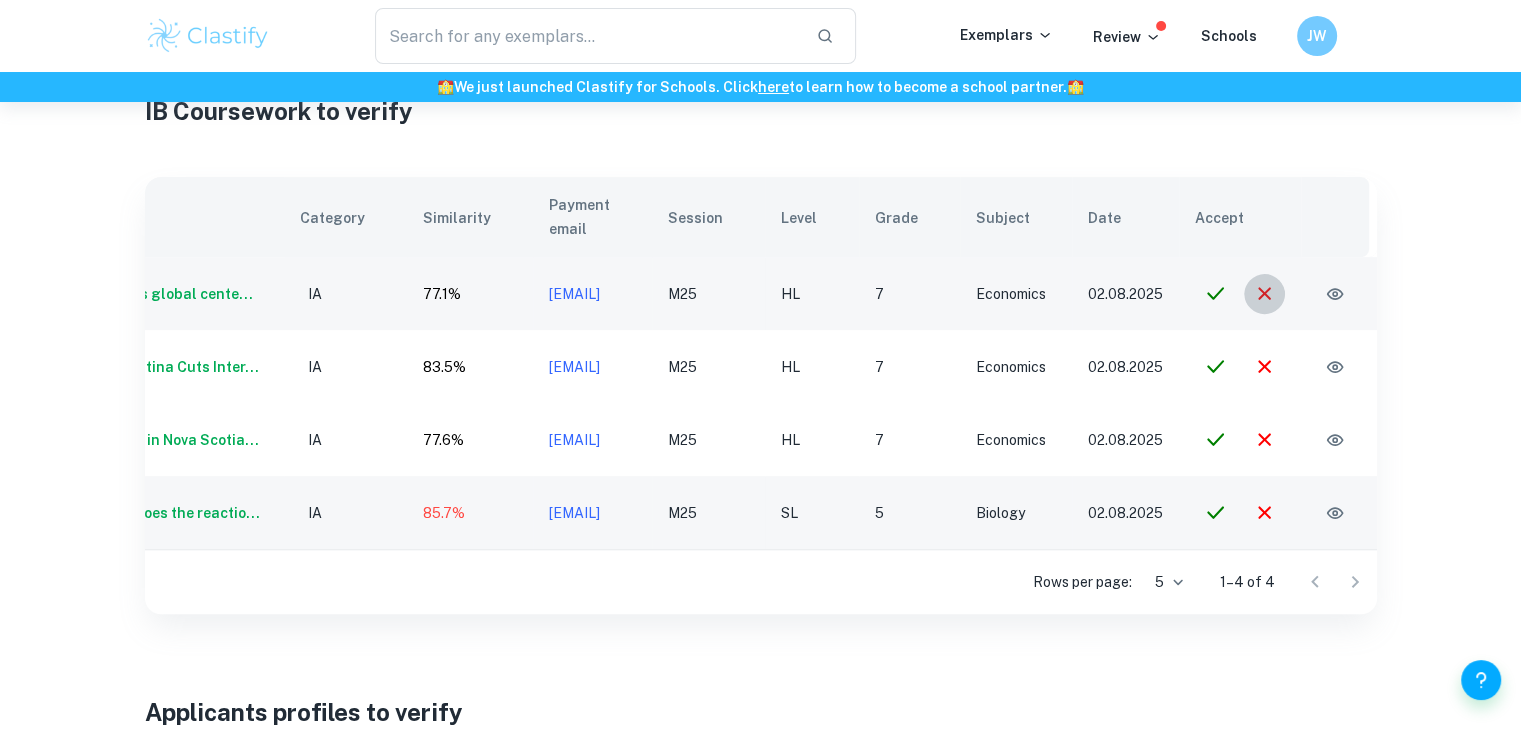click 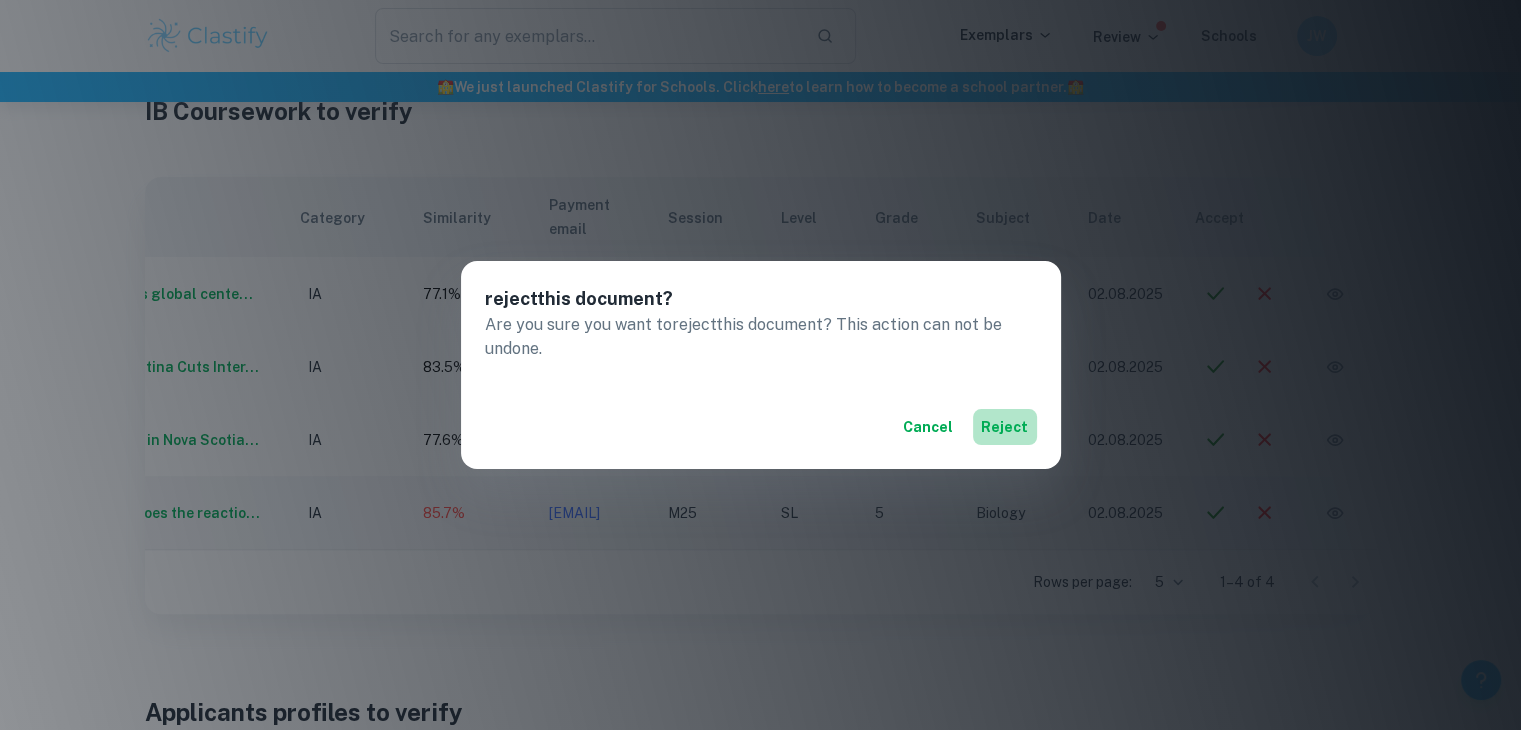 click on "reject" at bounding box center (1005, 427) 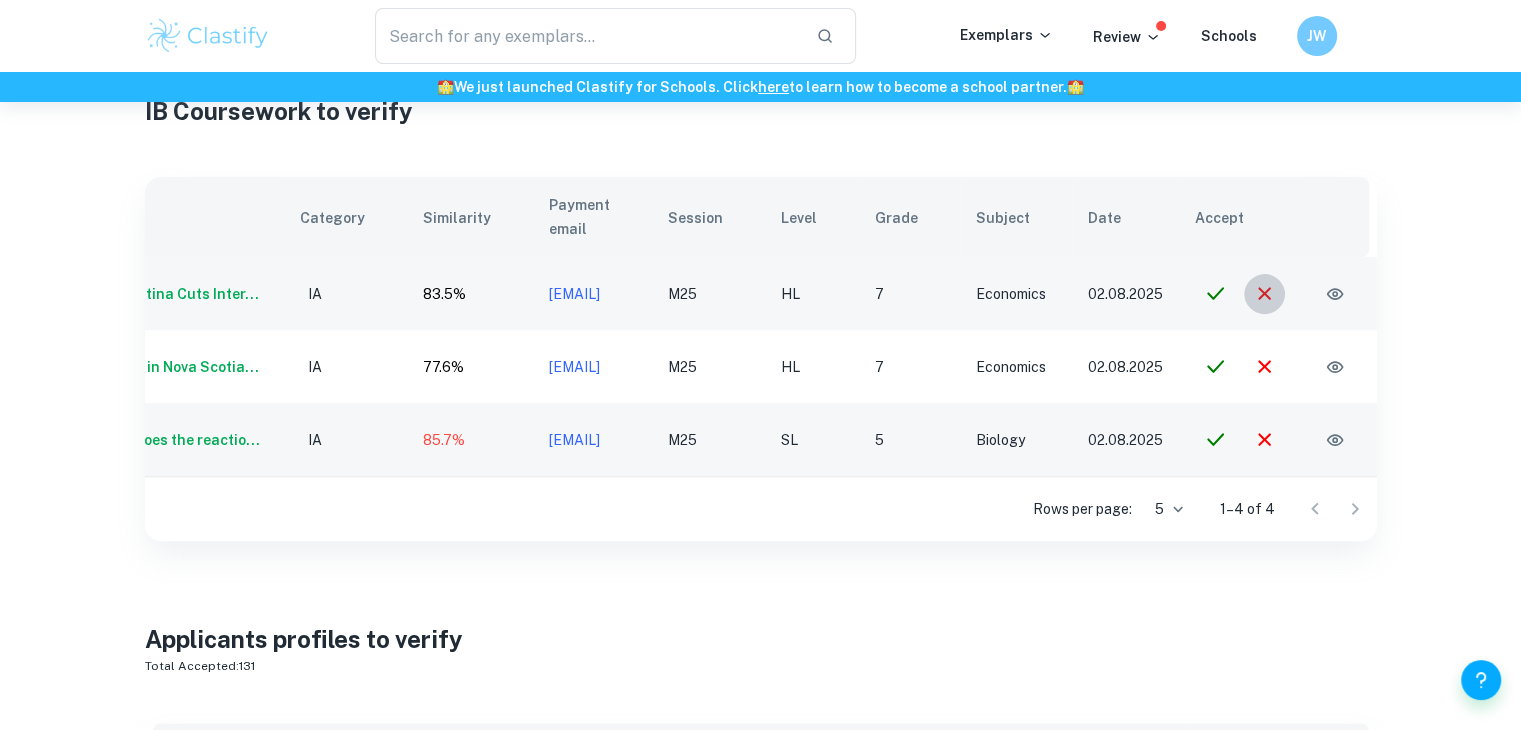 click 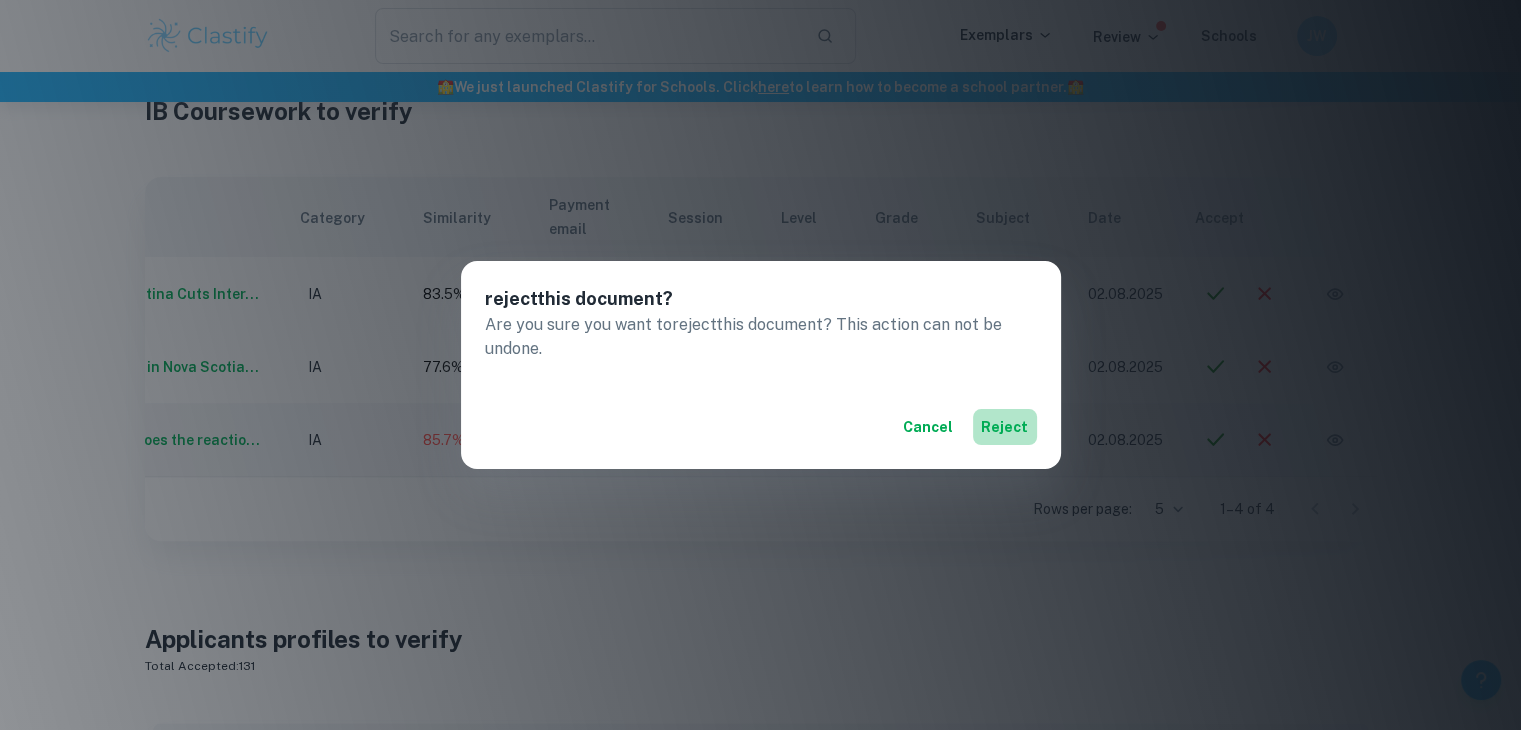click on "reject" at bounding box center [1005, 427] 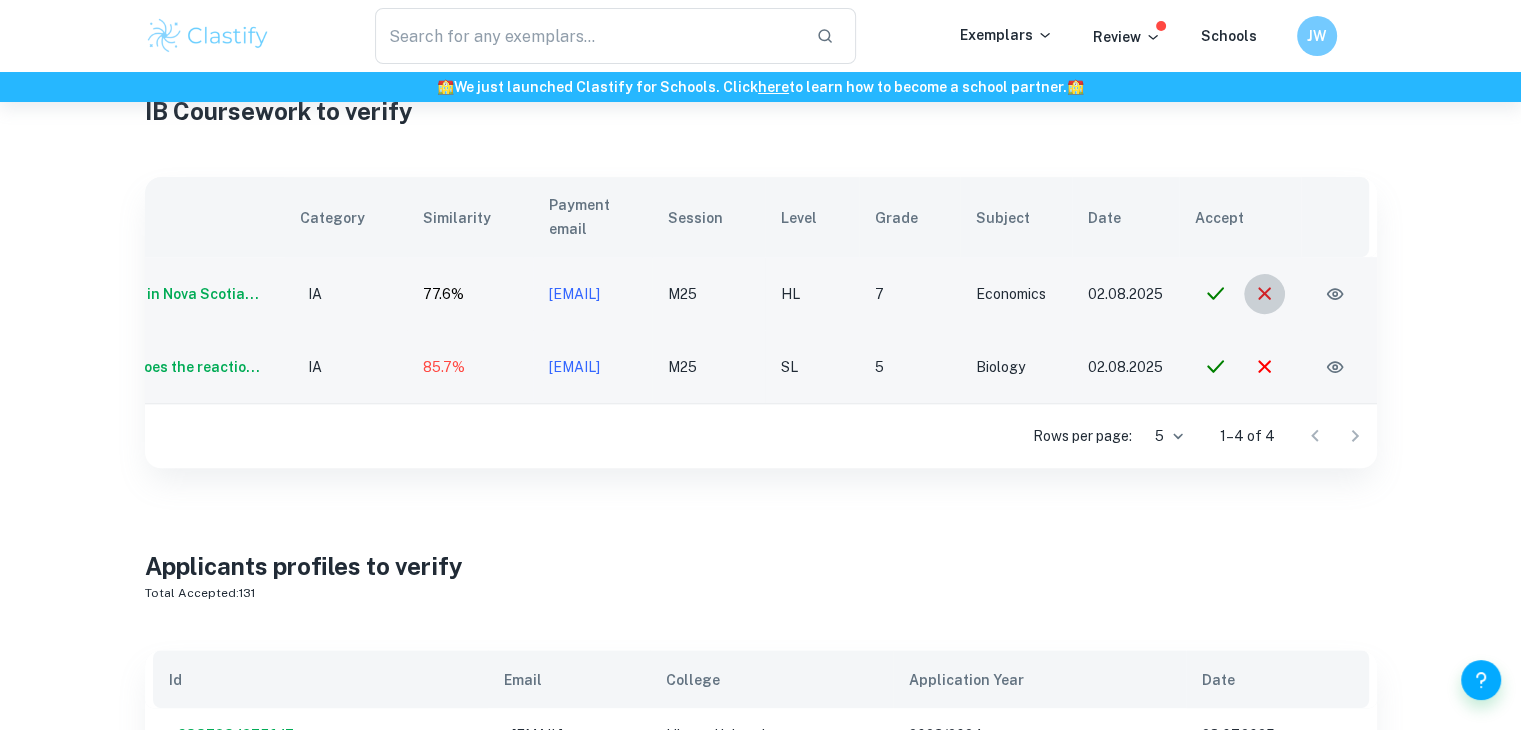 click 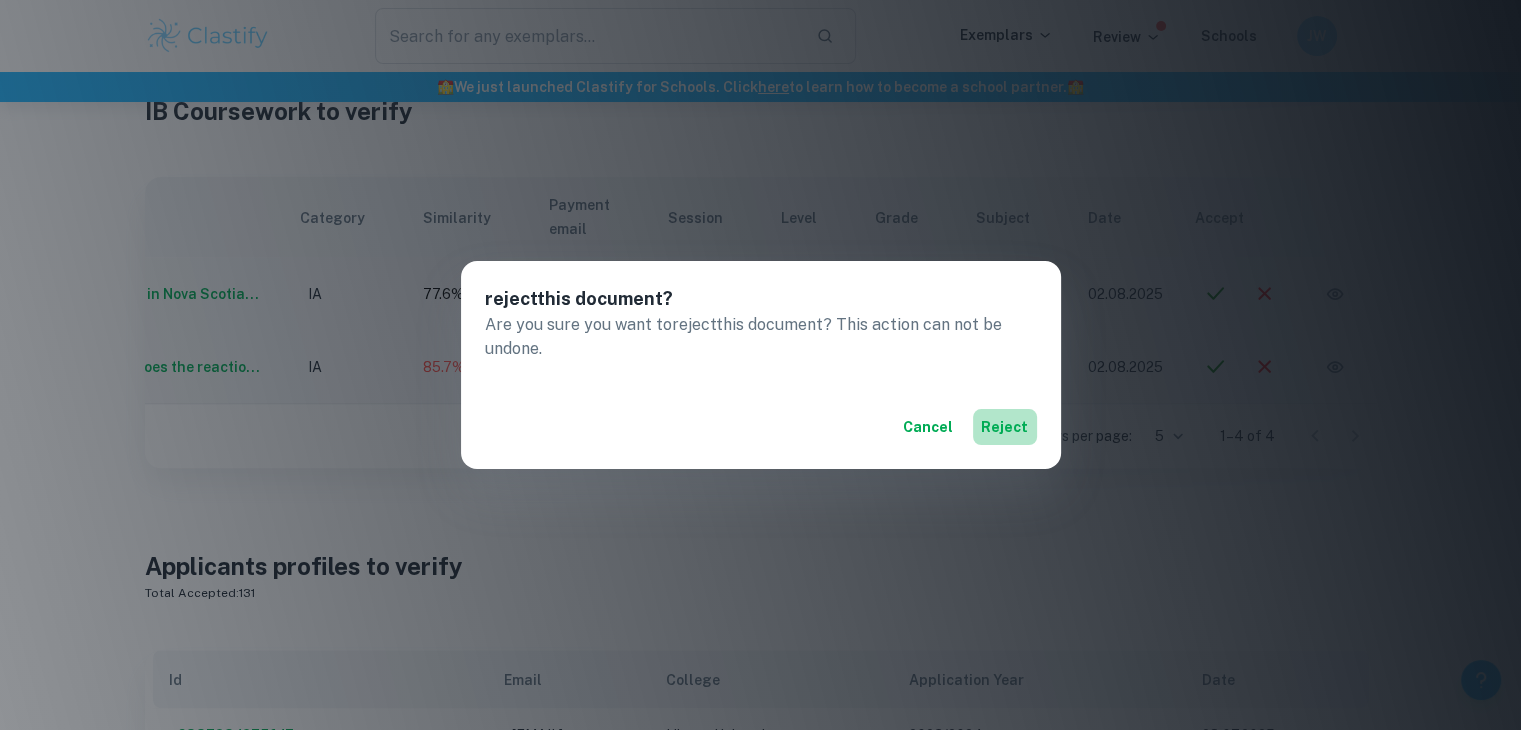 click on "reject" at bounding box center [1005, 427] 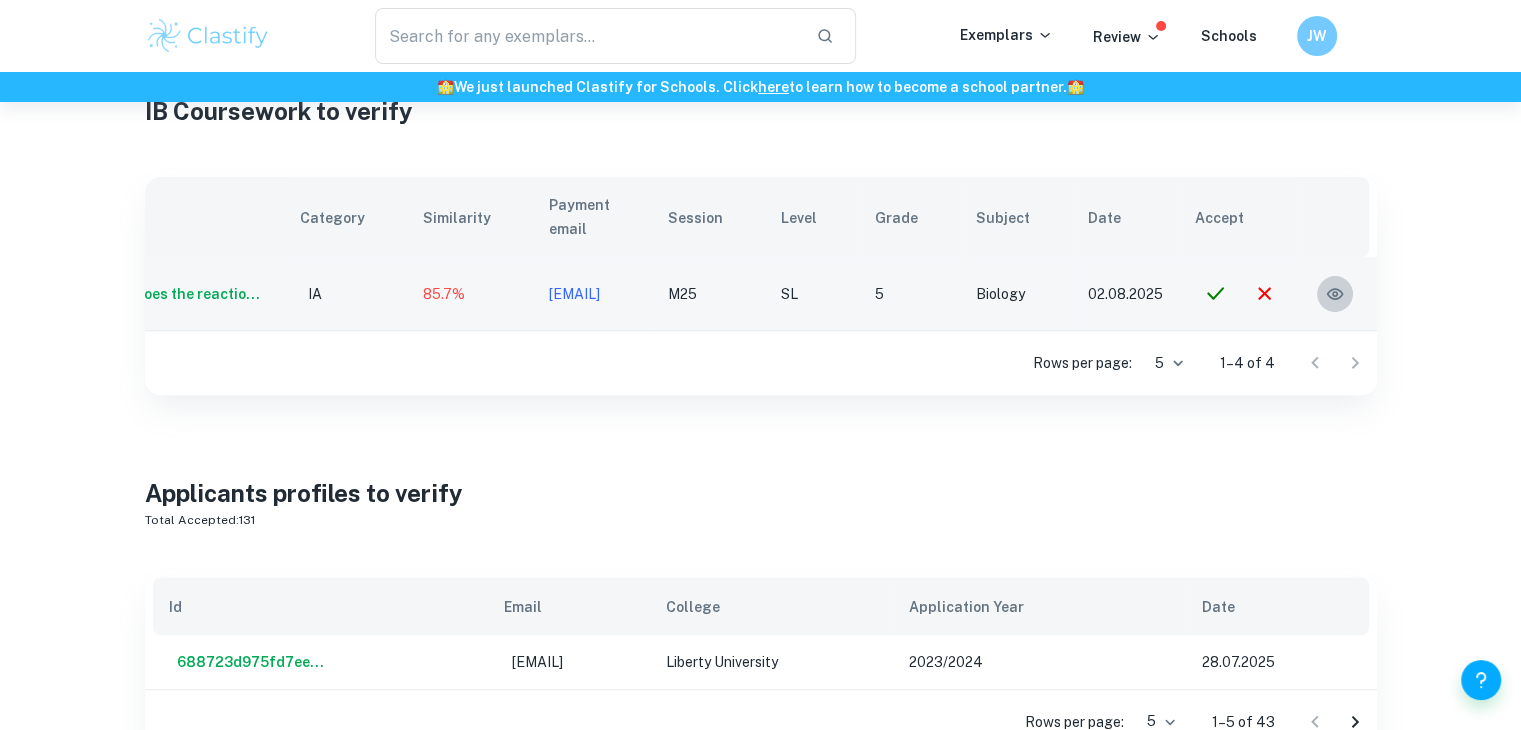 click 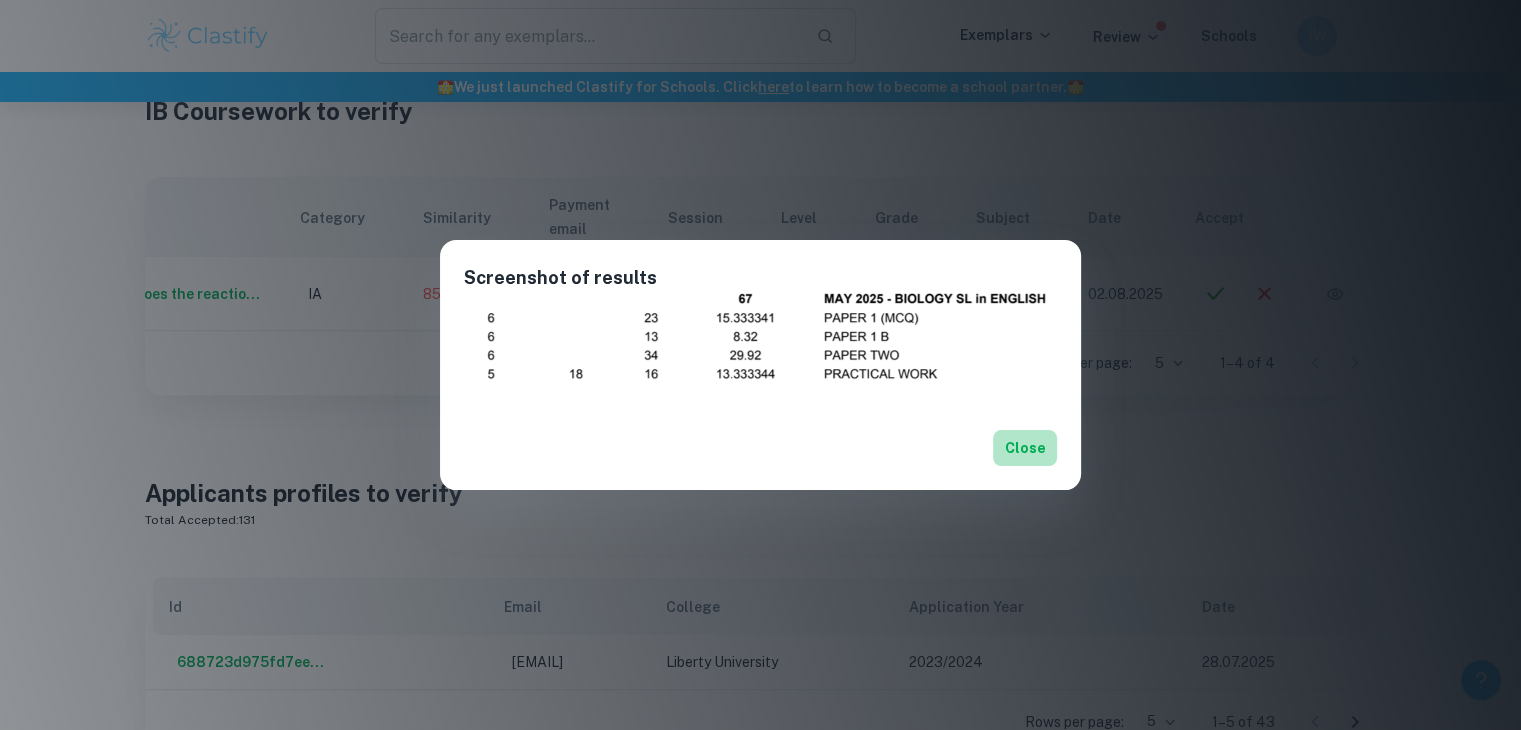 click on "Close" at bounding box center (1025, 448) 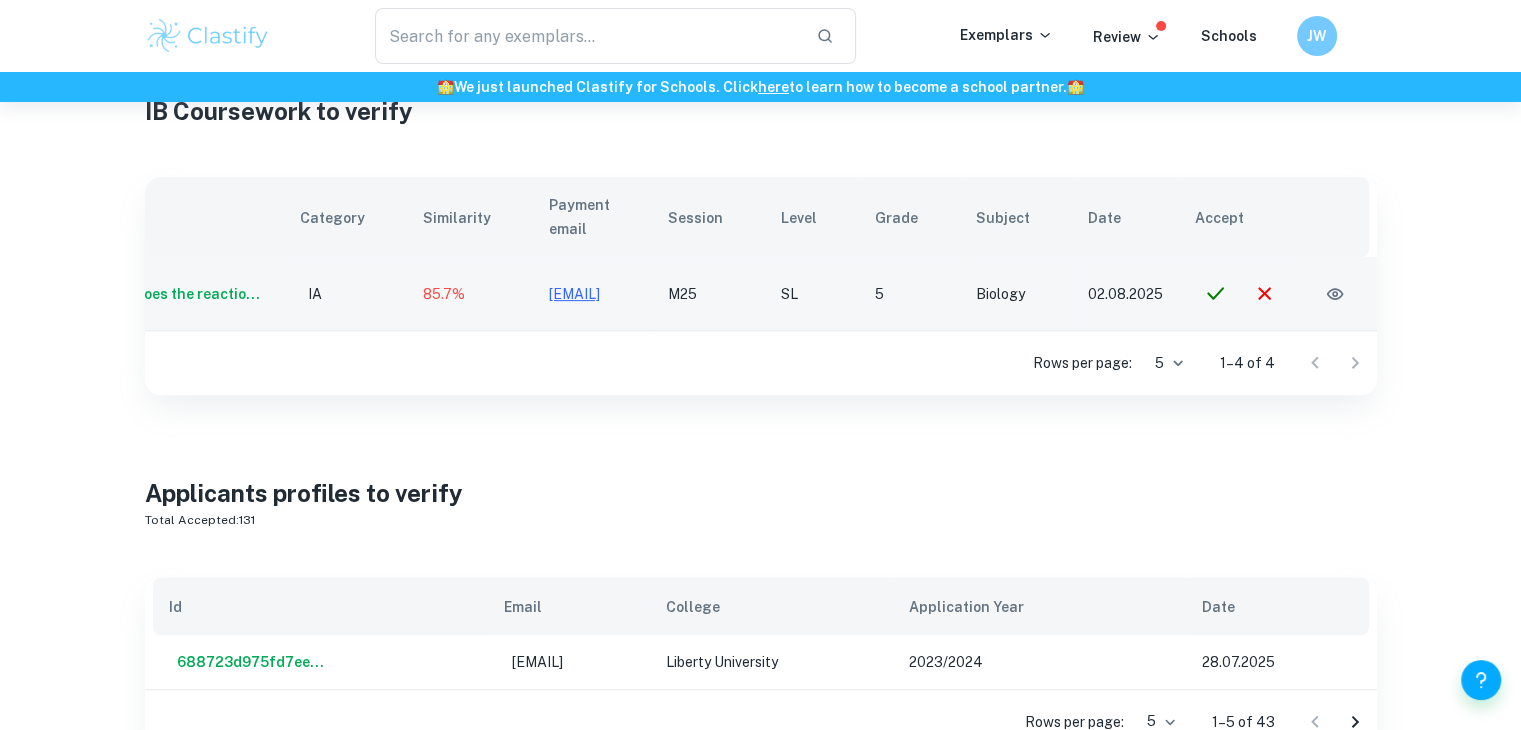 scroll, scrollTop: 0, scrollLeft: 0, axis: both 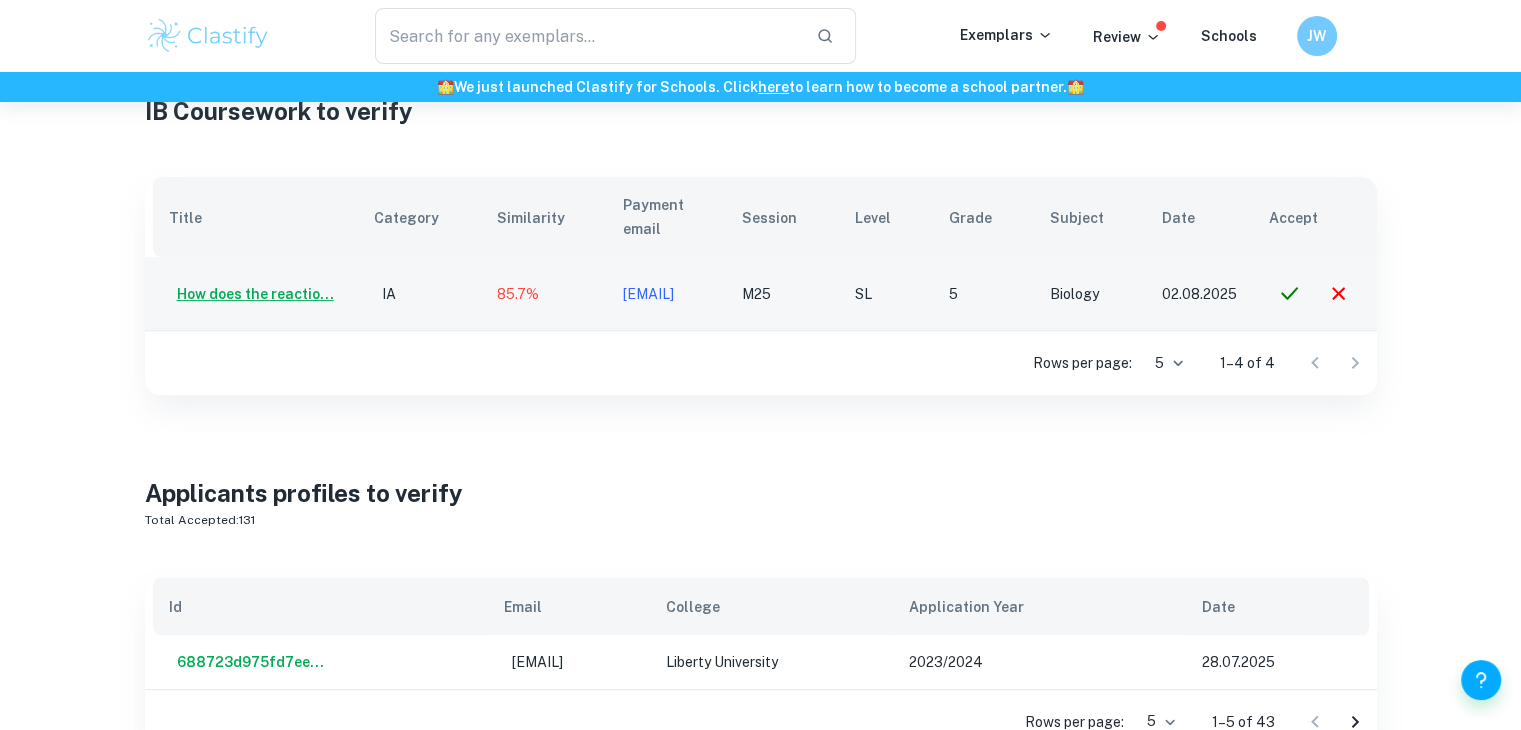 click on "How does the reactio..." at bounding box center [251, 294] 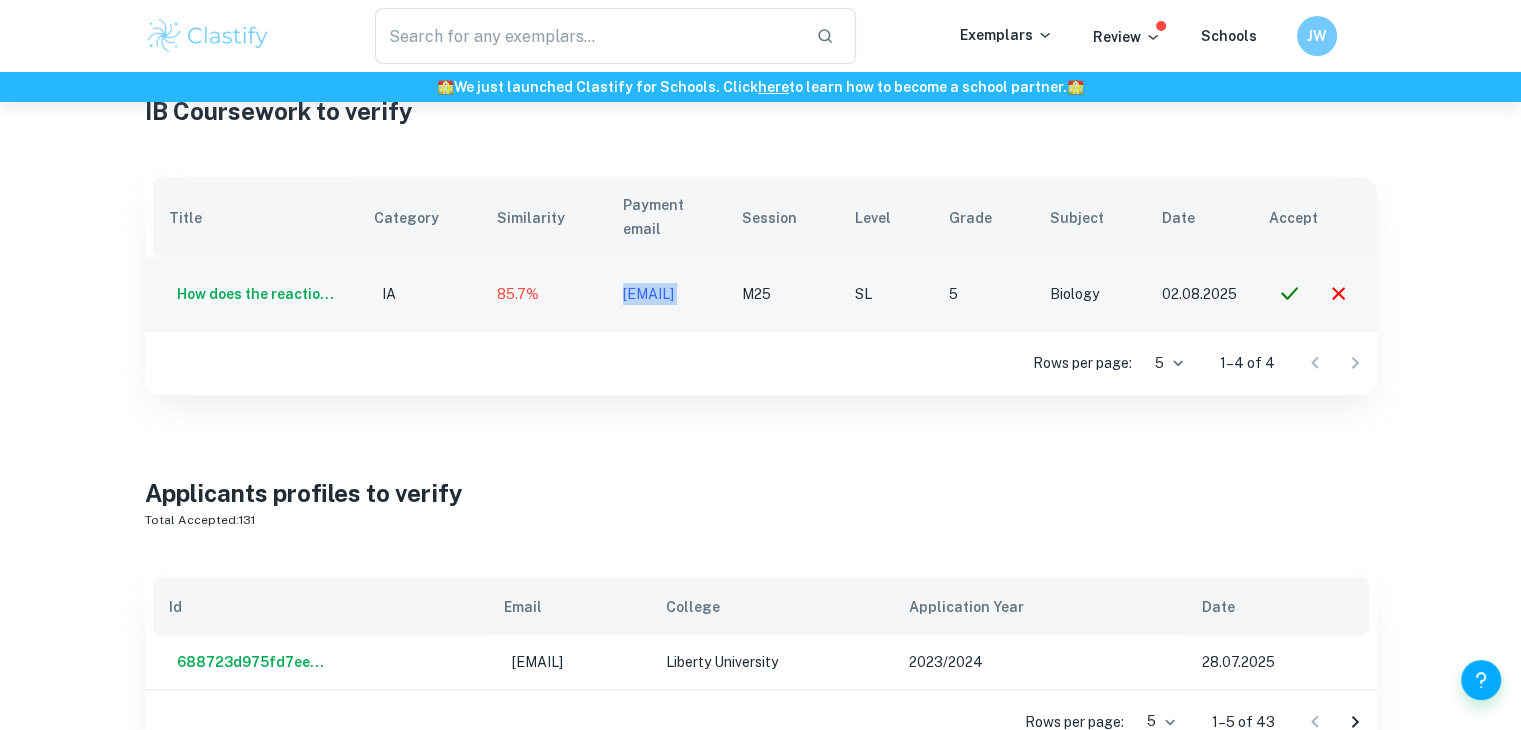 drag, startPoint x: 810, startPoint y: 273, endPoint x: 597, endPoint y: 288, distance: 213.52751 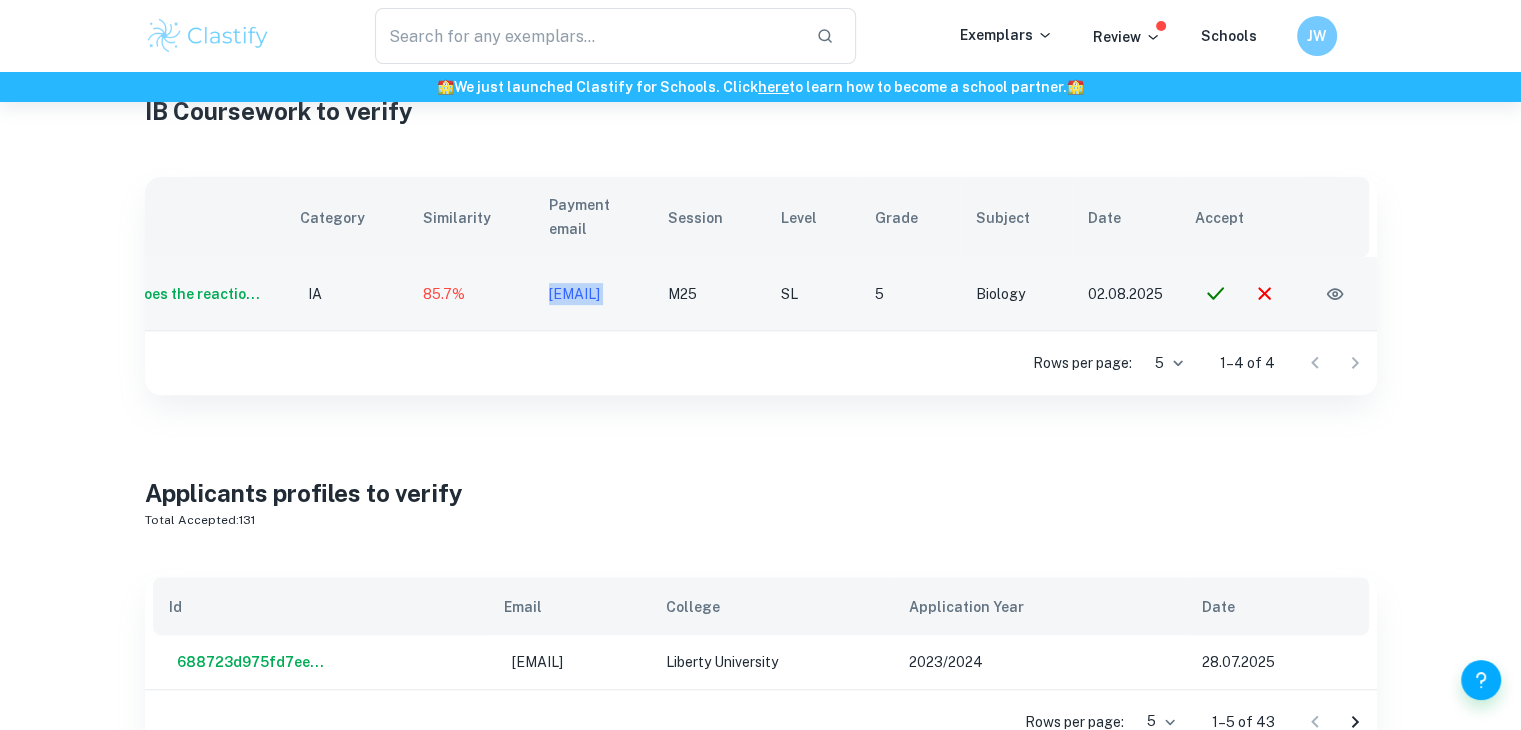 scroll, scrollTop: 0, scrollLeft: 80, axis: horizontal 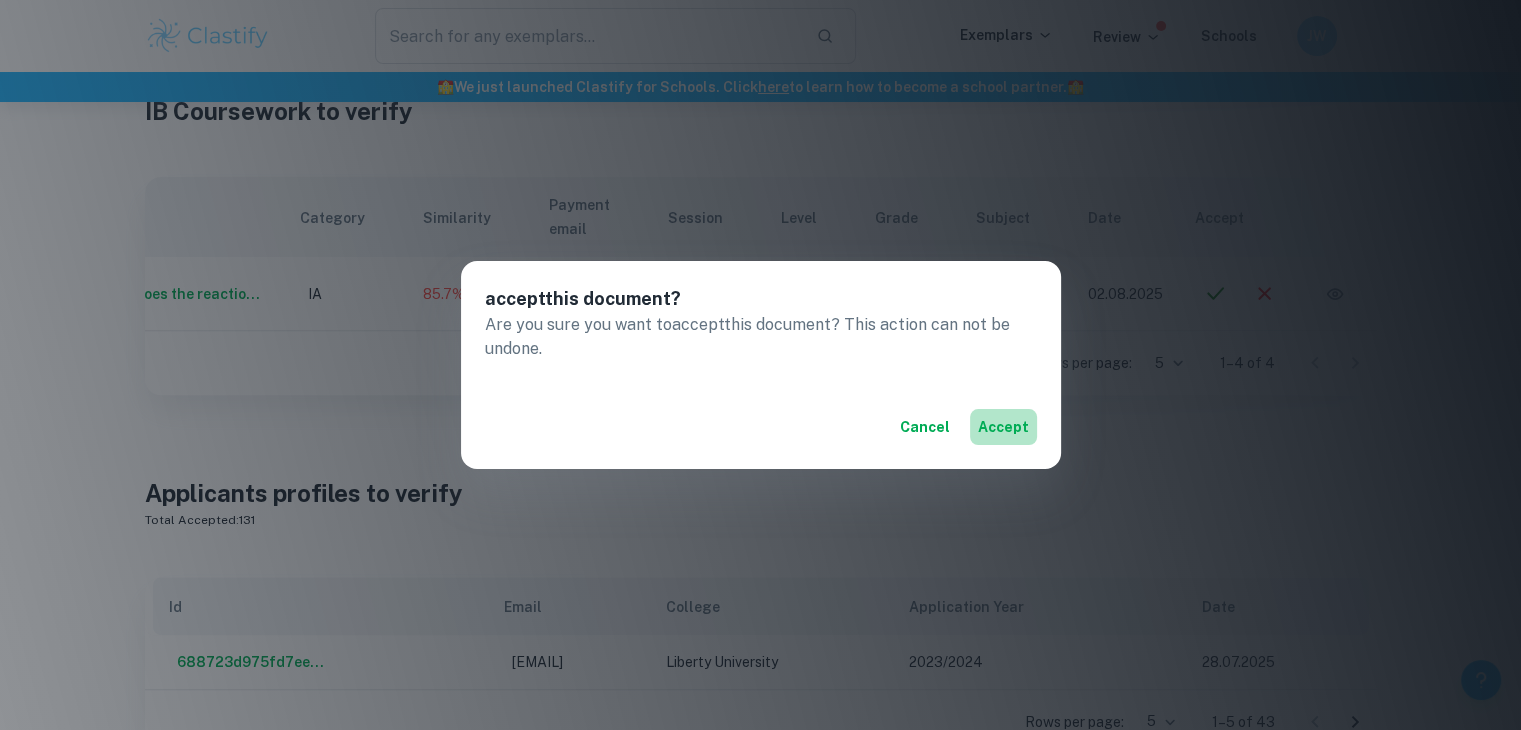 click on "accept" at bounding box center [1003, 427] 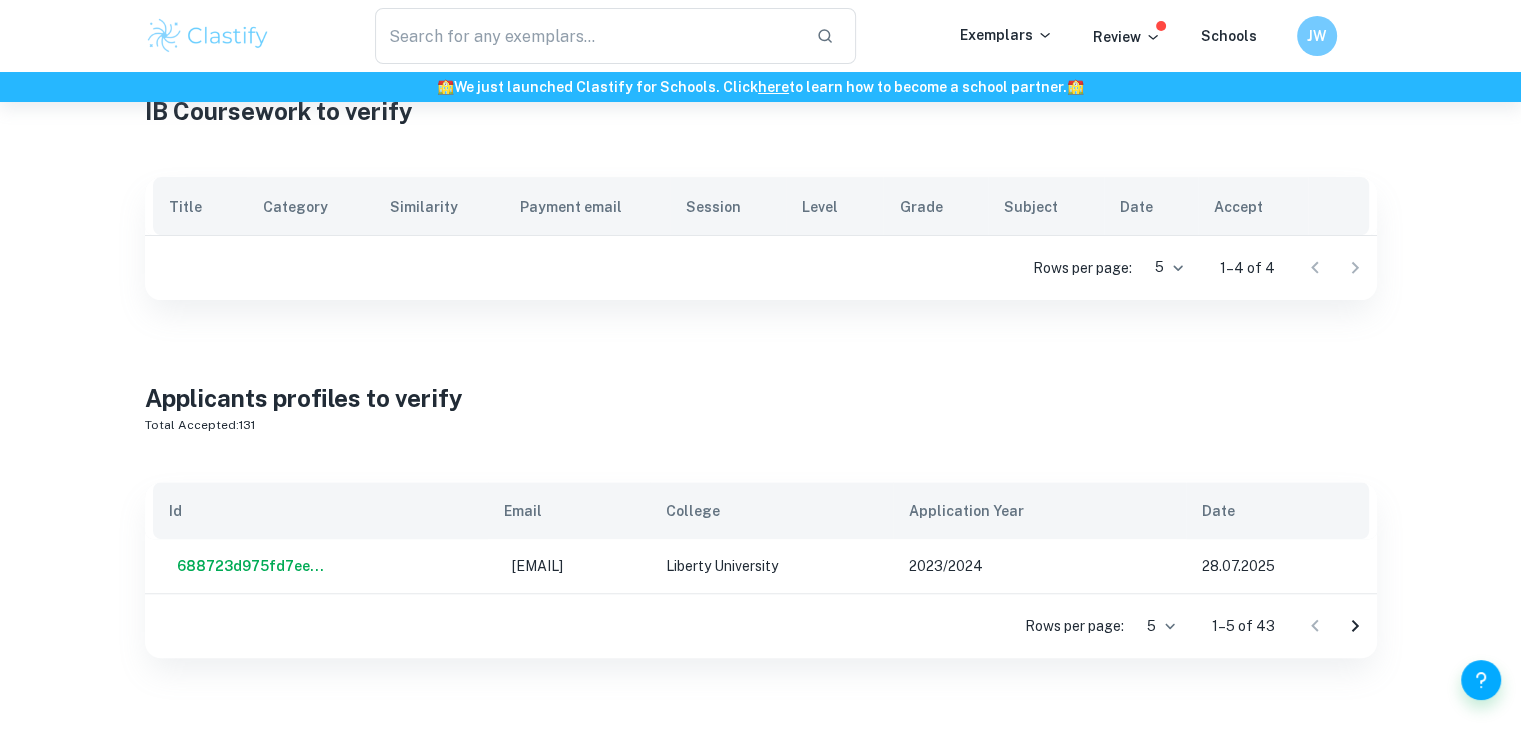 scroll, scrollTop: 0, scrollLeft: 0, axis: both 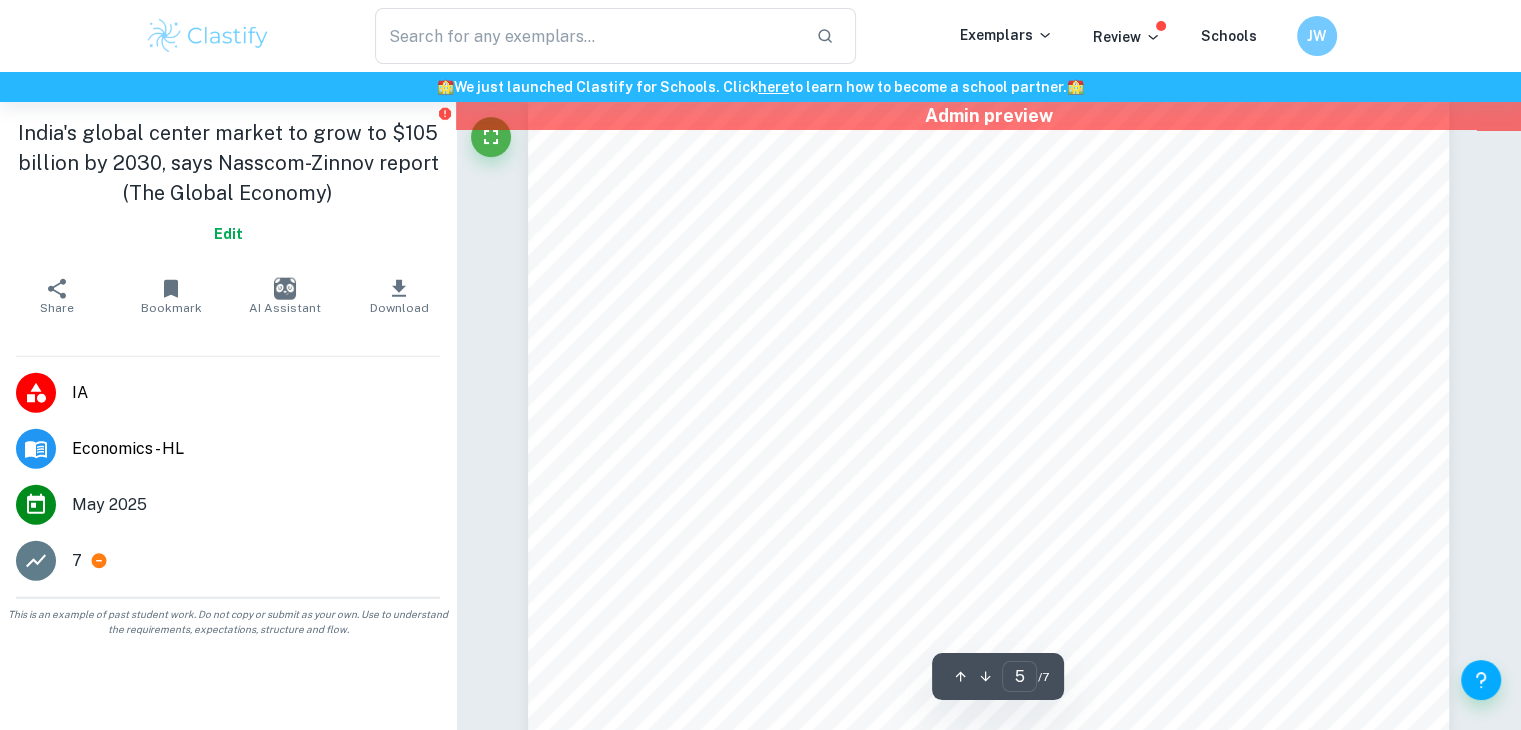 type on "4" 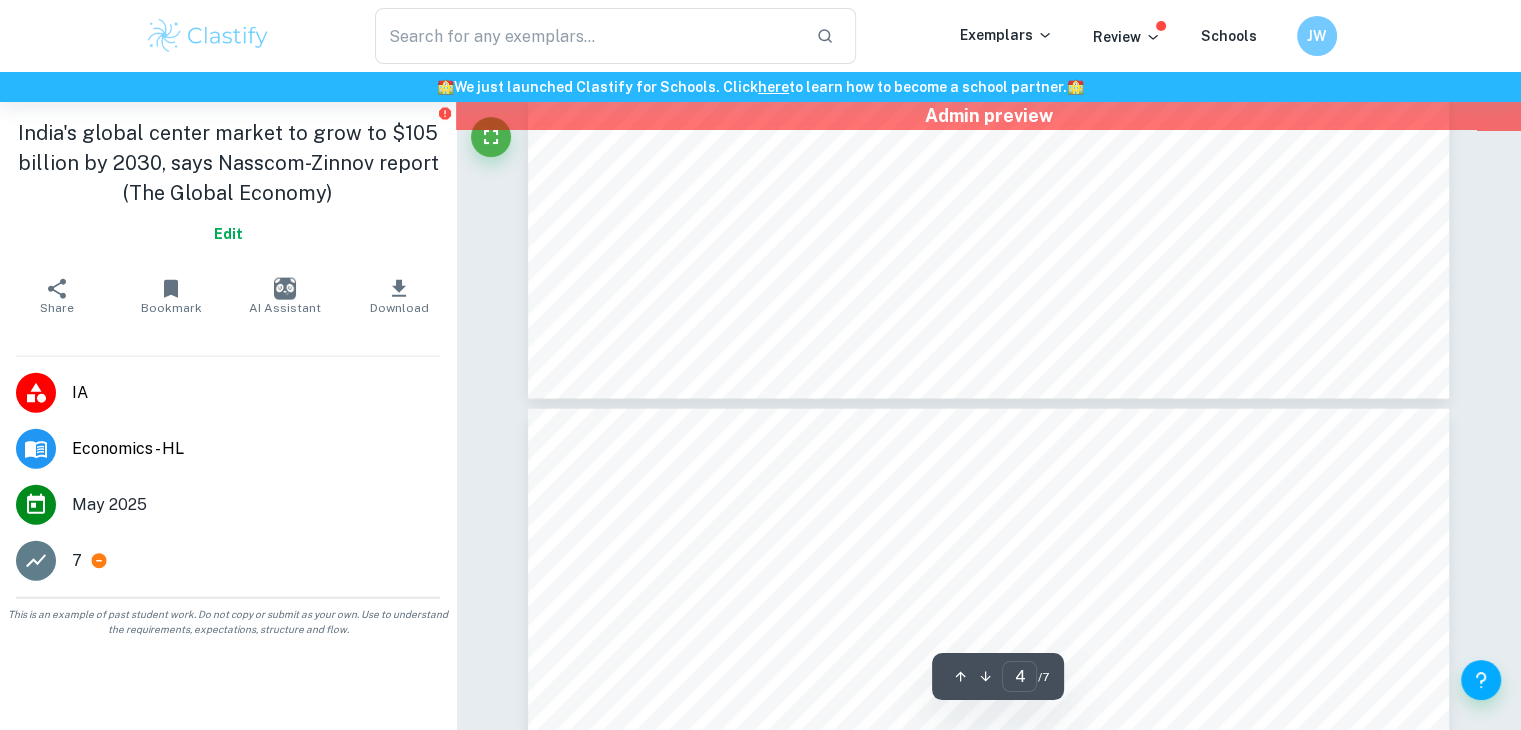 scroll, scrollTop: 4016, scrollLeft: 0, axis: vertical 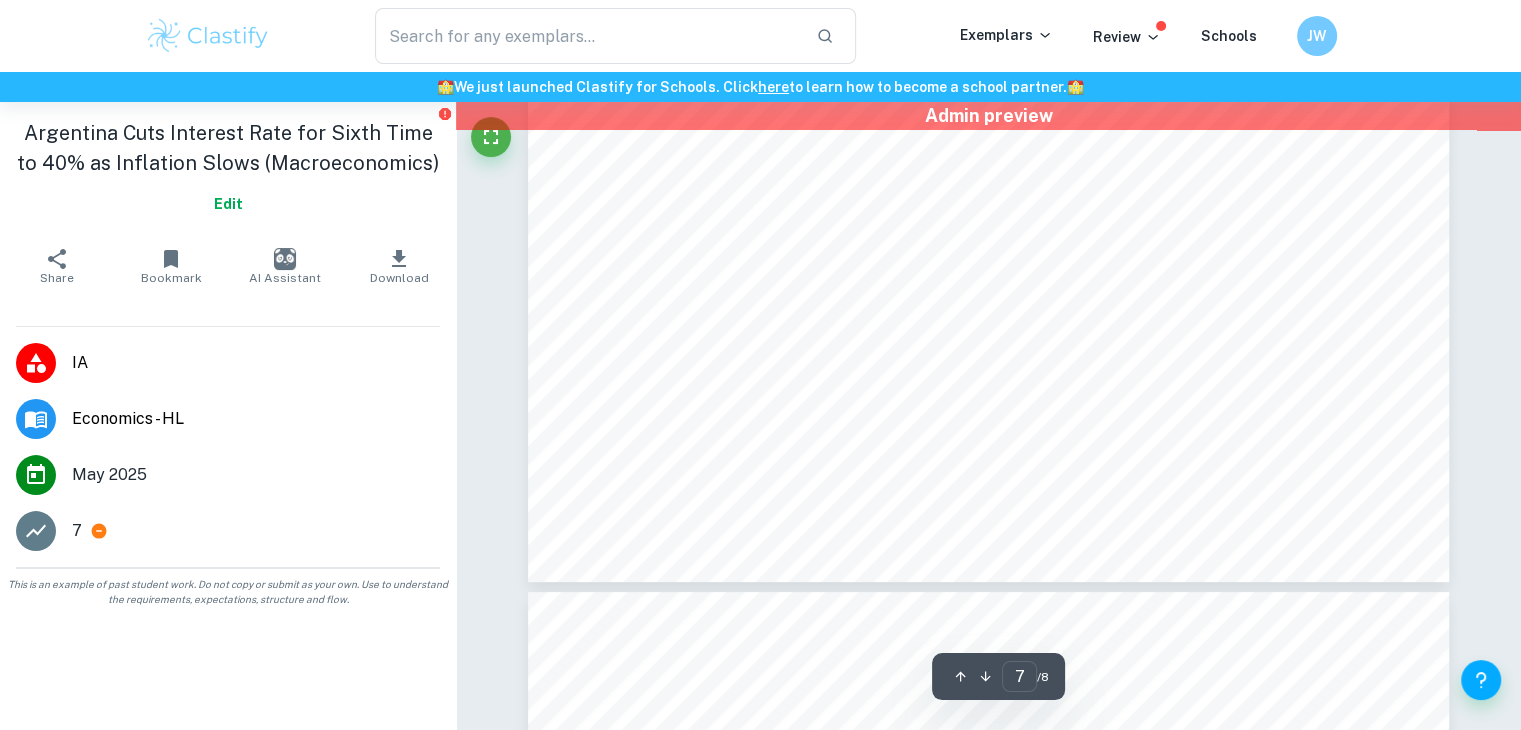 type on "8" 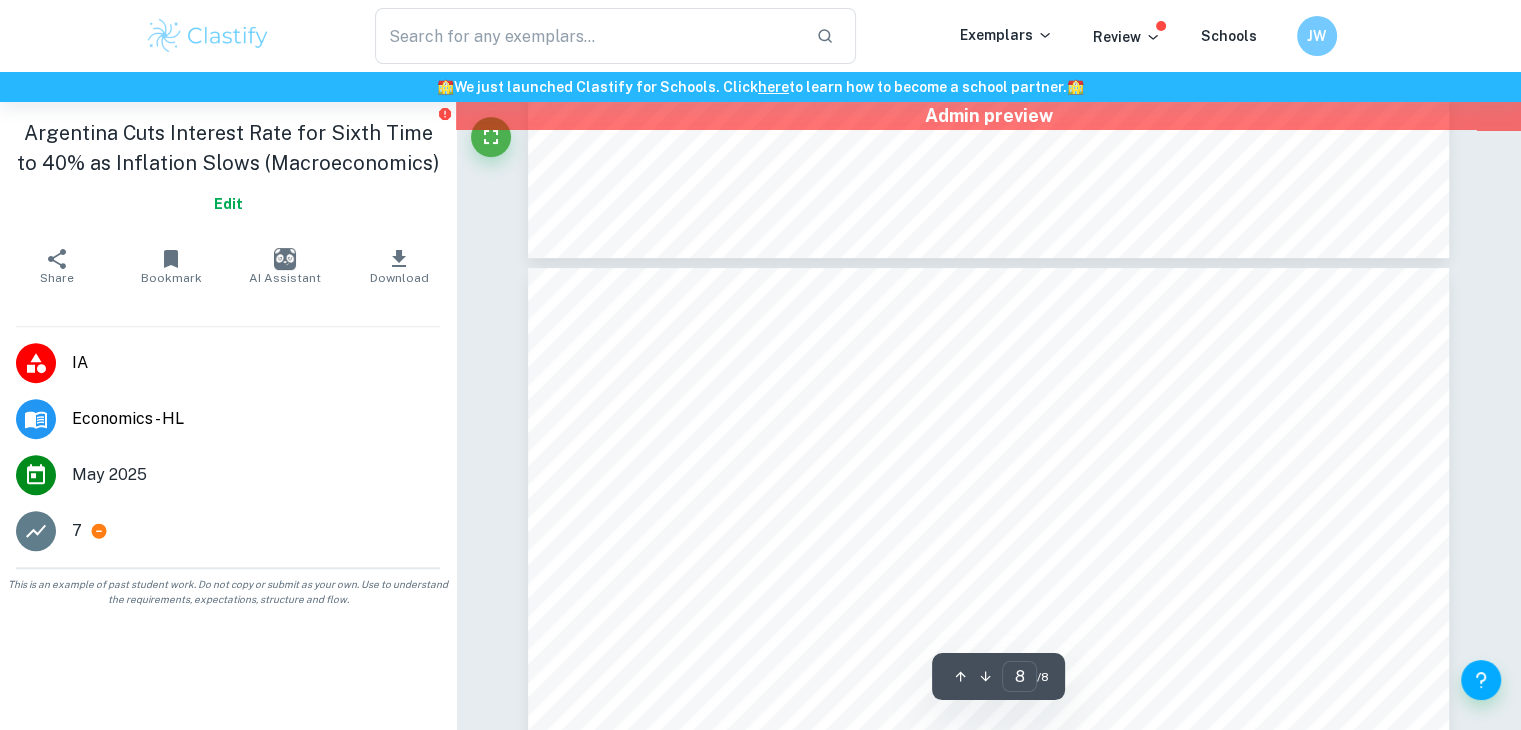 scroll, scrollTop: 8424, scrollLeft: 0, axis: vertical 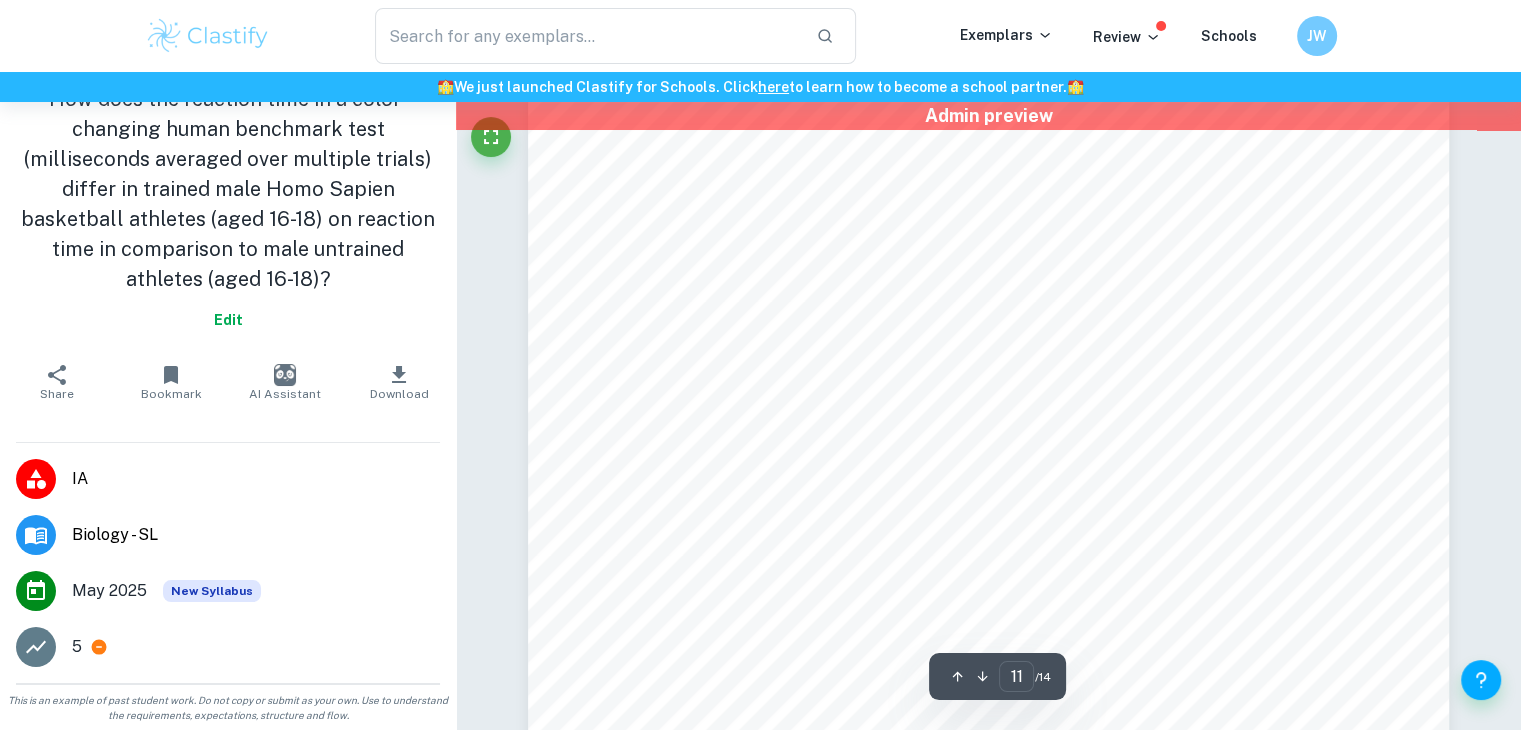 type on "12" 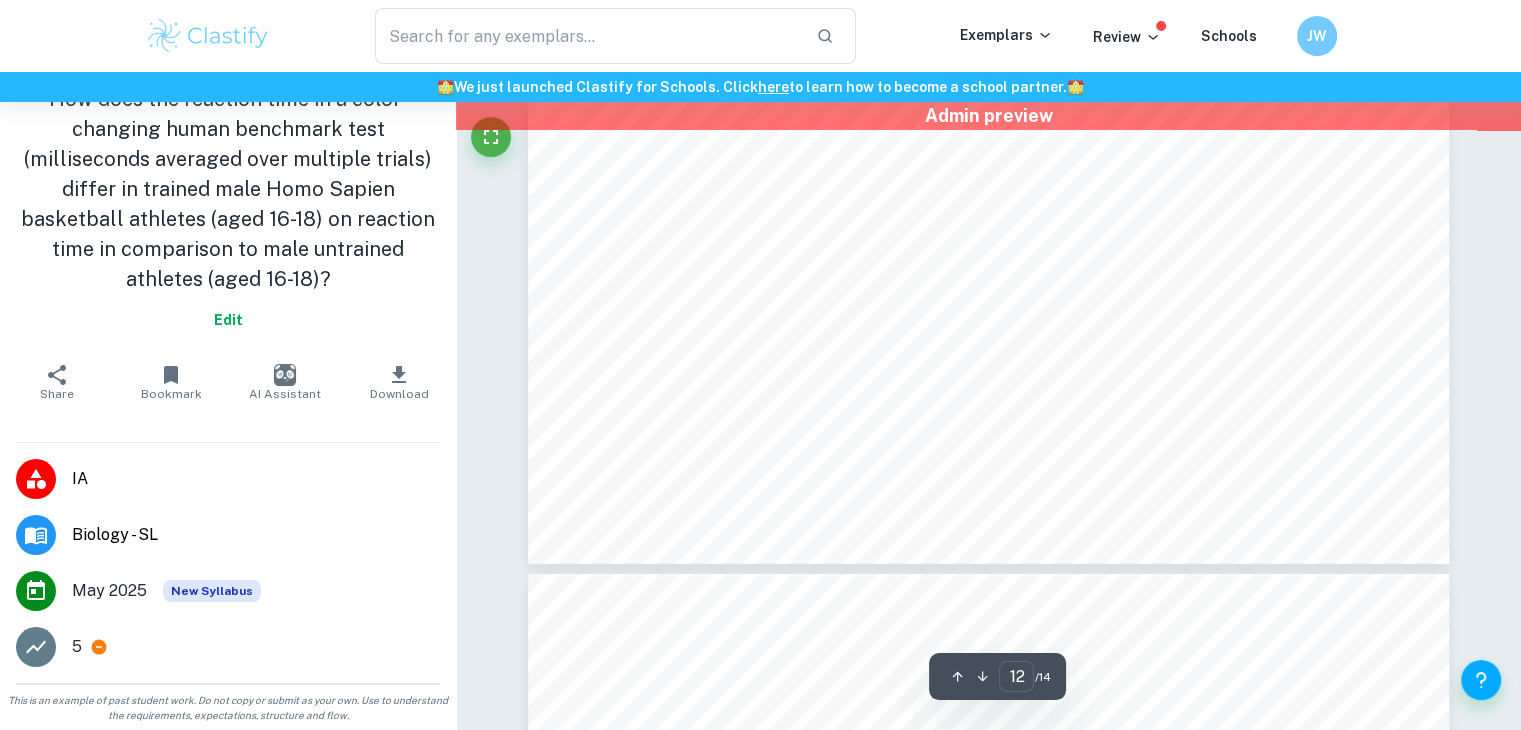 scroll, scrollTop: 13974, scrollLeft: 0, axis: vertical 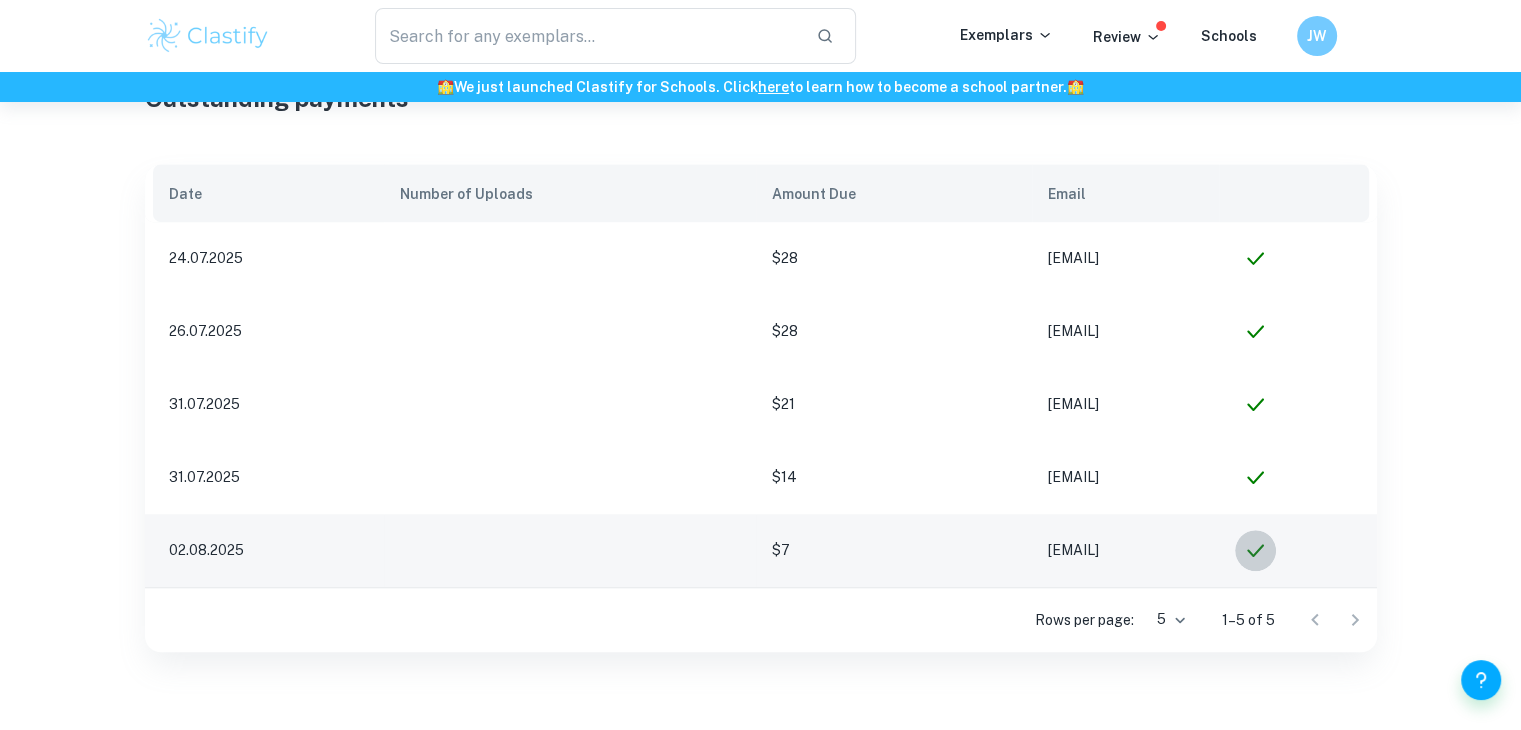 click 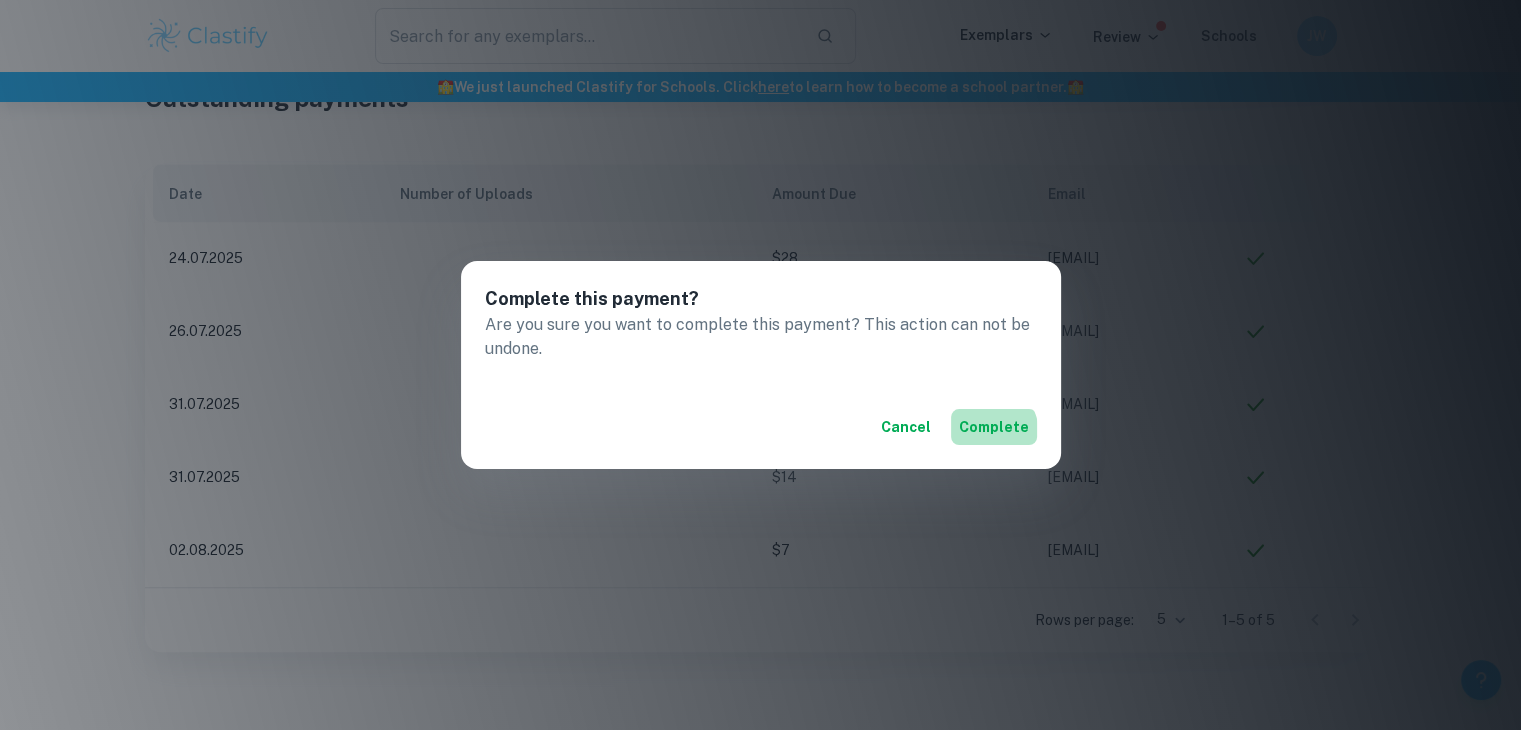 click on "Complete" at bounding box center (994, 427) 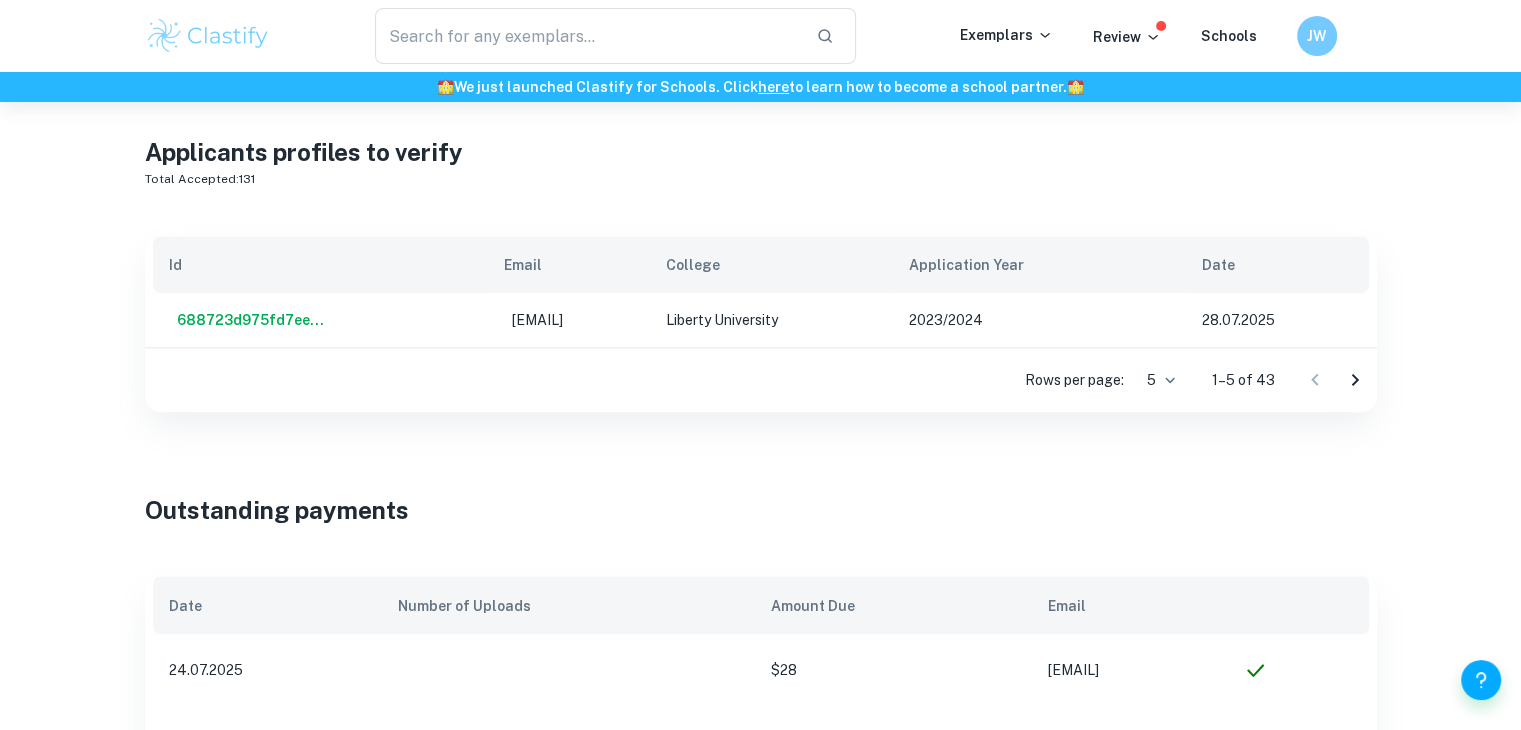 scroll, scrollTop: 1235, scrollLeft: 0, axis: vertical 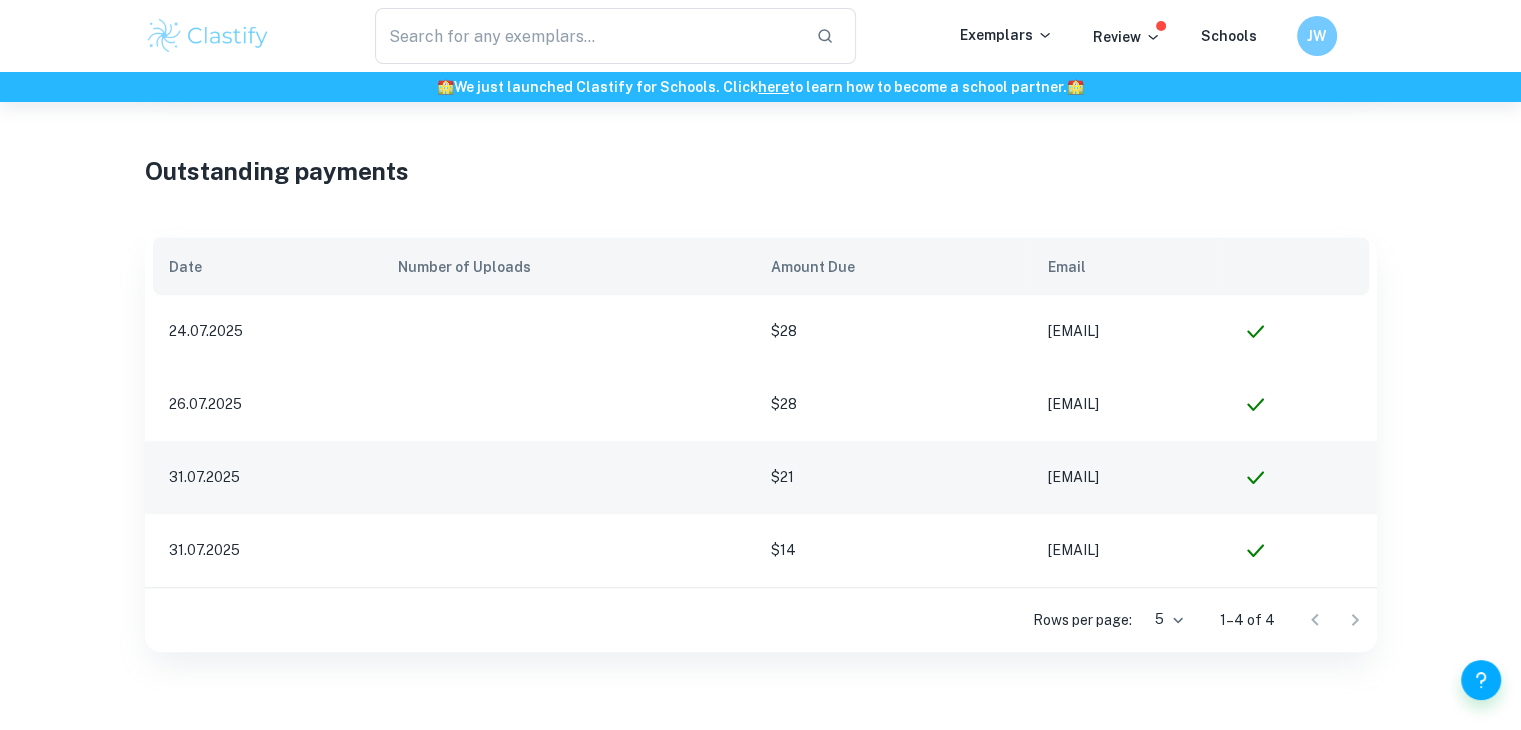 drag, startPoint x: 1102, startPoint y: 484, endPoint x: 844, endPoint y: 496, distance: 258.27893 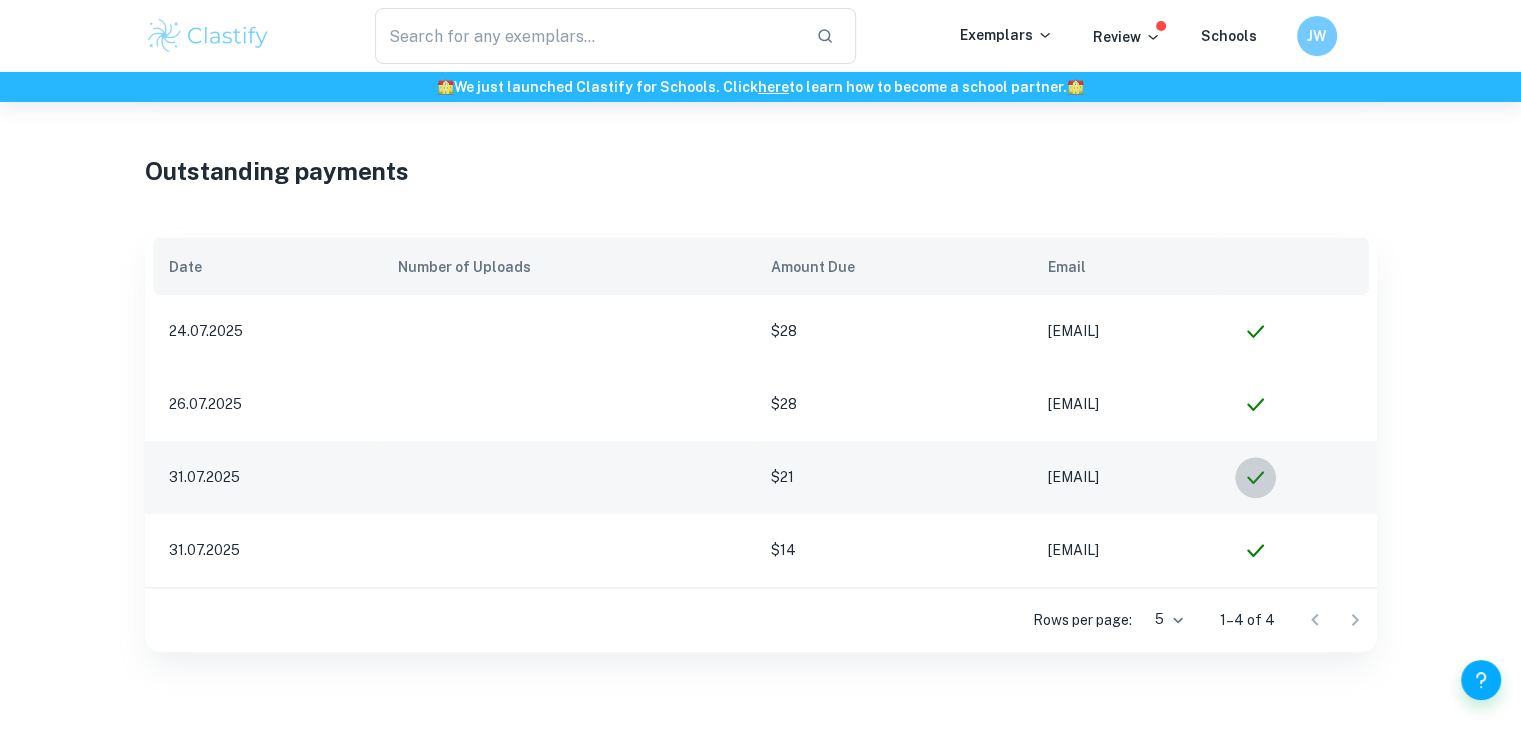 click 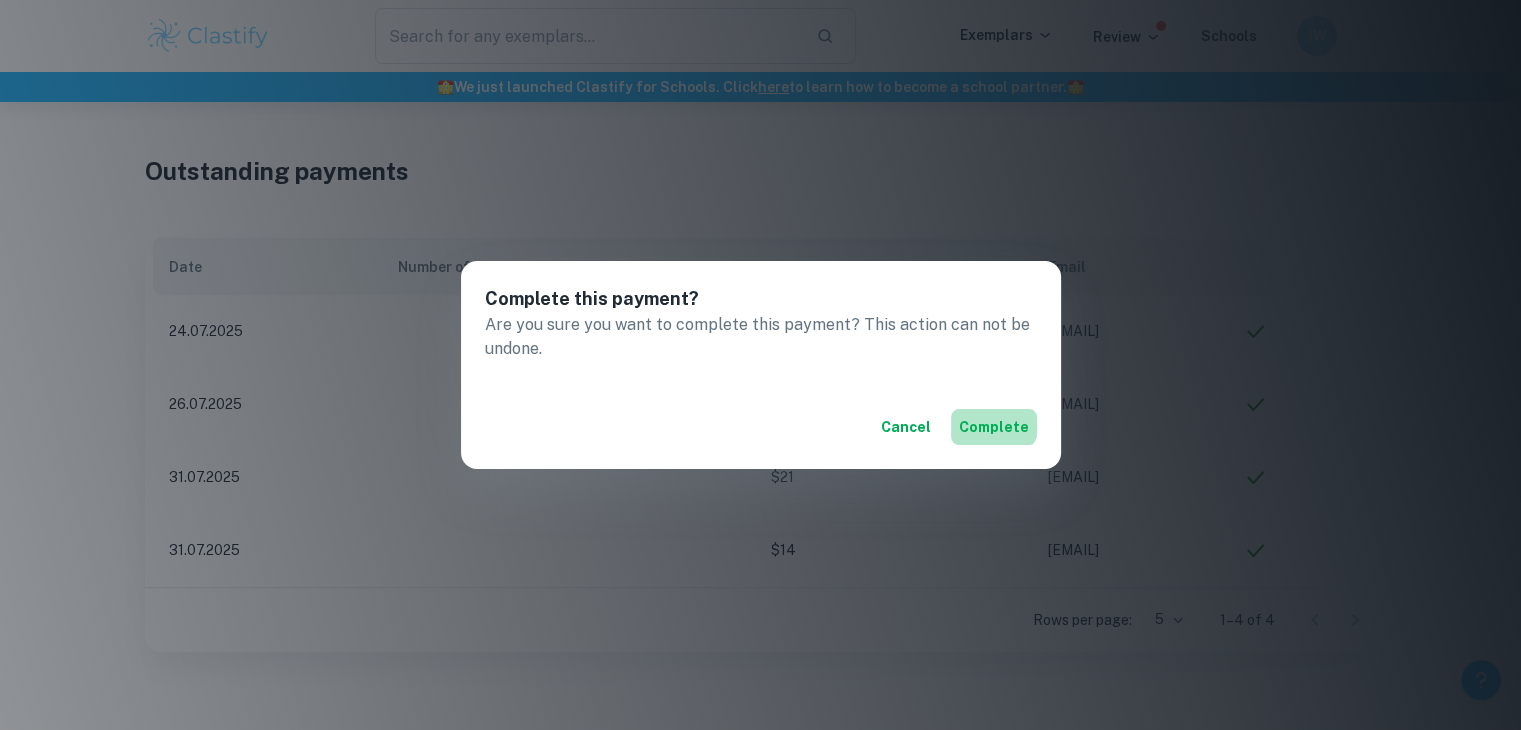 click on "Complete" at bounding box center (994, 427) 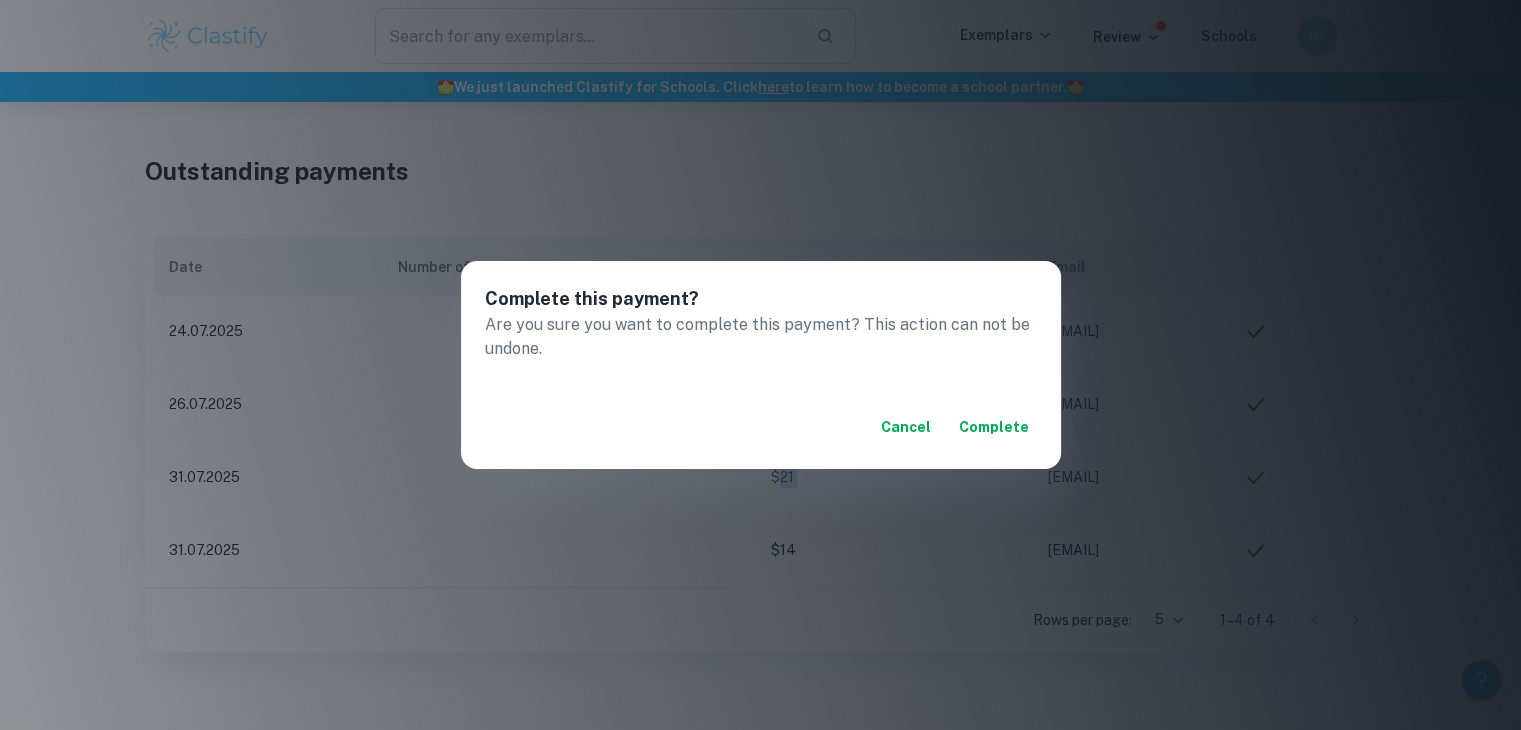 scroll, scrollTop: 1162, scrollLeft: 0, axis: vertical 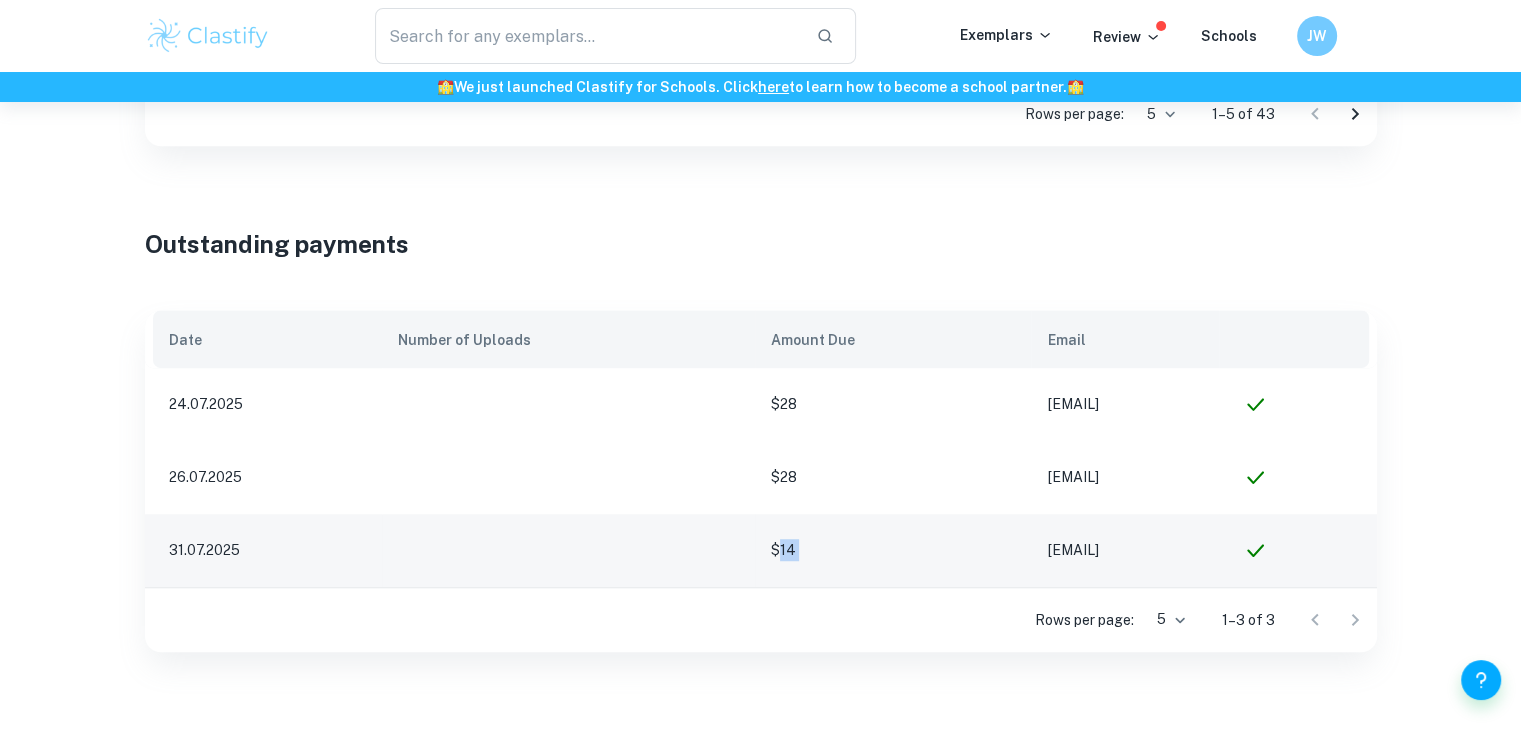 drag, startPoint x: 1081, startPoint y: 548, endPoint x: 898, endPoint y: 541, distance: 183.13383 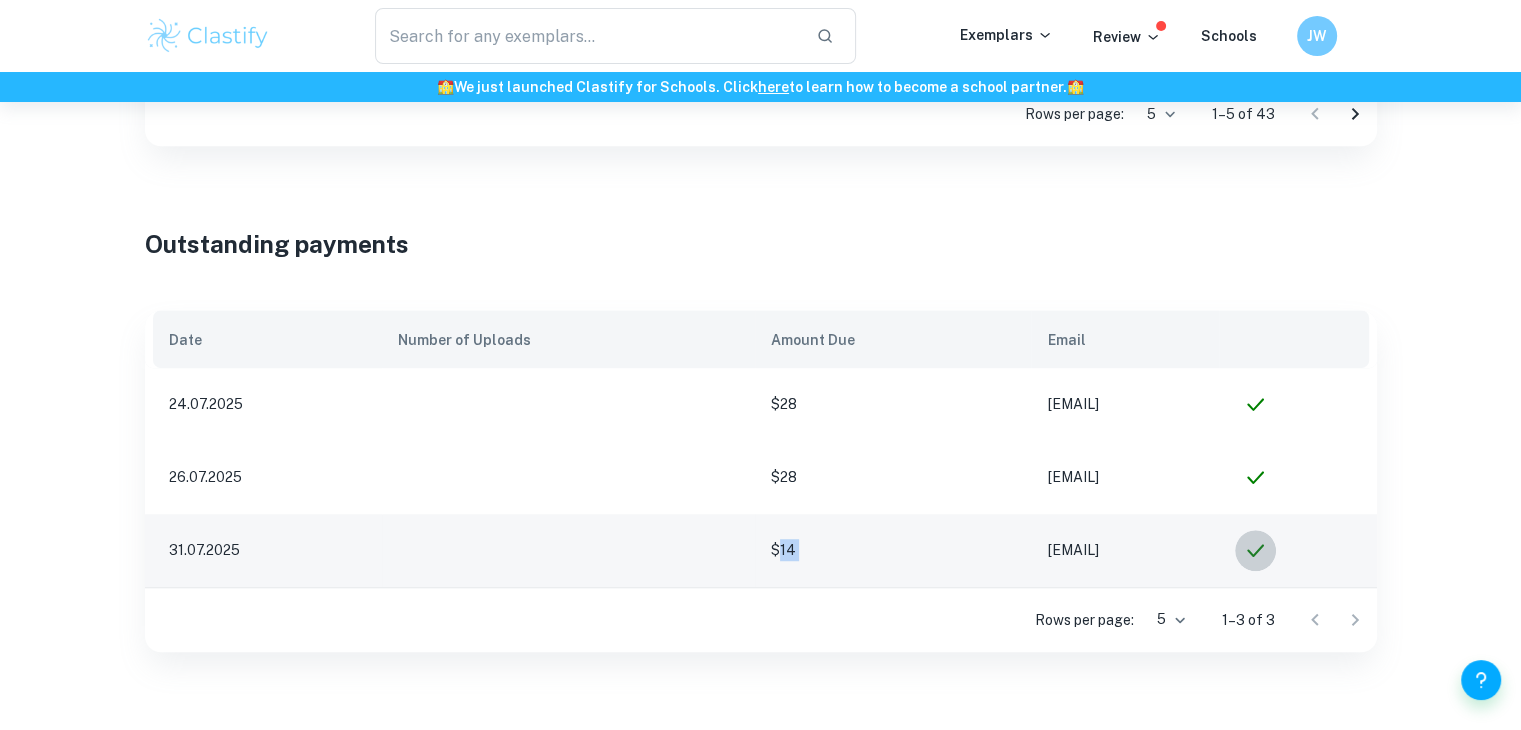 click at bounding box center (1255, 550) 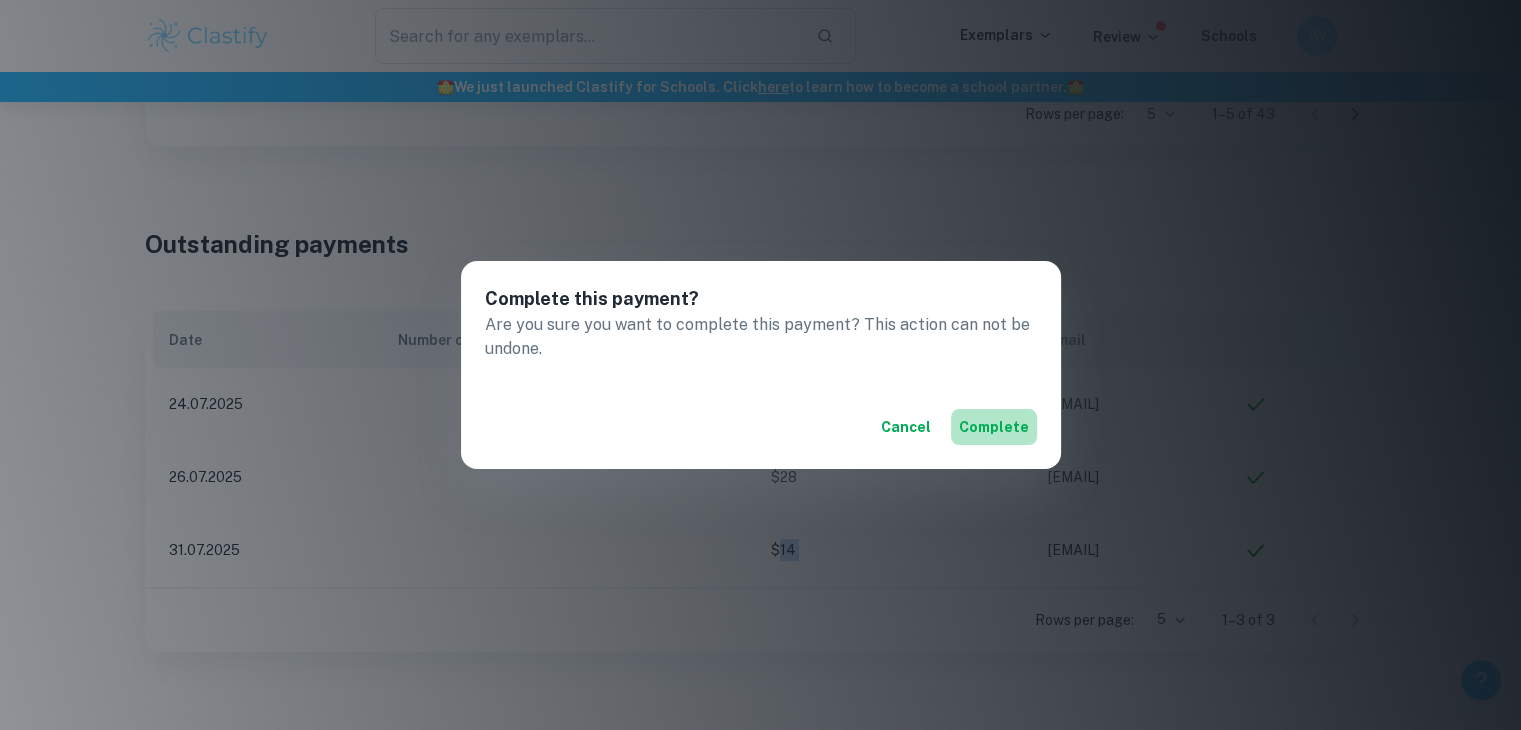 click on "Complete" at bounding box center [994, 427] 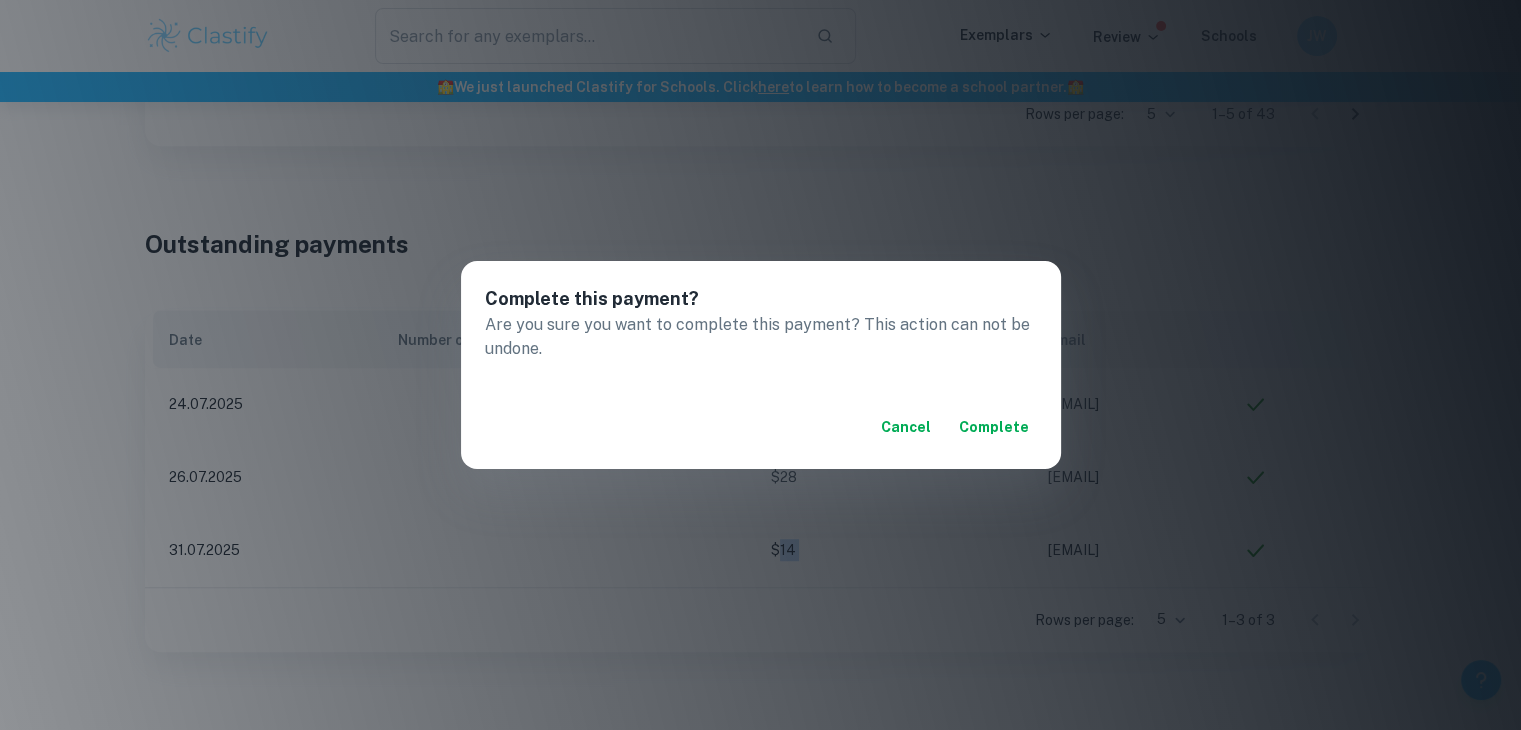 scroll, scrollTop: 1089, scrollLeft: 0, axis: vertical 